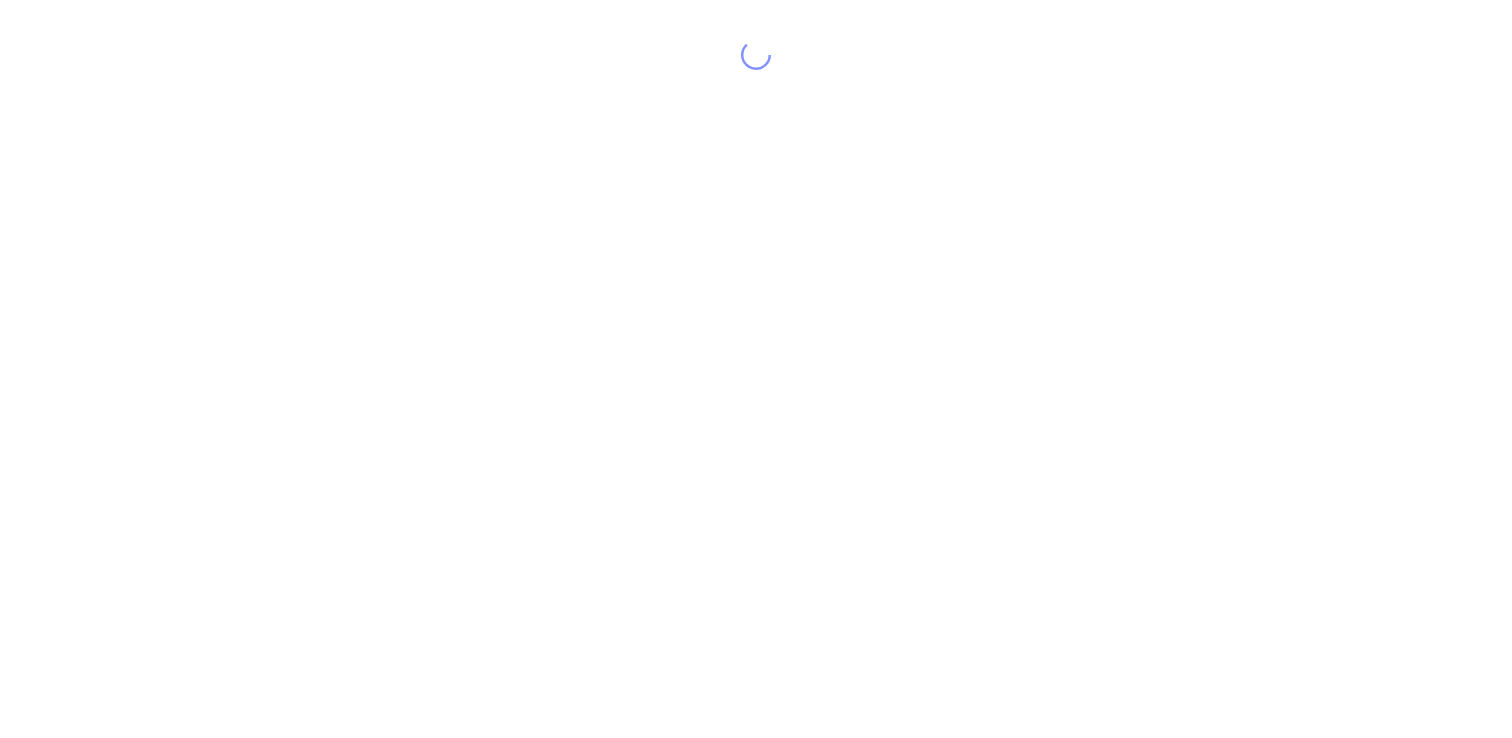scroll, scrollTop: 0, scrollLeft: 0, axis: both 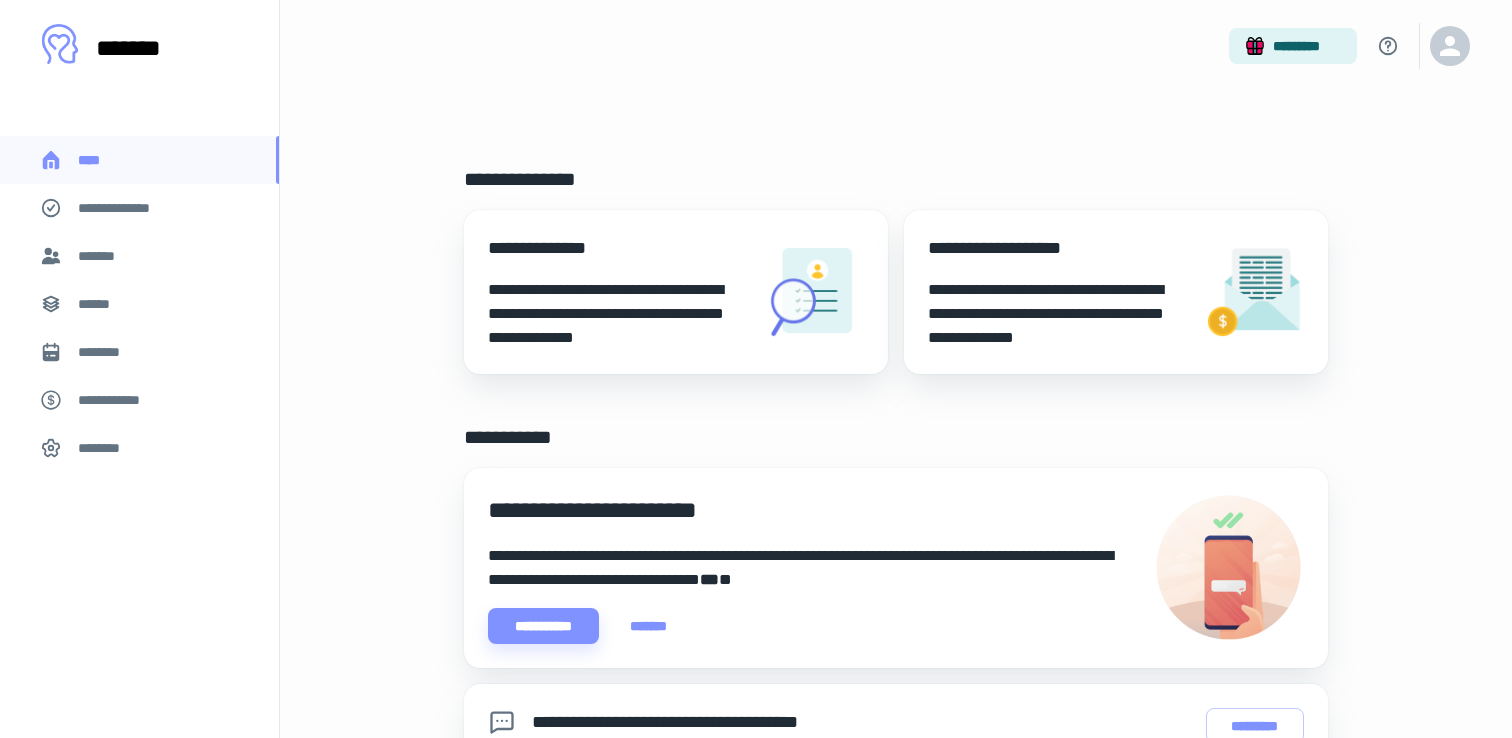click on "******" at bounding box center (100, 304) 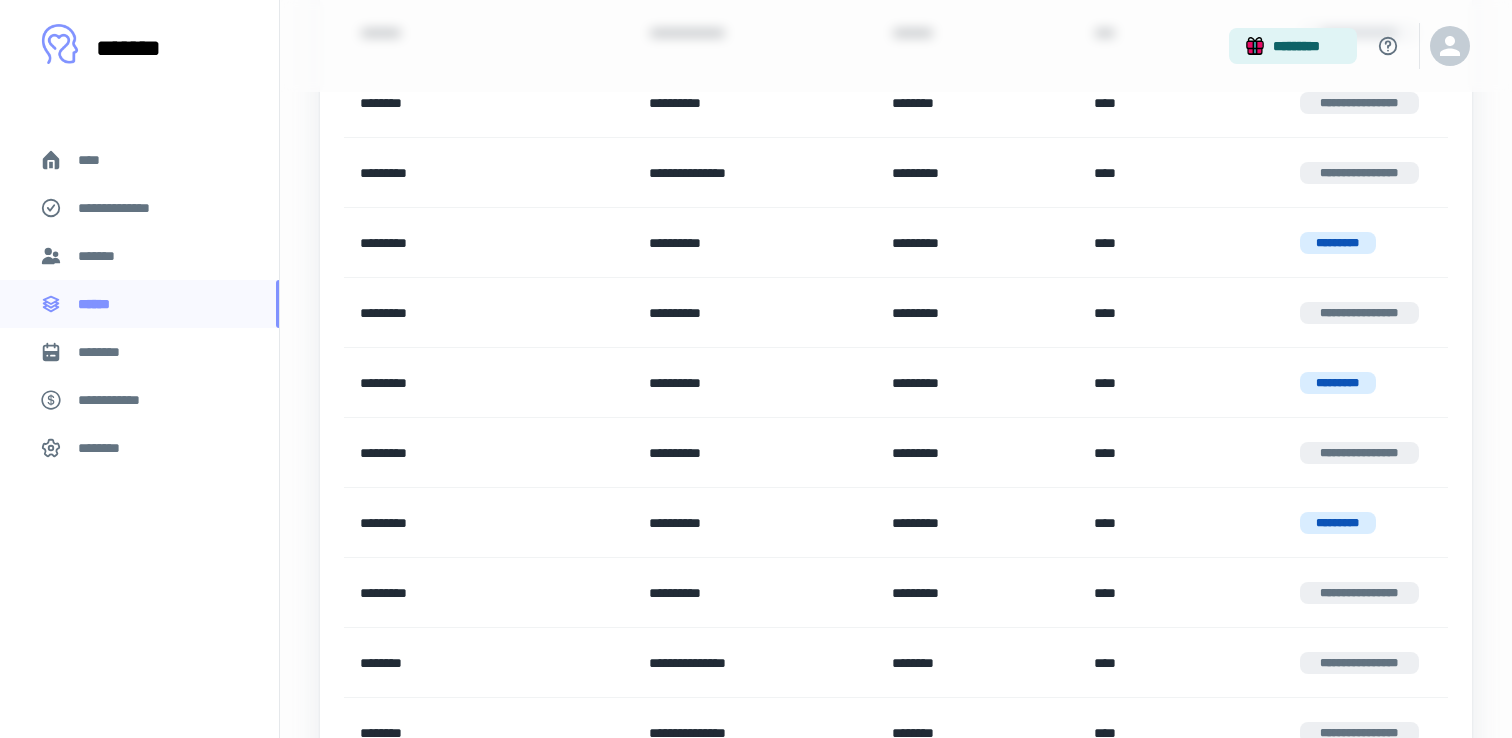 scroll, scrollTop: 420, scrollLeft: 0, axis: vertical 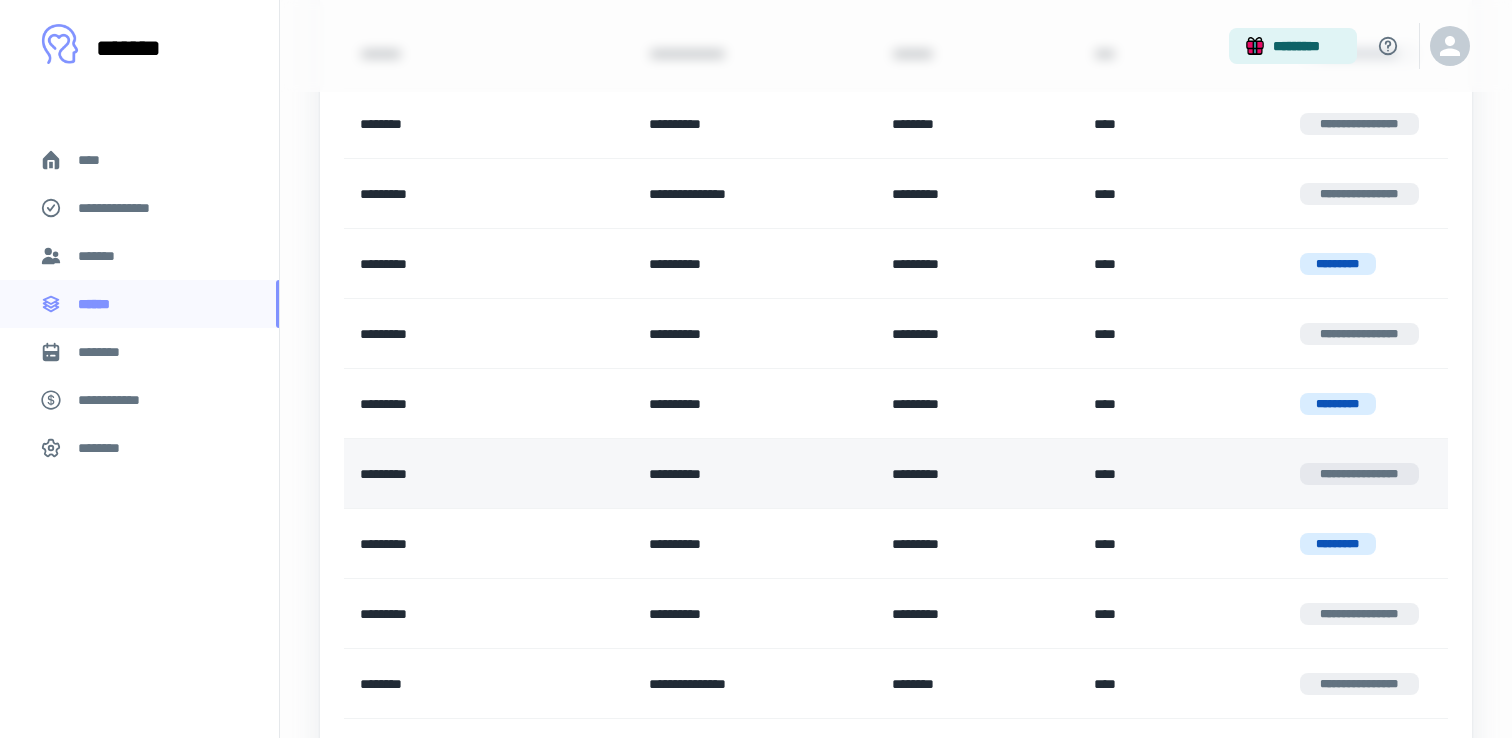 click on "**********" at bounding box center (1359, 474) 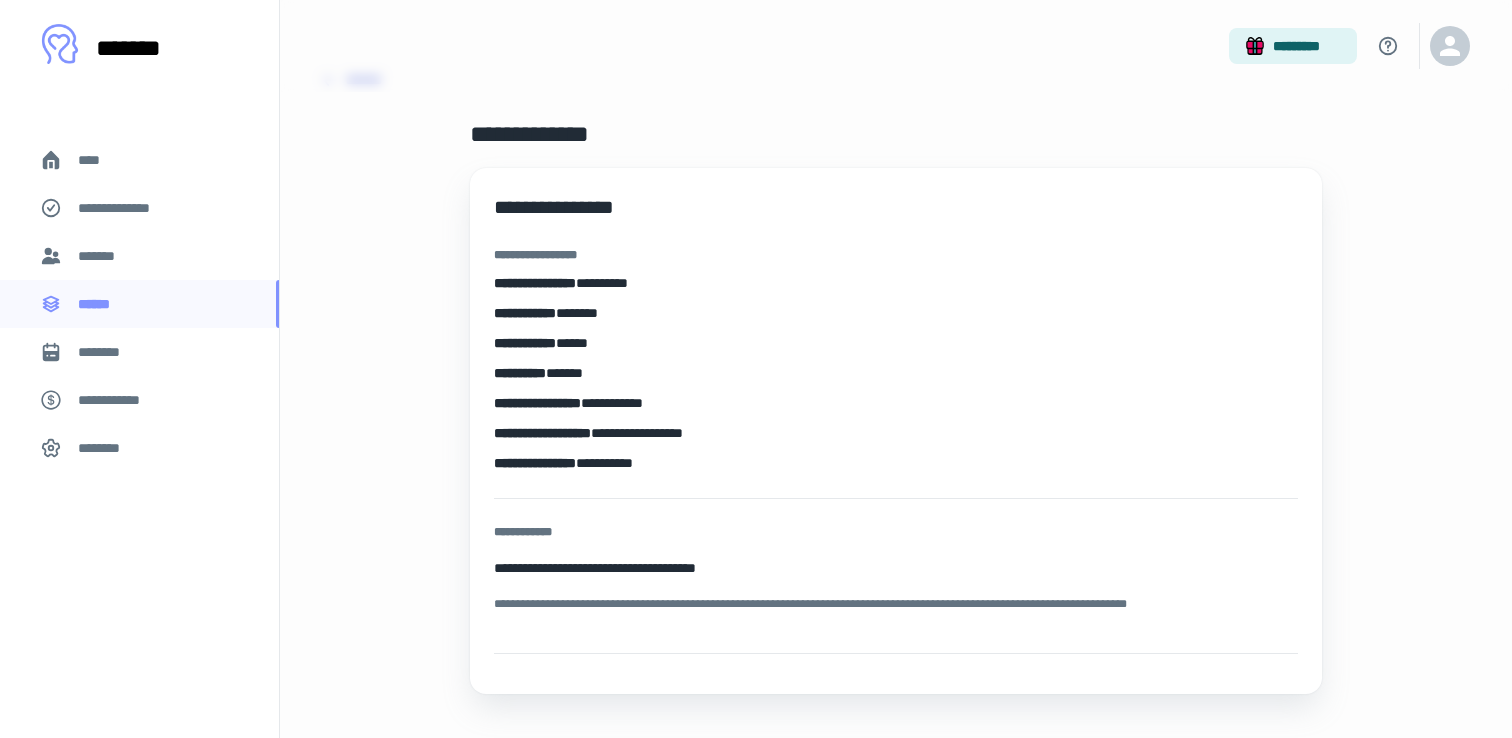 scroll, scrollTop: 0, scrollLeft: 0, axis: both 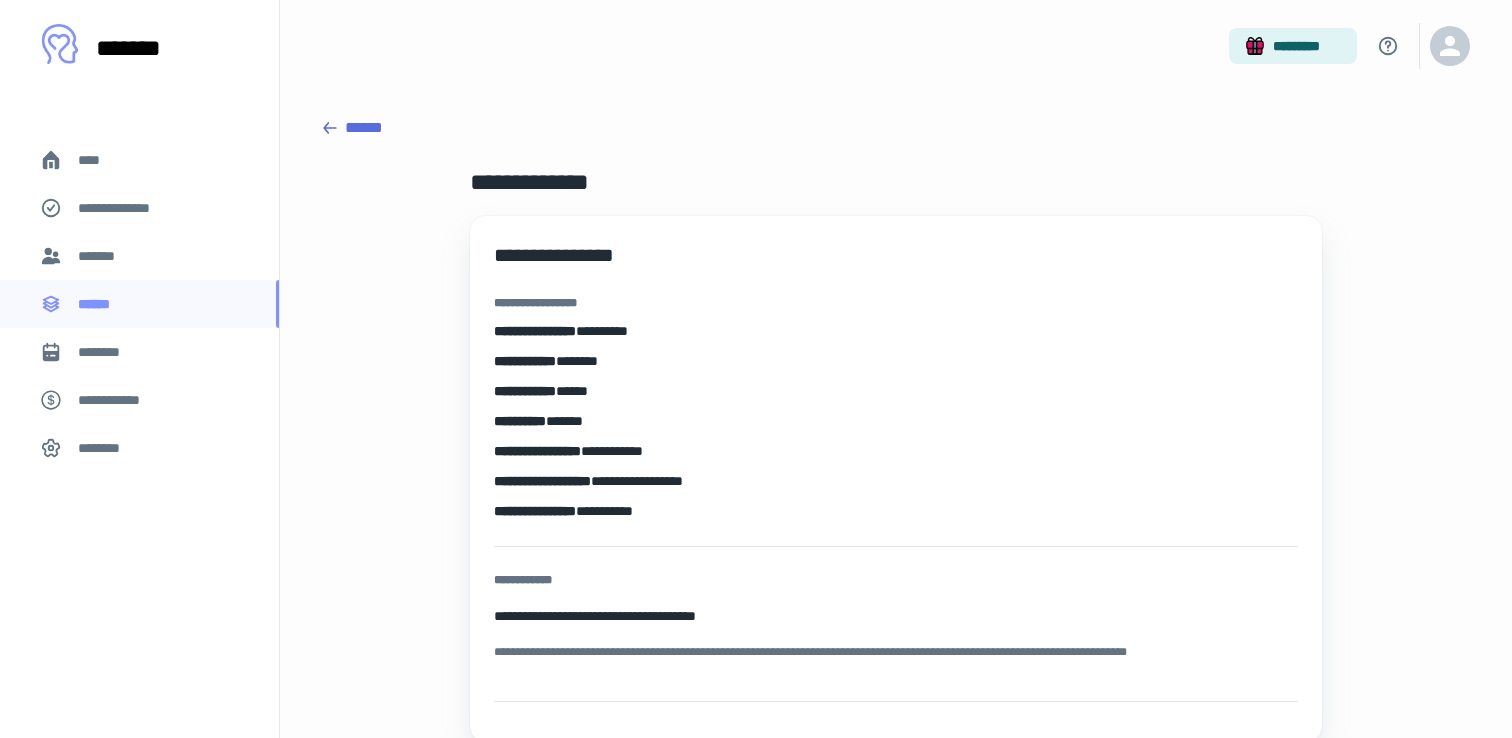 click on "******" at bounding box center (896, 128) 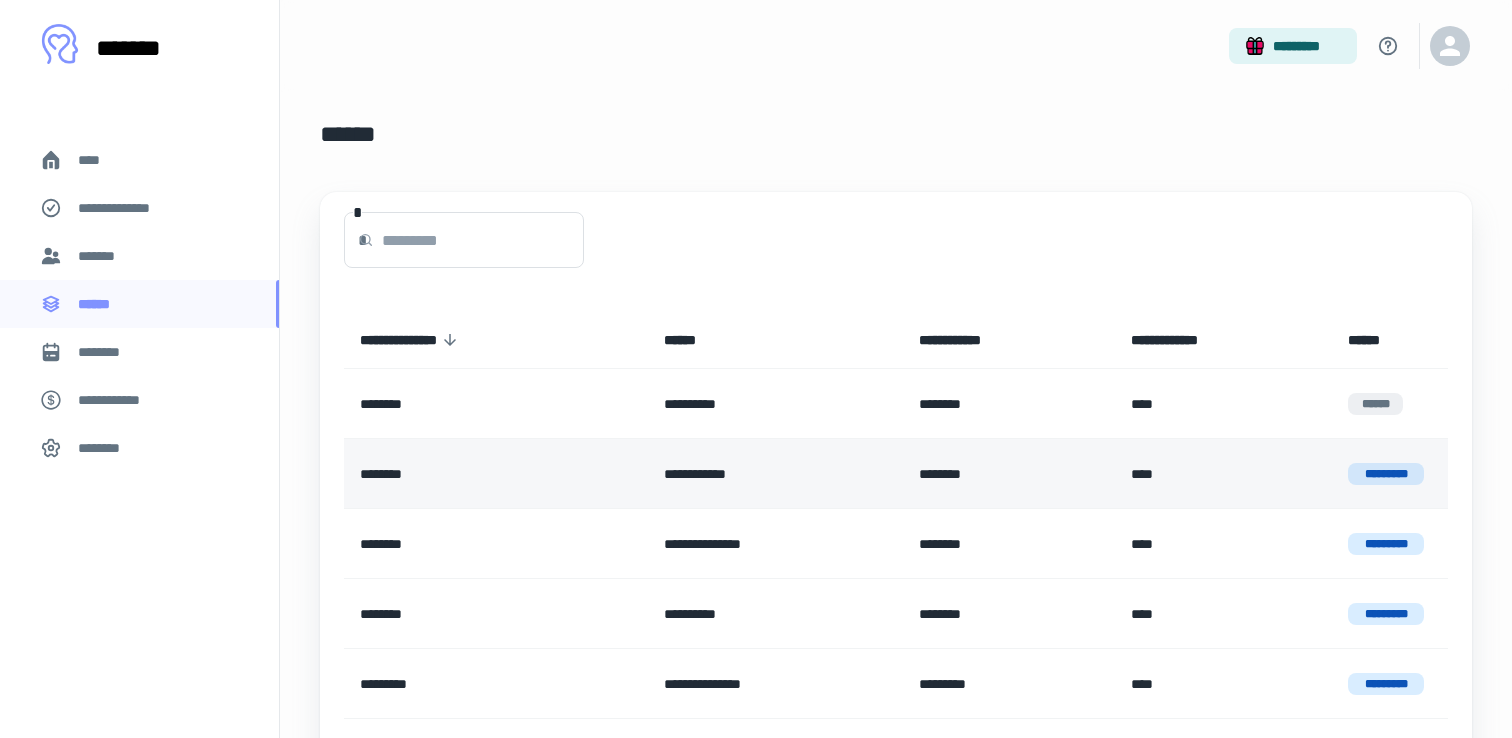 click on "*********" at bounding box center (1386, 474) 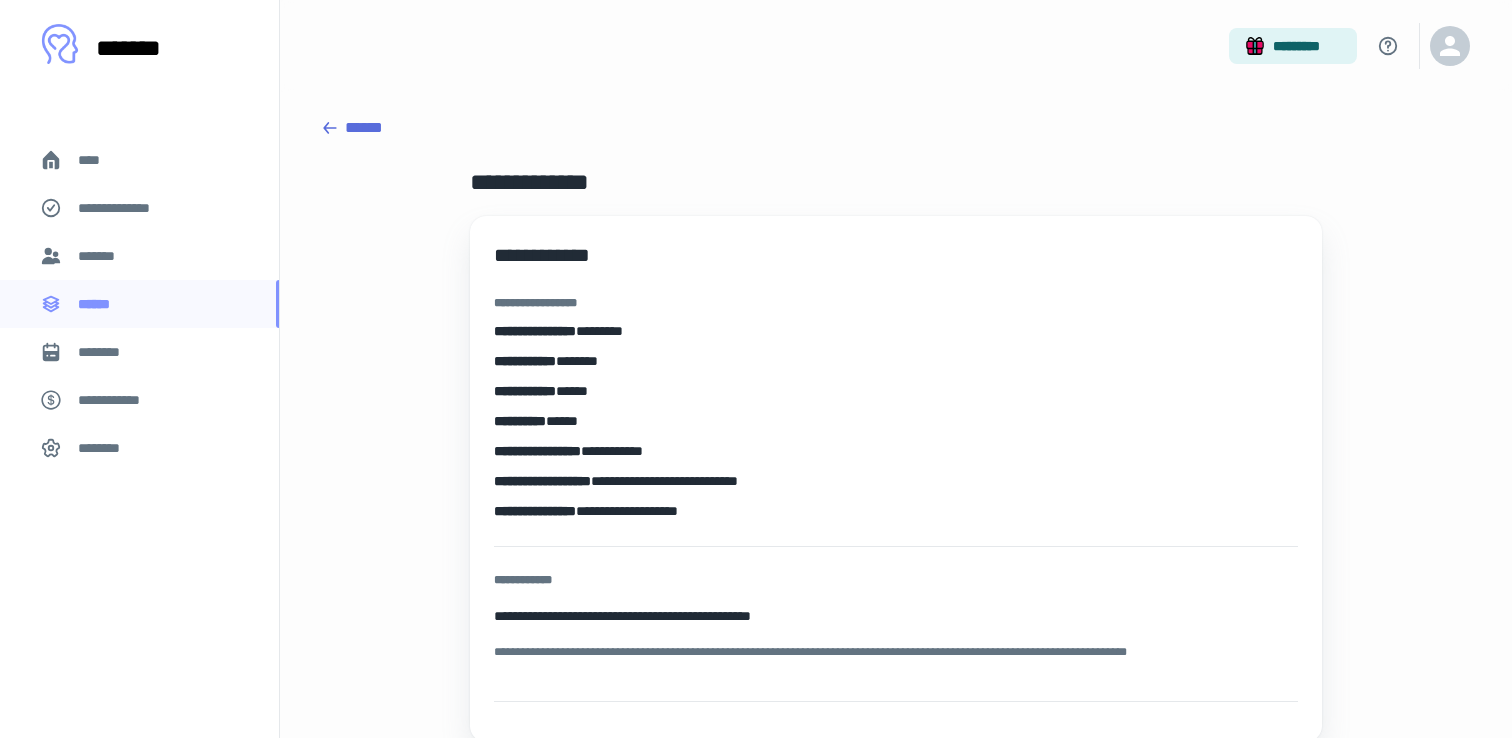 scroll, scrollTop: 9, scrollLeft: 0, axis: vertical 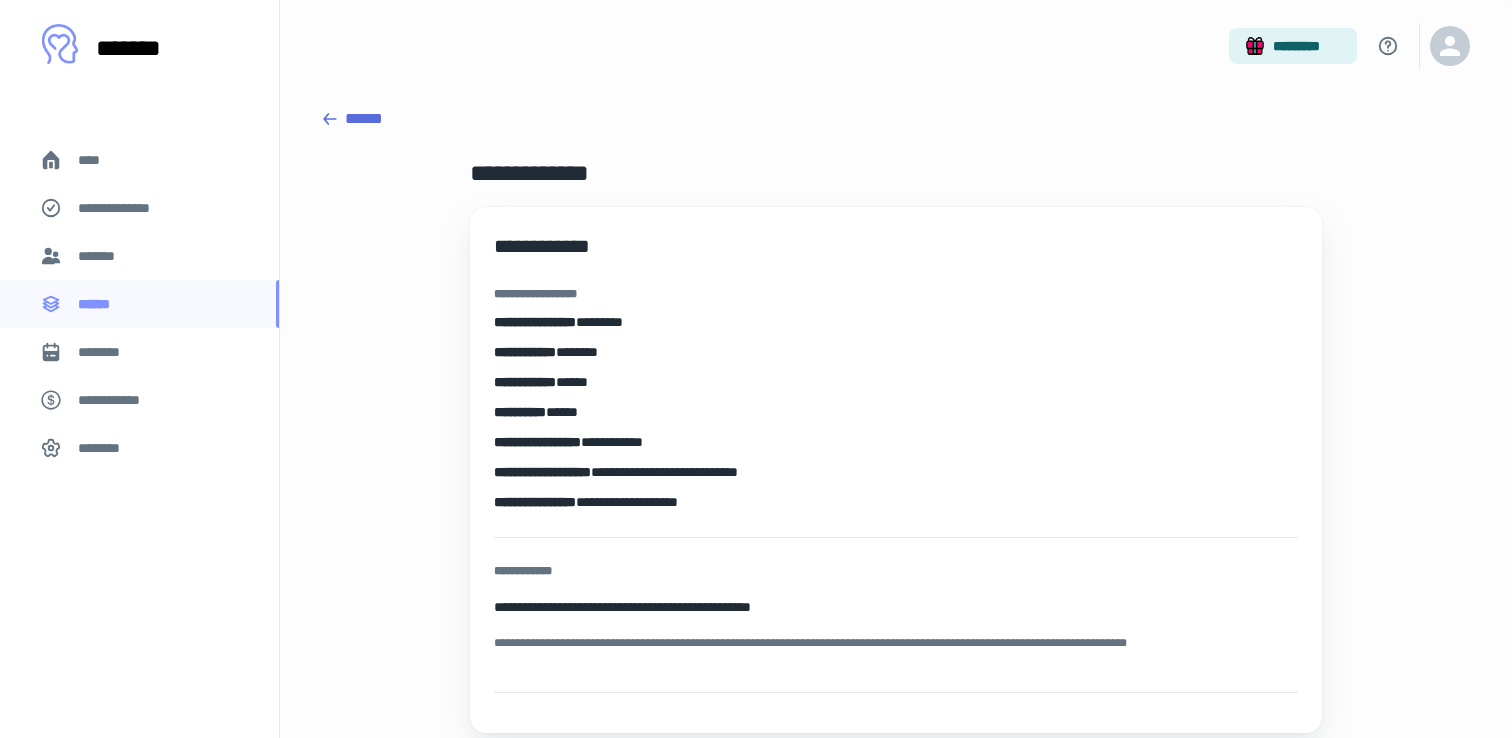 click on "******" at bounding box center (896, 119) 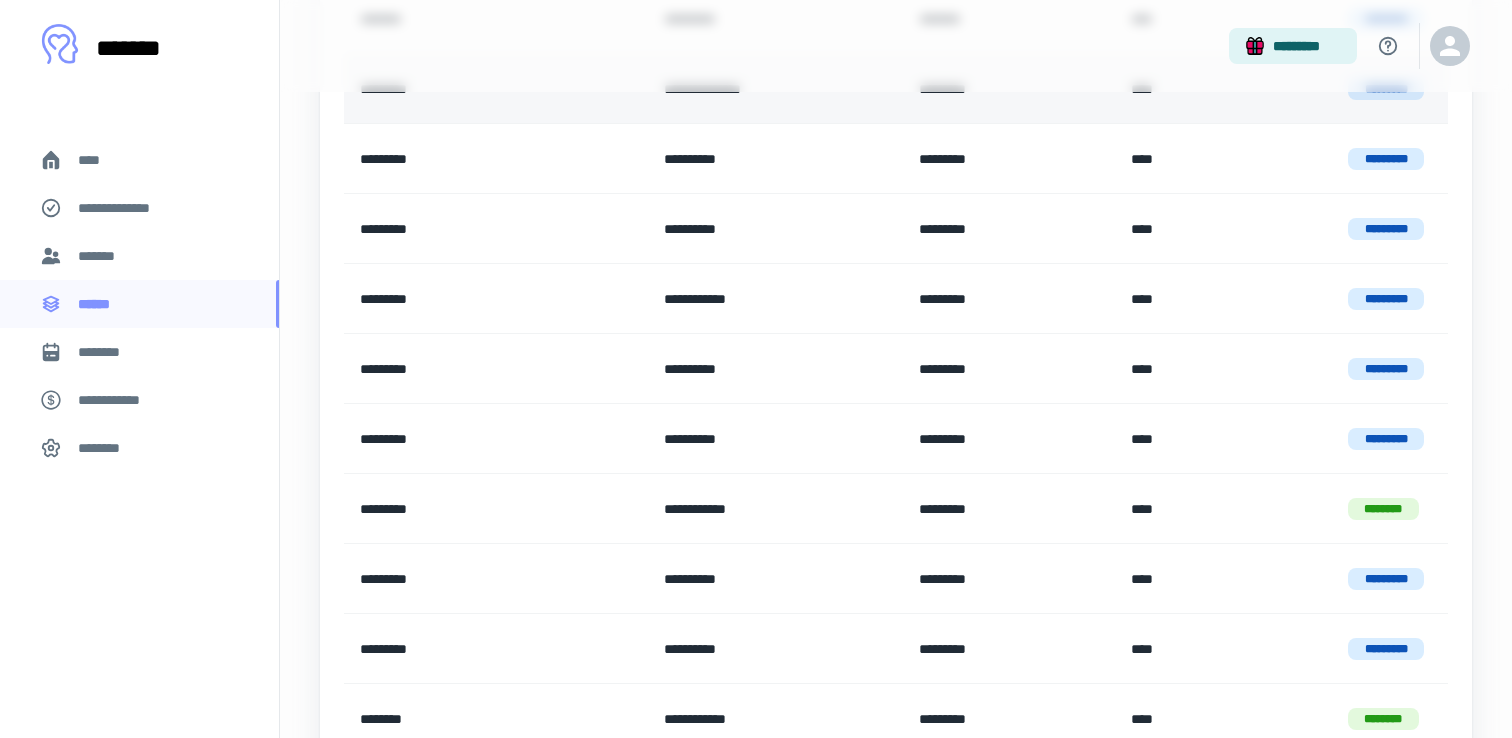 scroll, scrollTop: 331, scrollLeft: 0, axis: vertical 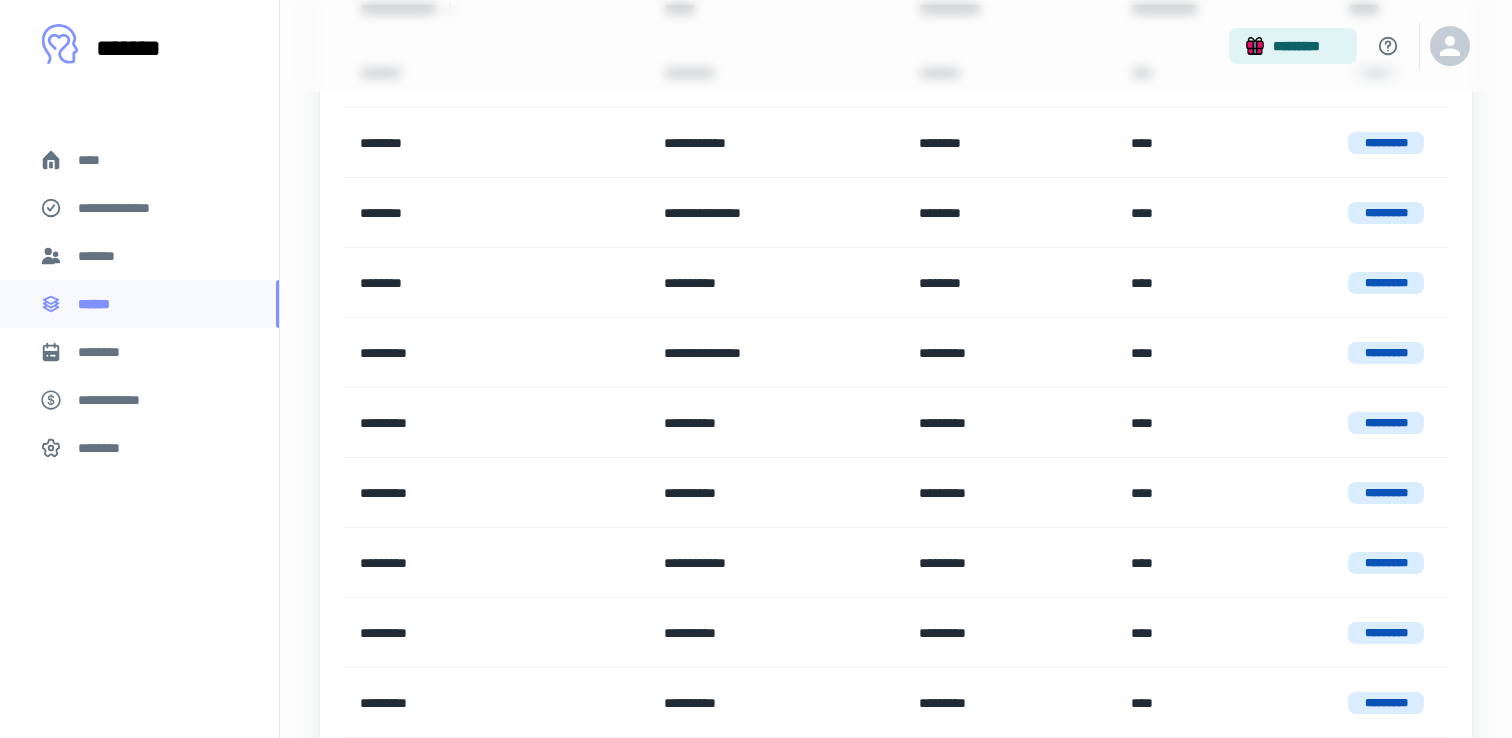 click on "********" at bounding box center [107, 352] 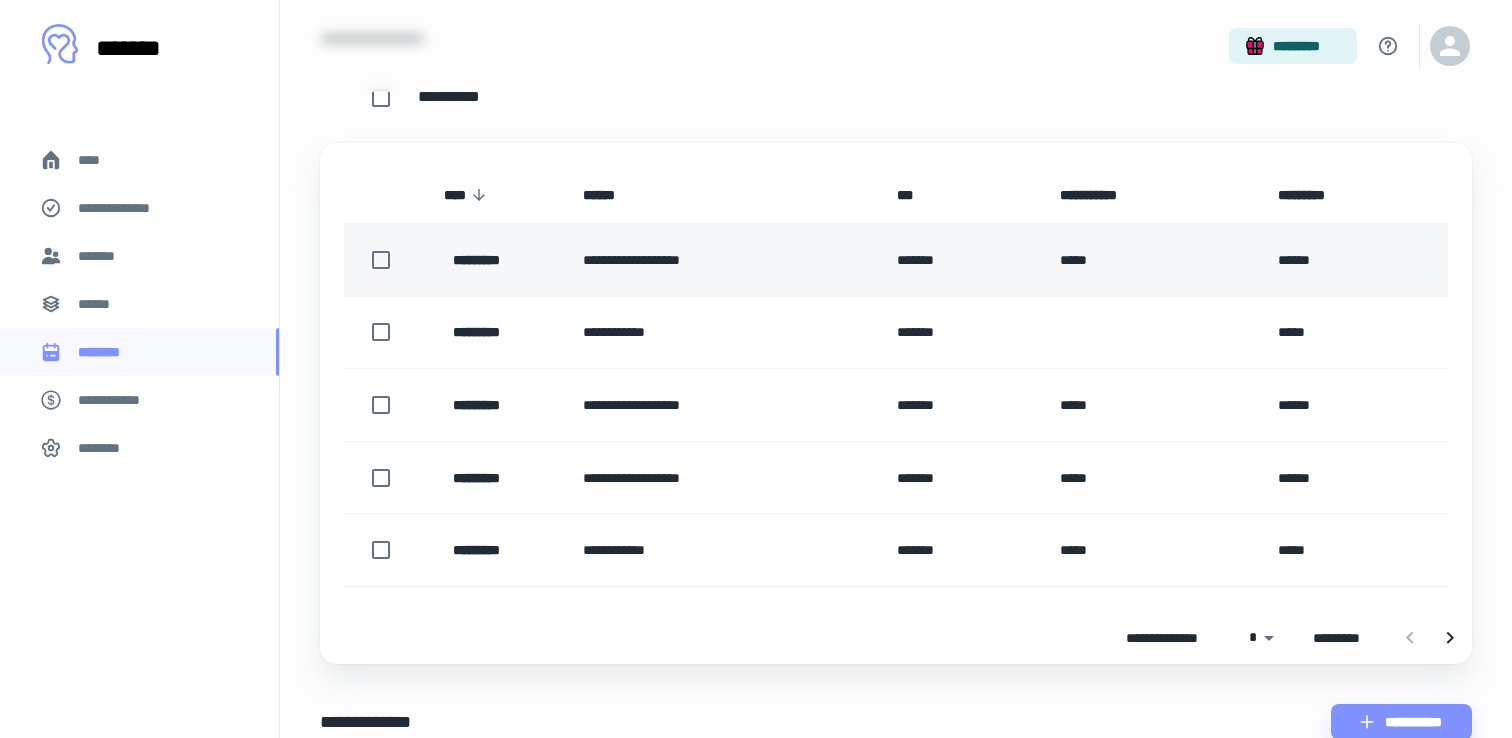 scroll, scrollTop: 217, scrollLeft: 0, axis: vertical 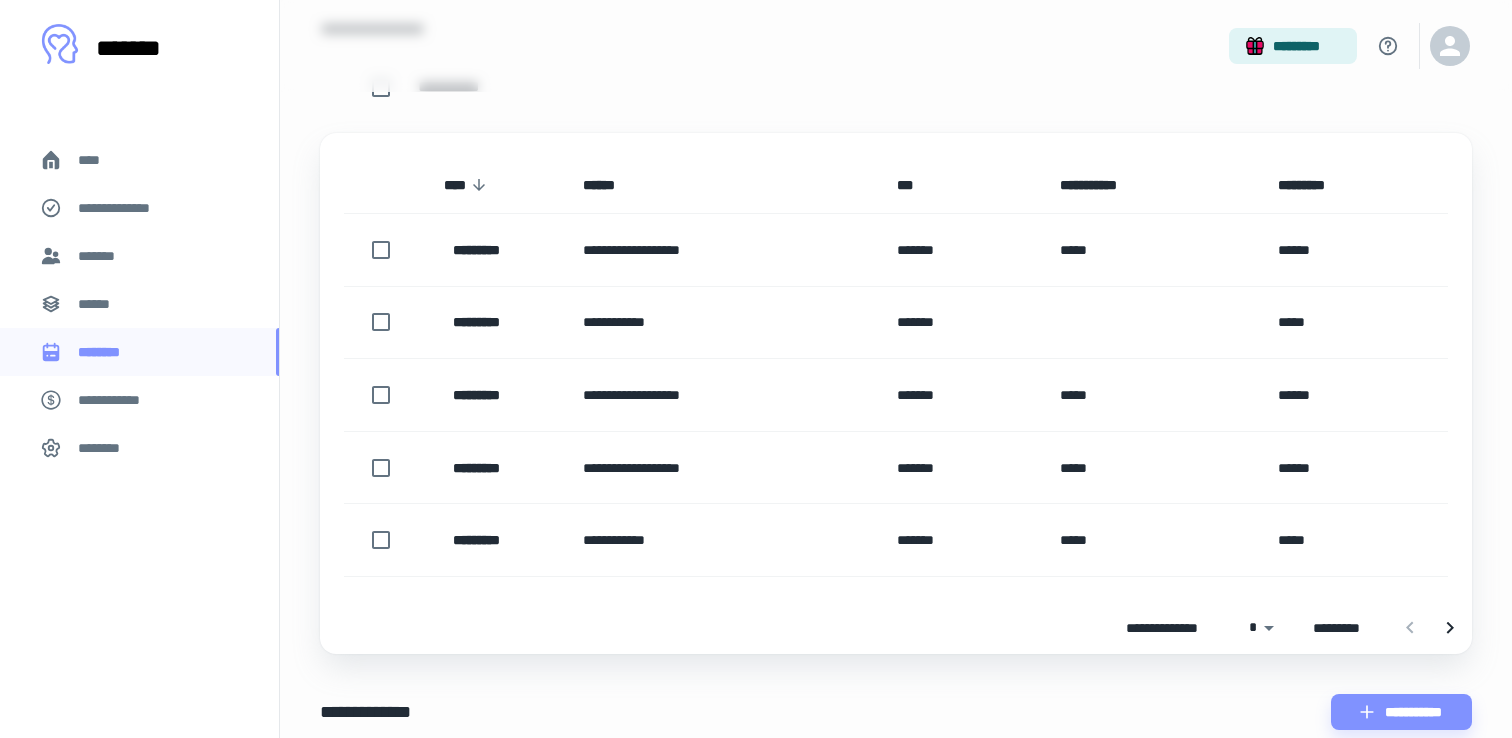 click on "*******" at bounding box center [100, 256] 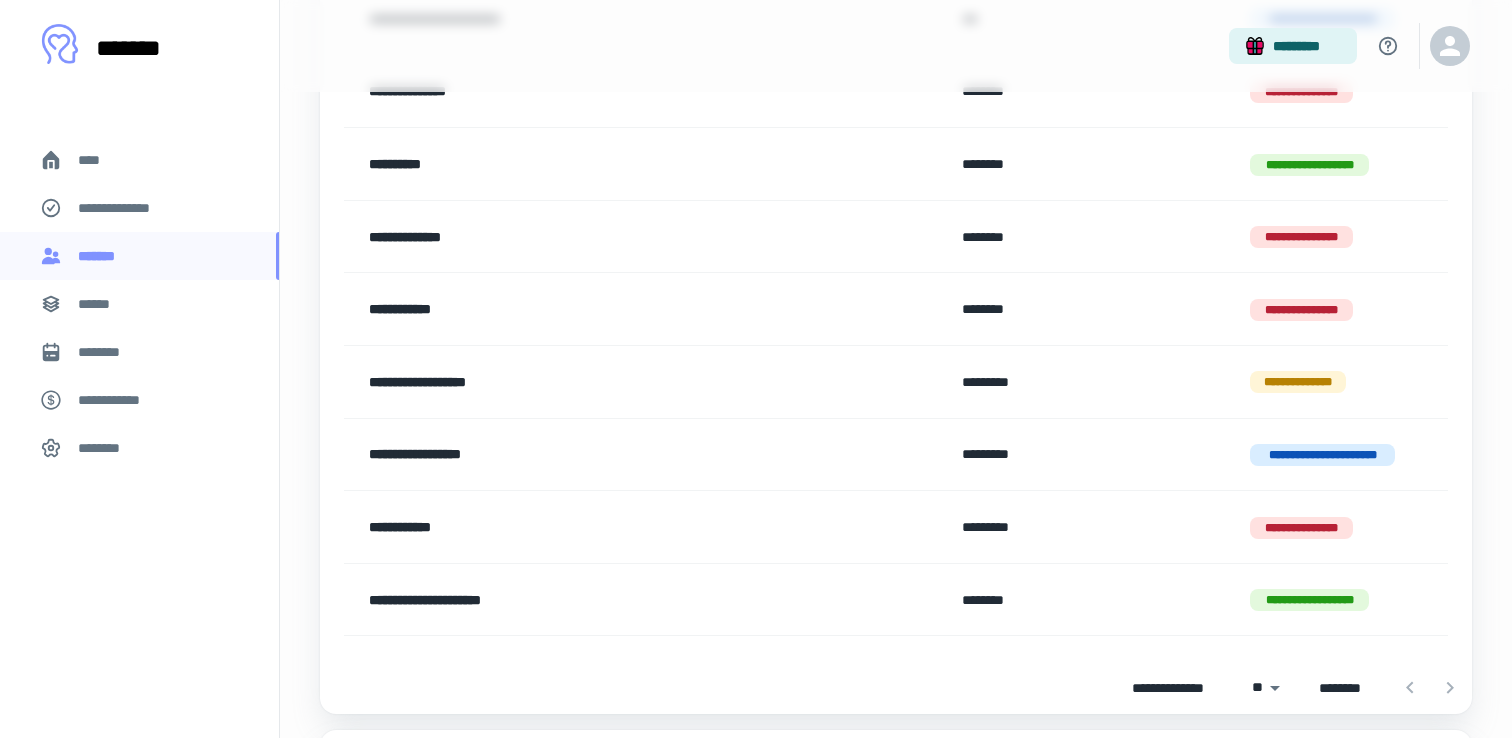 scroll, scrollTop: 387, scrollLeft: 0, axis: vertical 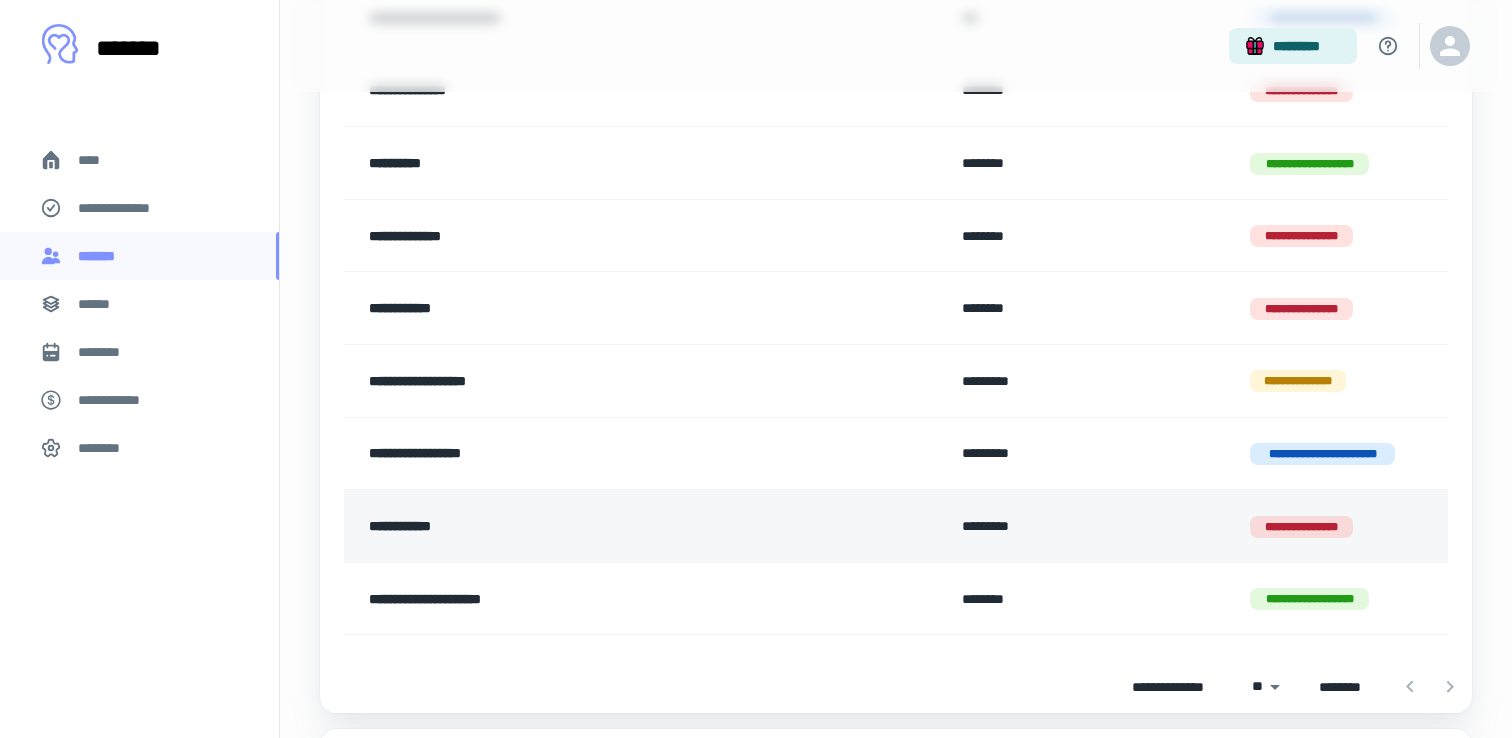 click on "**********" at bounding box center [593, 526] 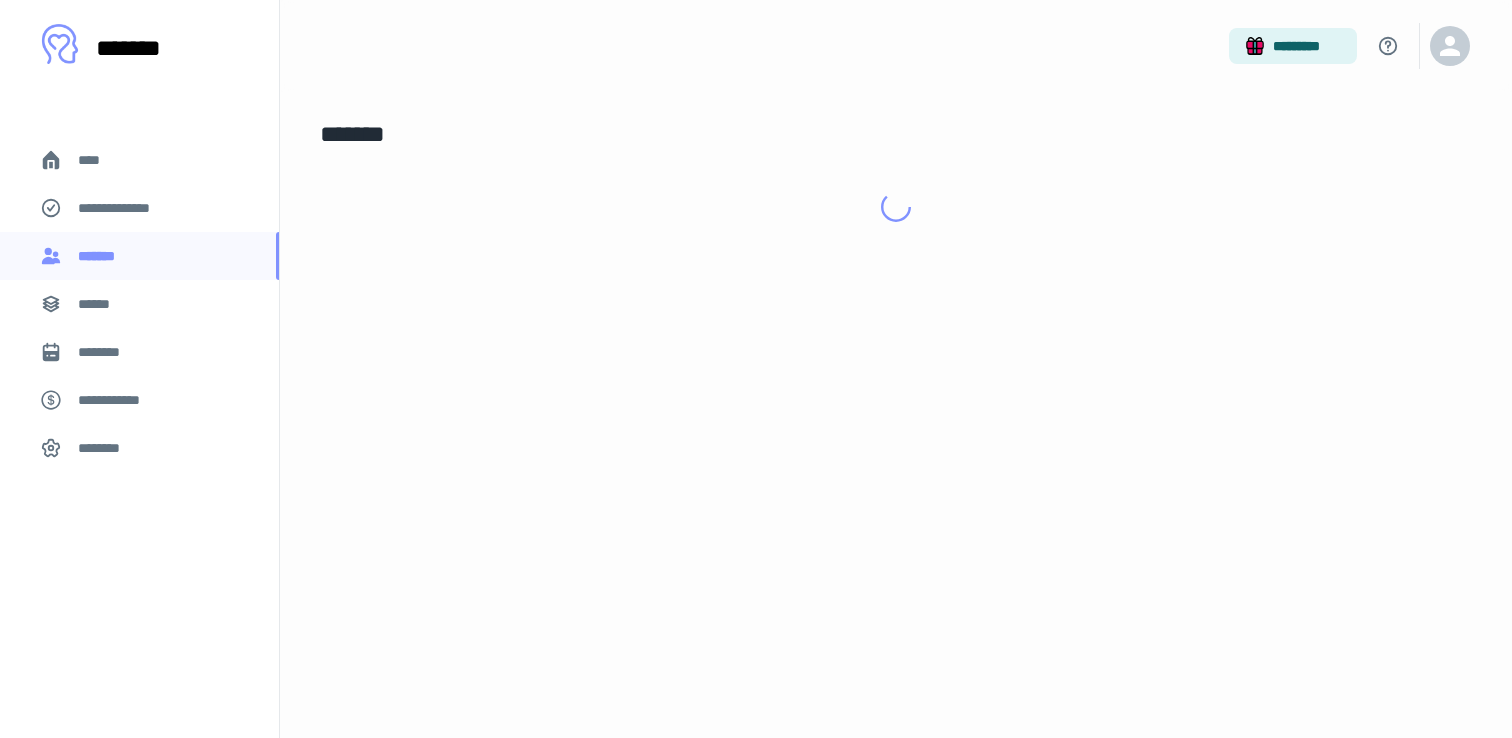 scroll, scrollTop: 0, scrollLeft: 0, axis: both 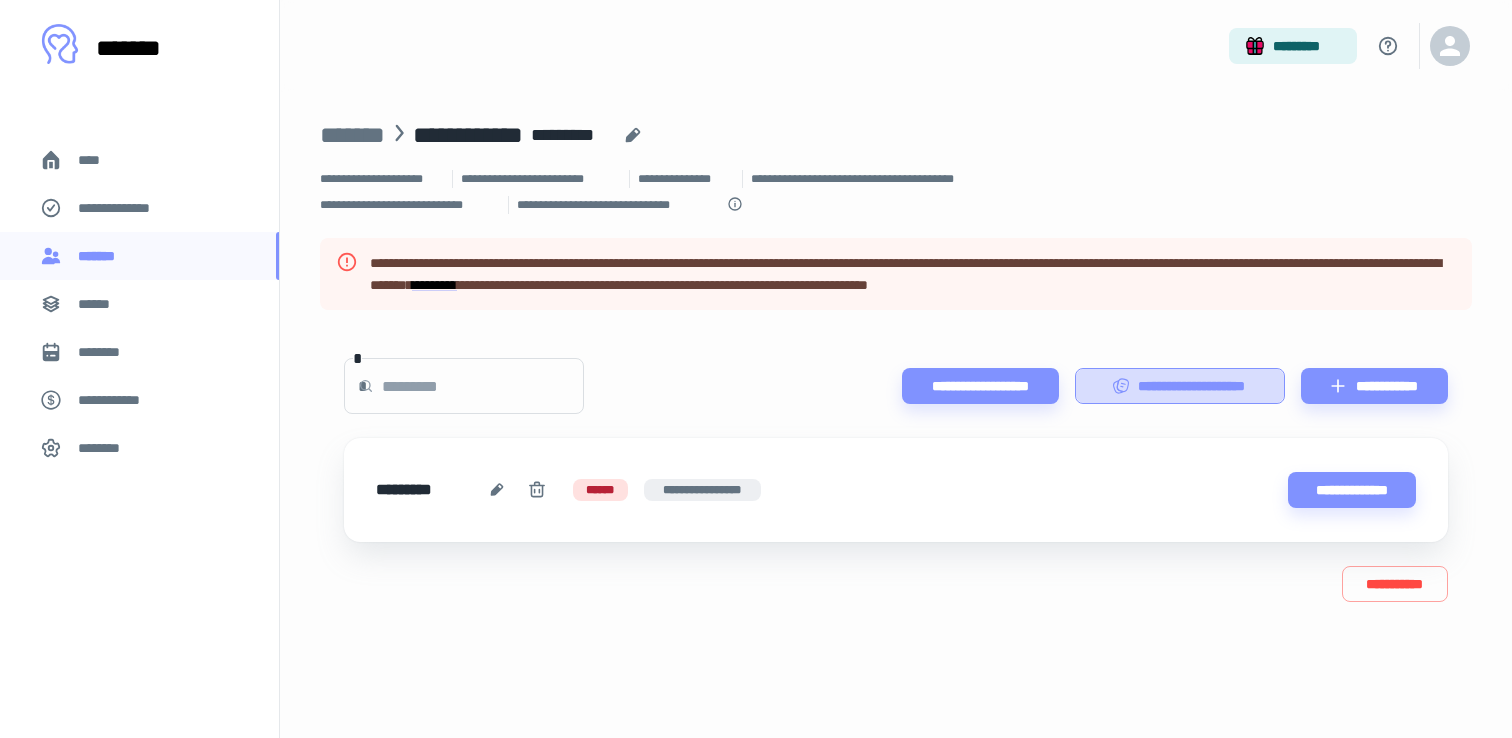 click on "**********" at bounding box center [1180, 386] 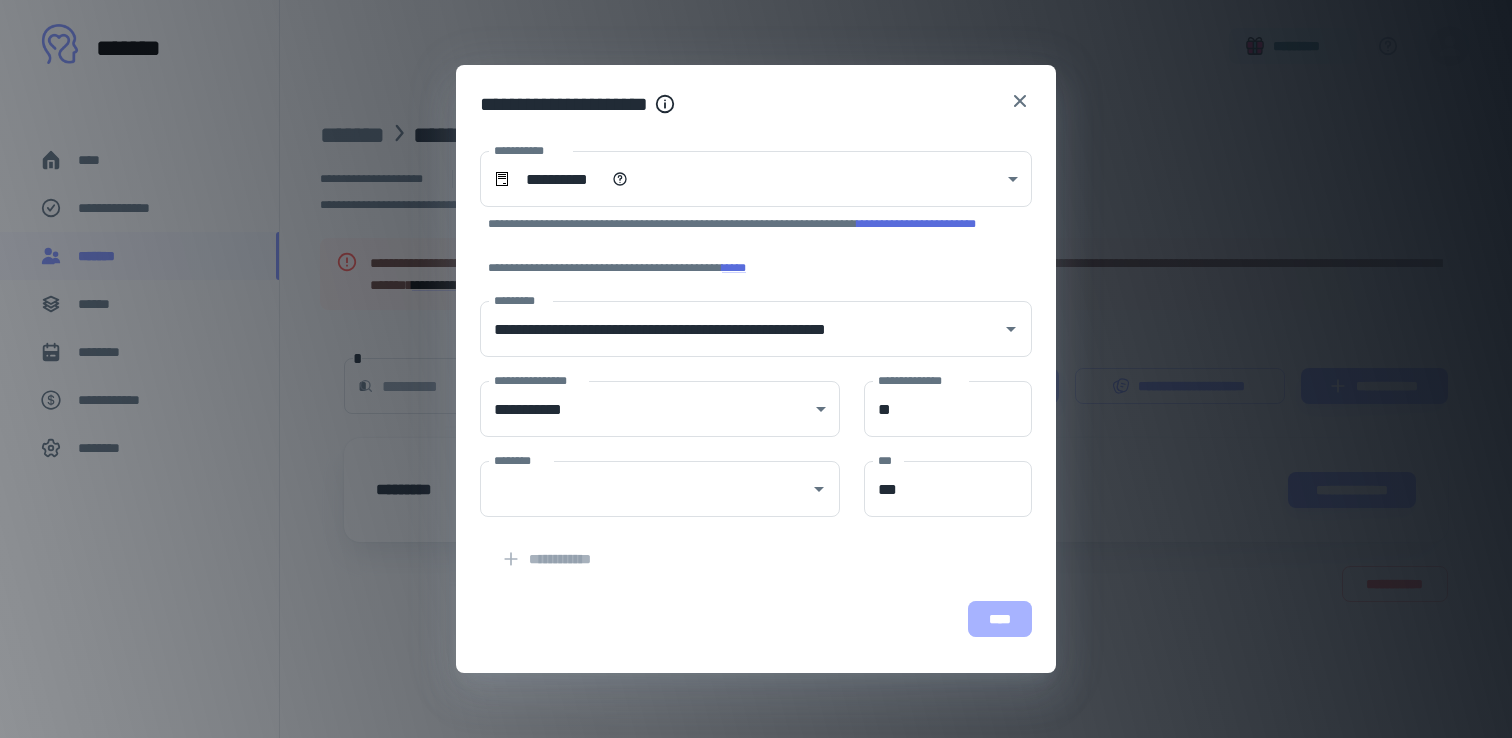 click on "****" at bounding box center [1000, 619] 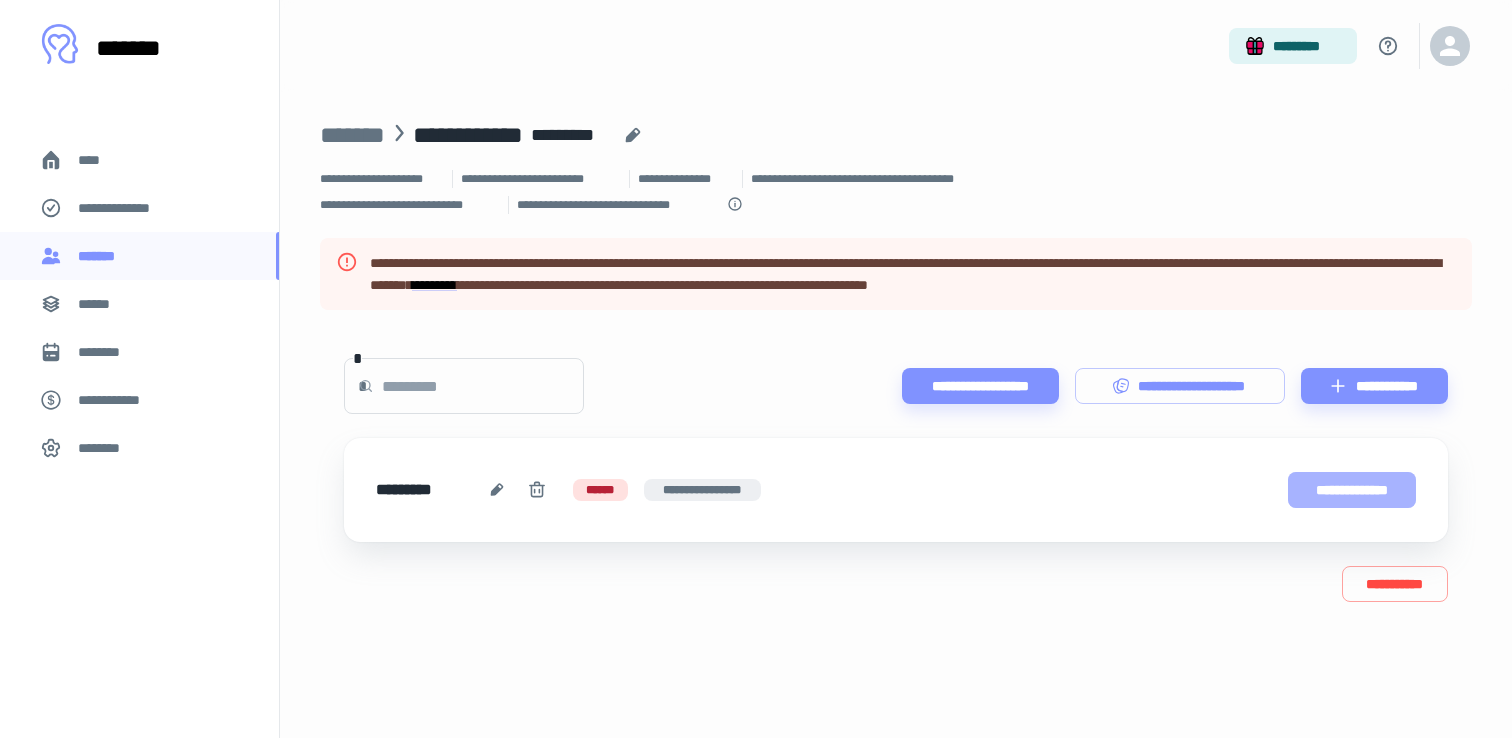 click on "**********" at bounding box center (1352, 490) 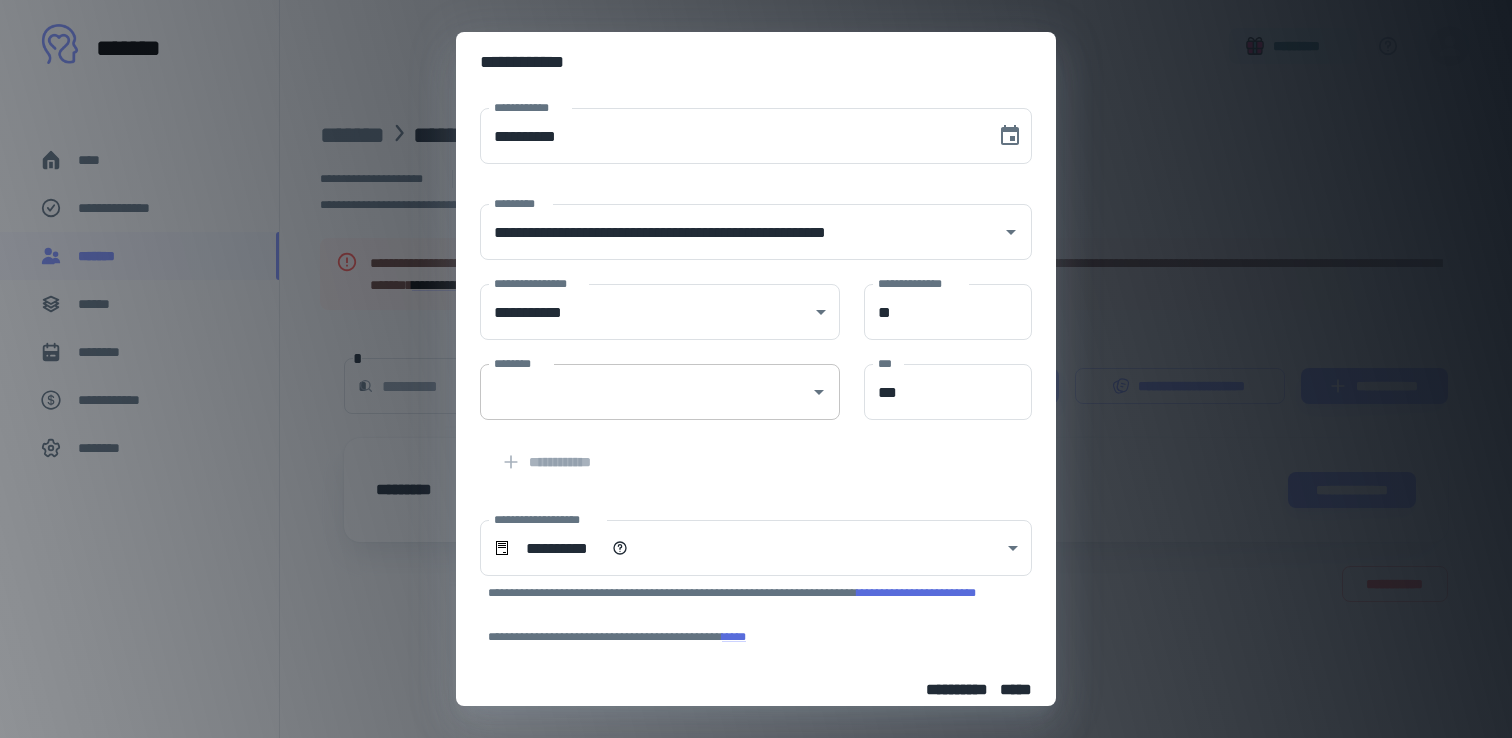 scroll, scrollTop: 30, scrollLeft: 0, axis: vertical 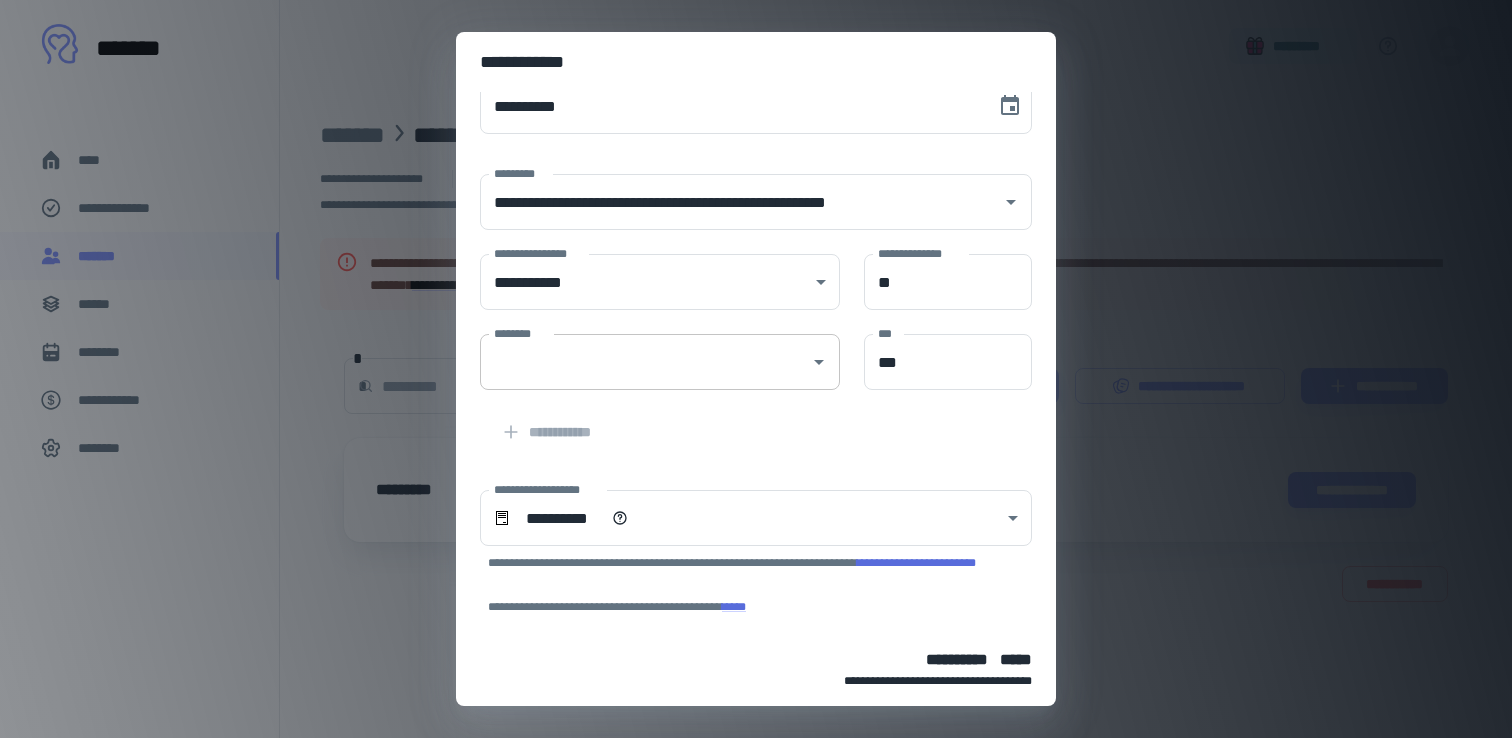 click on "********" at bounding box center (660, 362) 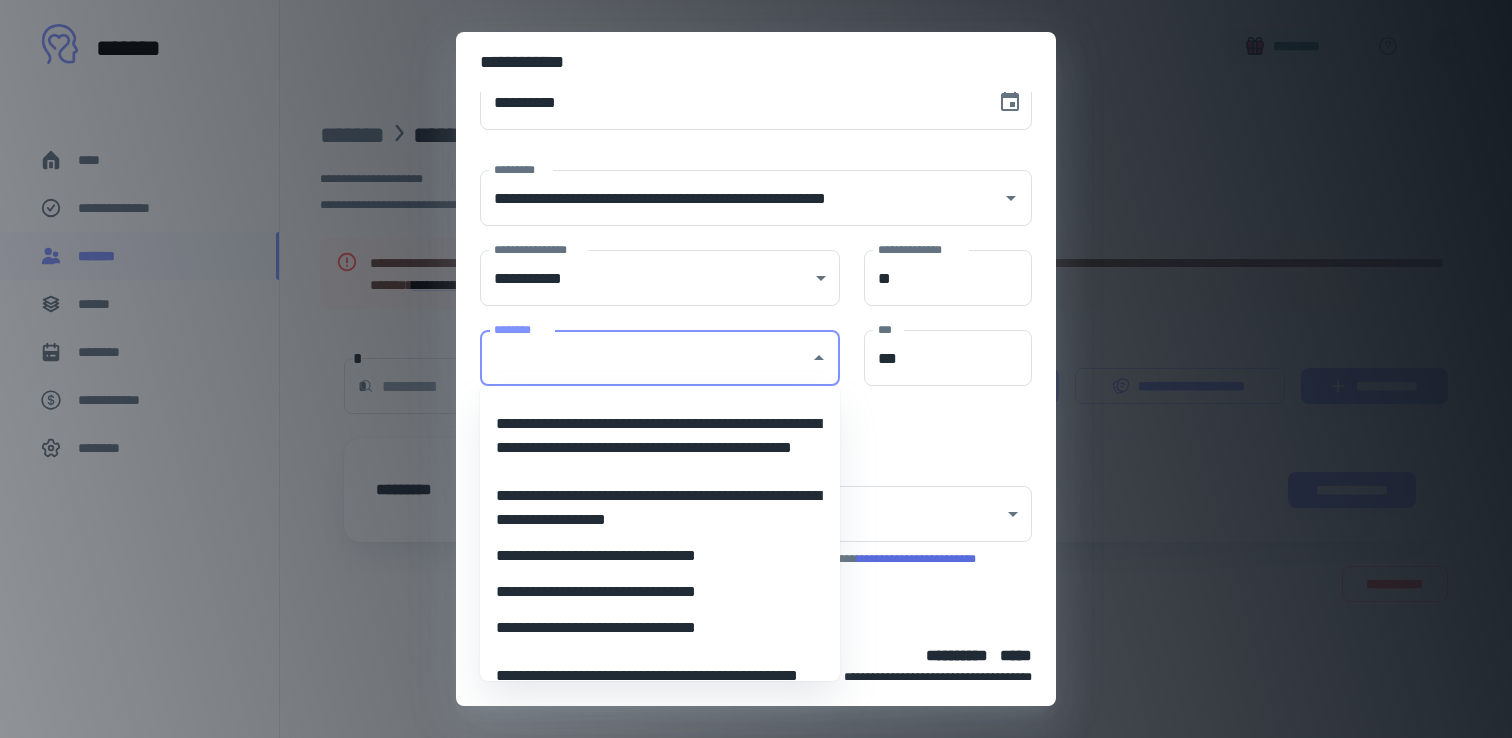 scroll, scrollTop: 1, scrollLeft: 0, axis: vertical 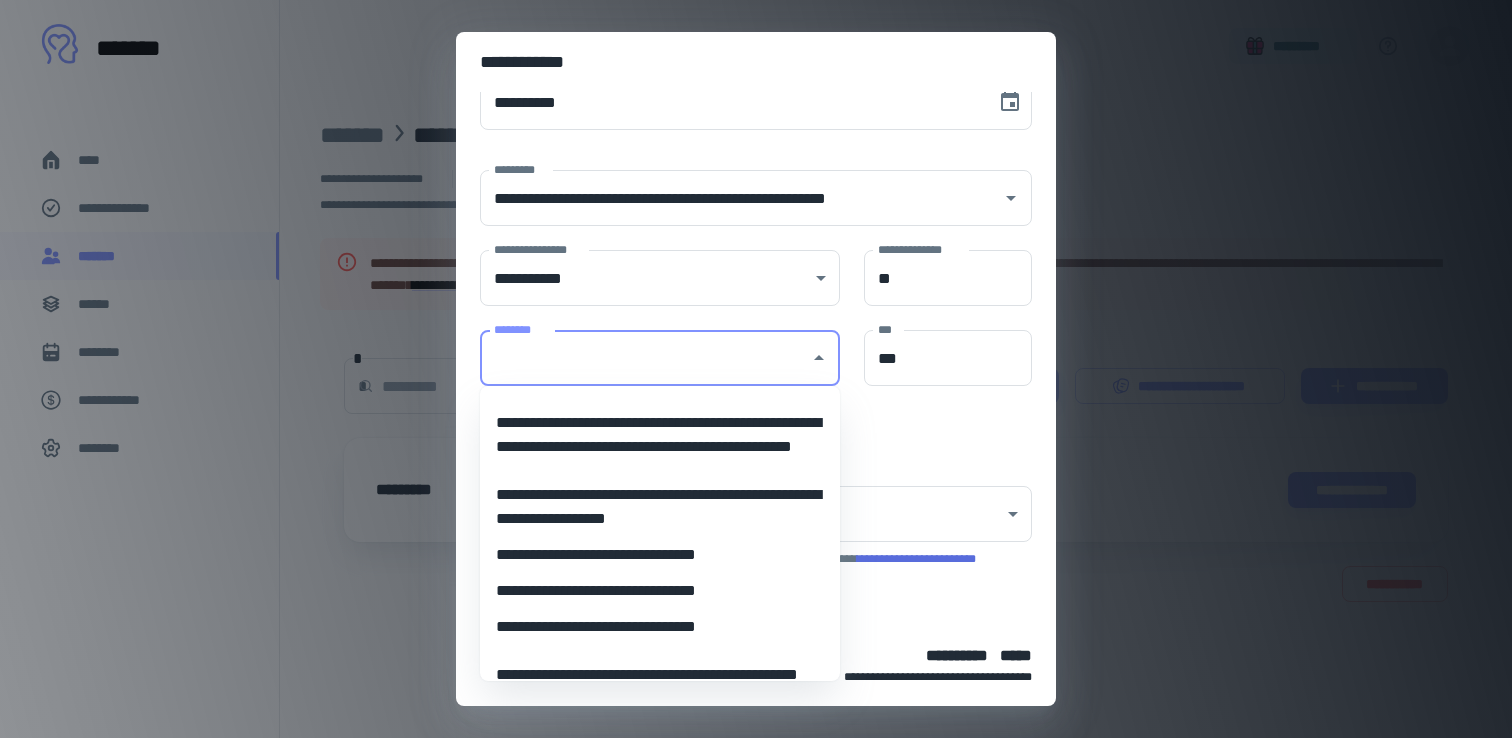 click on "**********" at bounding box center [660, 627] 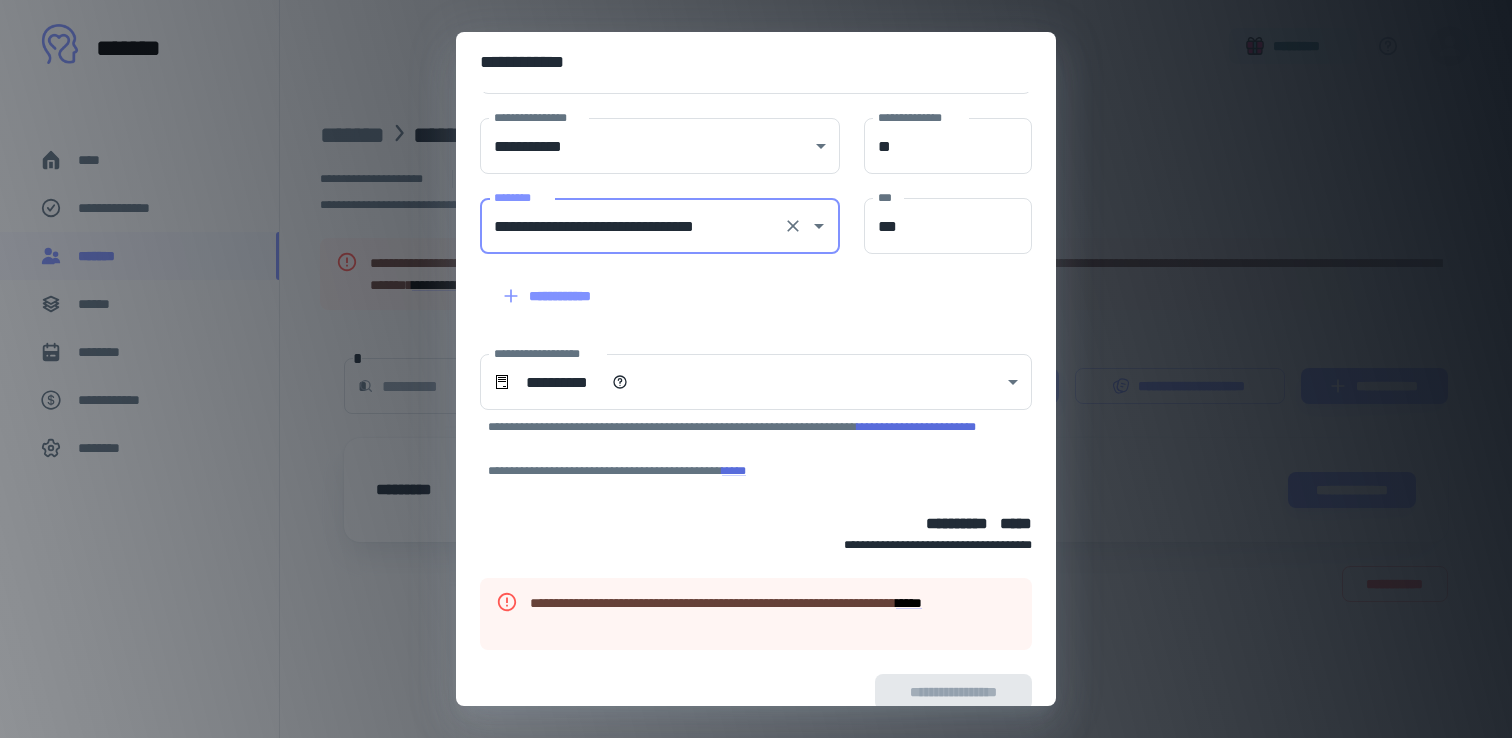 scroll, scrollTop: 190, scrollLeft: 0, axis: vertical 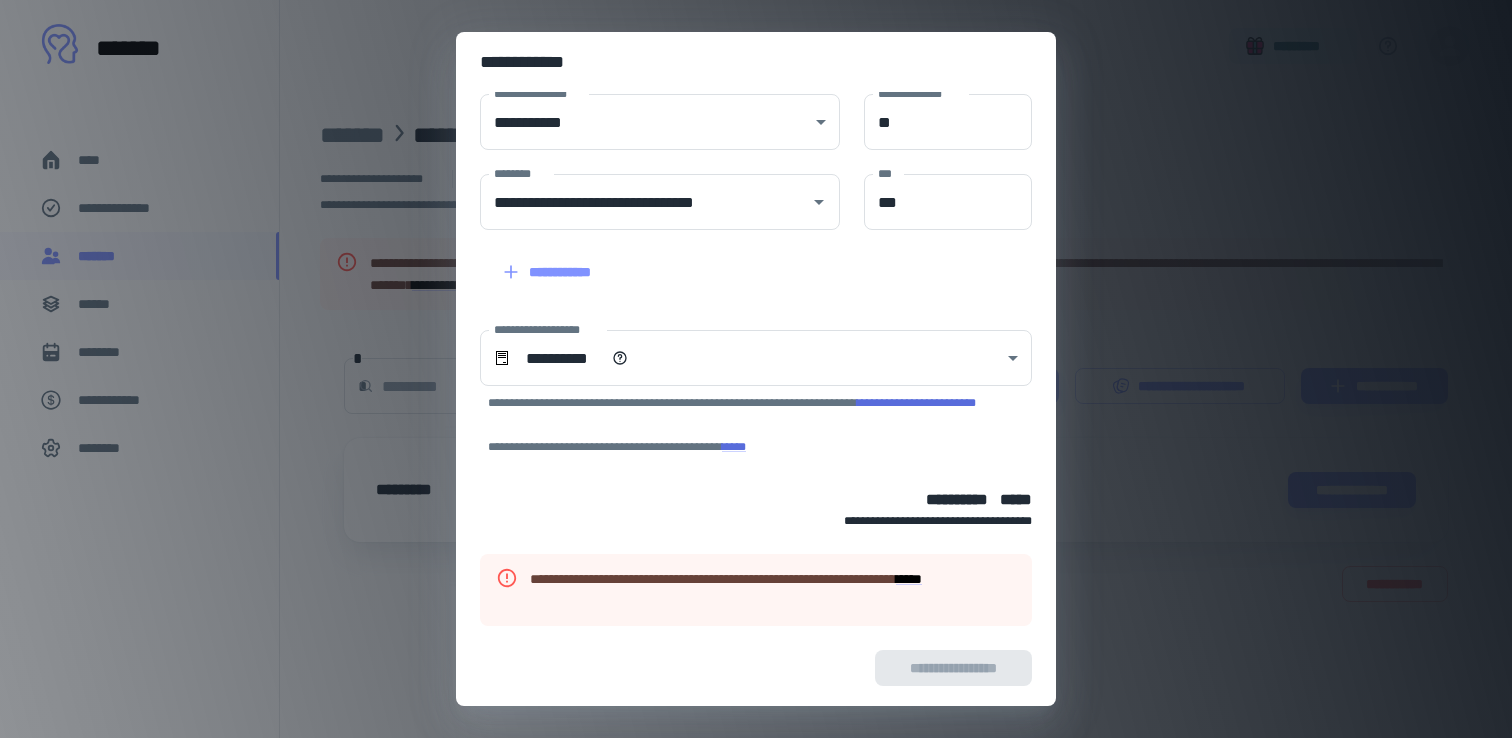 click on "**********" at bounding box center [773, 590] 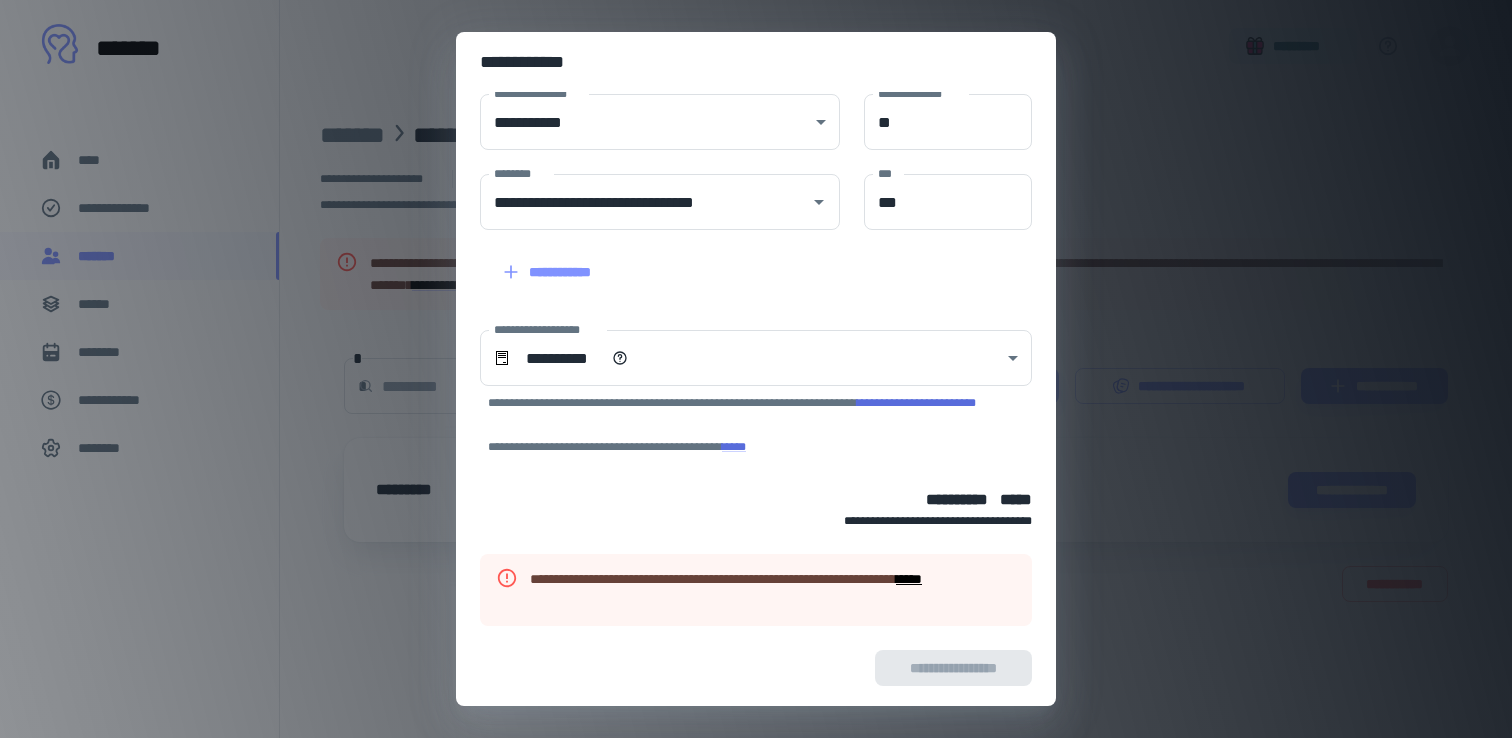 click on "****" at bounding box center [909, 579] 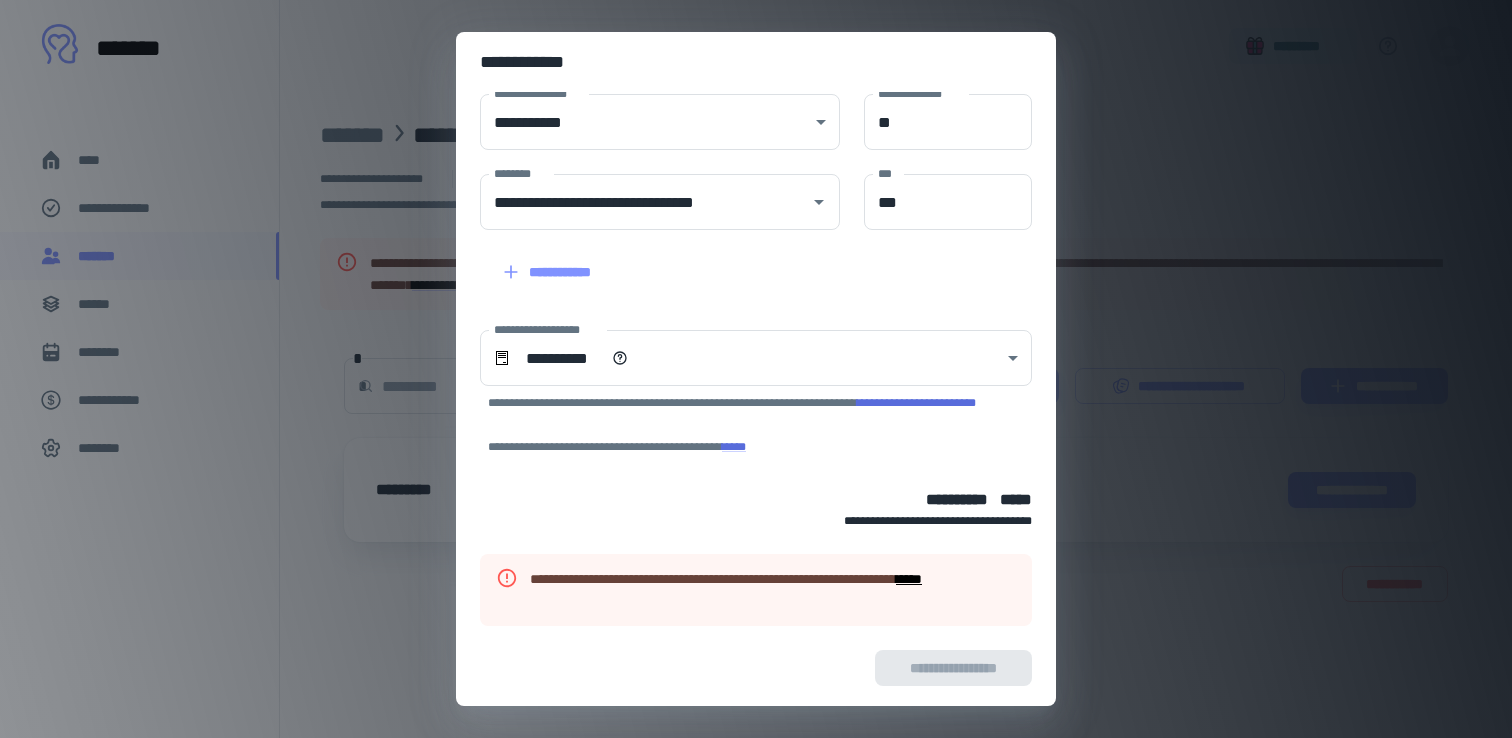 click on "****" at bounding box center [909, 579] 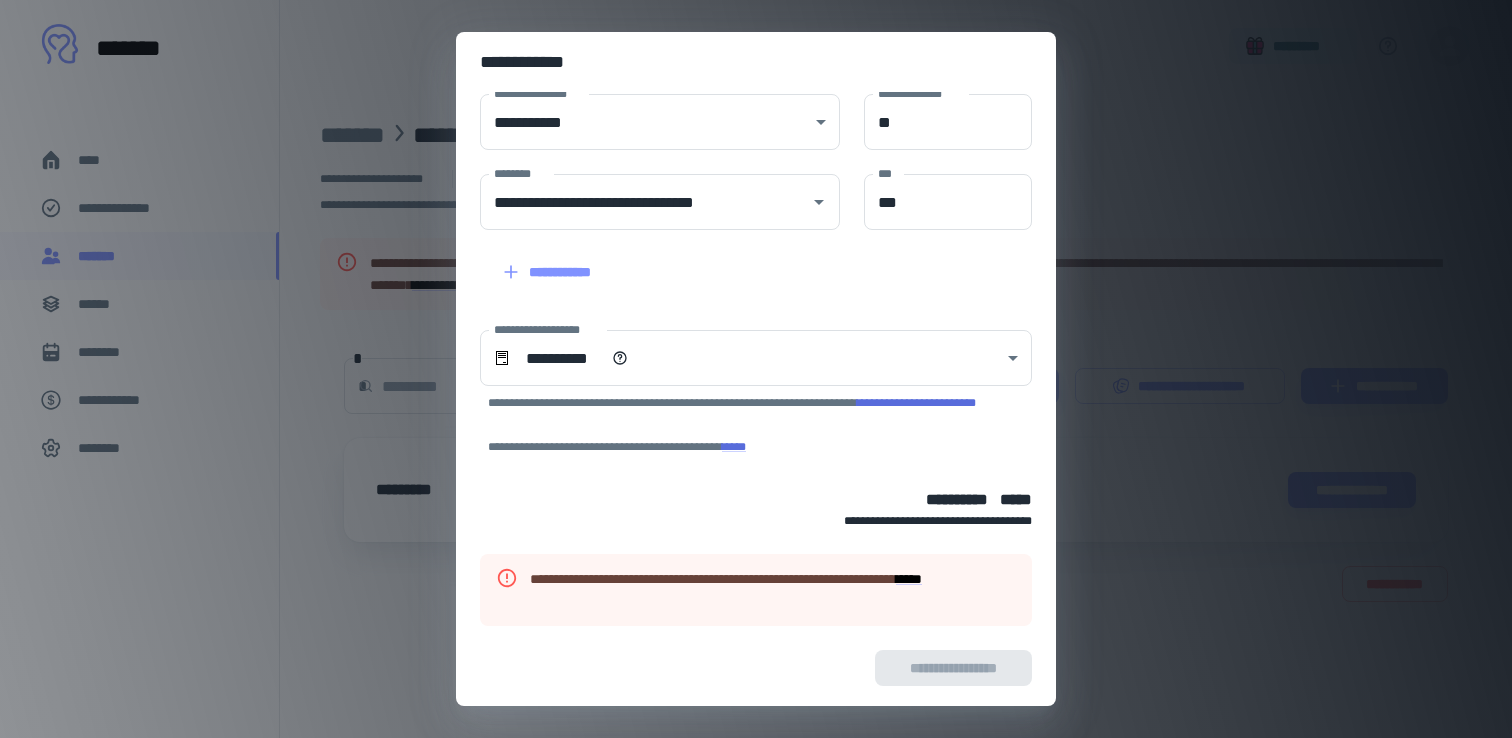click on "**********" at bounding box center [756, 369] 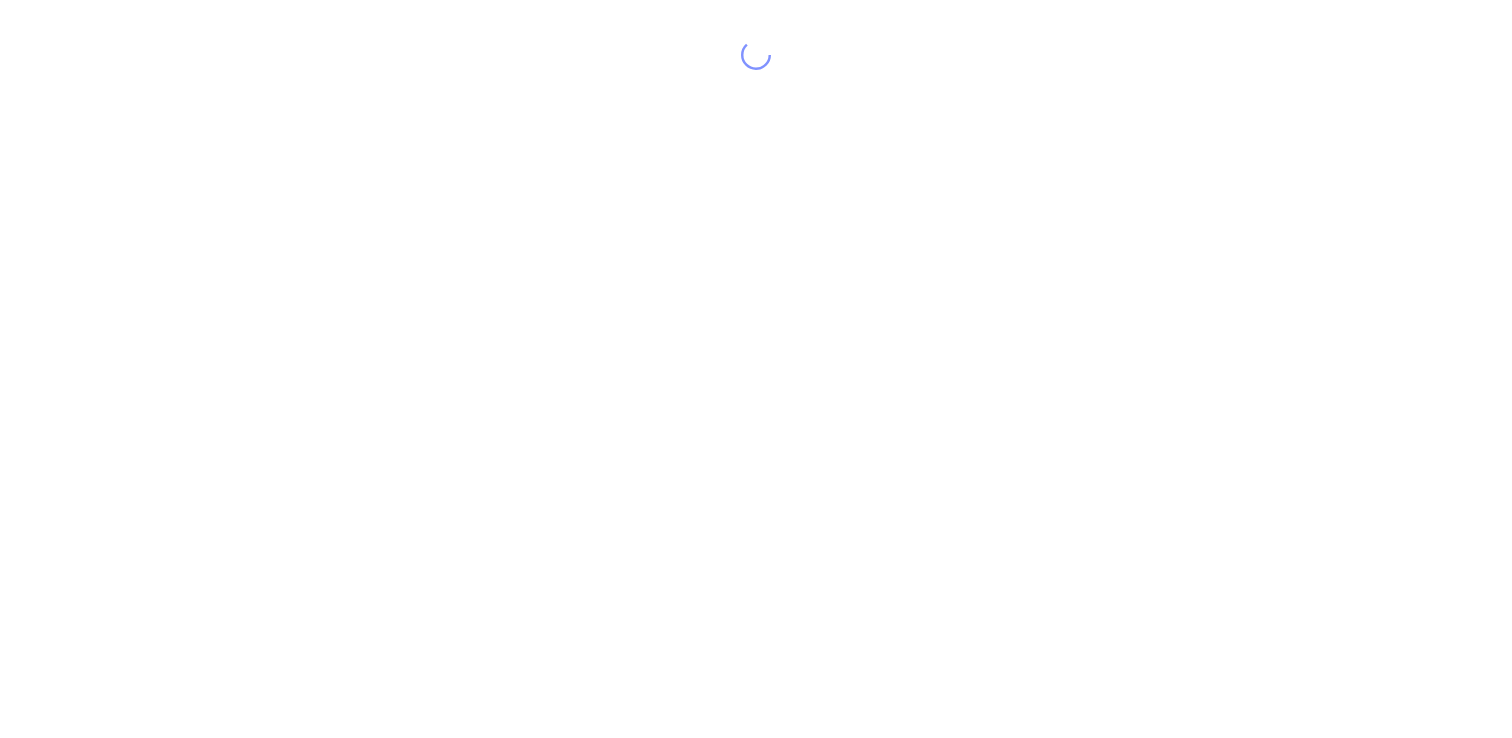 scroll, scrollTop: 0, scrollLeft: 0, axis: both 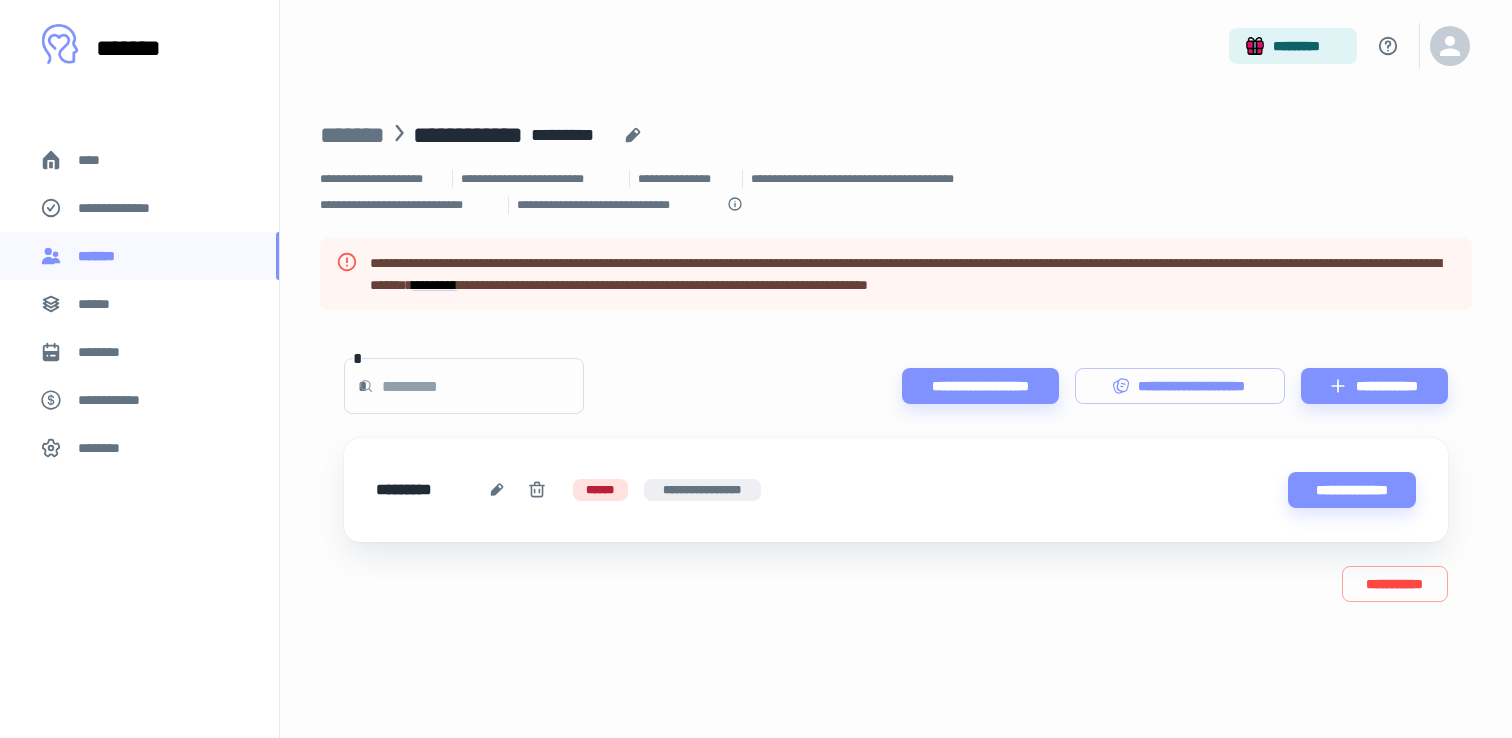 click on "**********" at bounding box center [913, 274] 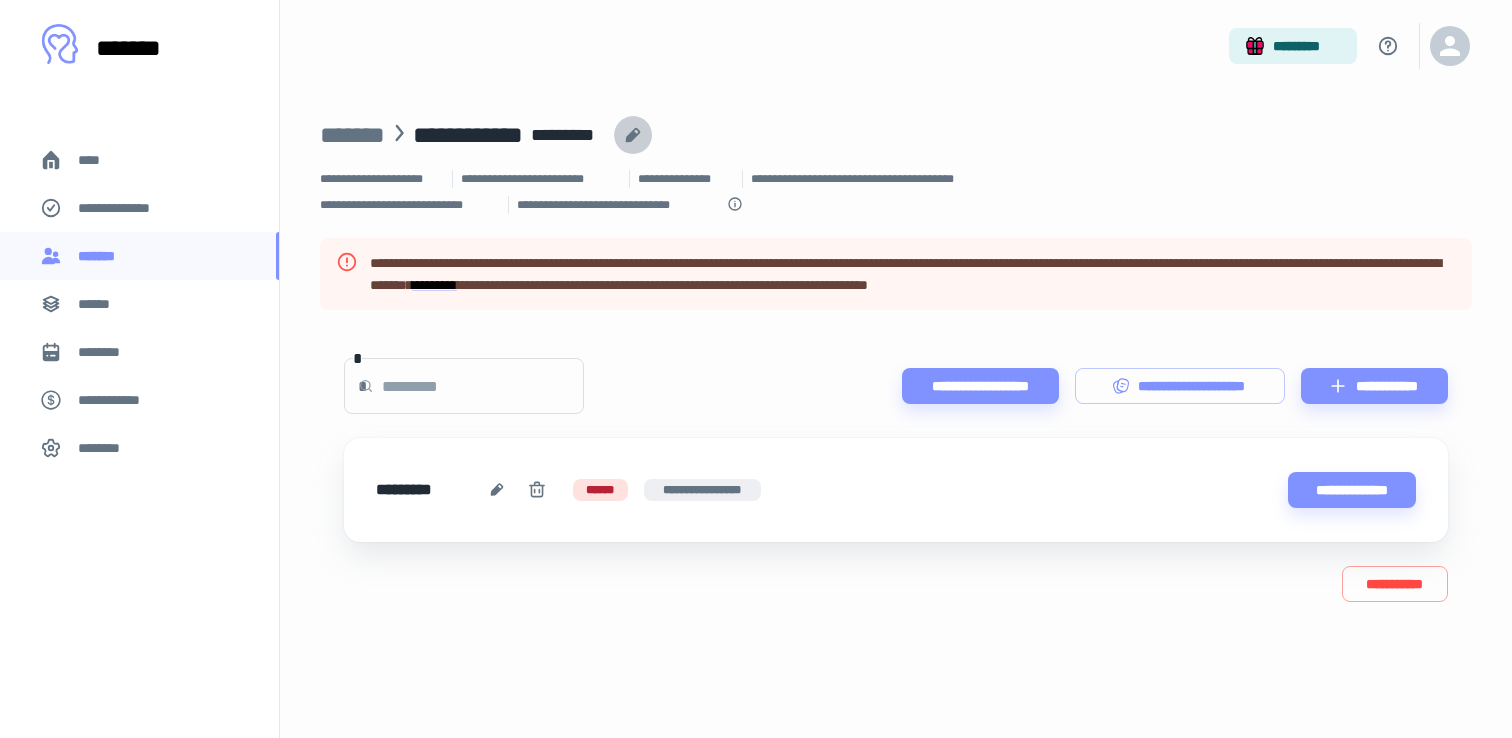 click 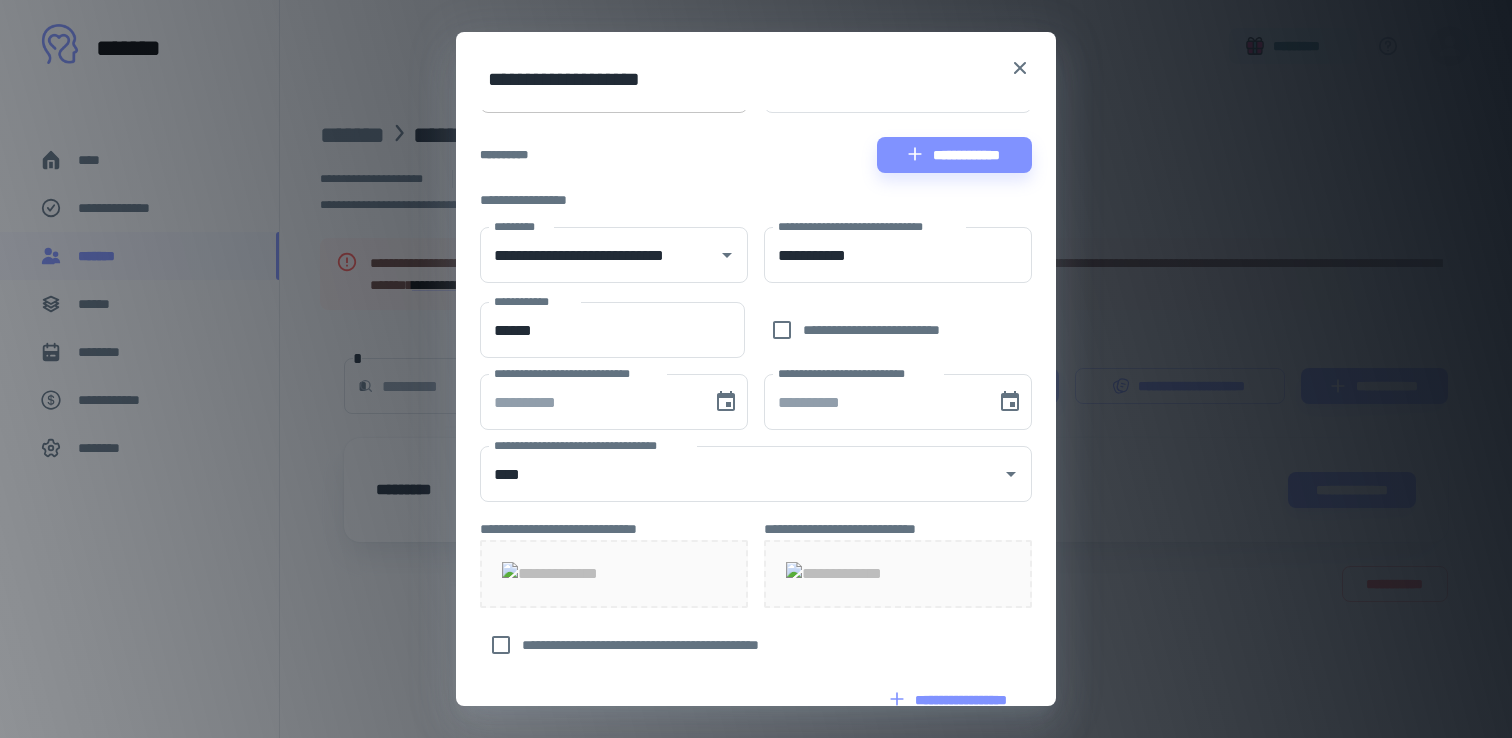 scroll, scrollTop: 642, scrollLeft: 0, axis: vertical 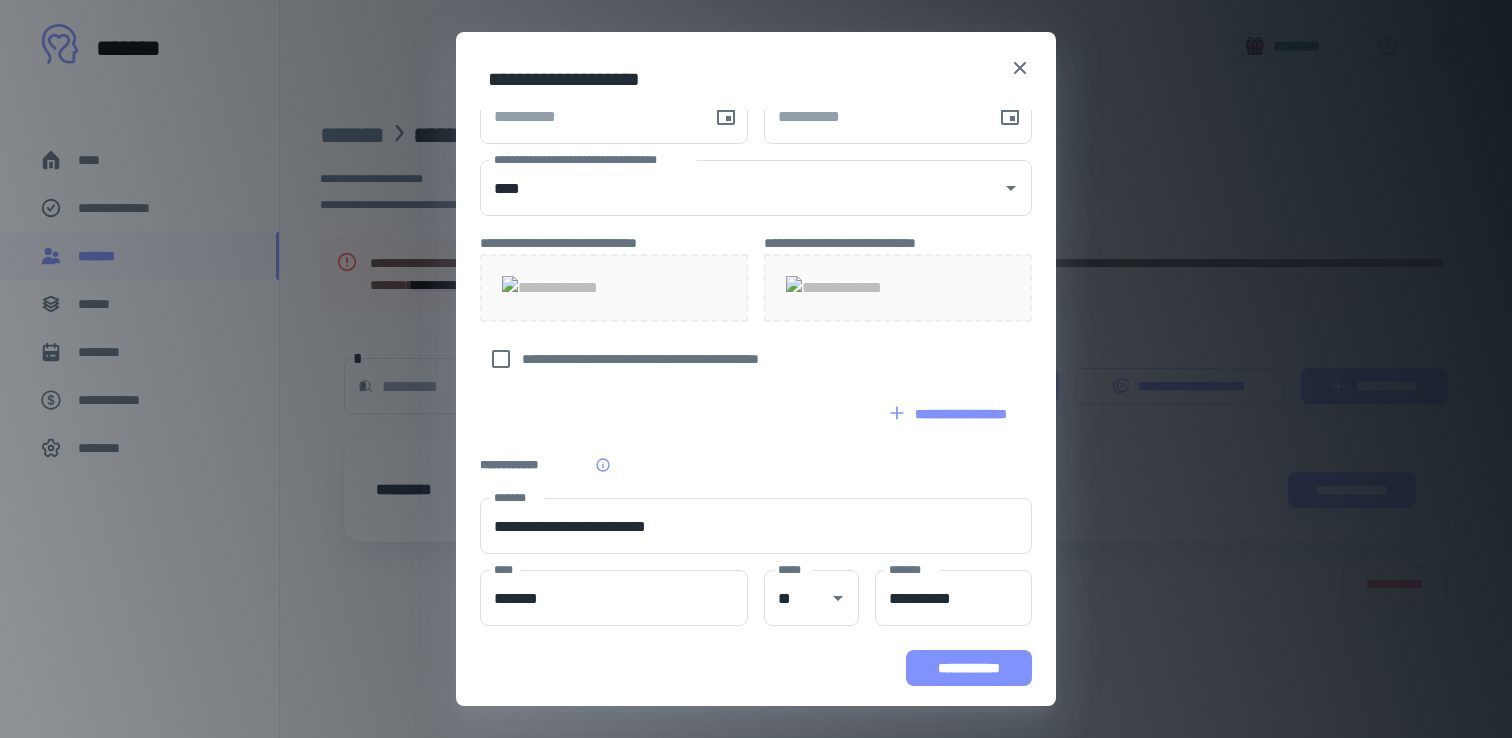 click on "**********" at bounding box center [969, 668] 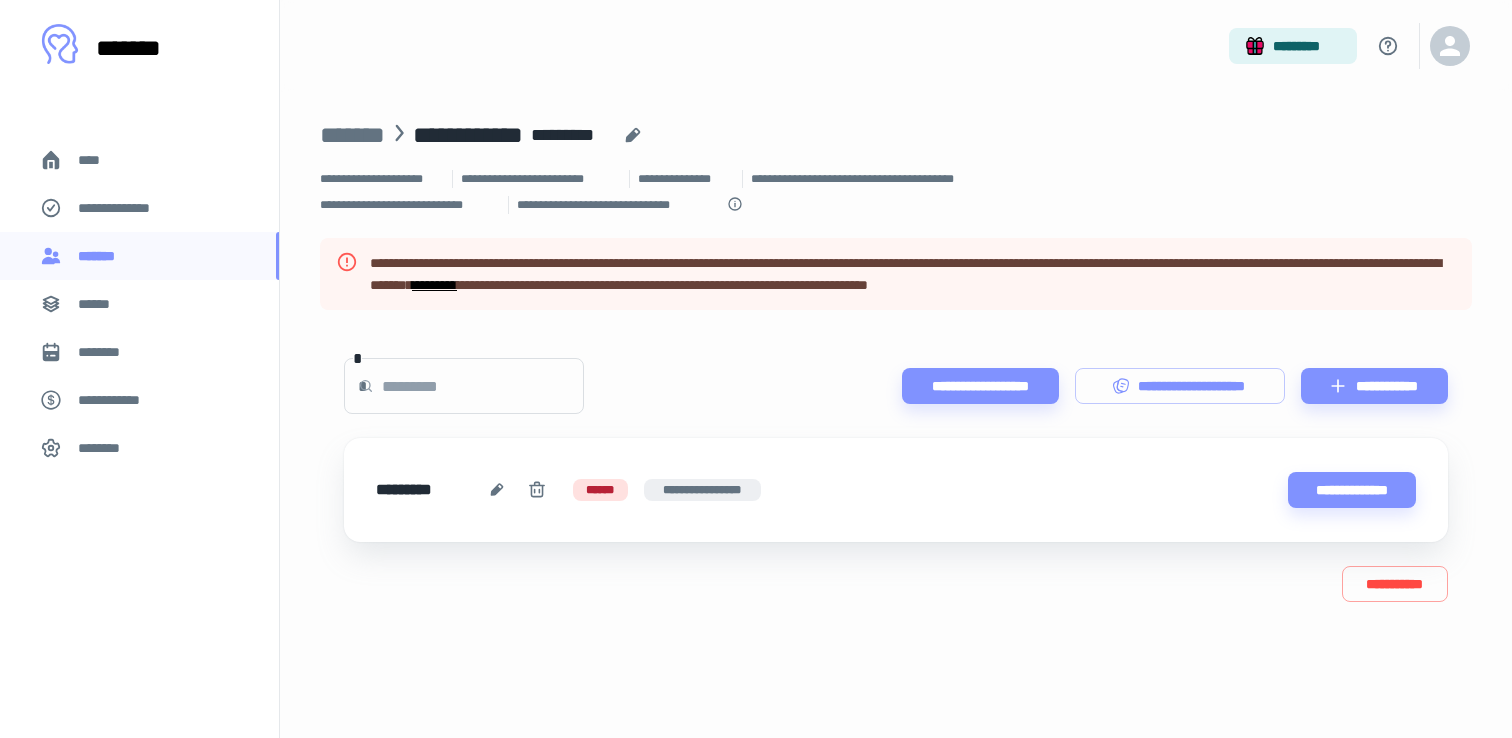 click on "*********" at bounding box center (434, 285) 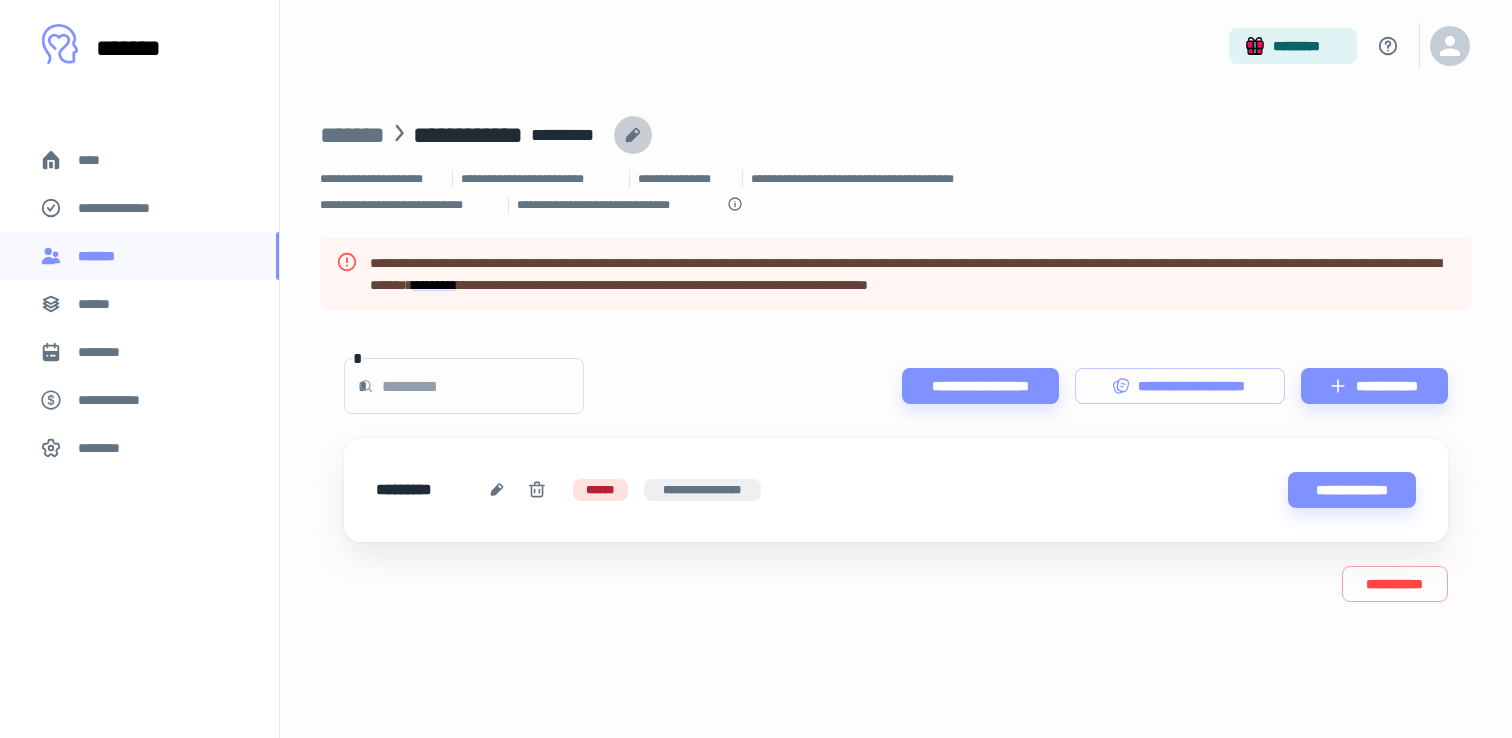 click 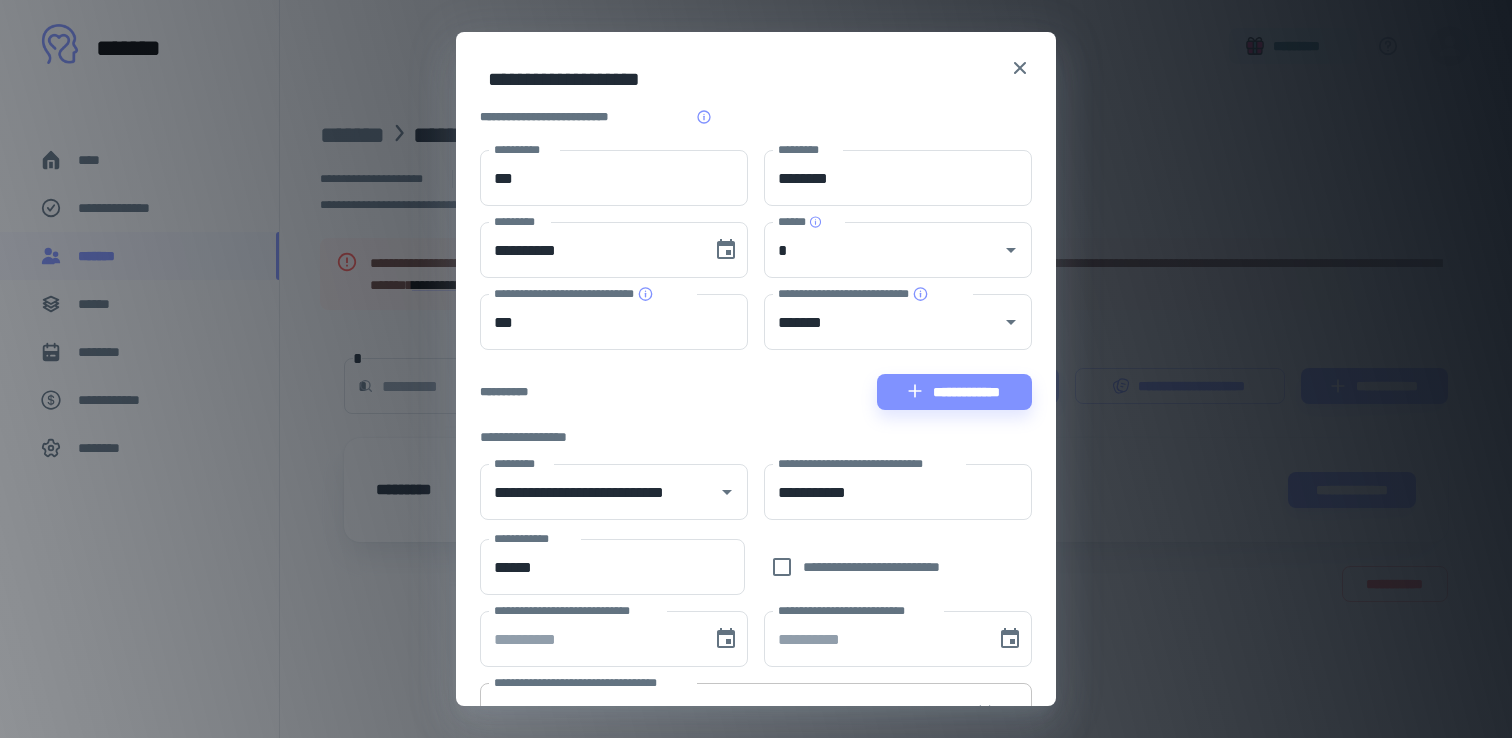 scroll, scrollTop: 642, scrollLeft: 0, axis: vertical 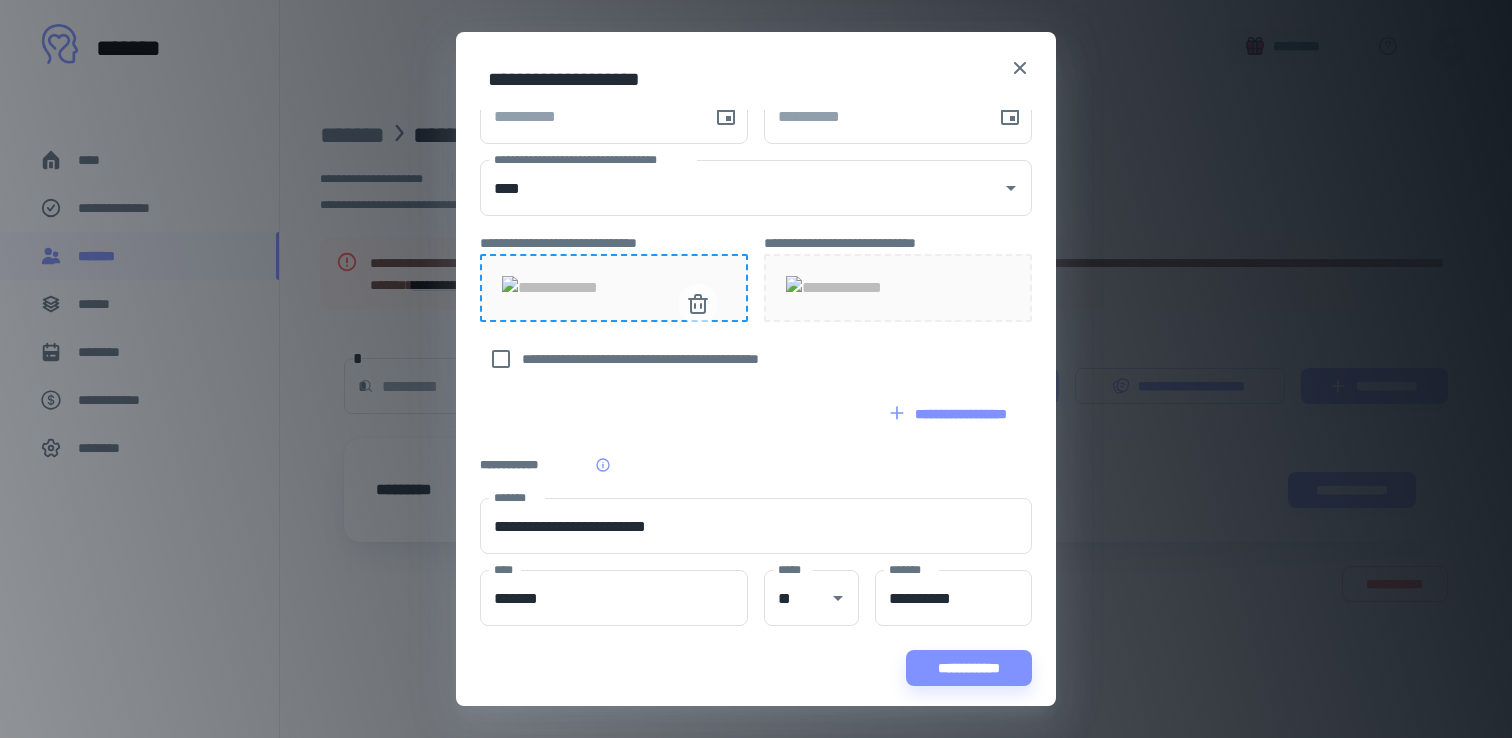 click at bounding box center [614, 288] 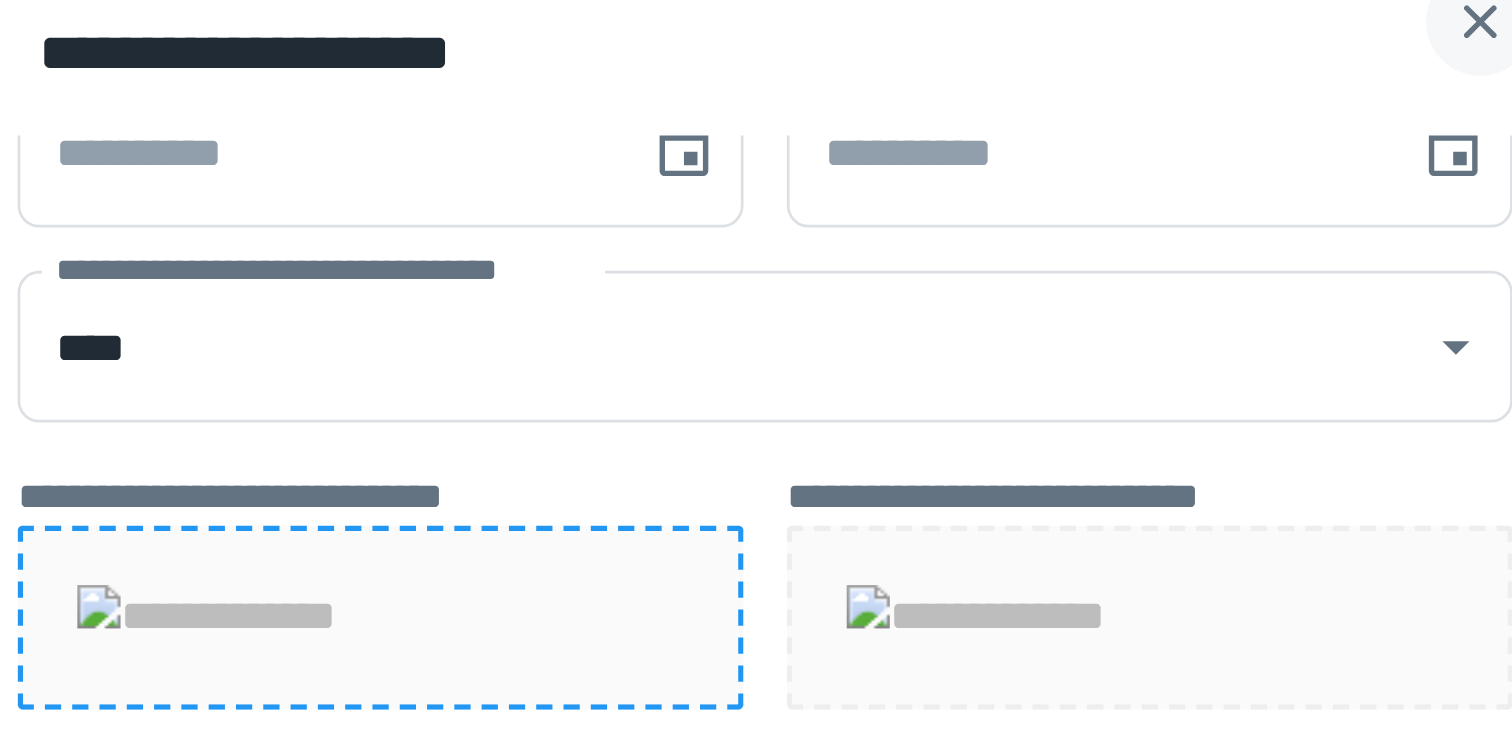 click 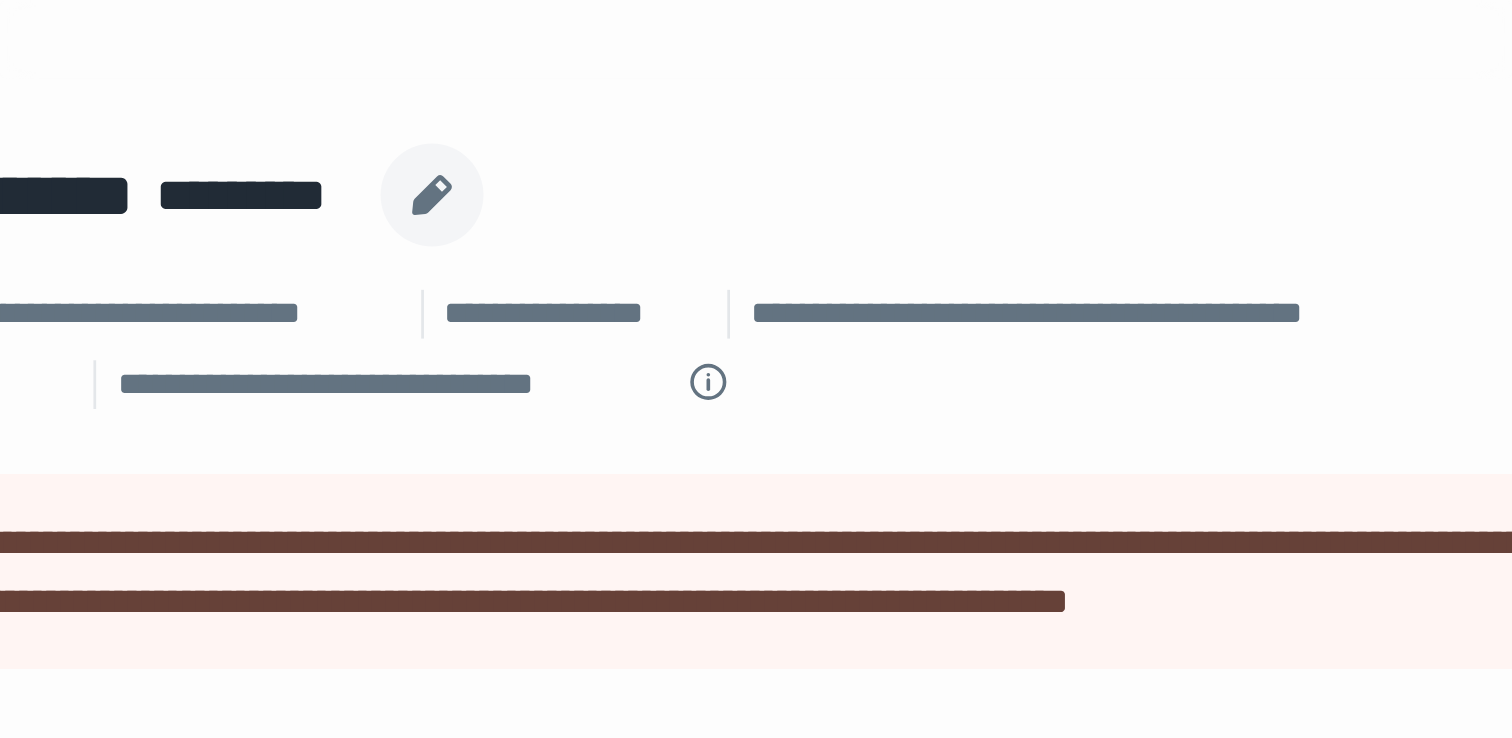 scroll, scrollTop: 0, scrollLeft: 0, axis: both 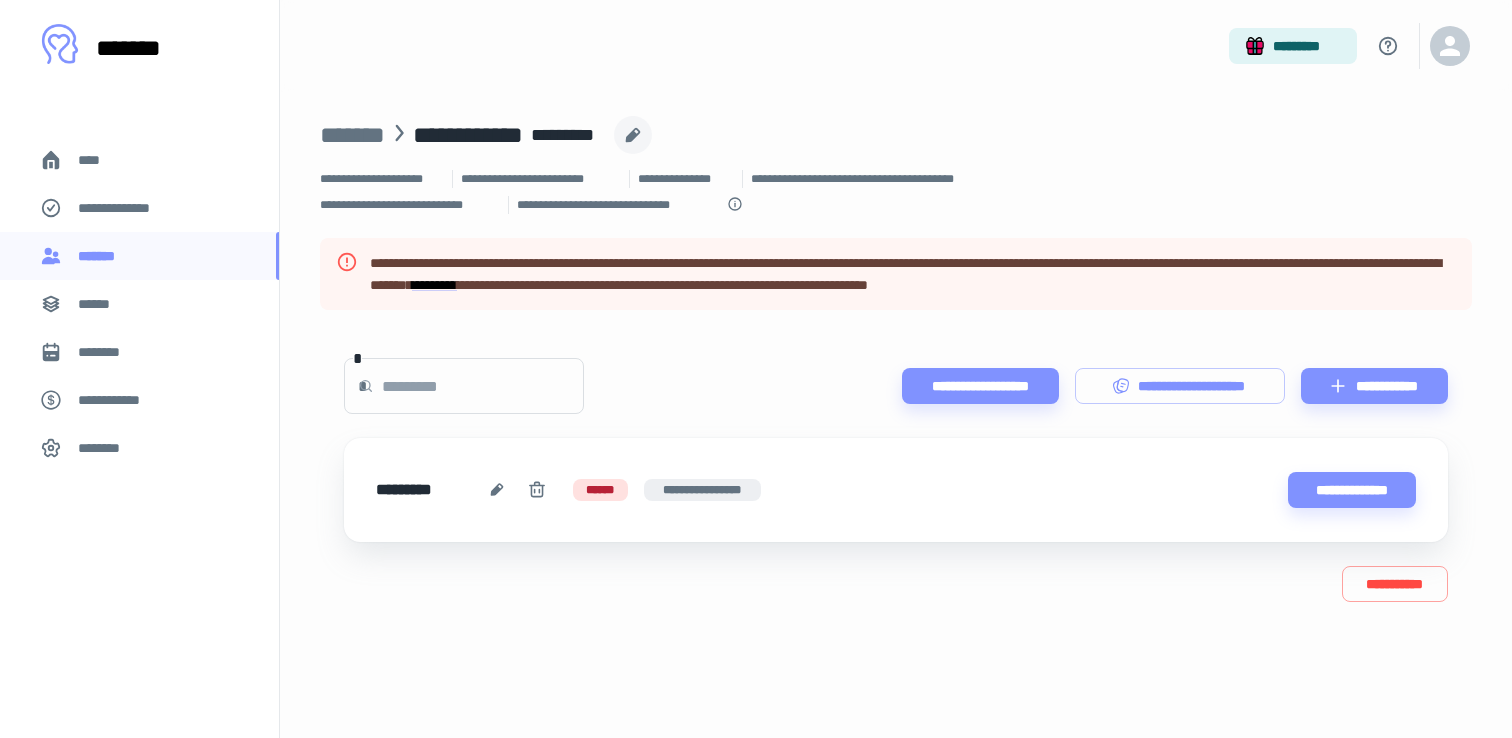 click on "**********" at bounding box center (468, 135) 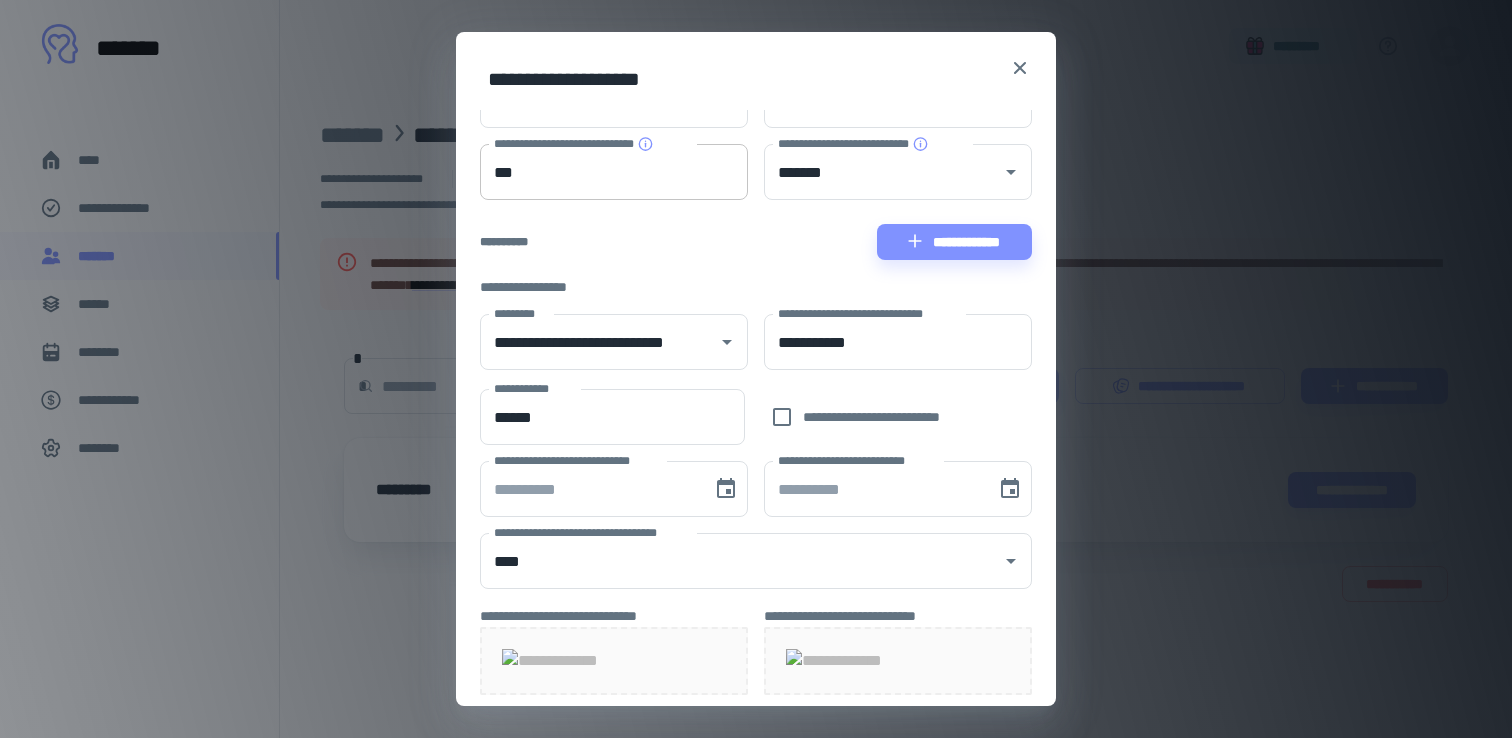 scroll, scrollTop: 642, scrollLeft: 0, axis: vertical 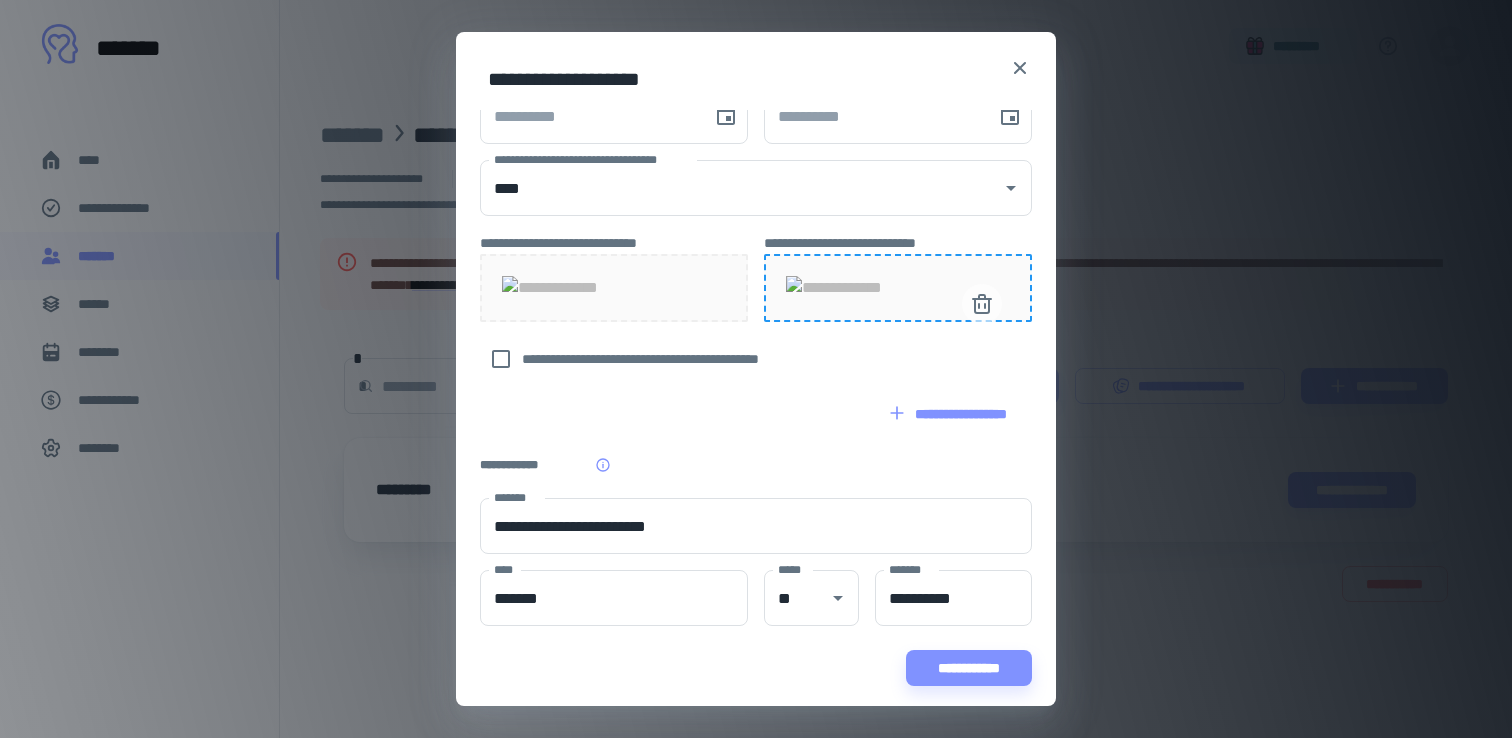 click at bounding box center [898, 288] 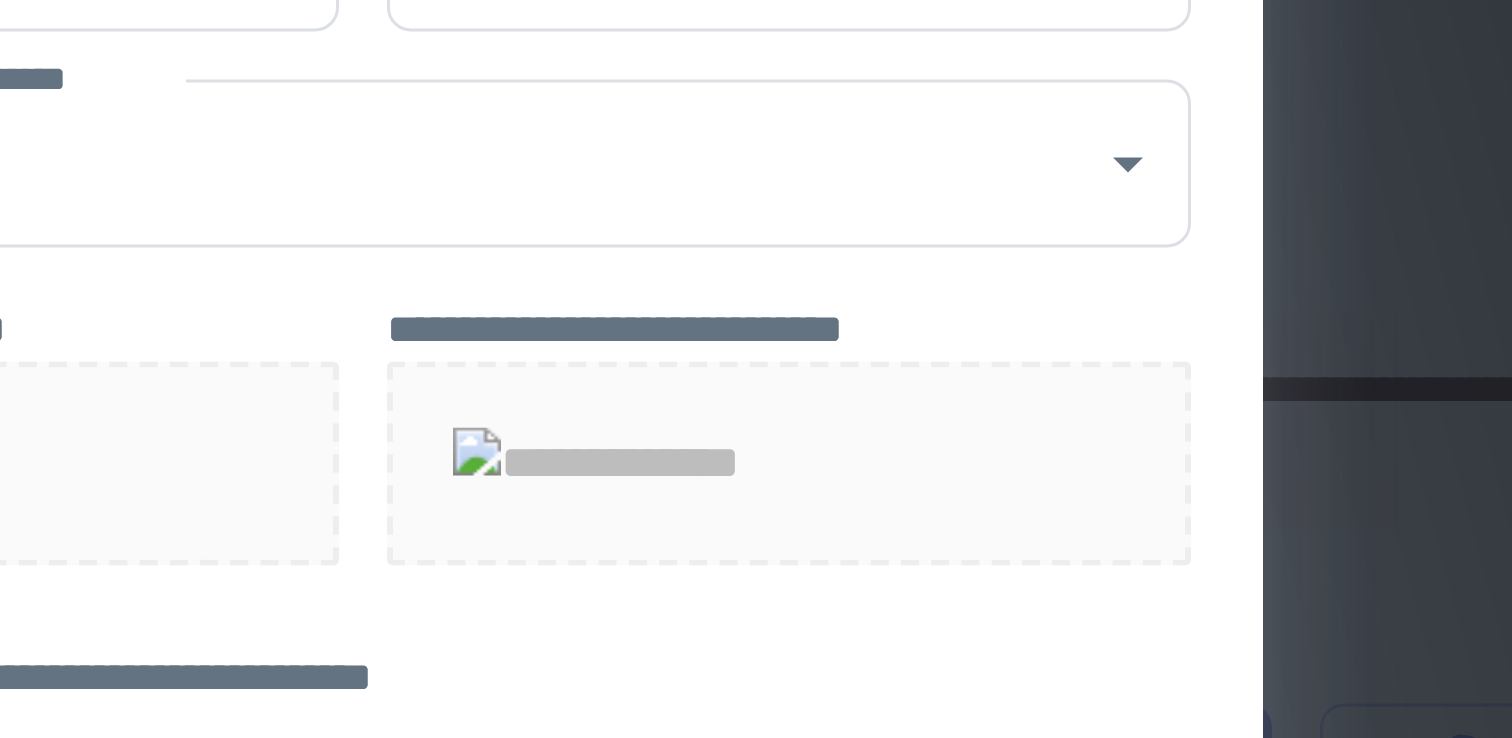 drag, startPoint x: 919, startPoint y: 263, endPoint x: 1089, endPoint y: 133, distance: 214.00934 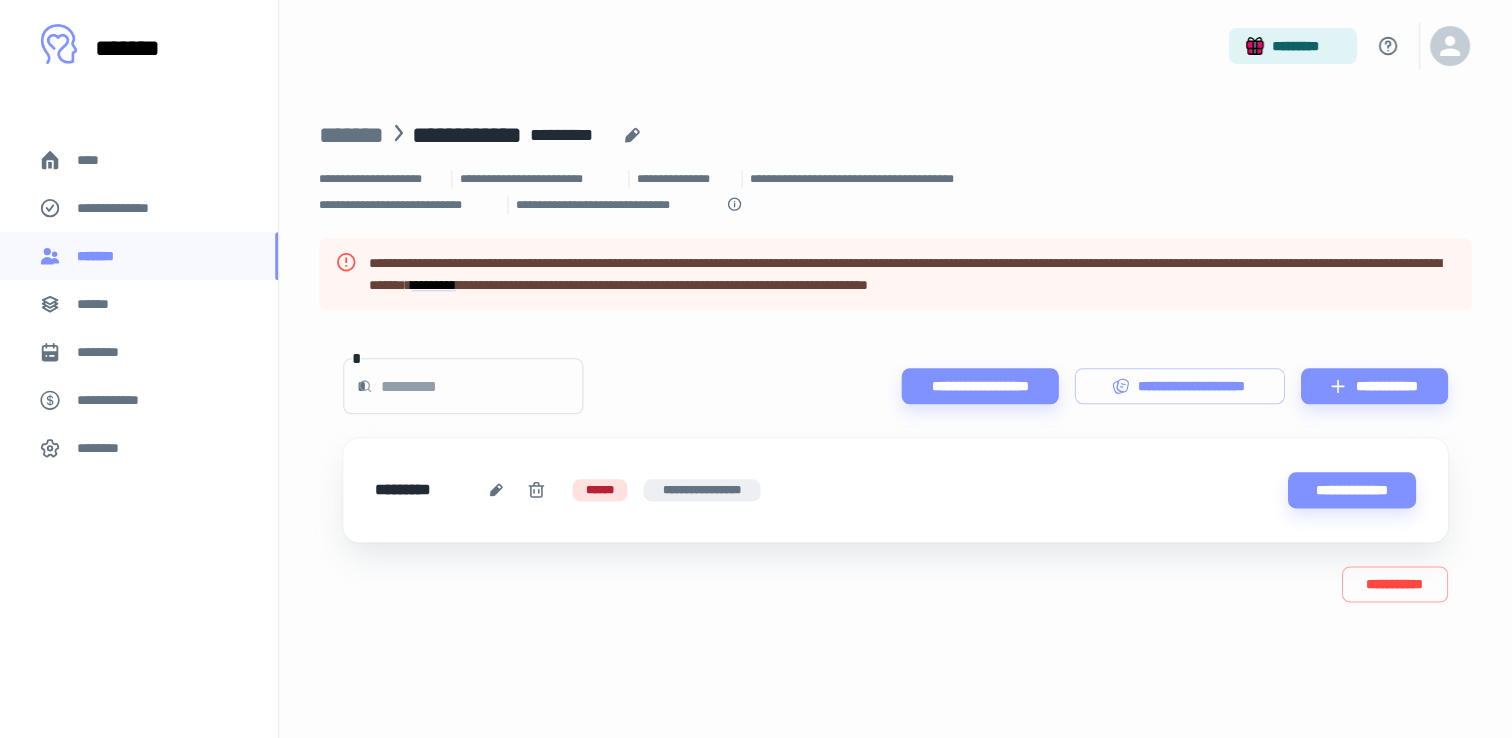 scroll, scrollTop: 0, scrollLeft: 0, axis: both 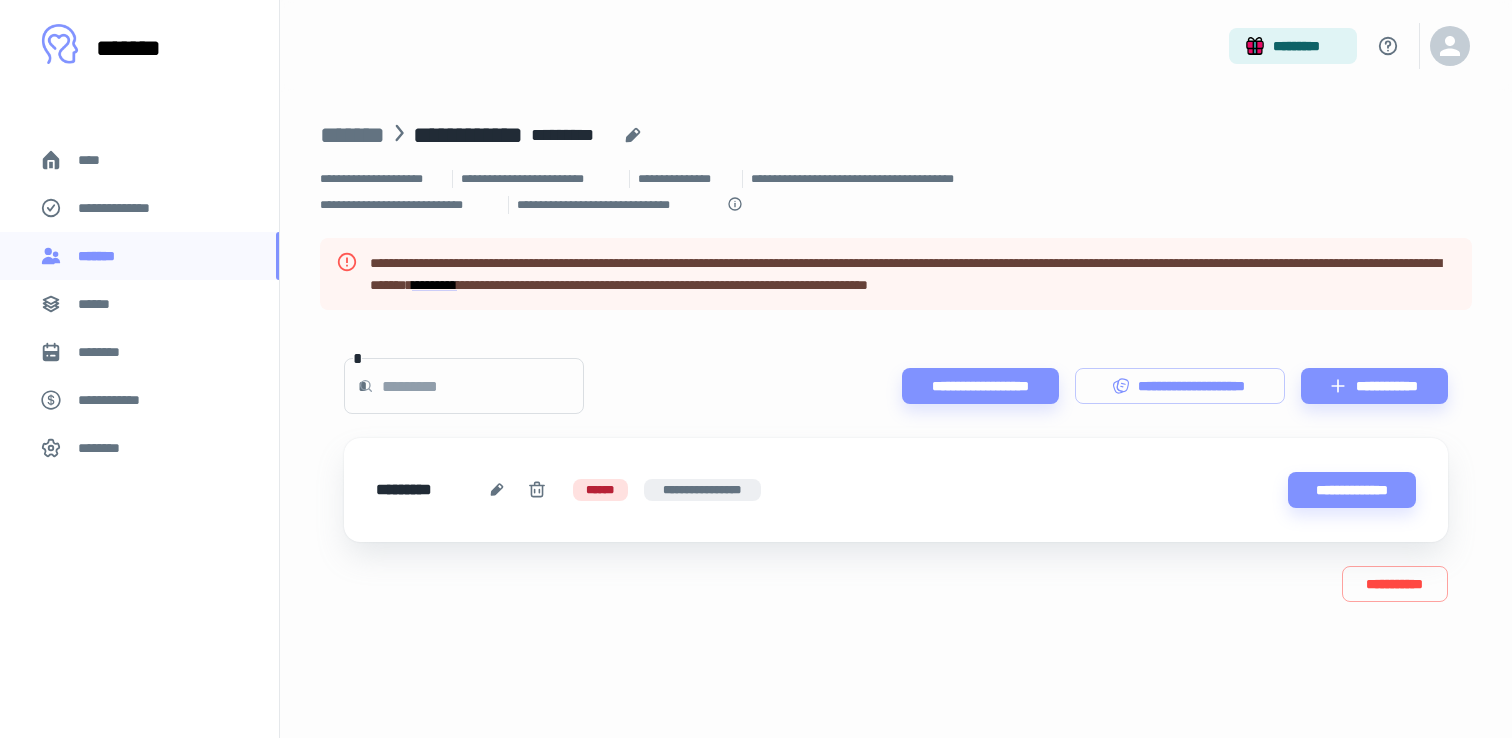 click on "*********" at bounding box center [418, 490] 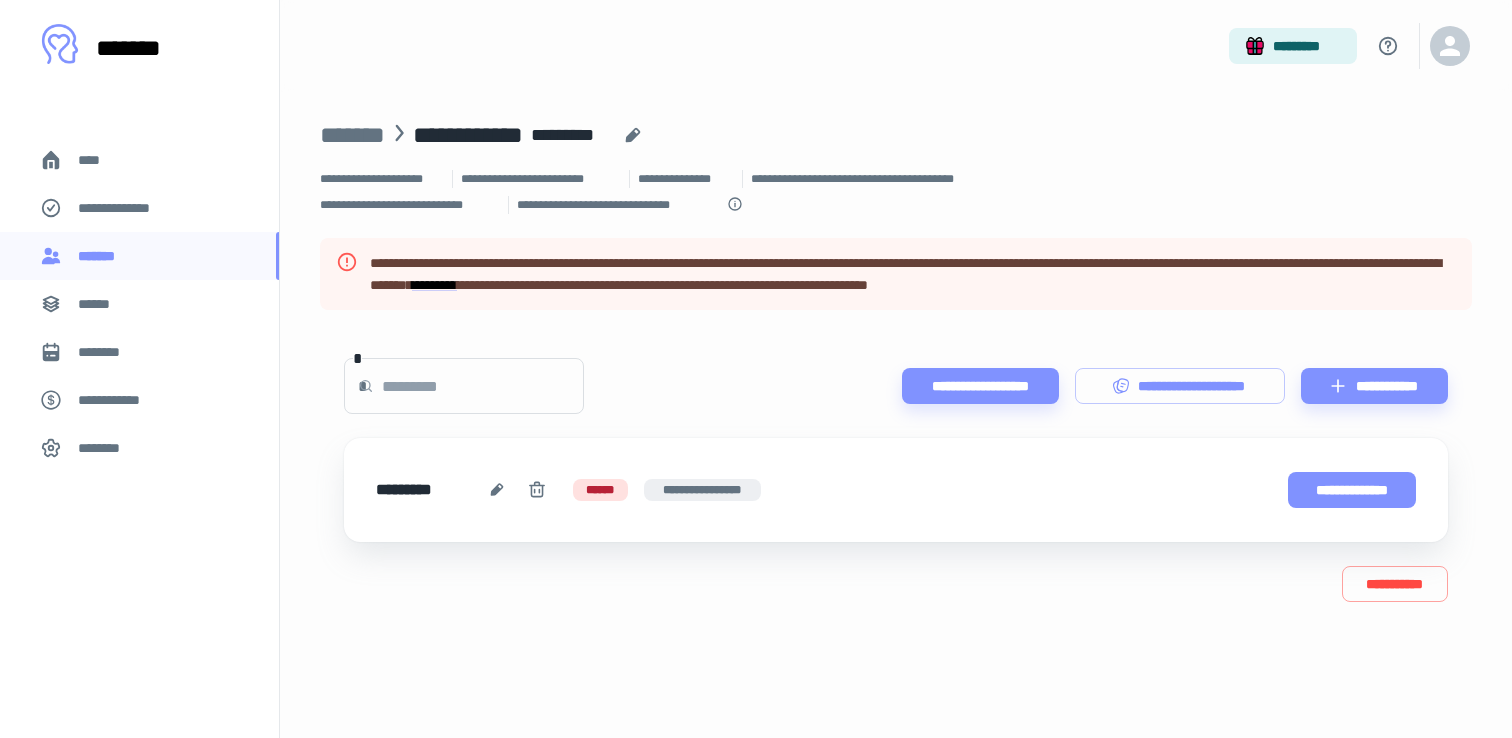 click on "**********" at bounding box center (1352, 490) 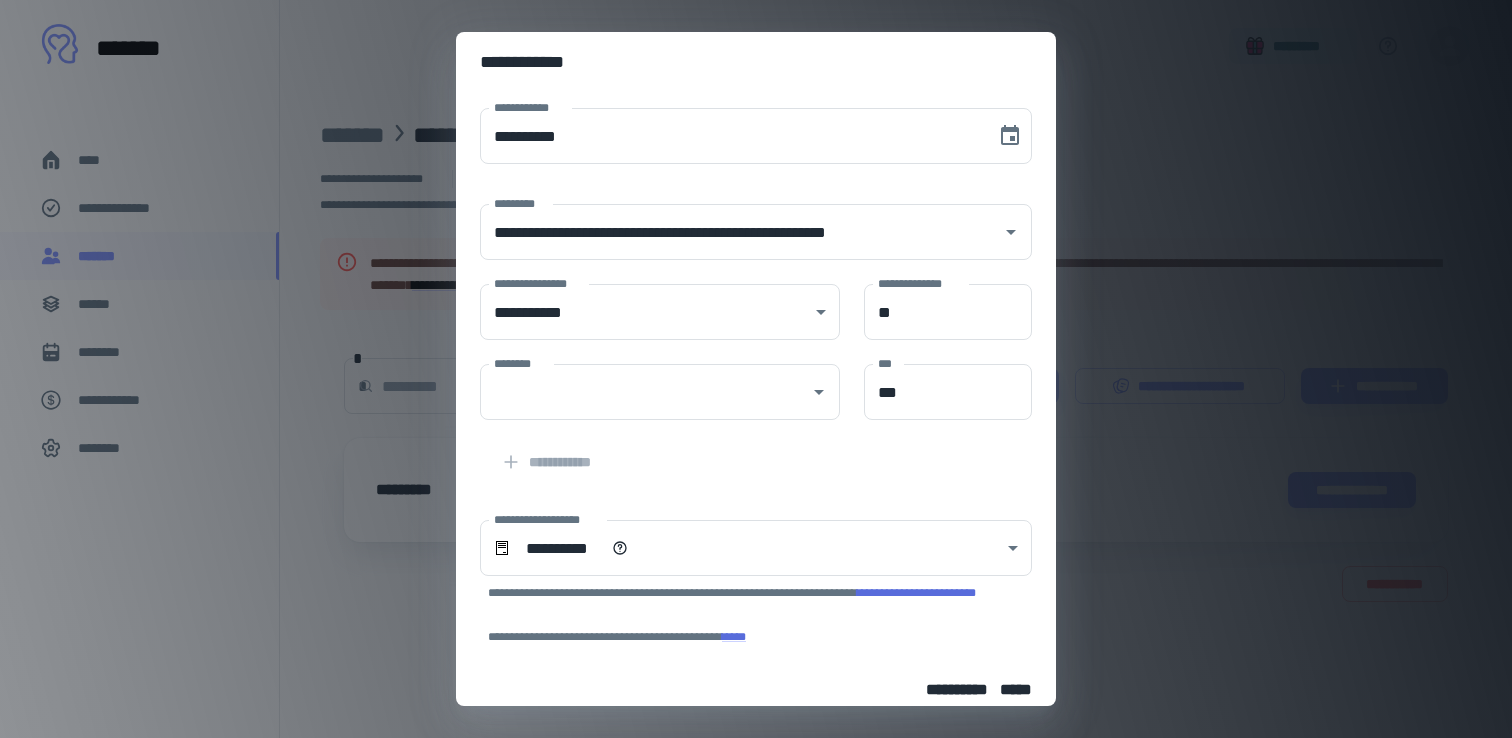 drag, startPoint x: 1238, startPoint y: 161, endPoint x: 1206, endPoint y: 188, distance: 41.868843 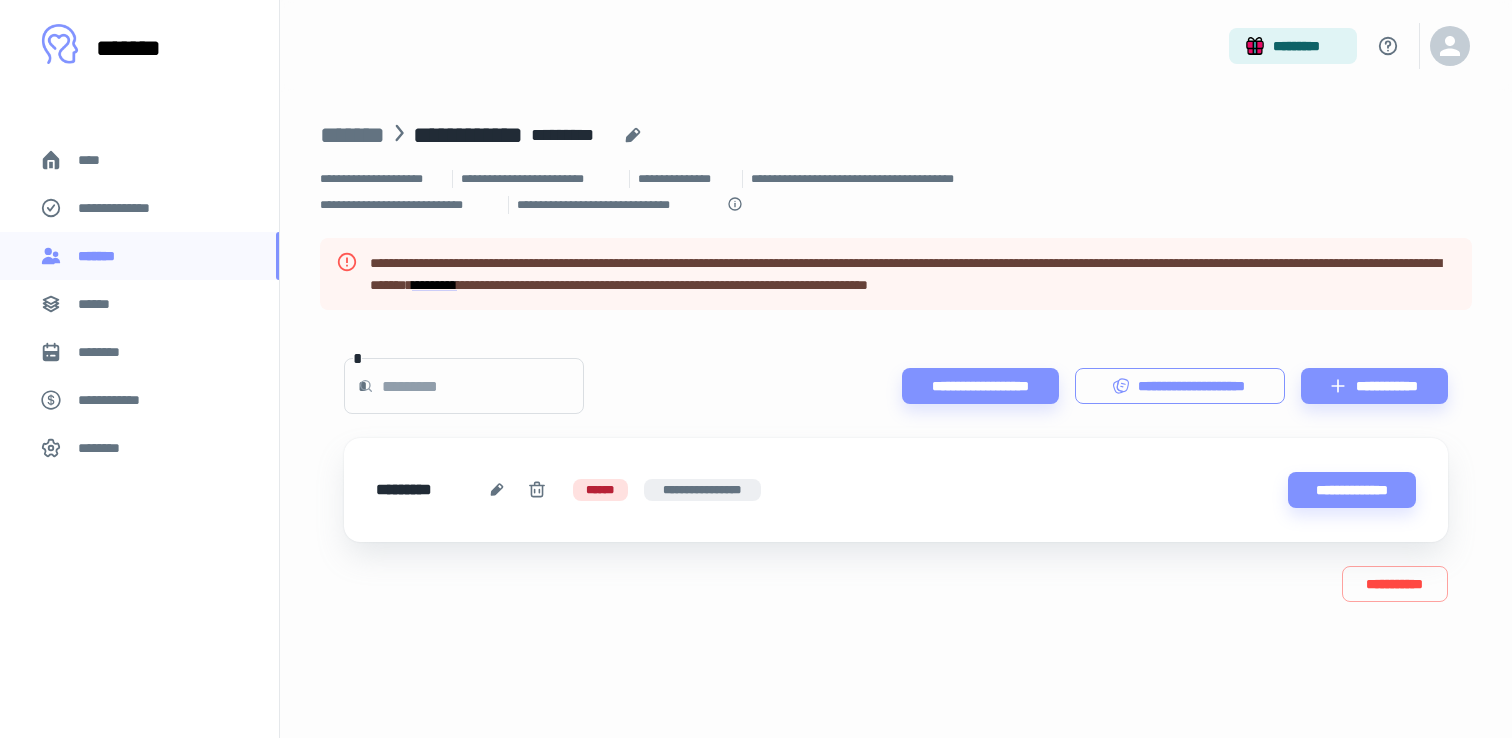 click on "**********" at bounding box center [1180, 386] 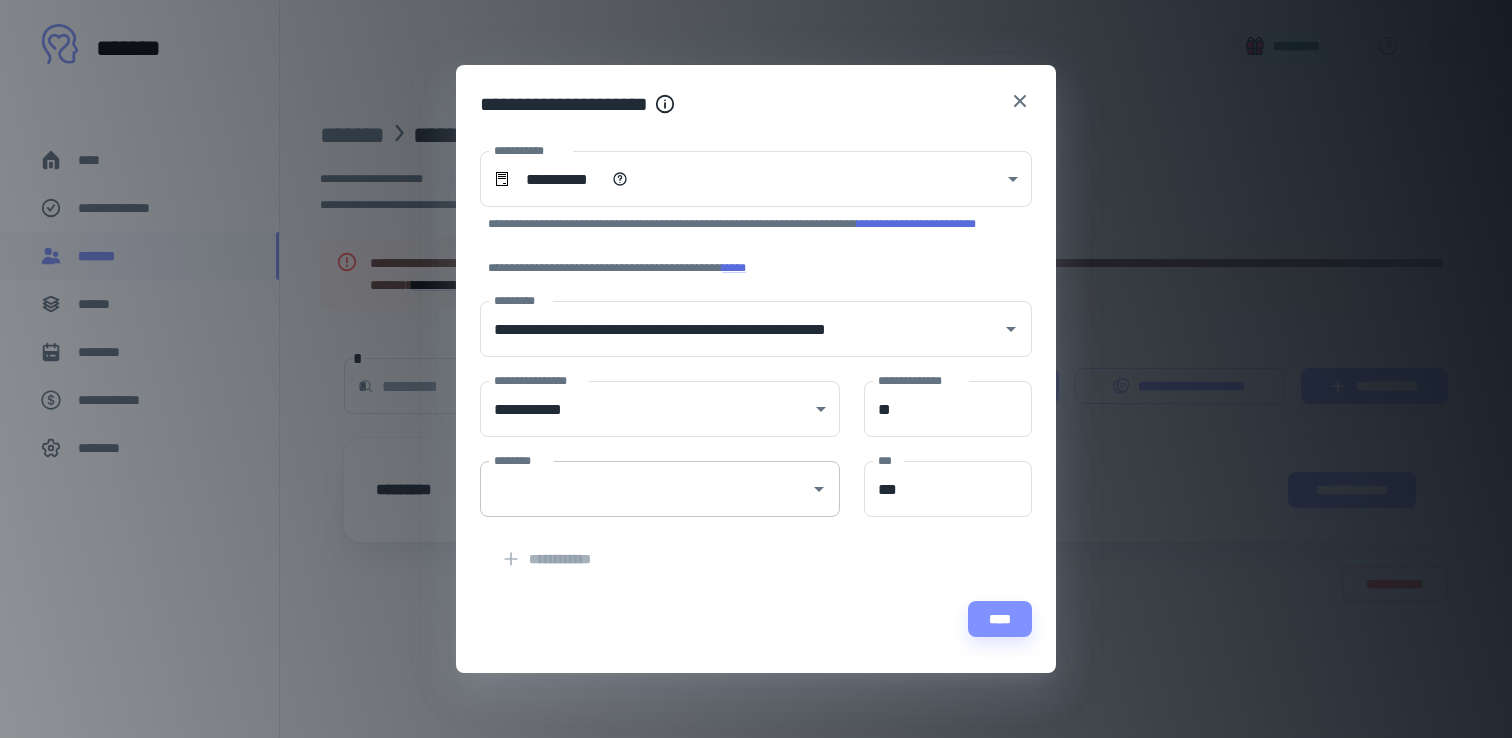 click on "********" at bounding box center (645, 489) 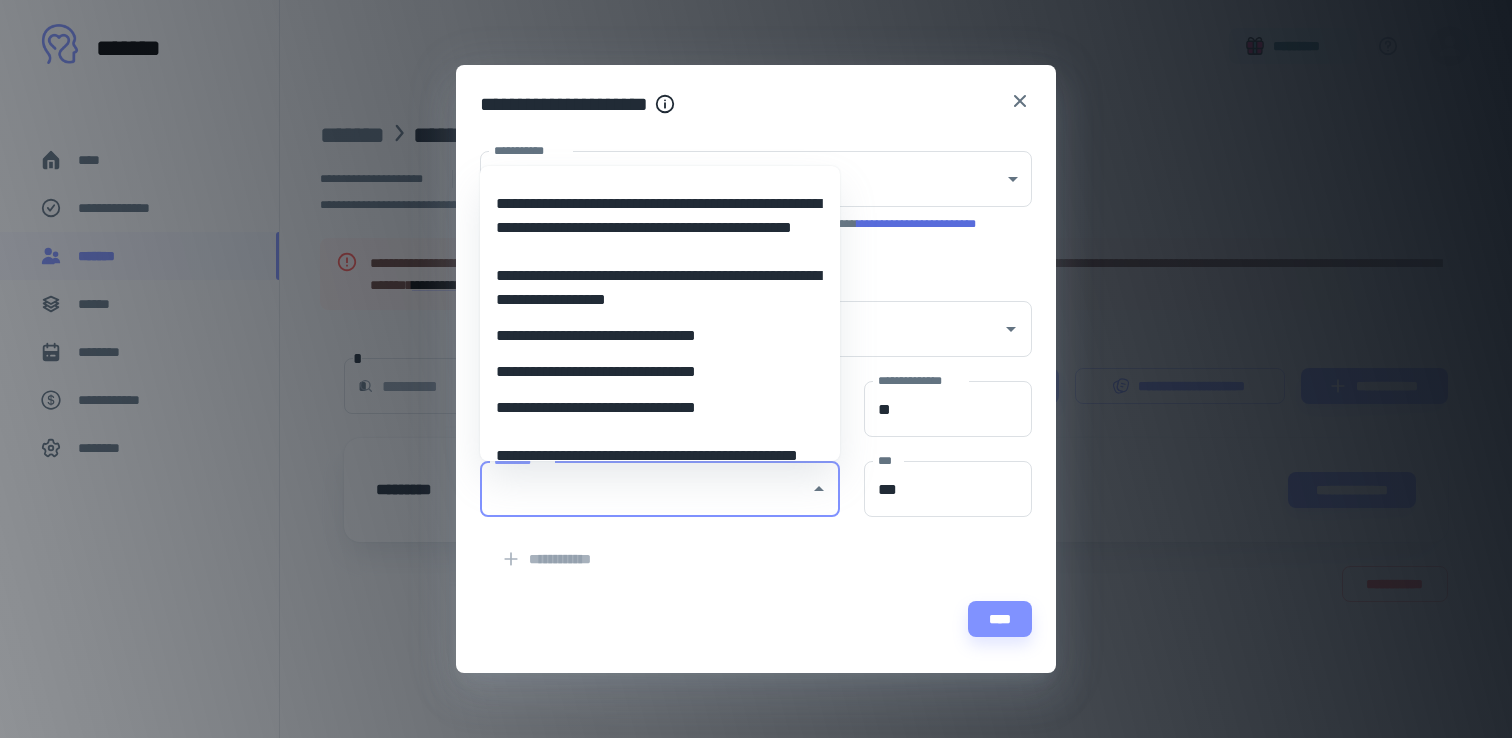 click on "**********" at bounding box center [660, 408] 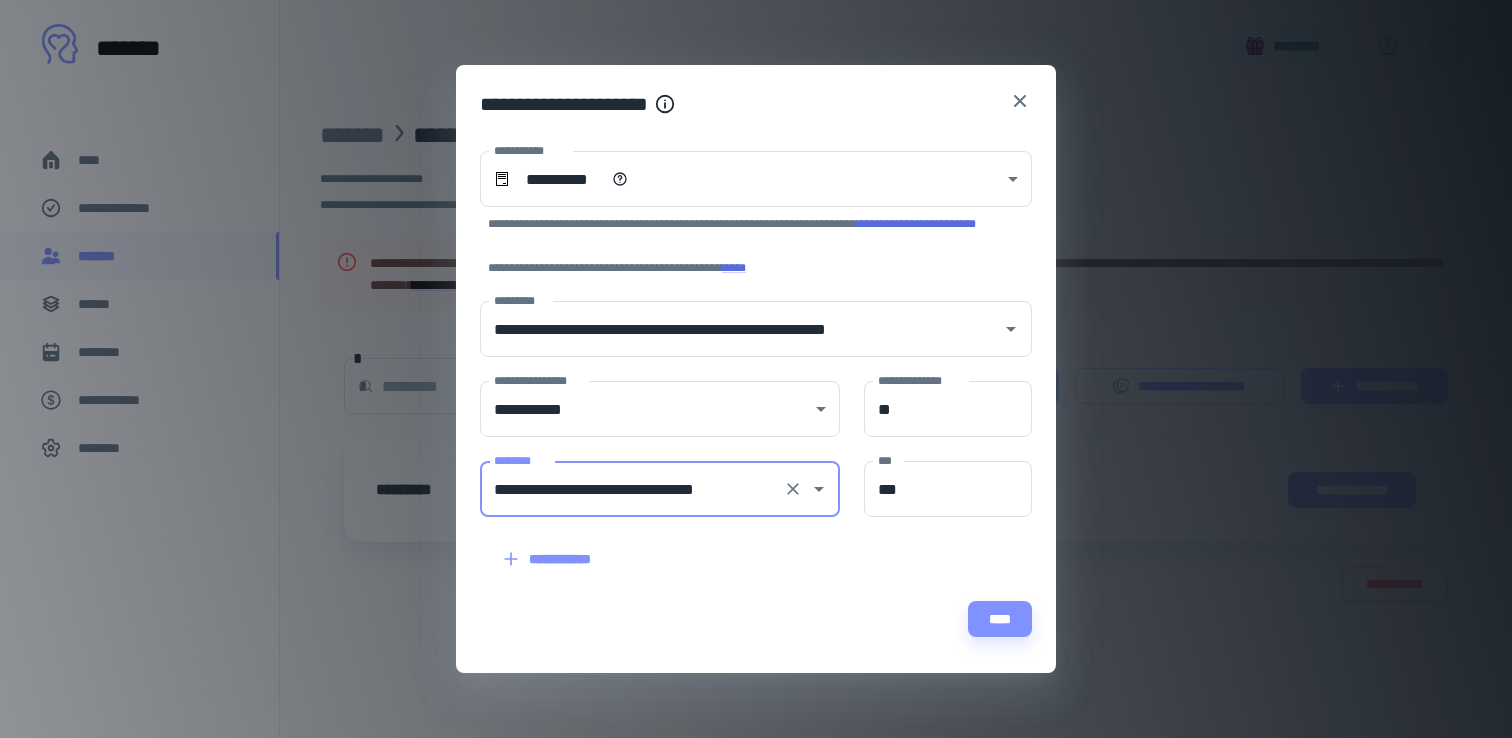 click on "****" at bounding box center [1000, 619] 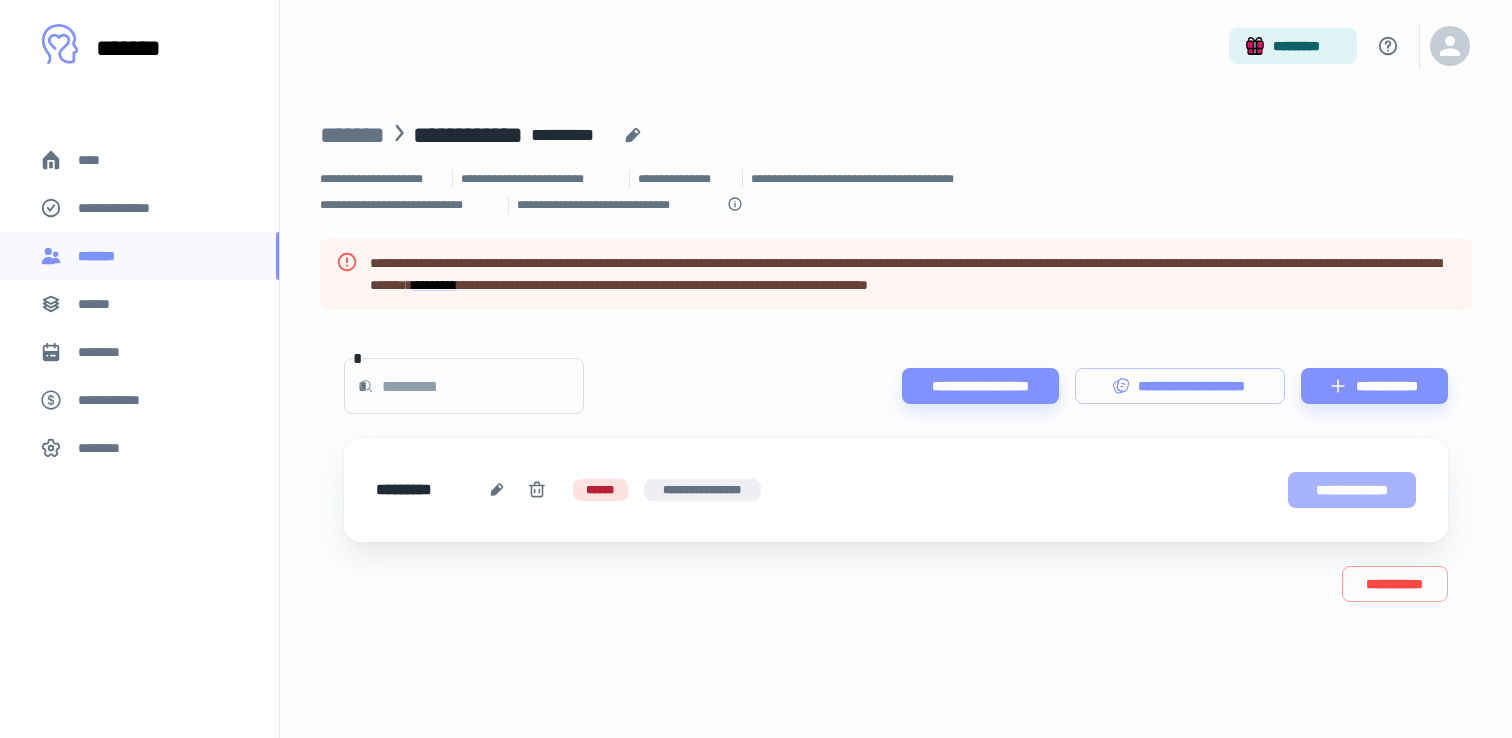 click on "**********" at bounding box center (1352, 490) 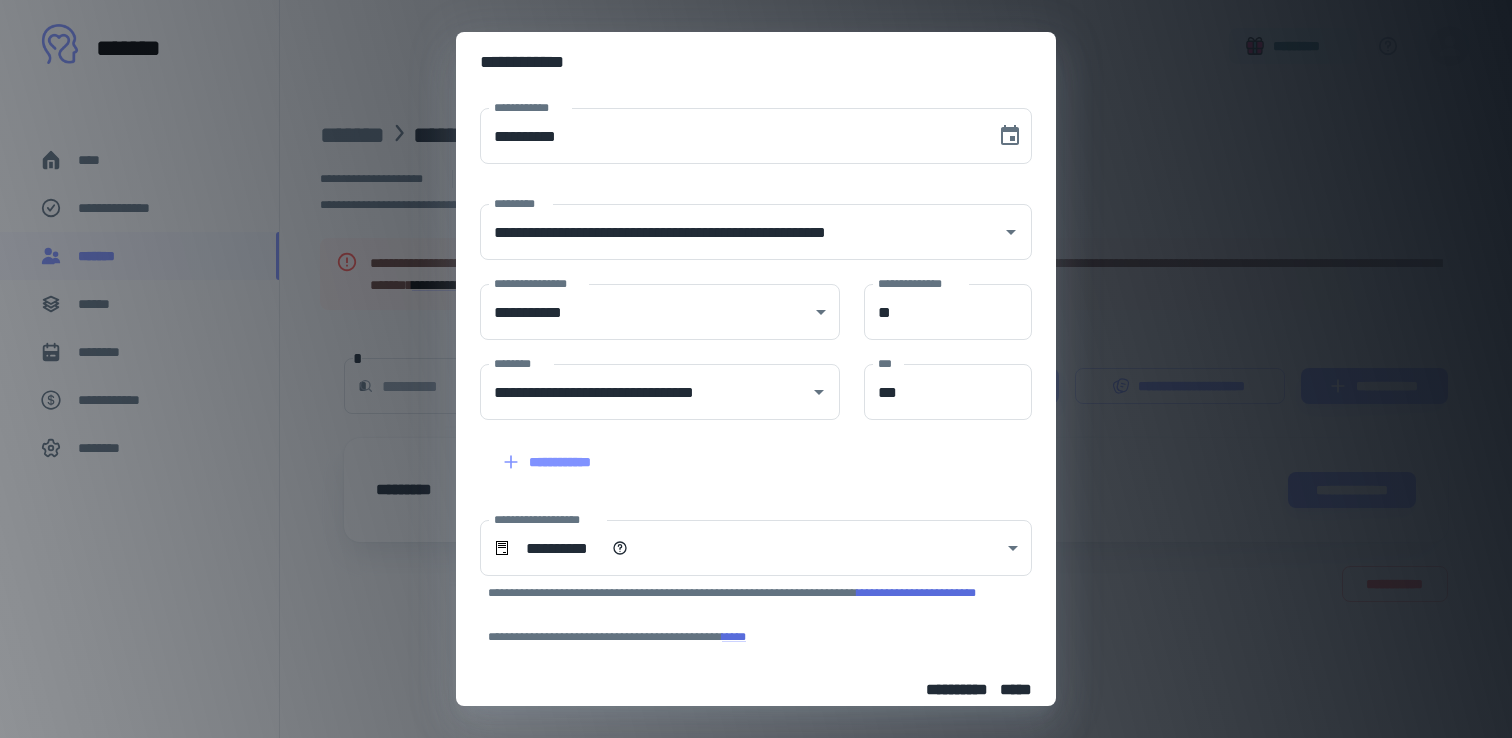 scroll, scrollTop: 190, scrollLeft: 0, axis: vertical 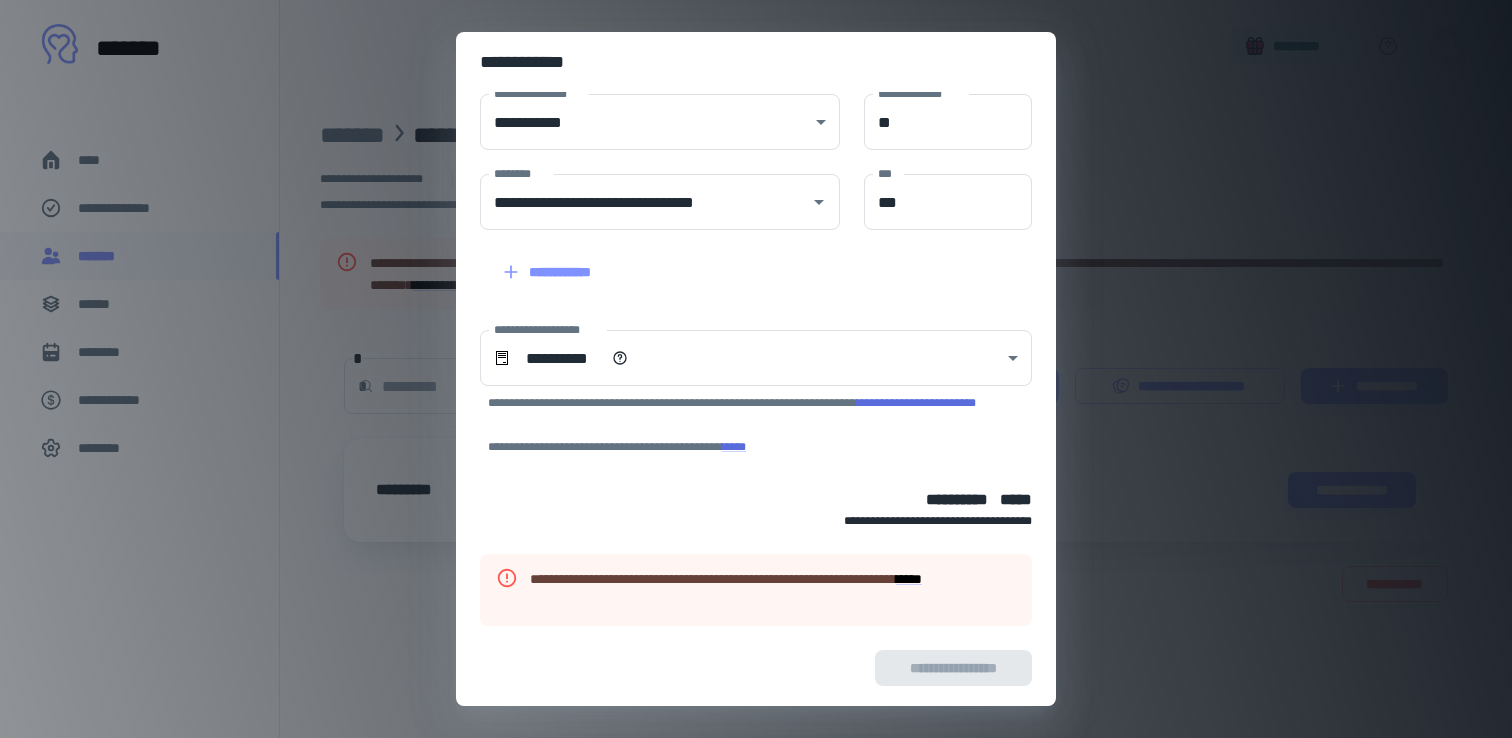 click on "**********" at bounding box center (756, 668) 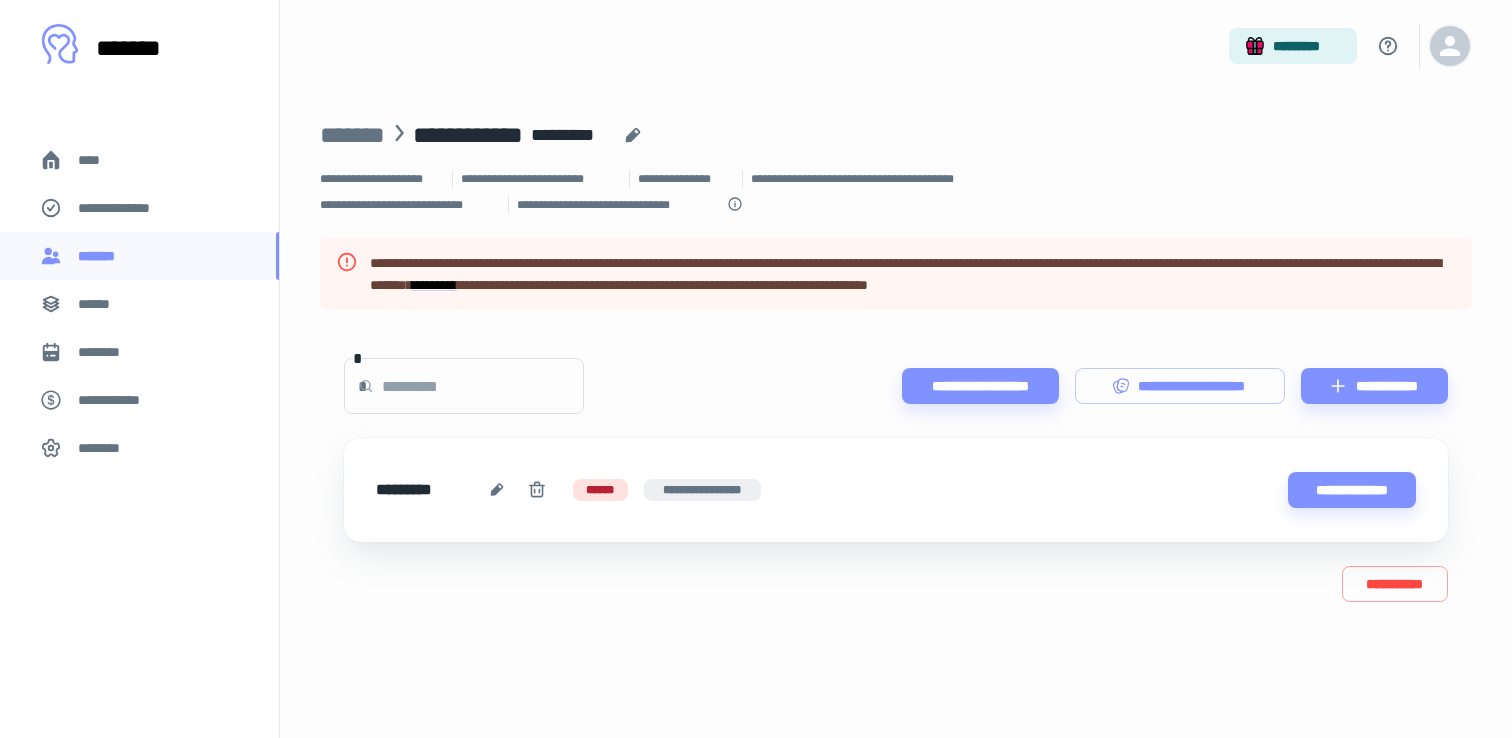 click 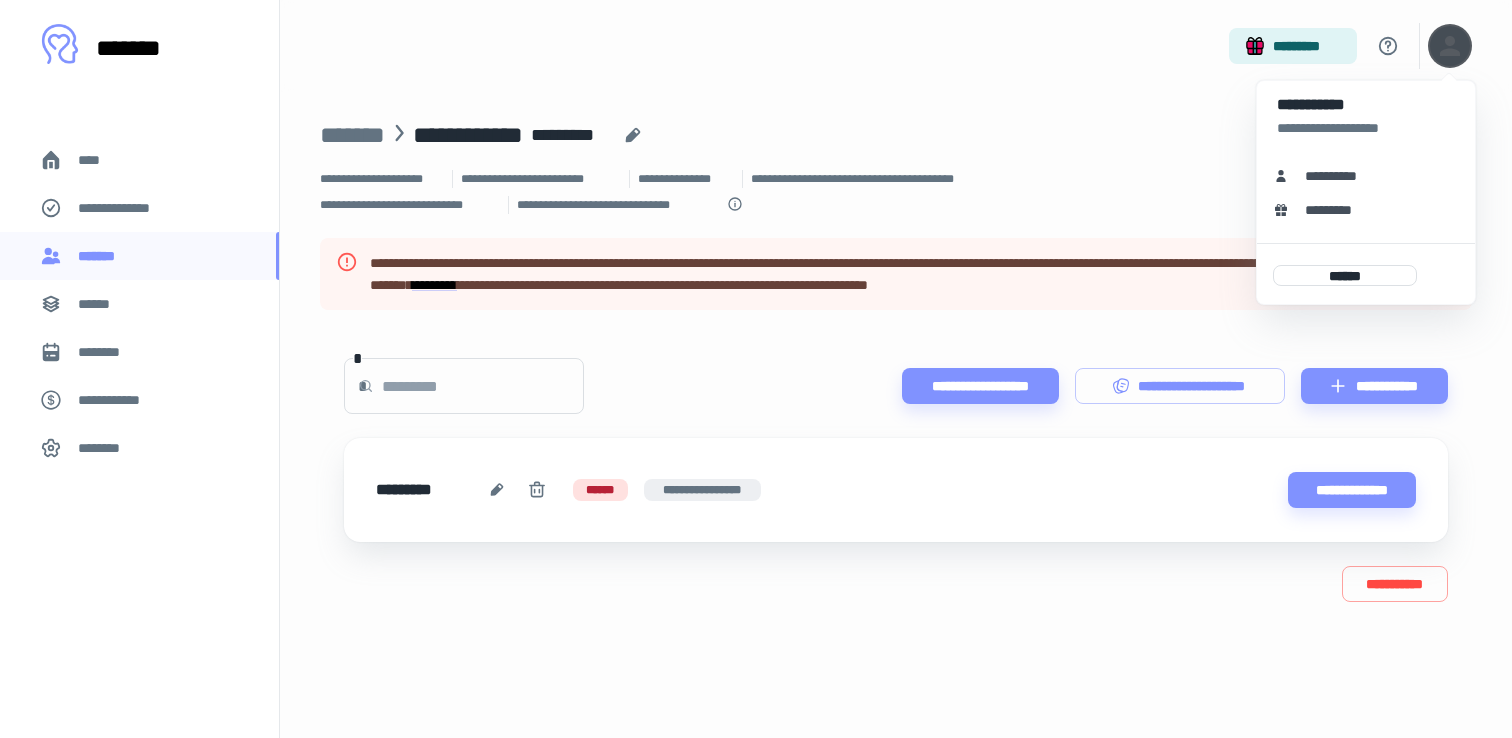 drag, startPoint x: 1164, startPoint y: 148, endPoint x: 1153, endPoint y: 147, distance: 11.045361 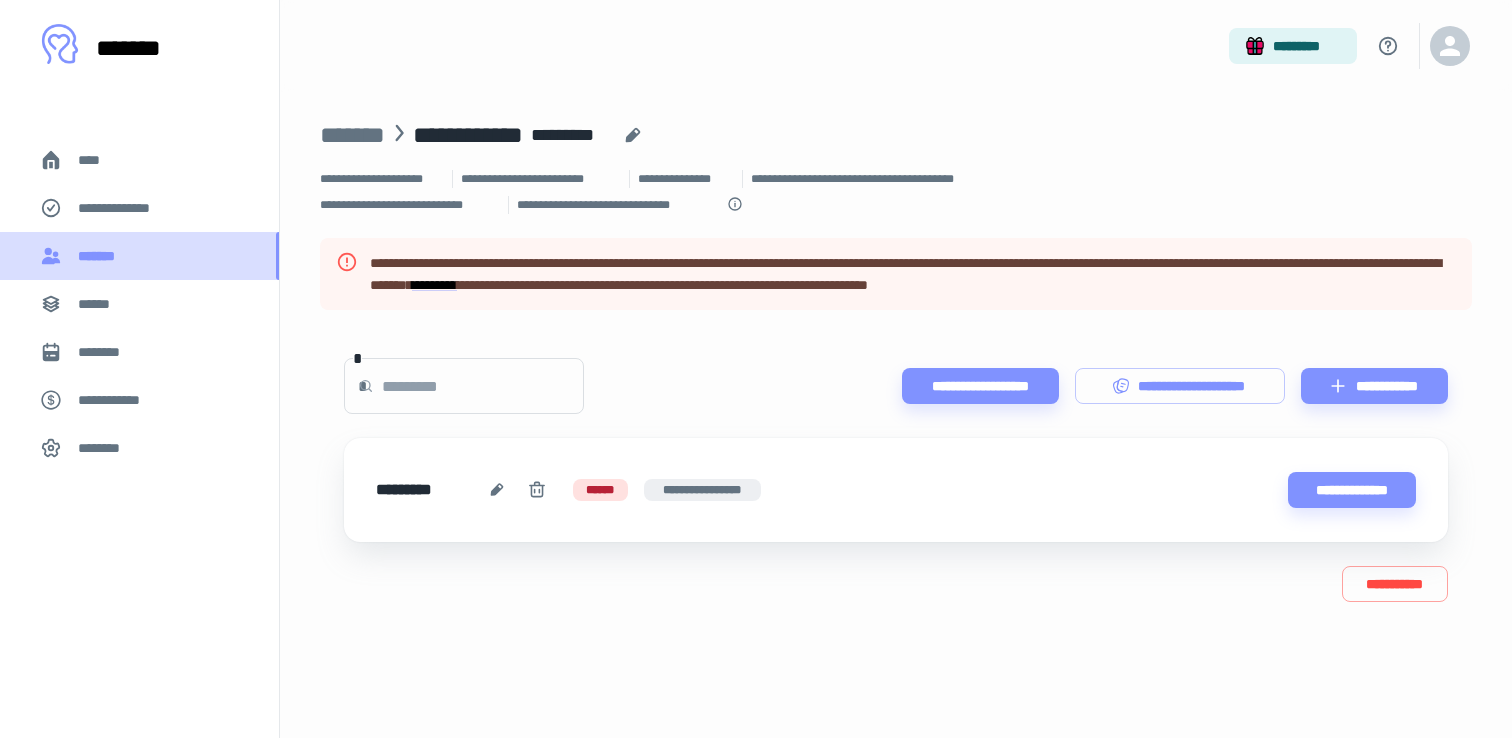click on "*******" at bounding box center (101, 256) 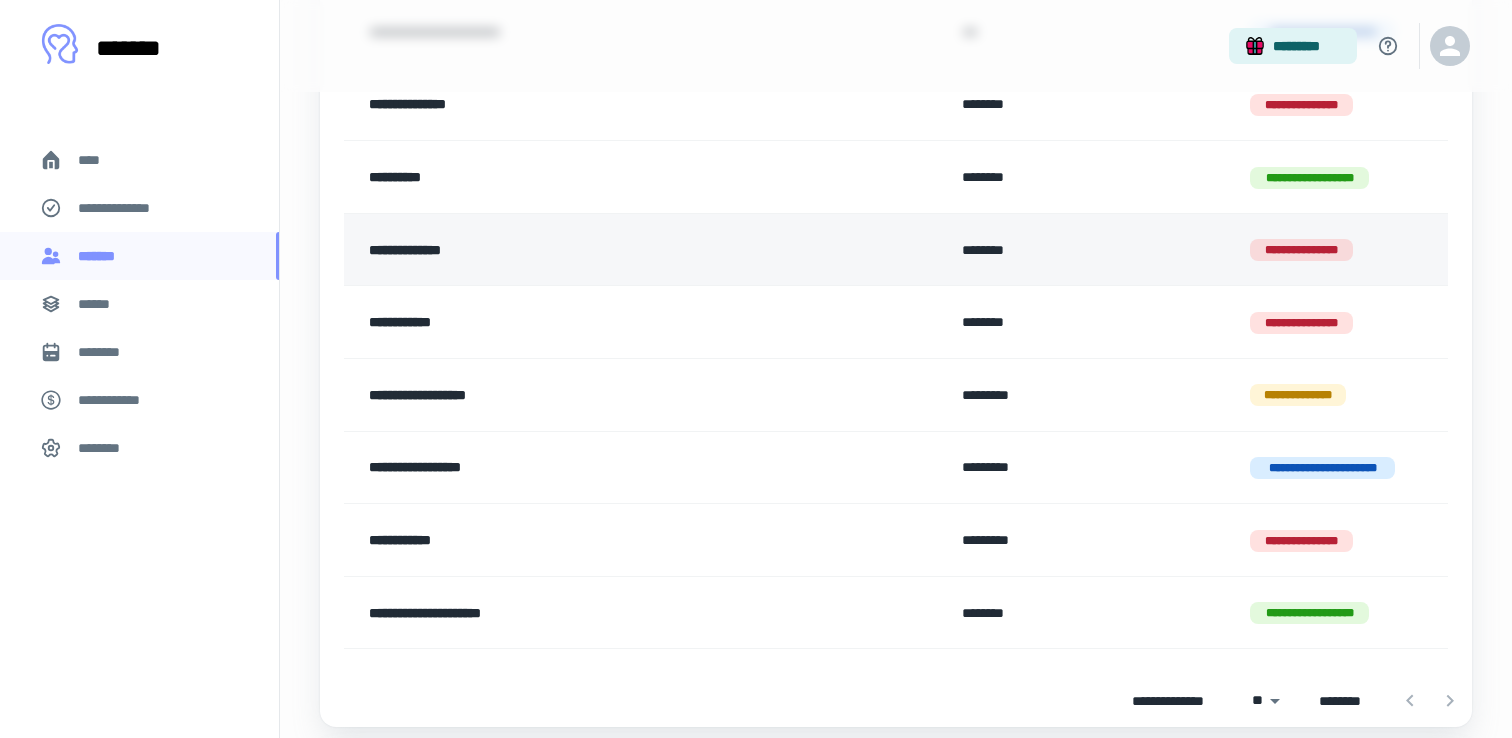 scroll, scrollTop: 379, scrollLeft: 0, axis: vertical 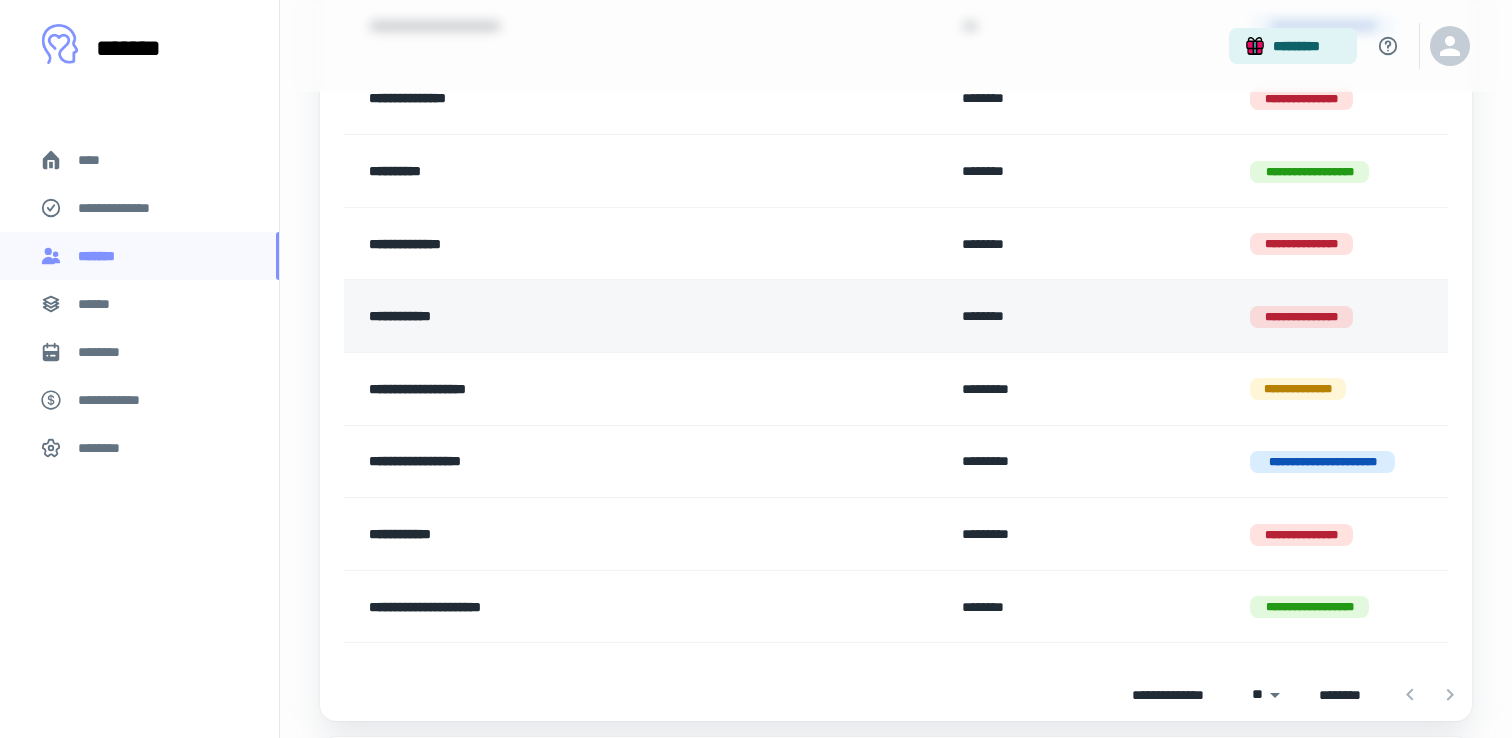 click on "**********" at bounding box center (593, 316) 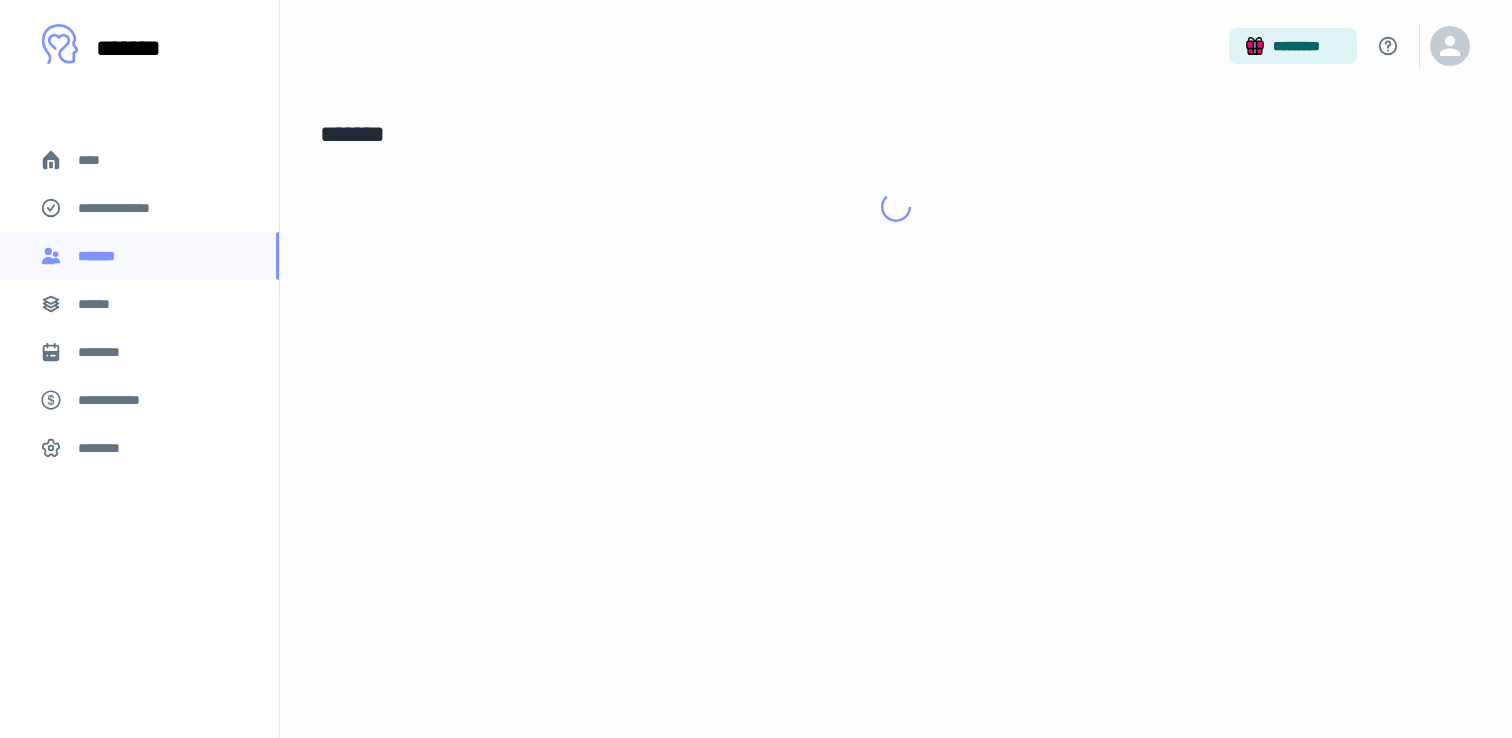 scroll, scrollTop: 0, scrollLeft: 0, axis: both 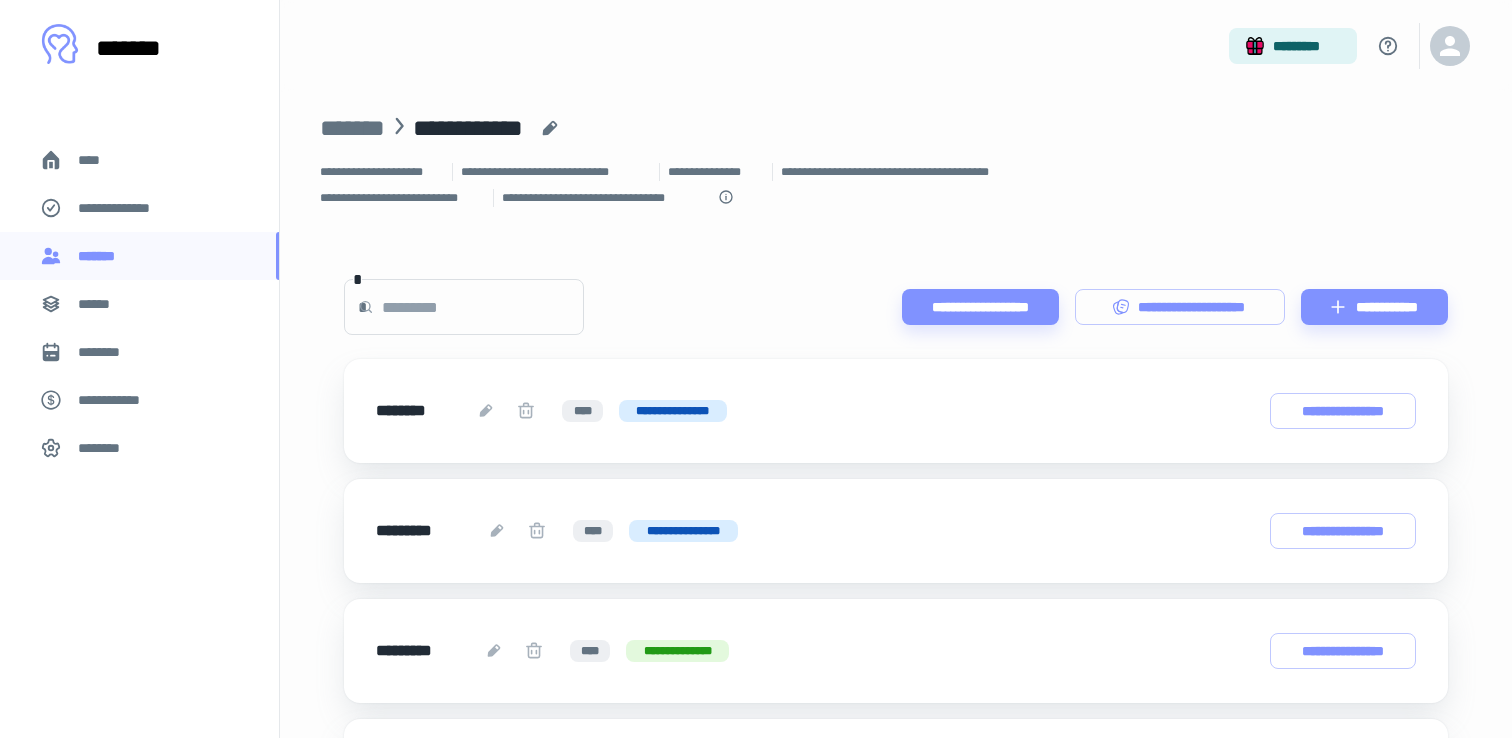 click on "********" at bounding box center [107, 352] 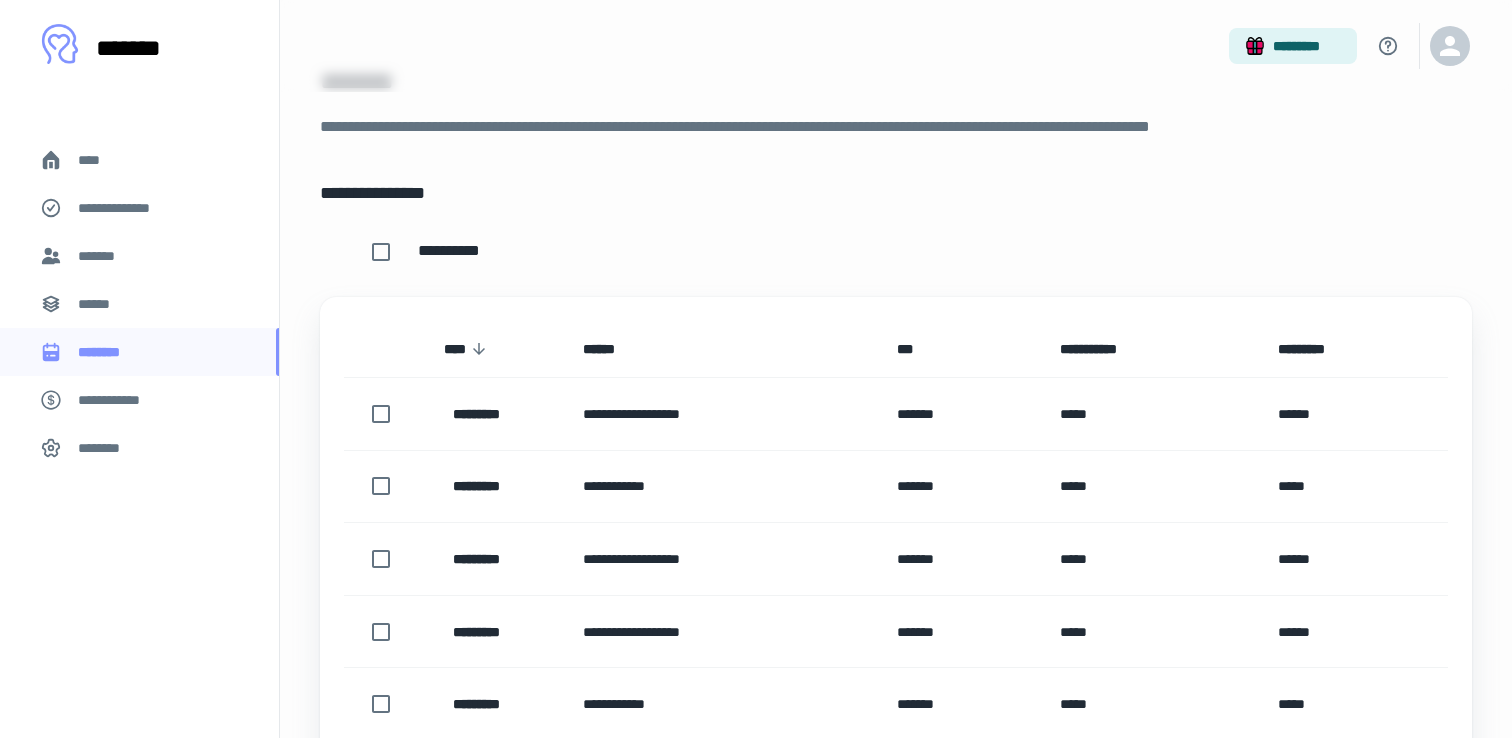 scroll, scrollTop: 50, scrollLeft: 0, axis: vertical 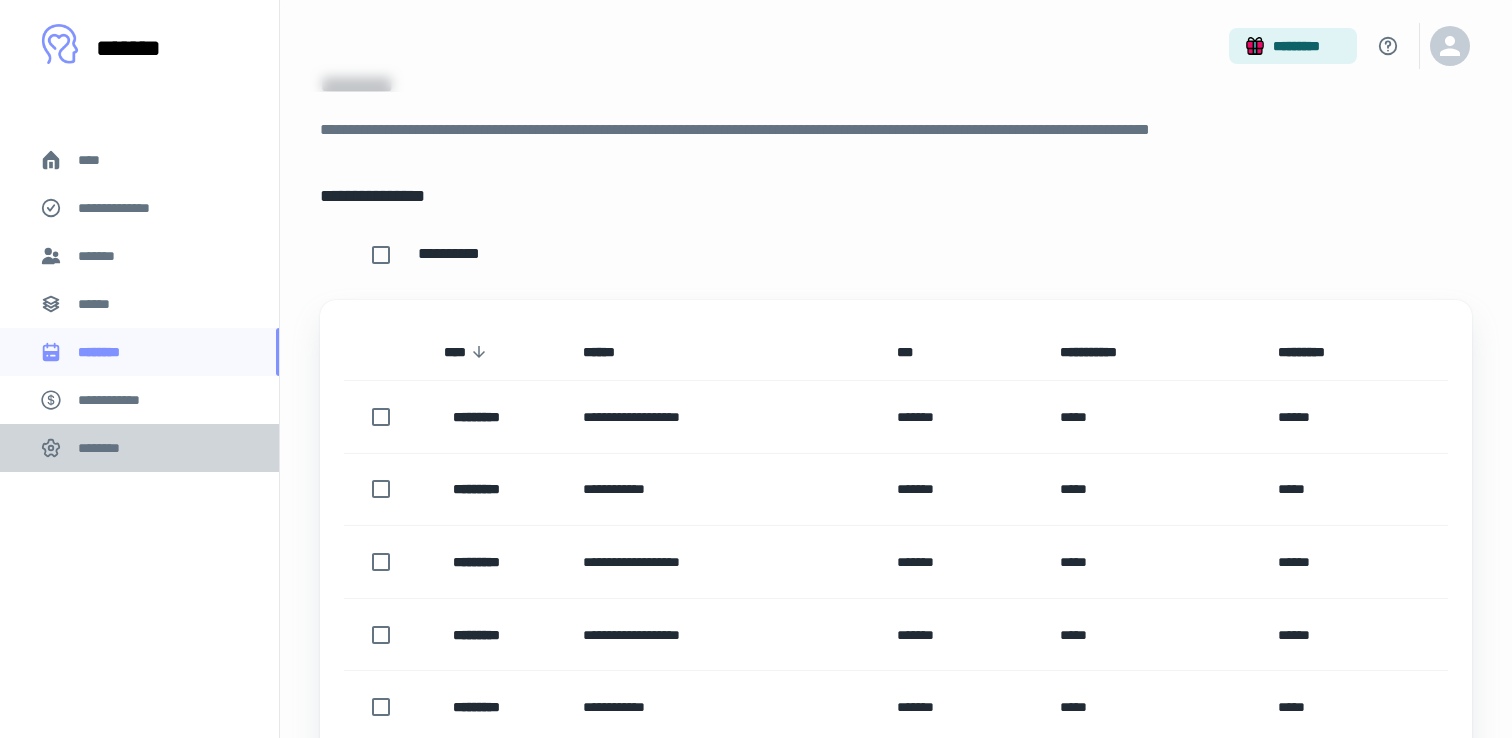 click on "********" at bounding box center [139, 448] 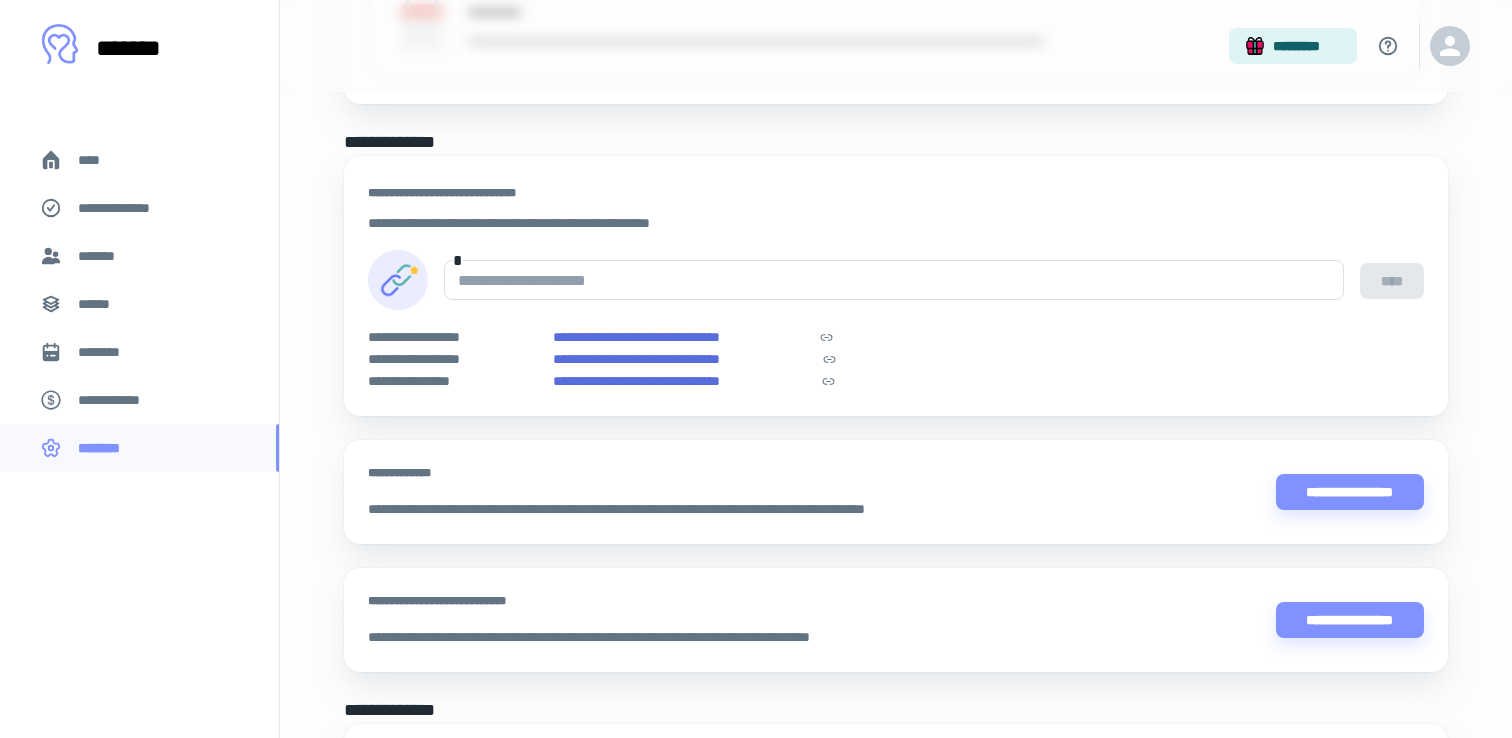 scroll, scrollTop: 1349, scrollLeft: 0, axis: vertical 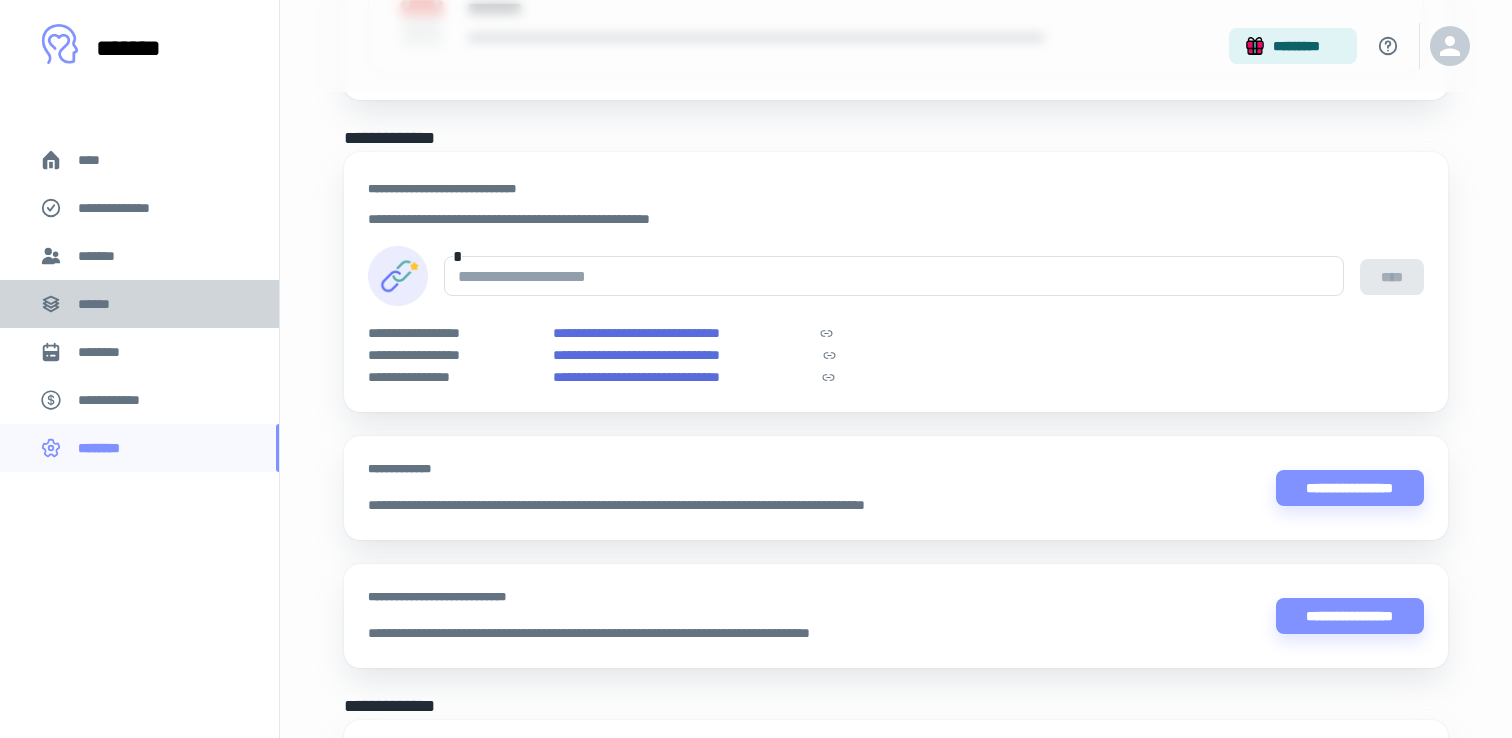 click on "******" at bounding box center [100, 304] 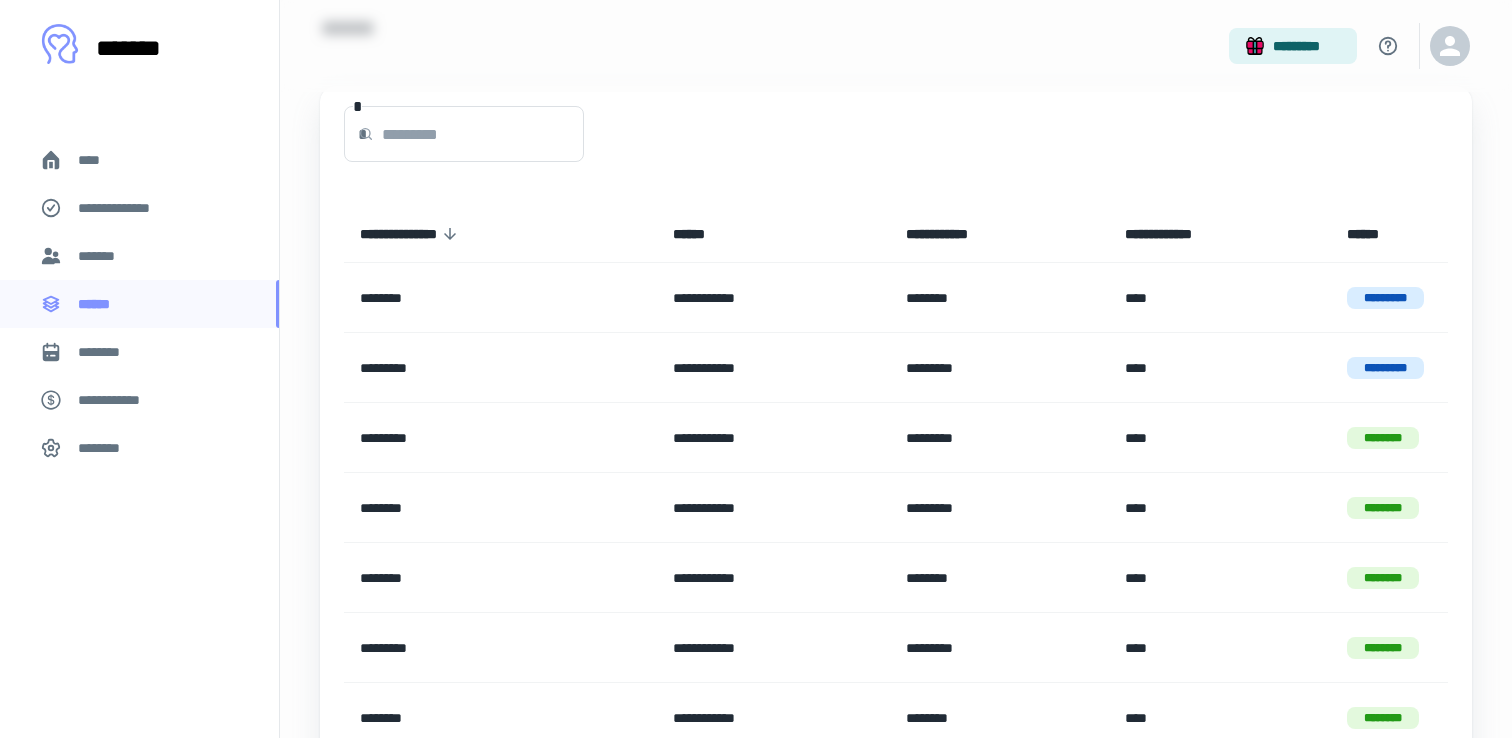 scroll, scrollTop: 0, scrollLeft: 0, axis: both 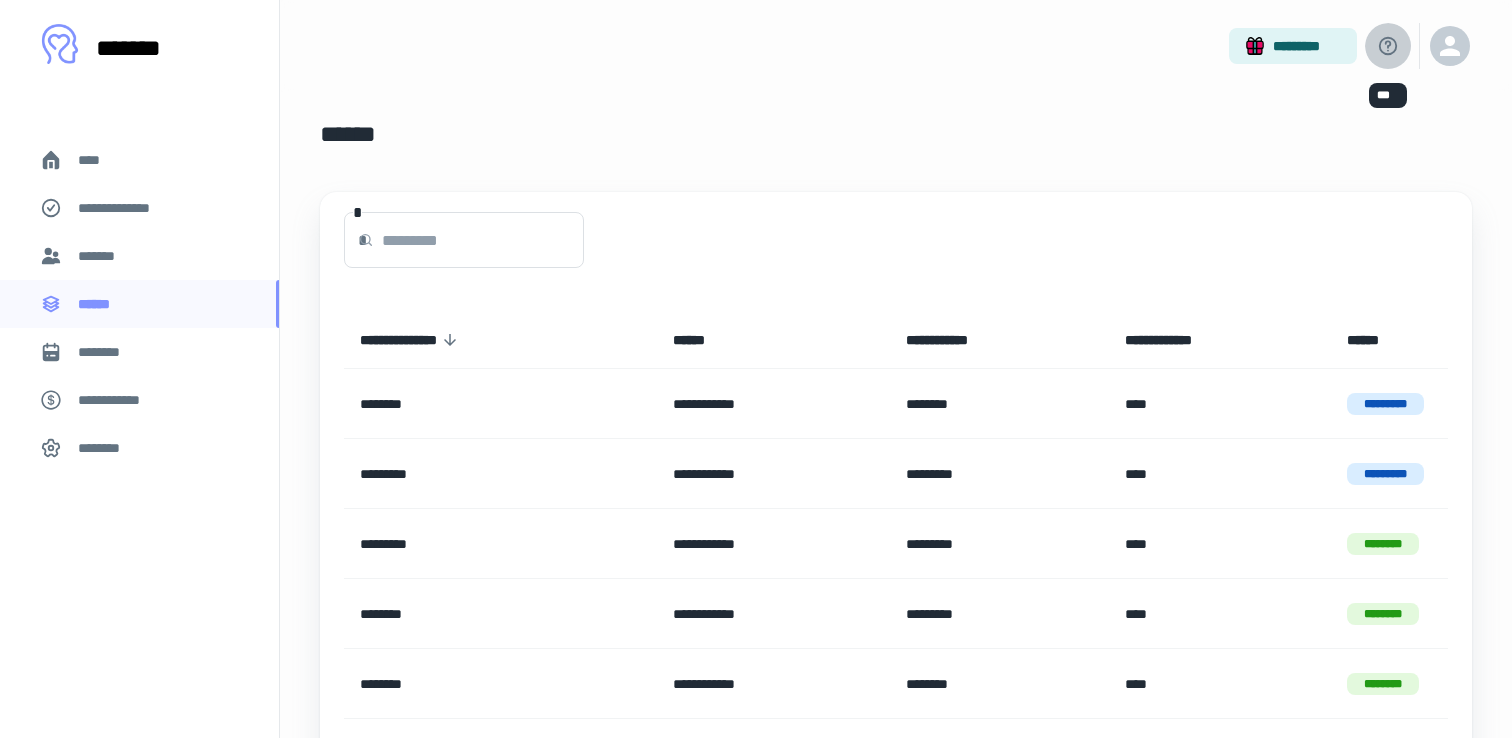 click 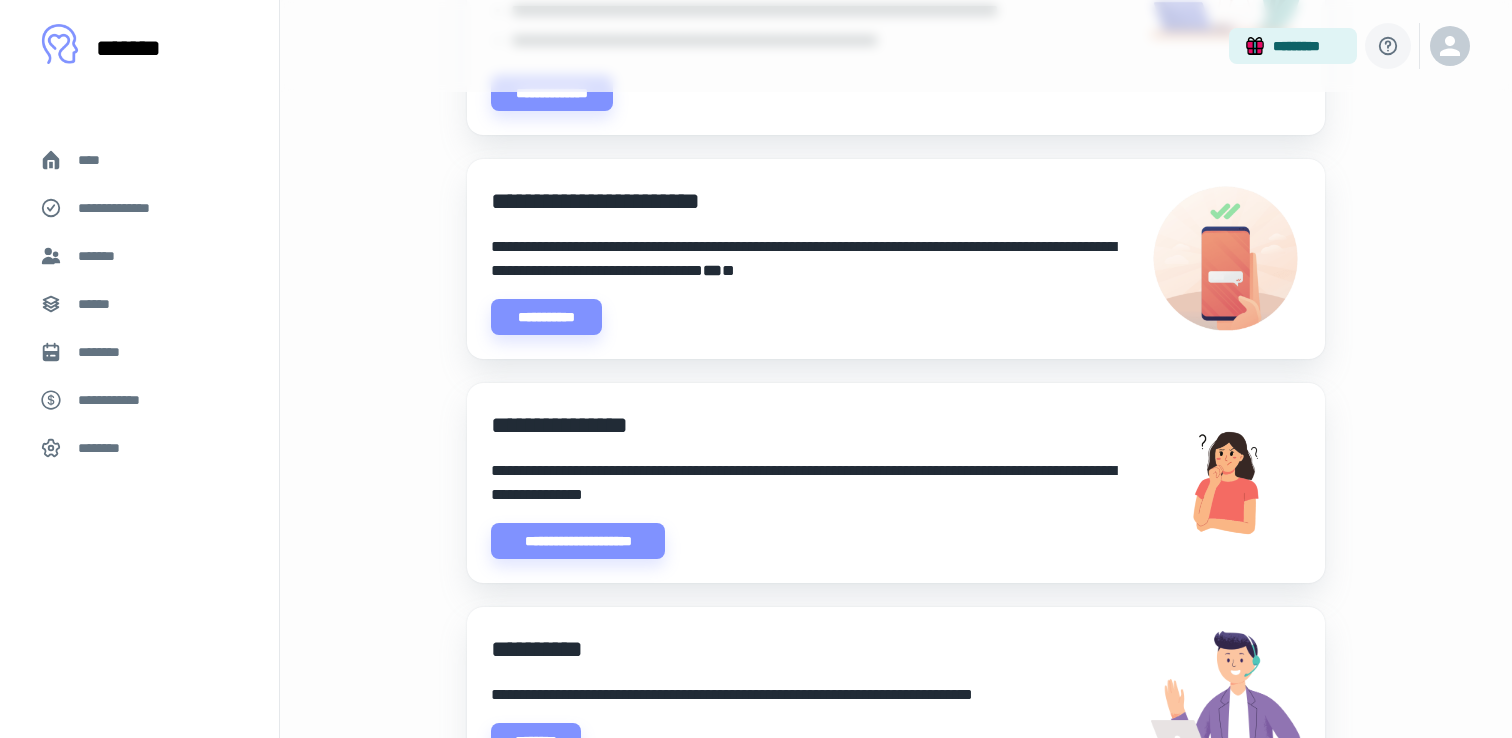scroll, scrollTop: 480, scrollLeft: 0, axis: vertical 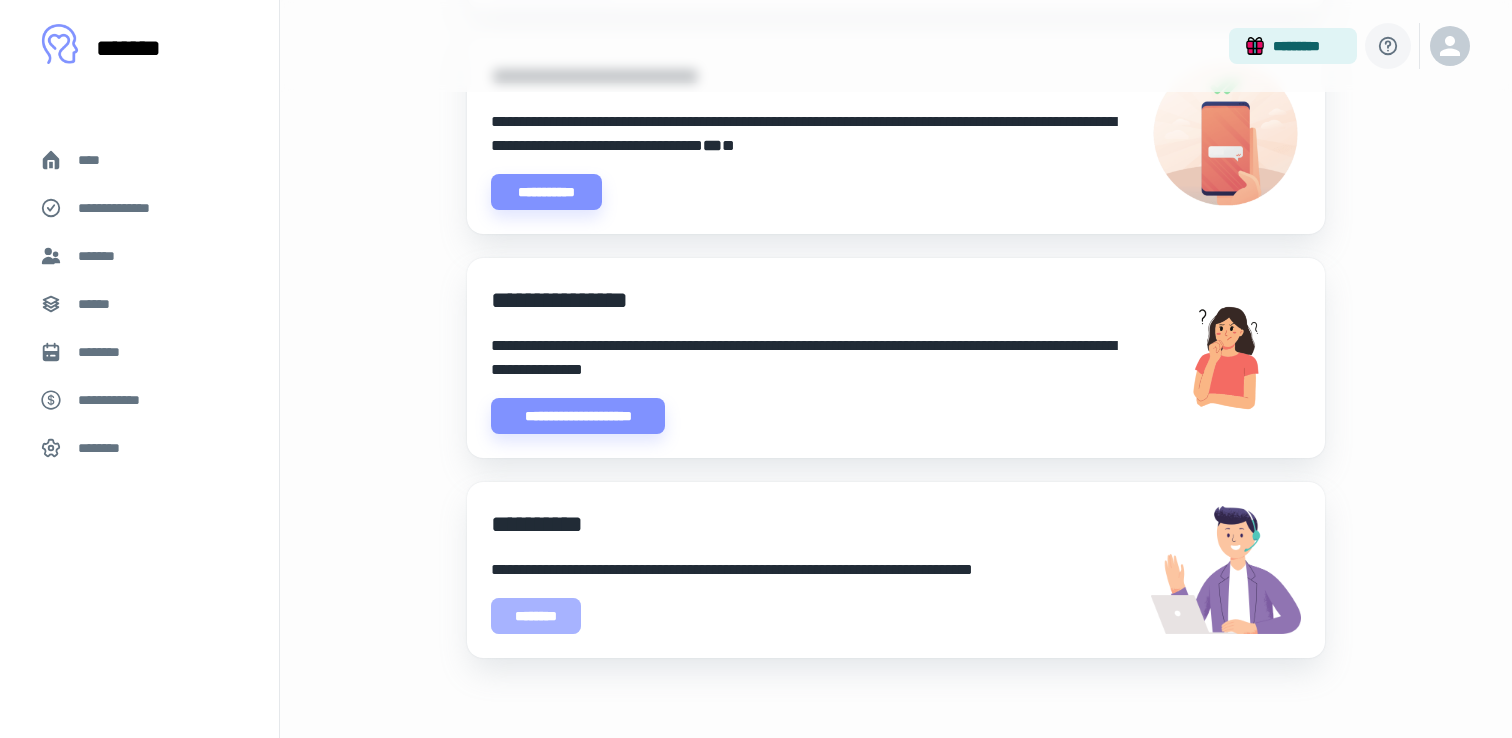 click on "********" at bounding box center (536, 616) 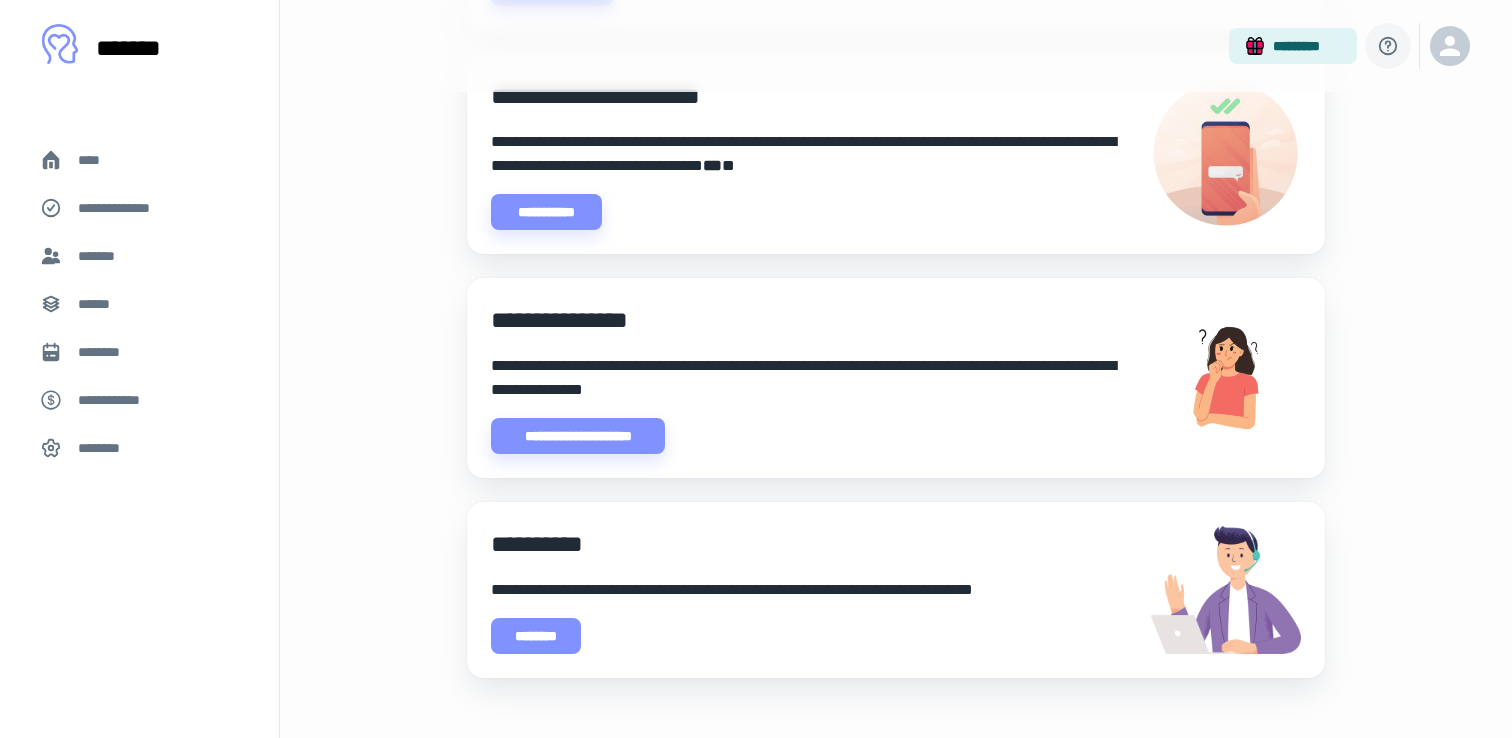 scroll, scrollTop: 450, scrollLeft: 0, axis: vertical 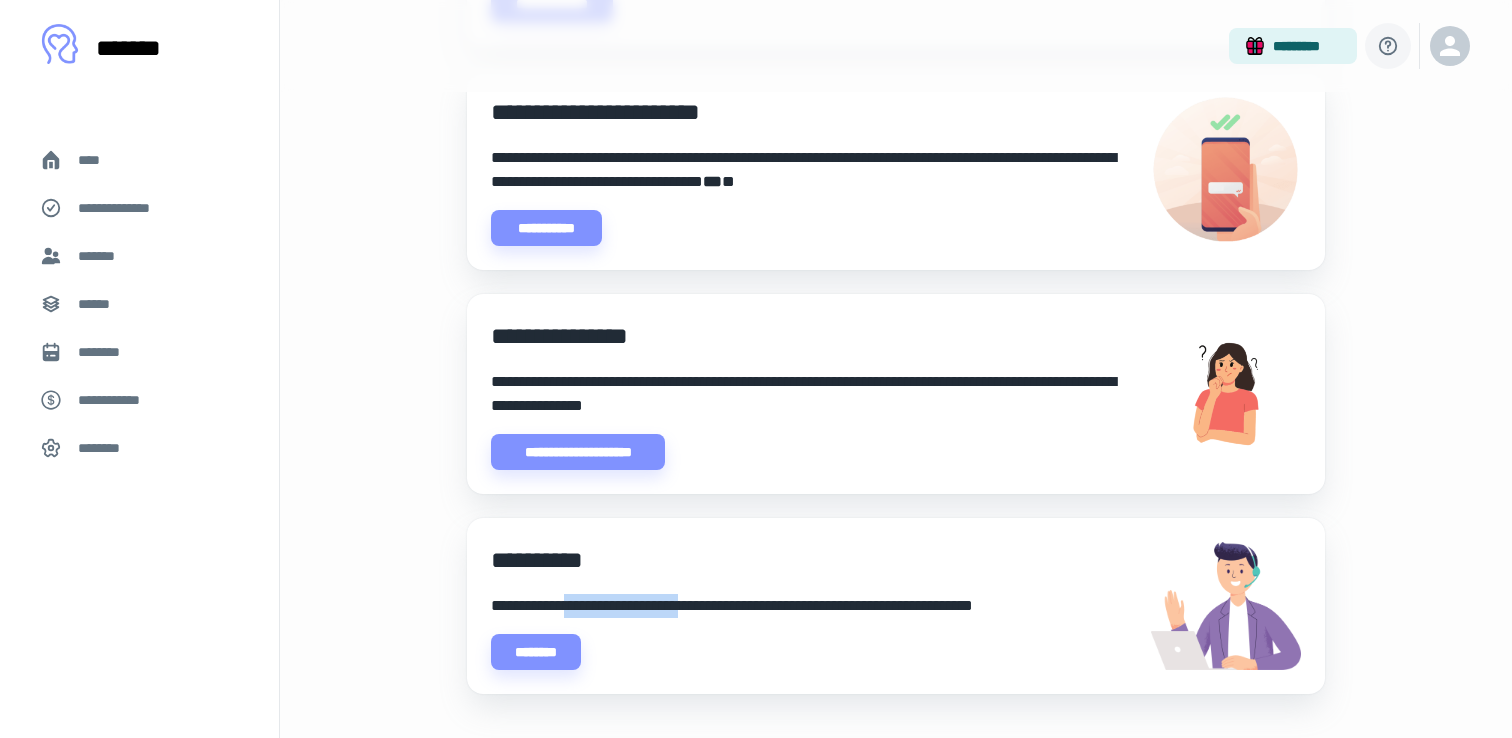 drag, startPoint x: 577, startPoint y: 607, endPoint x: 746, endPoint y: 611, distance: 169.04733 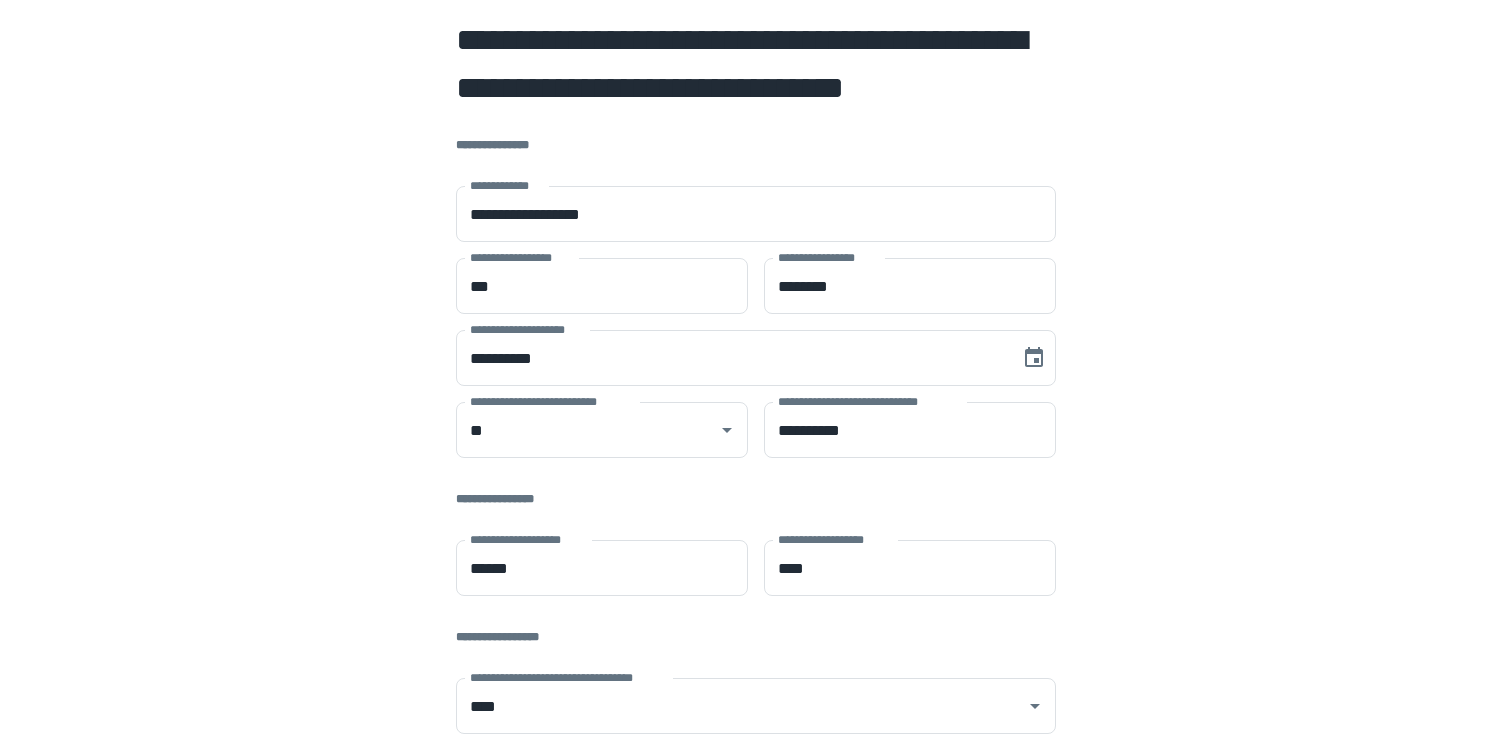 scroll, scrollTop: 0, scrollLeft: 0, axis: both 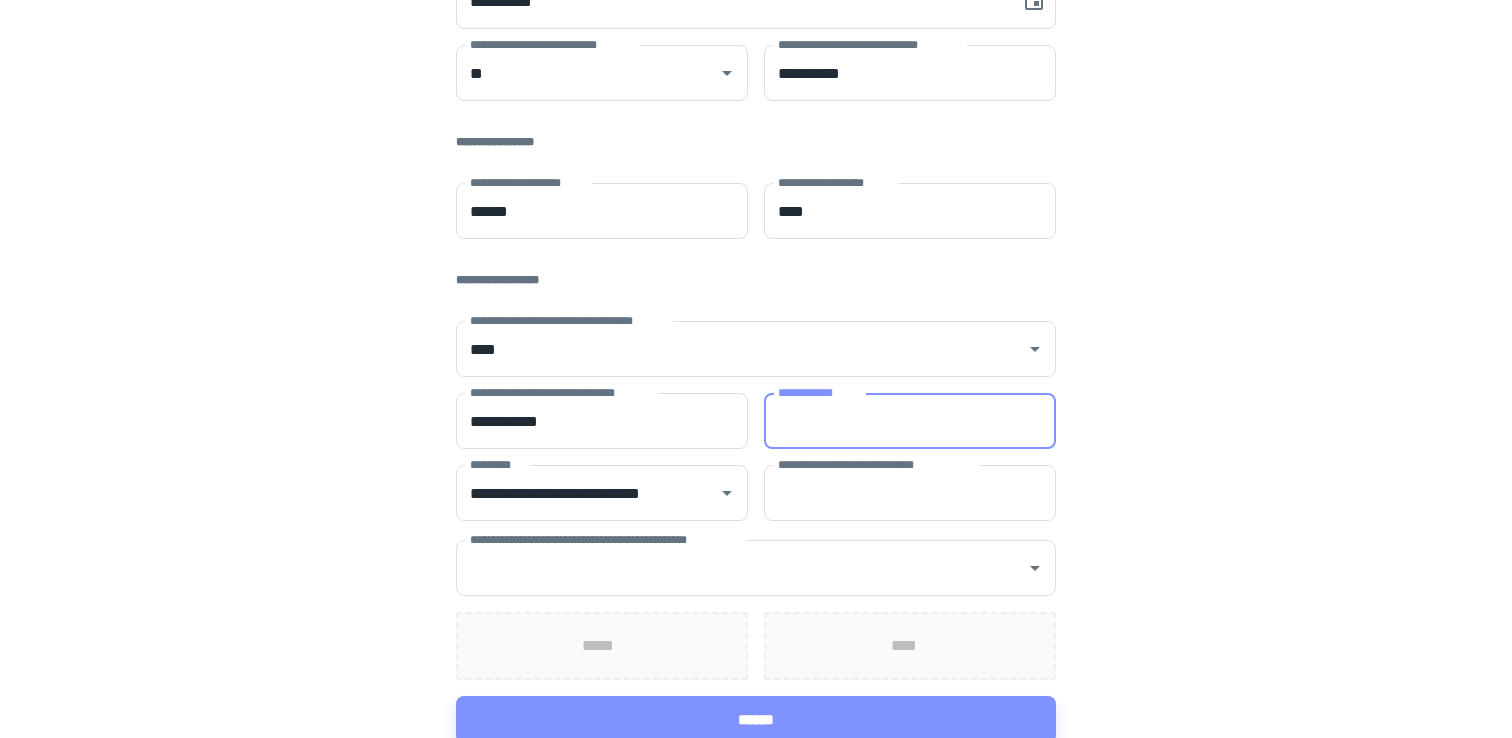 click on "**********" at bounding box center [910, 421] 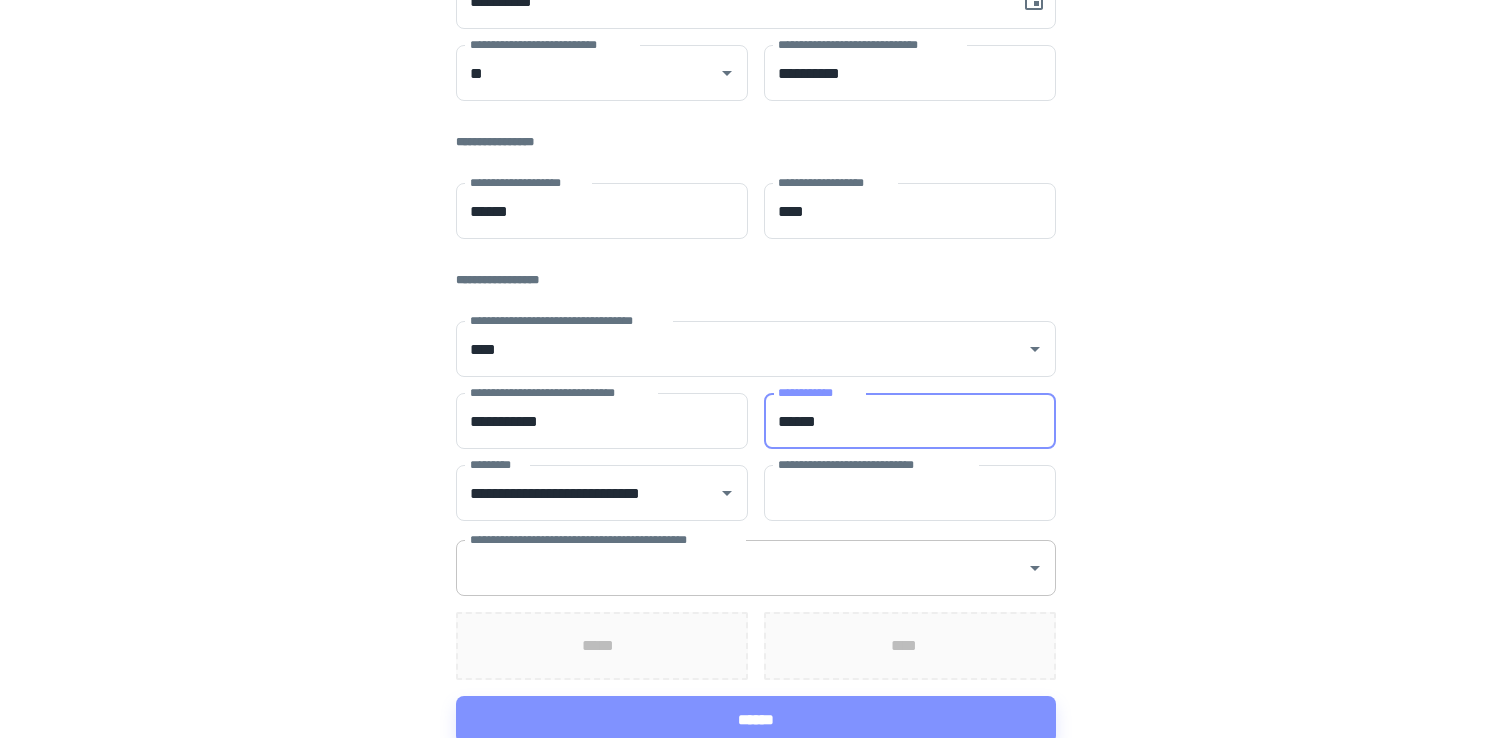 type on "******" 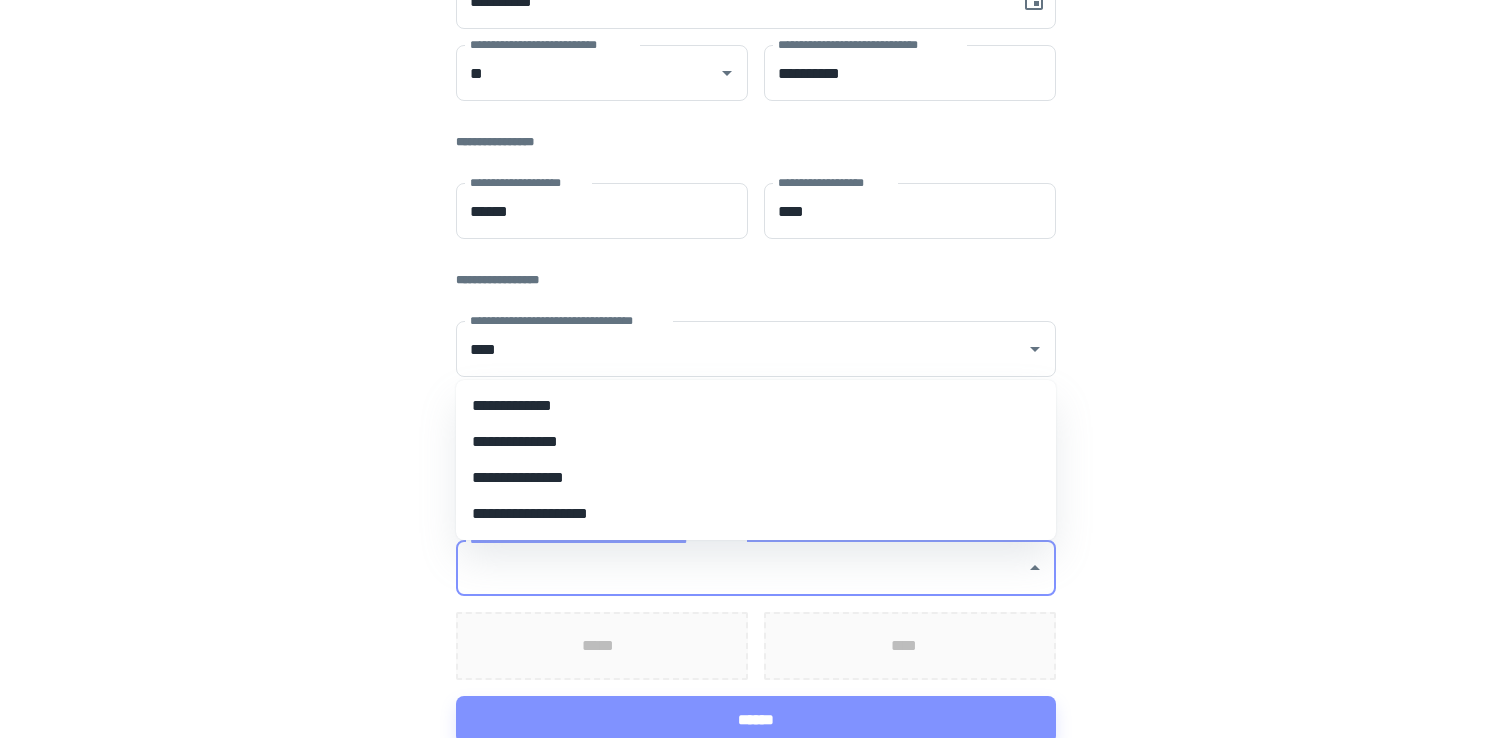 click on "**********" at bounding box center [741, 568] 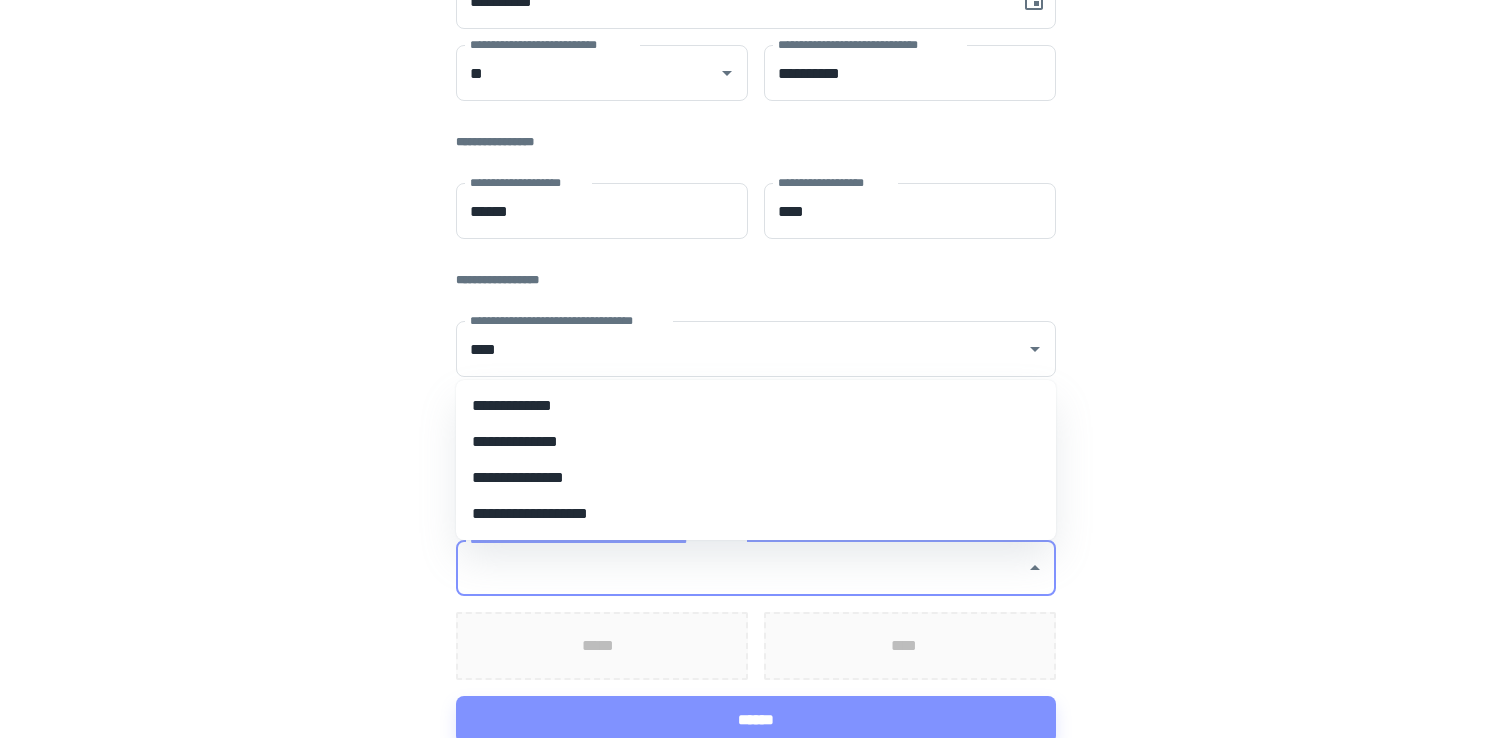 click on "**********" at bounding box center [756, 406] 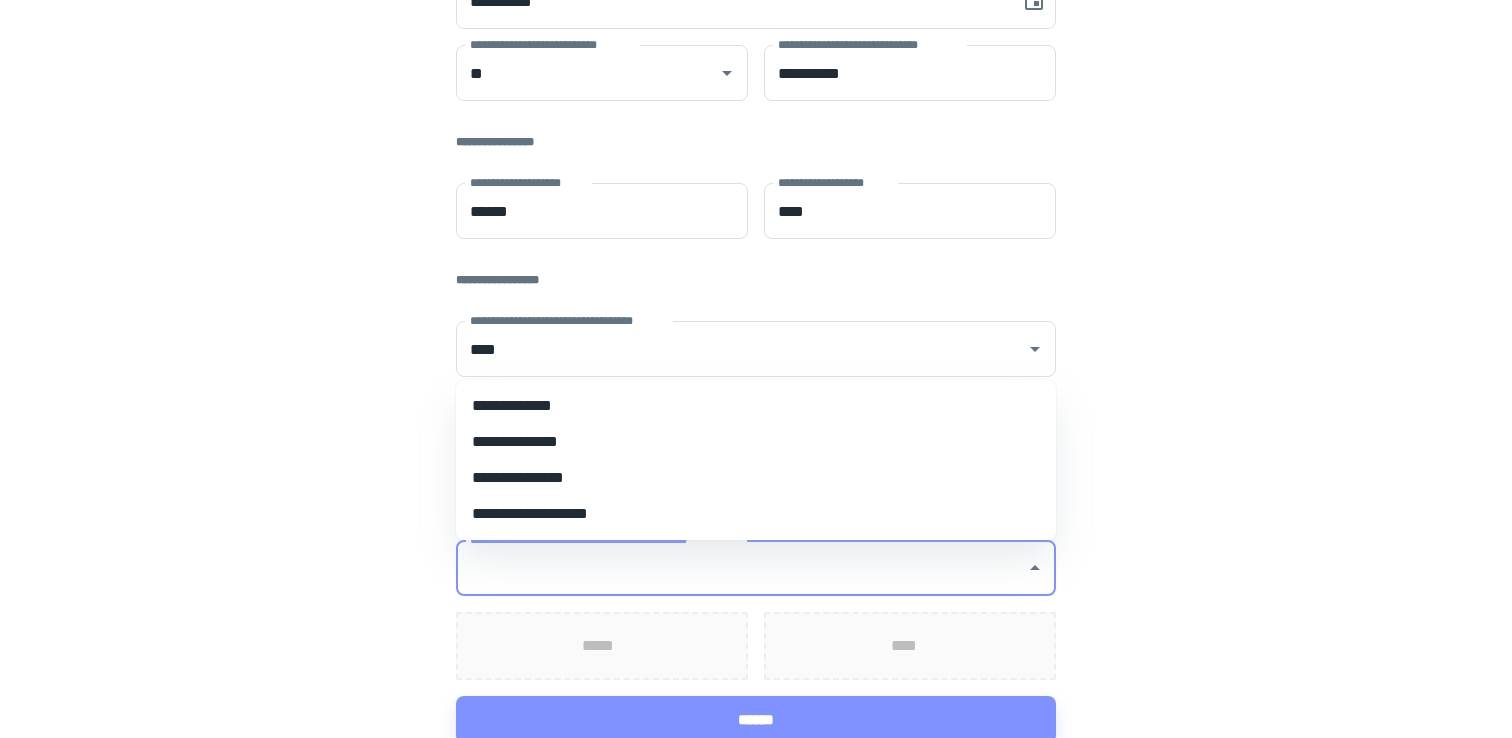 type on "**********" 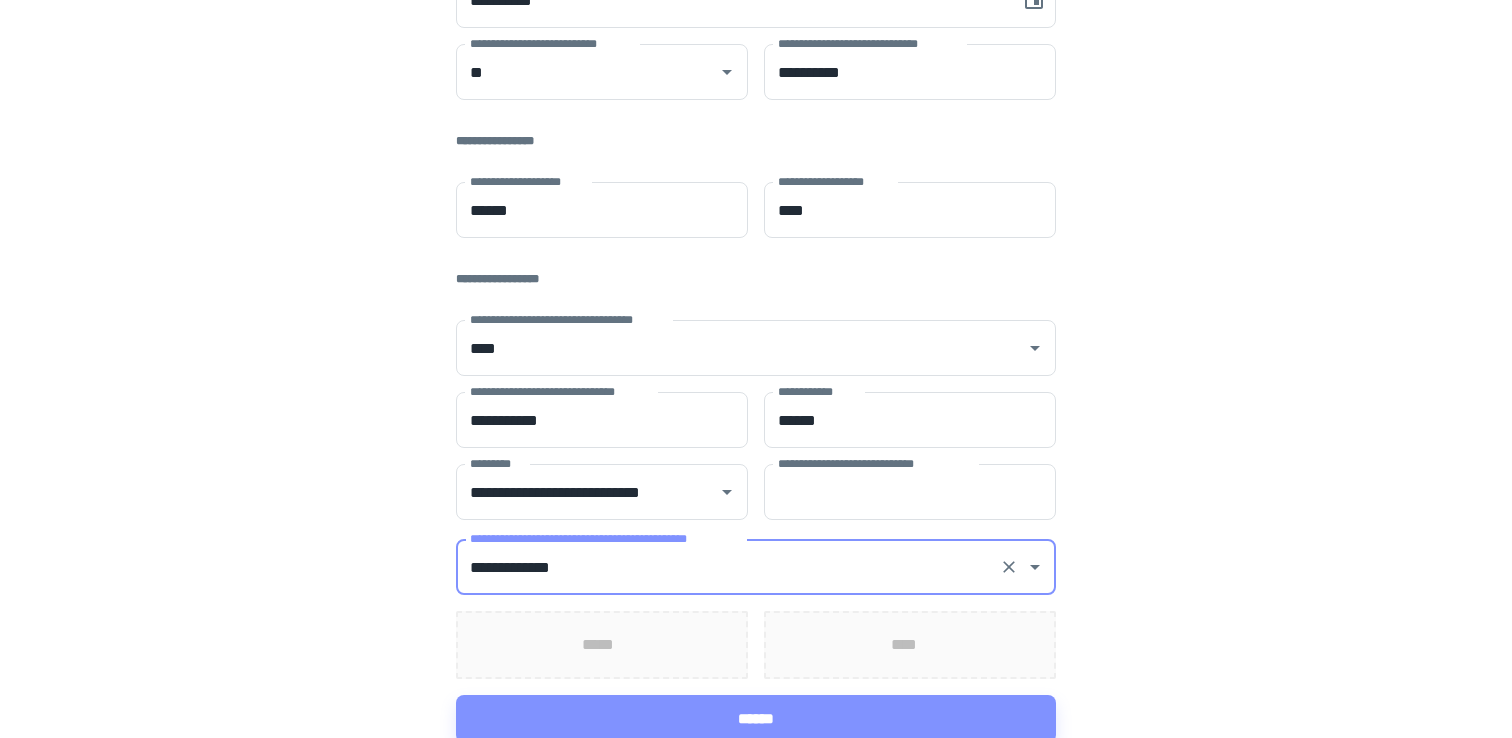 scroll, scrollTop: 363, scrollLeft: 0, axis: vertical 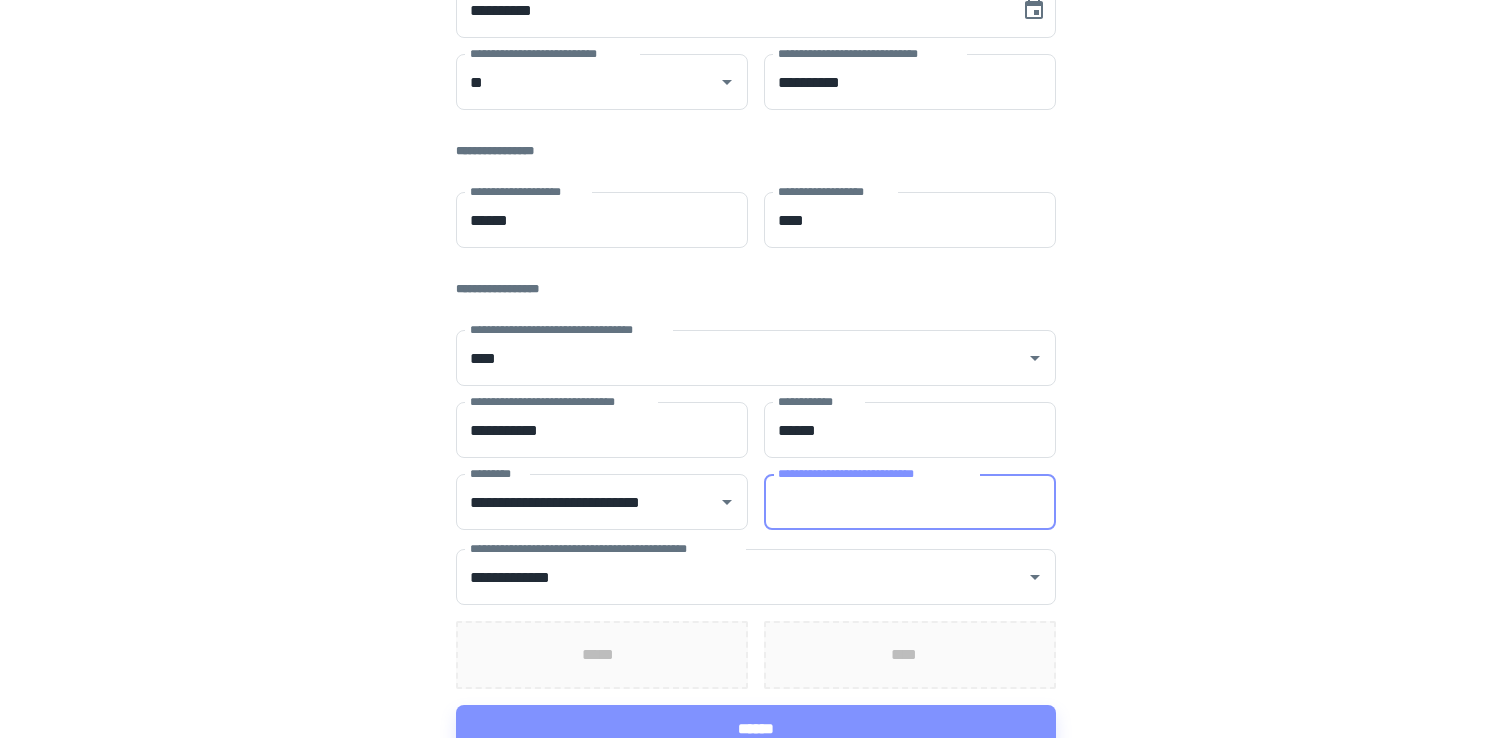 click on "**********" at bounding box center [910, 502] 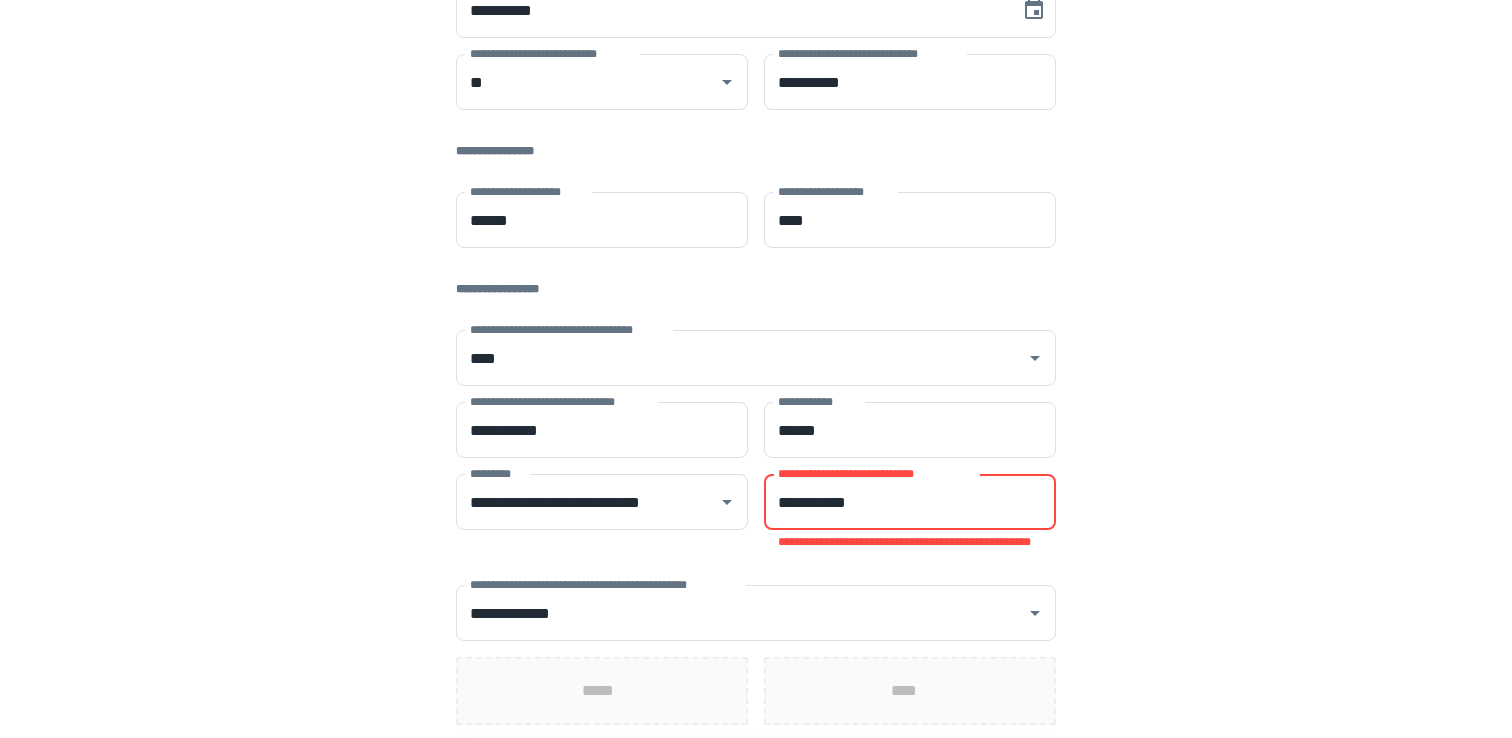 click on "**********" at bounding box center (910, 502) 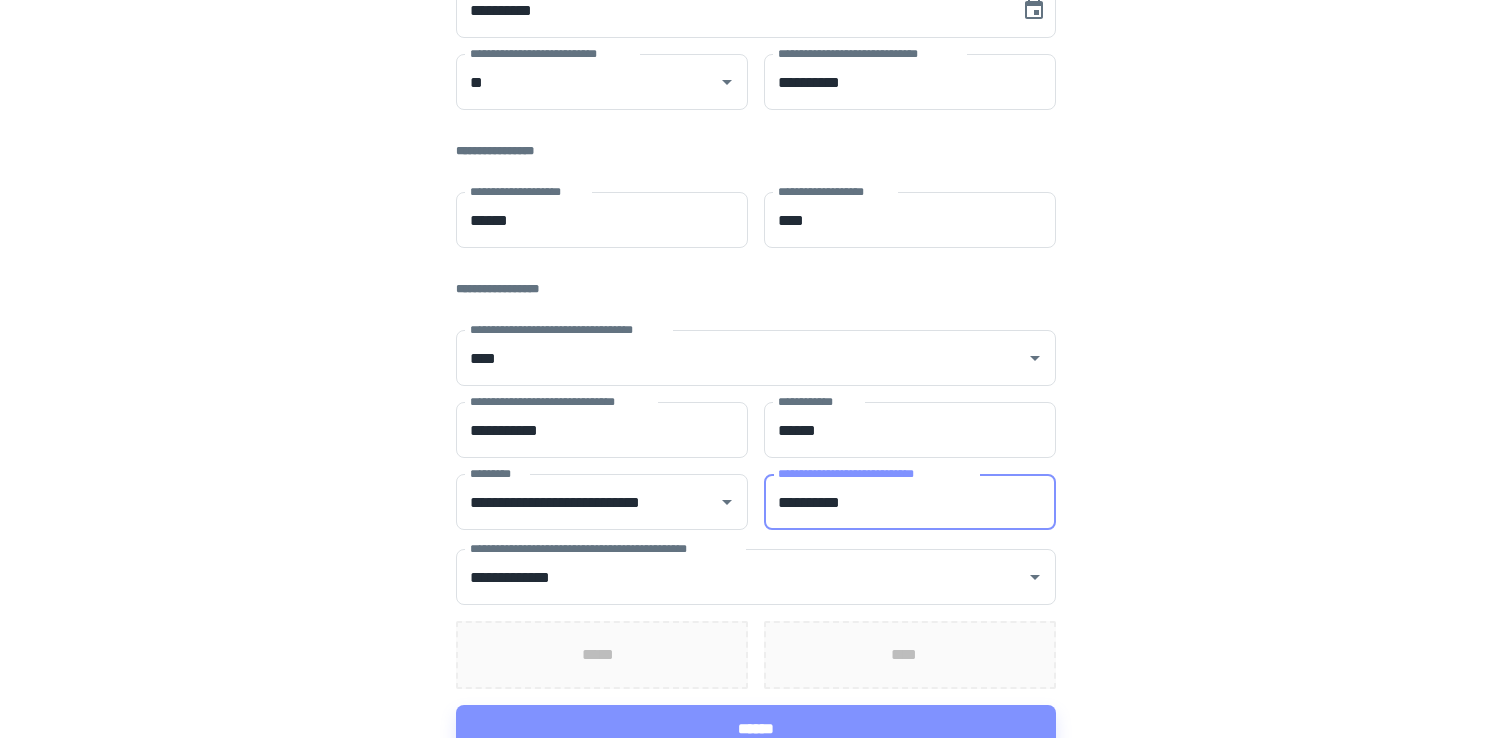 scroll, scrollTop: 363, scrollLeft: 0, axis: vertical 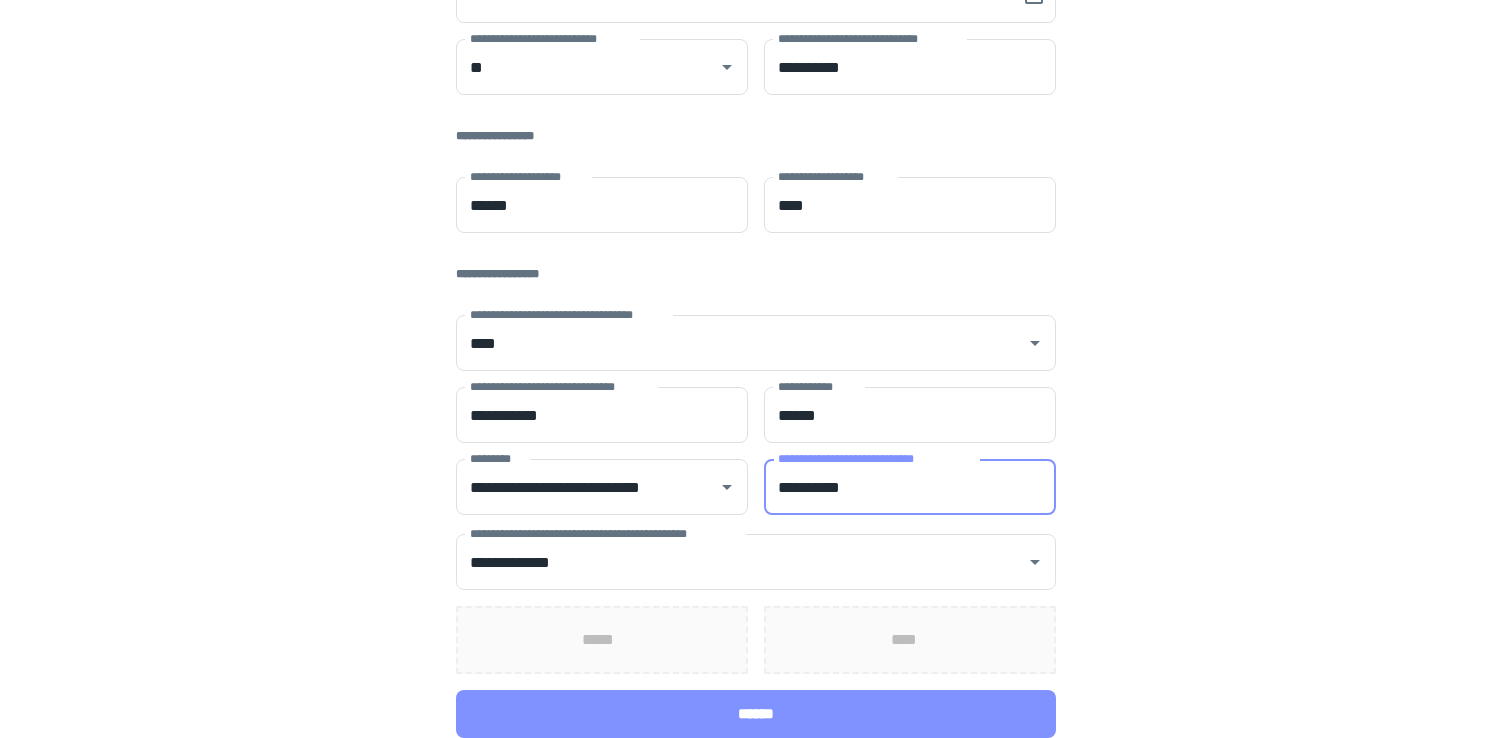 type on "**********" 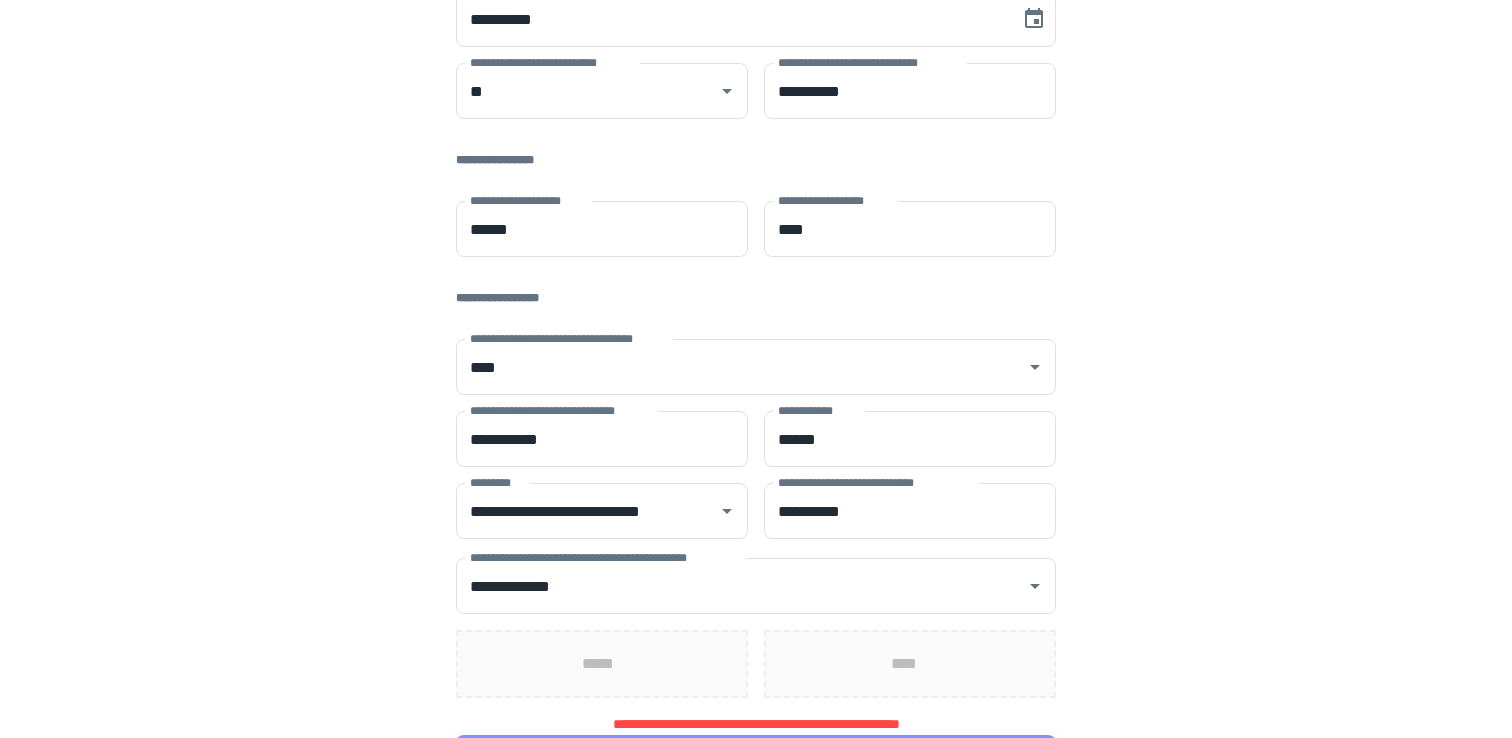 scroll, scrollTop: 384, scrollLeft: 0, axis: vertical 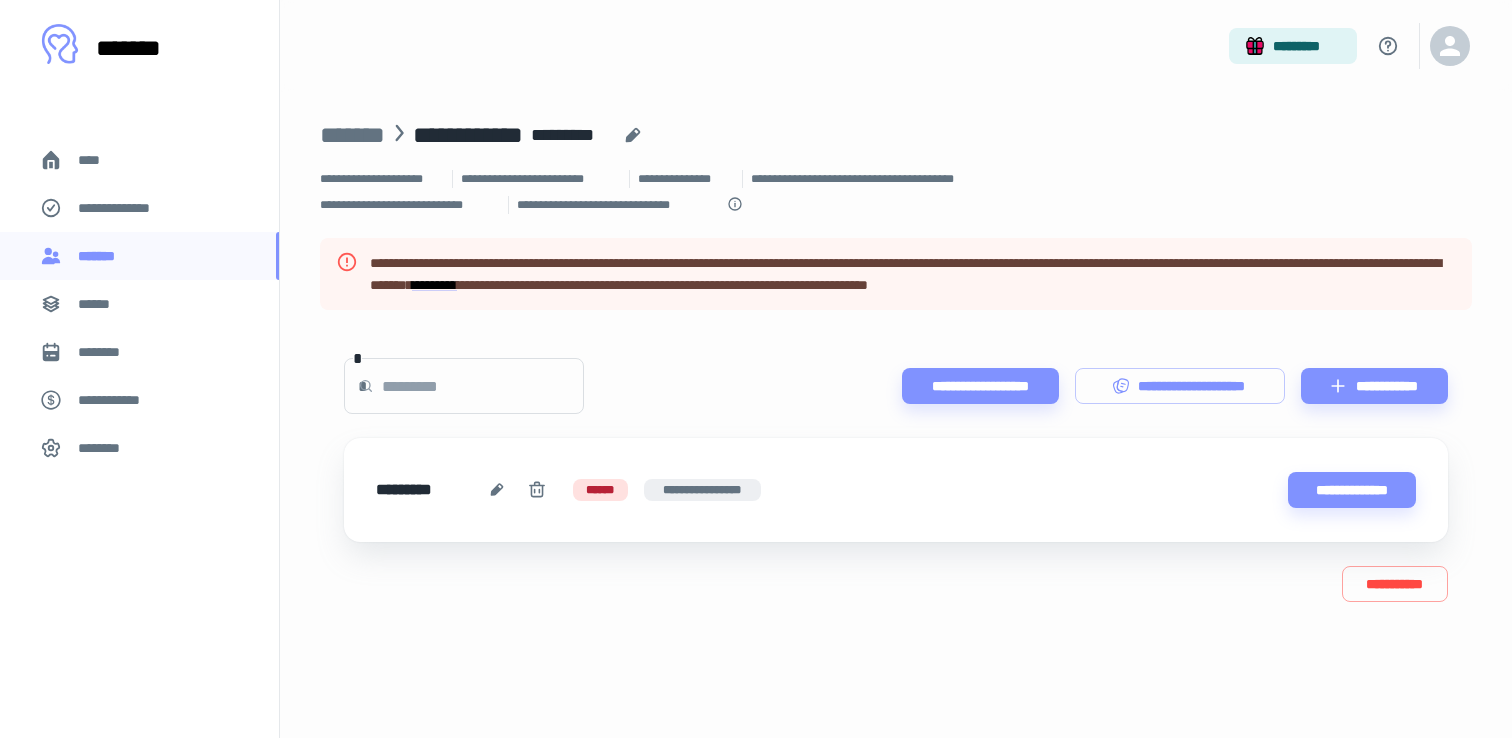 drag, startPoint x: 565, startPoint y: 123, endPoint x: 592, endPoint y: 128, distance: 27.45906 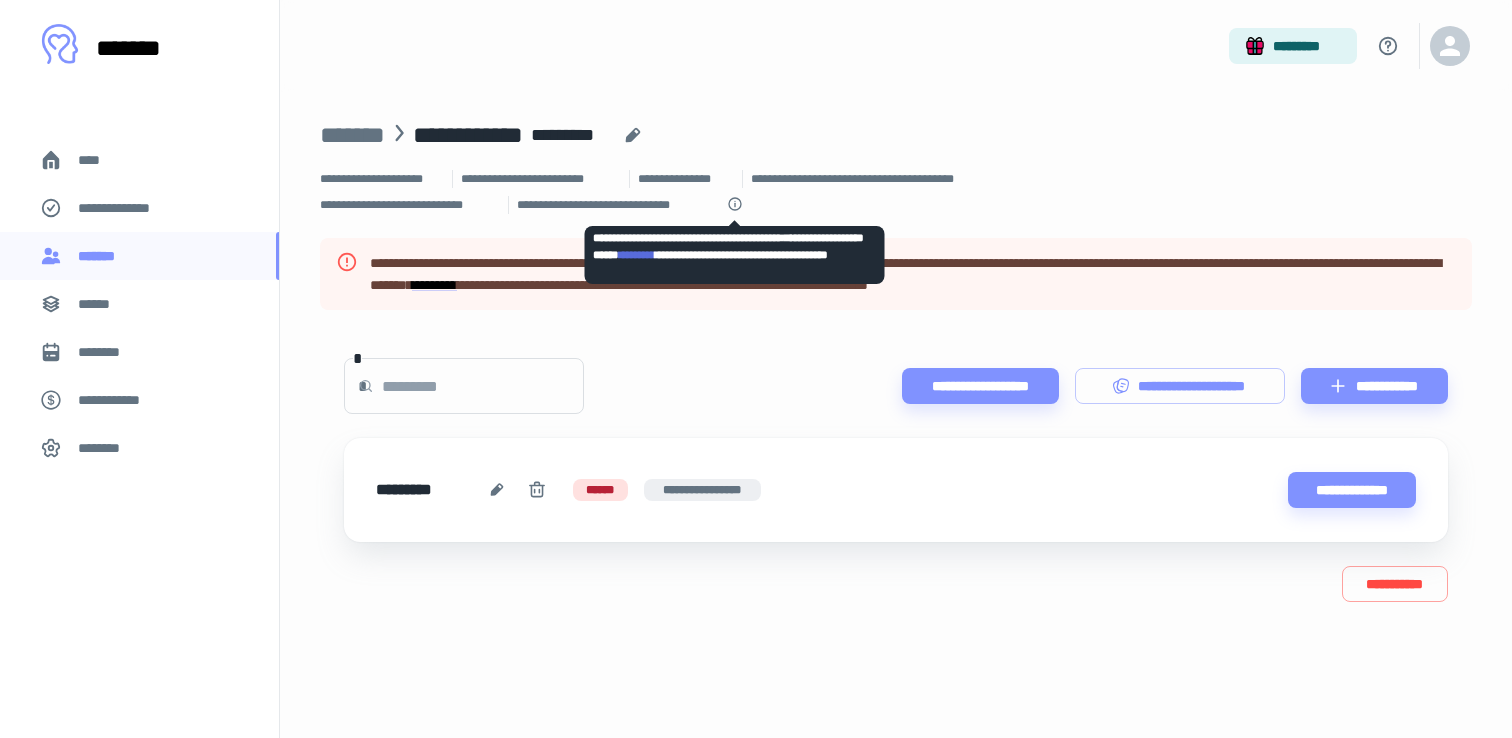 click 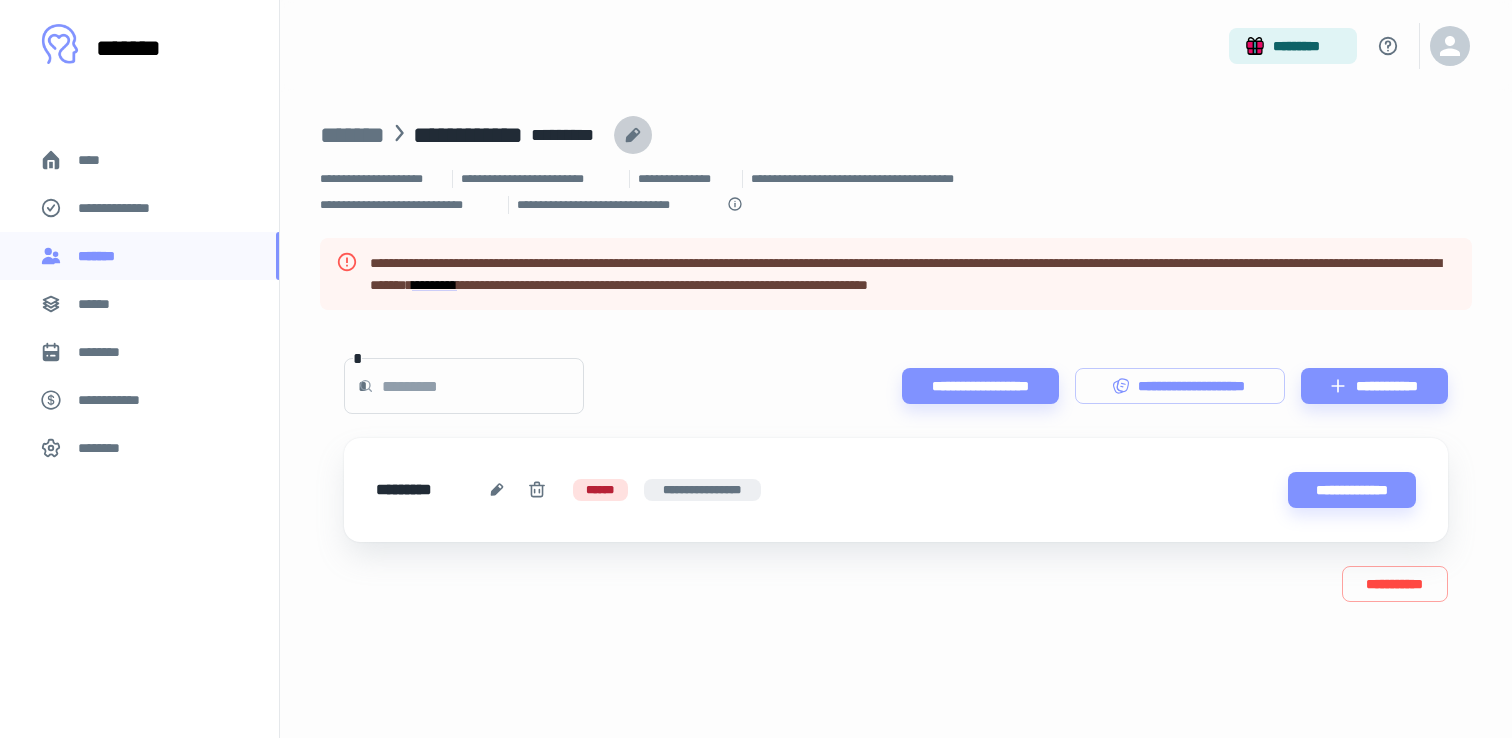 click 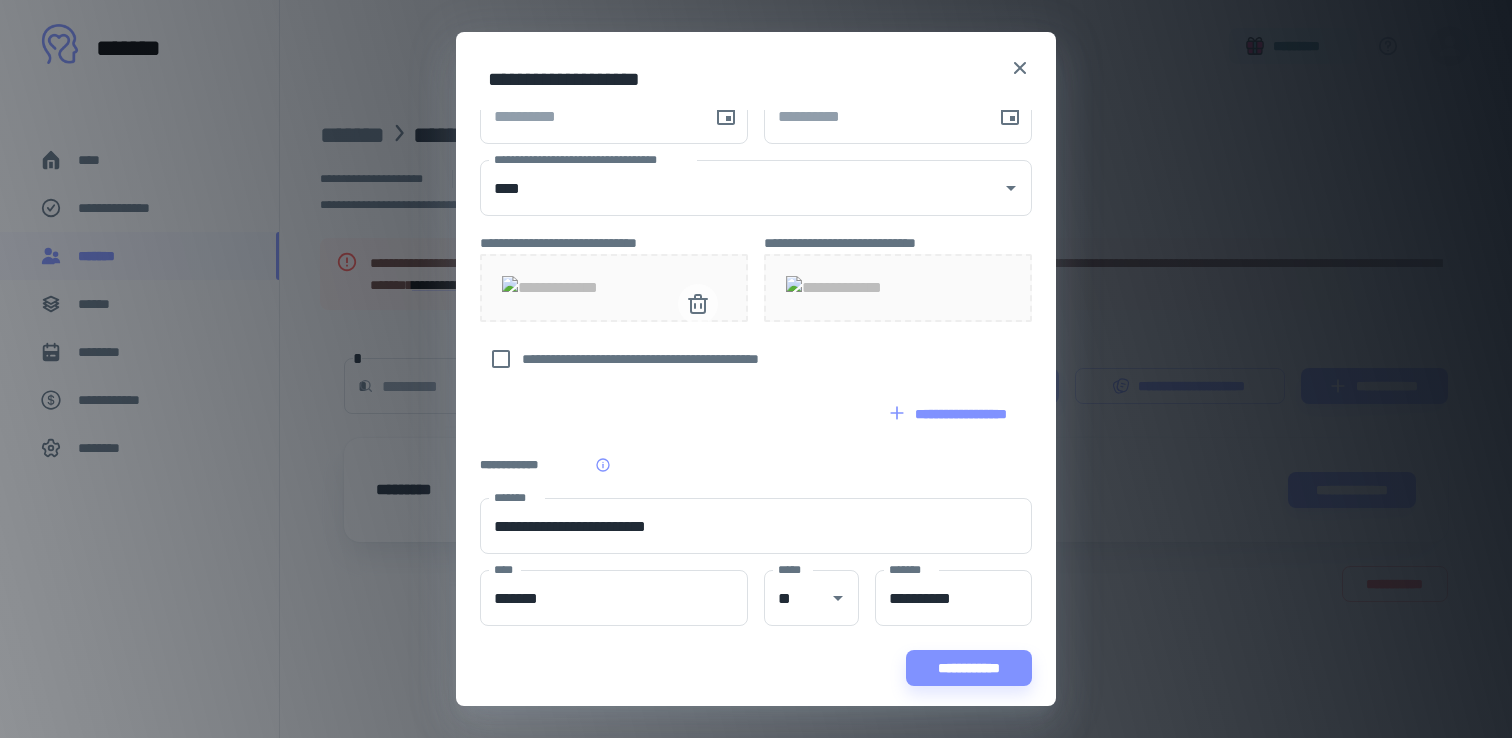 scroll, scrollTop: 630, scrollLeft: 0, axis: vertical 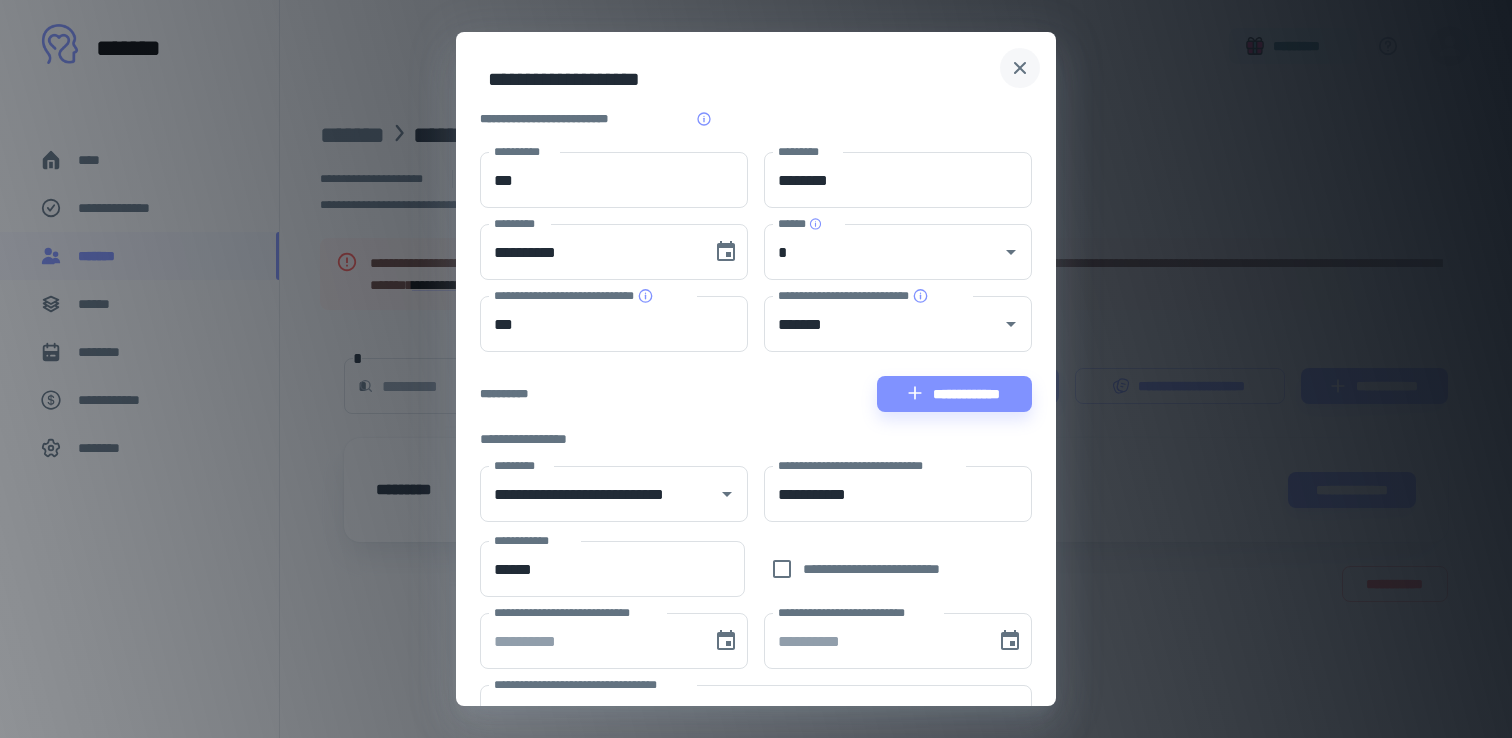 click 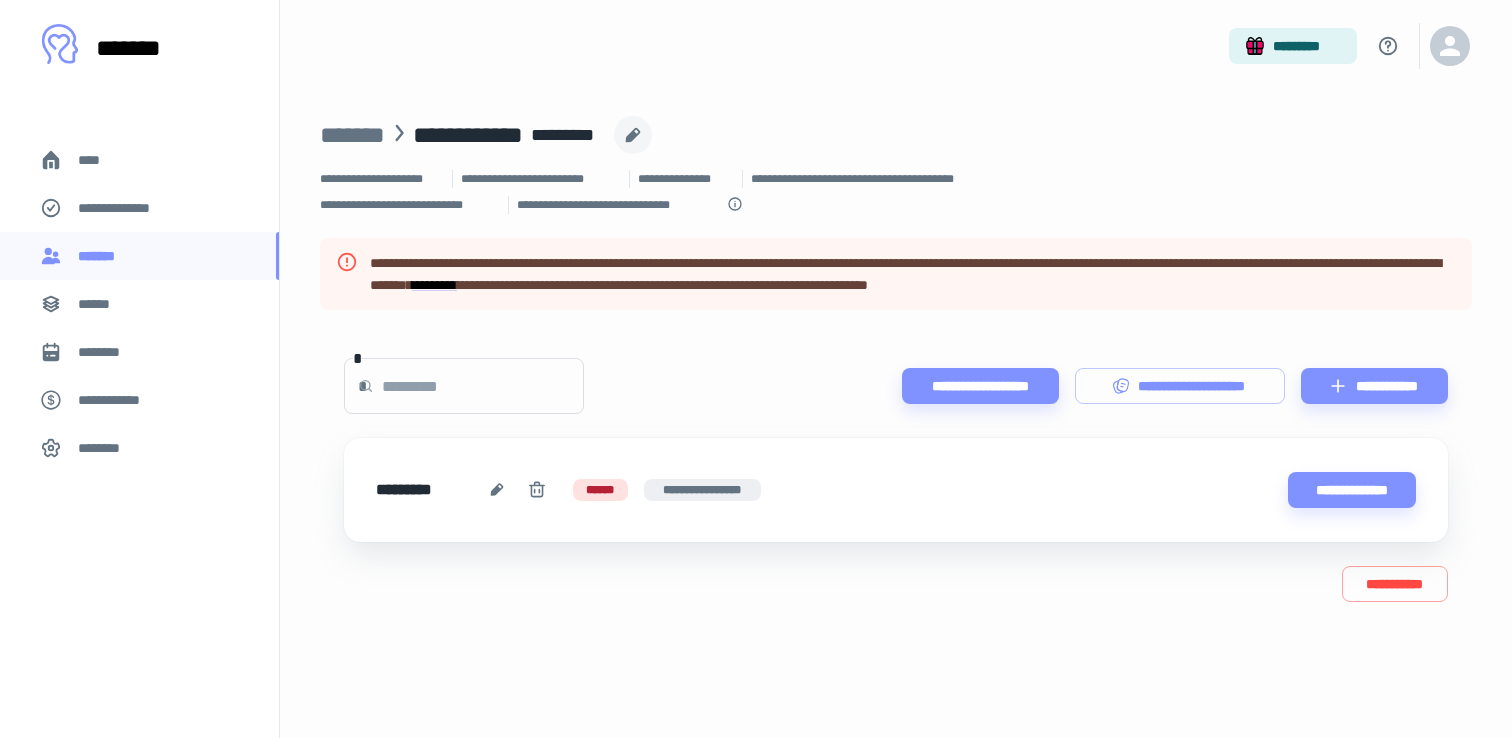 click on "**********" at bounding box center [468, 135] 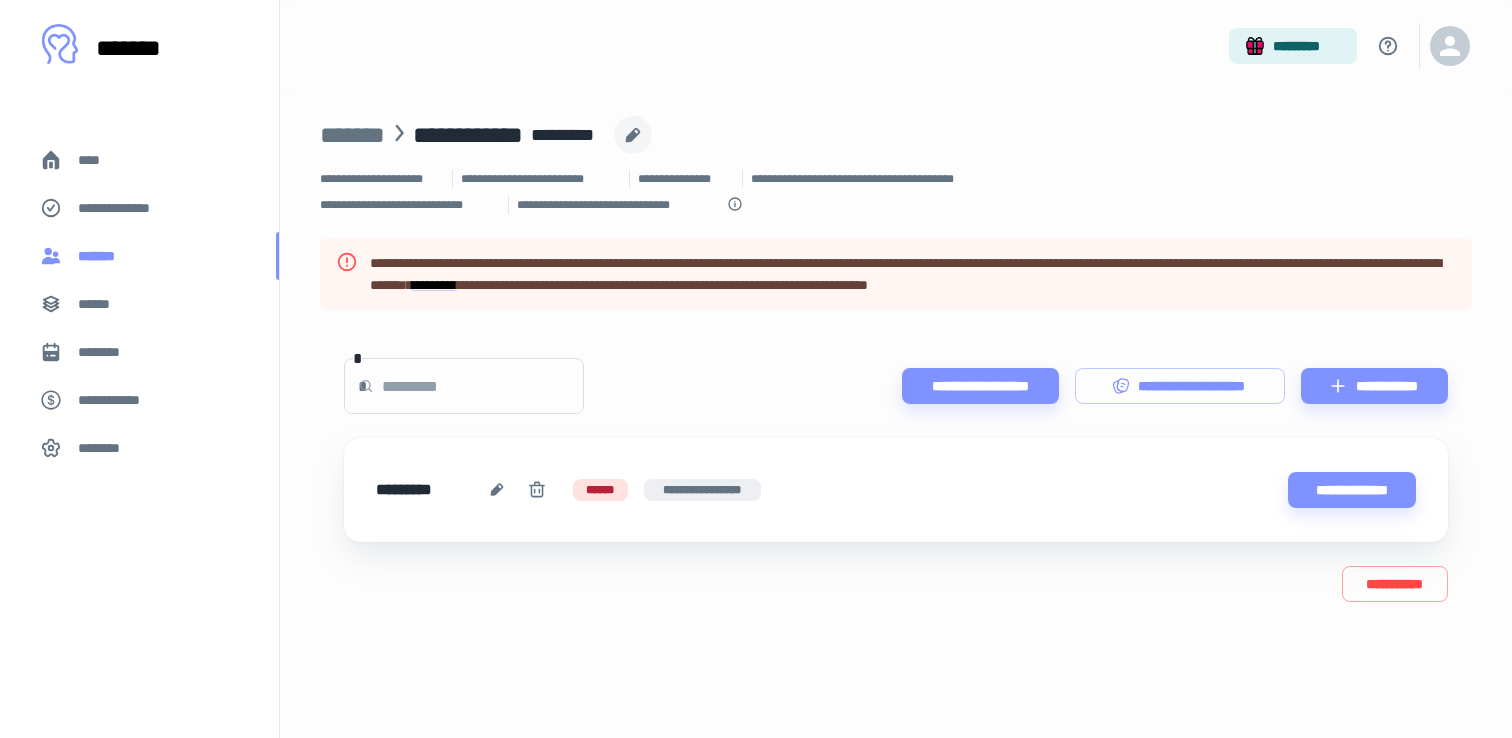 click on "*******" at bounding box center [101, 256] 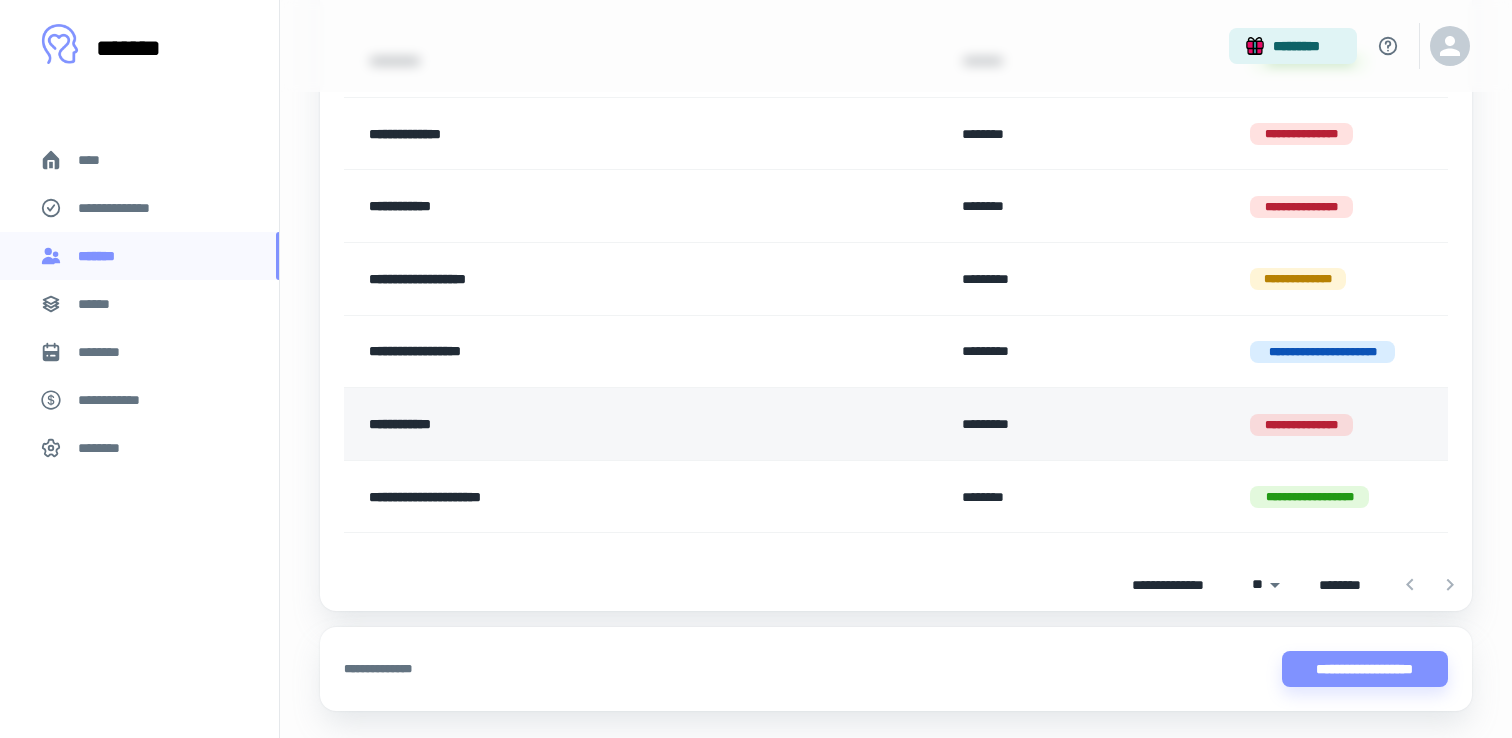 scroll, scrollTop: 542, scrollLeft: 0, axis: vertical 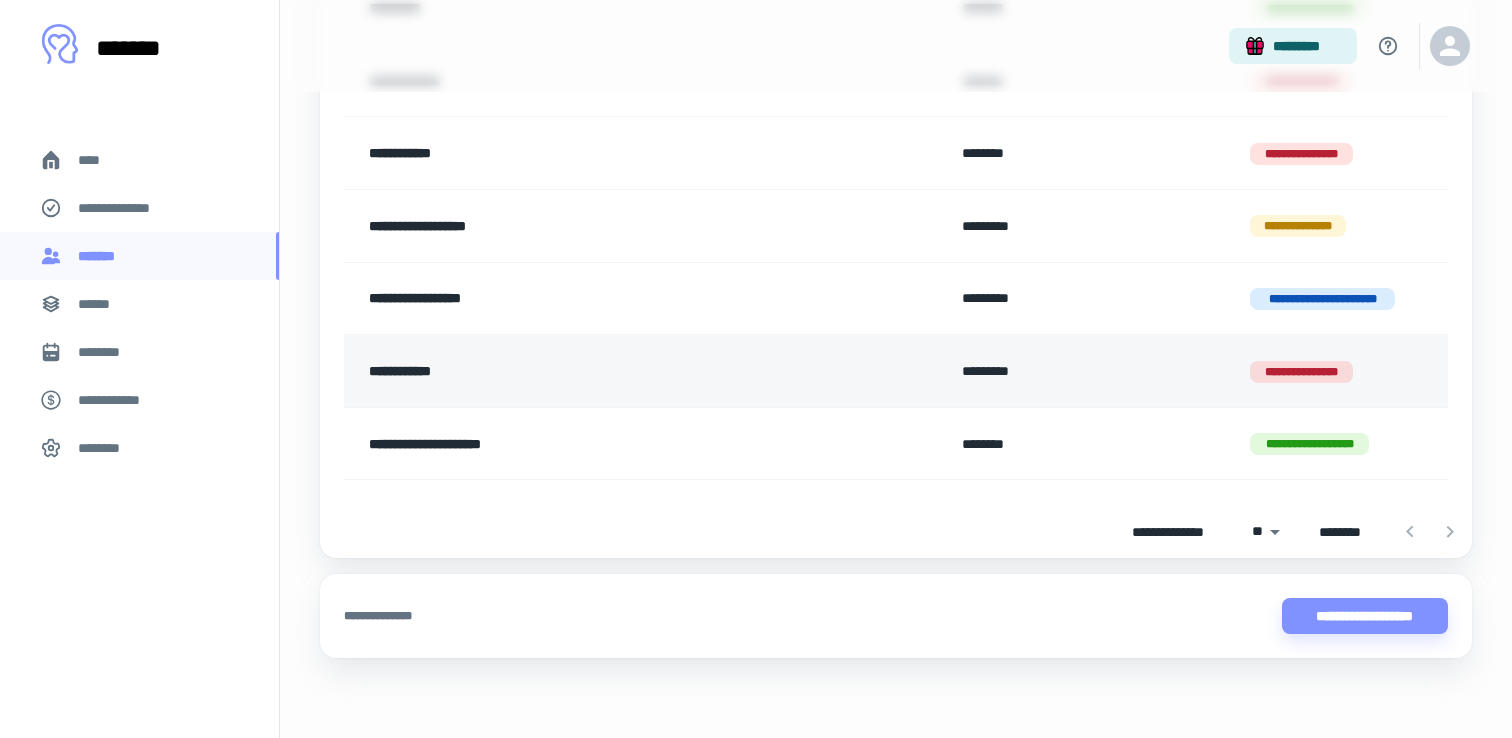 click on "**********" at bounding box center (593, 371) 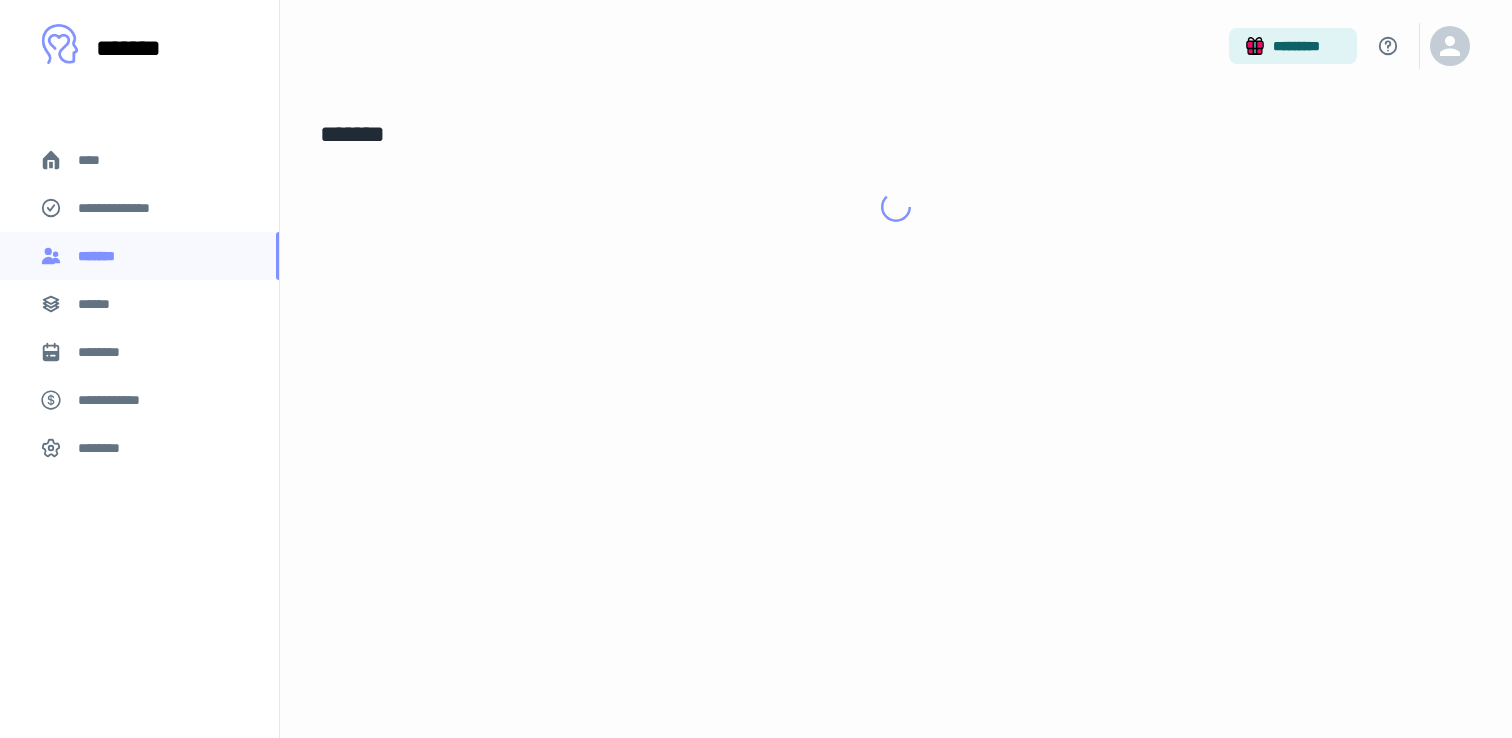 scroll, scrollTop: 0, scrollLeft: 0, axis: both 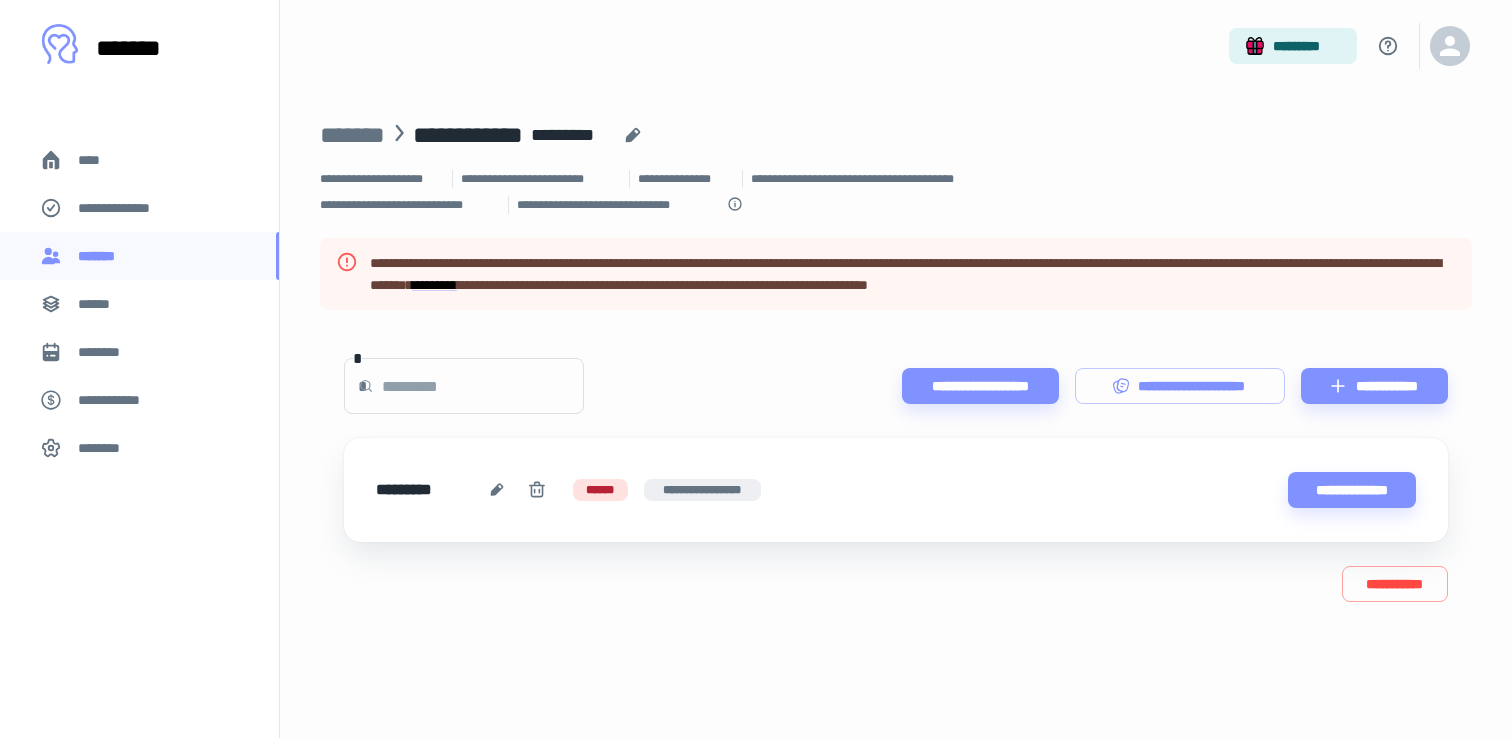 click on "**********" at bounding box center (468, 135) 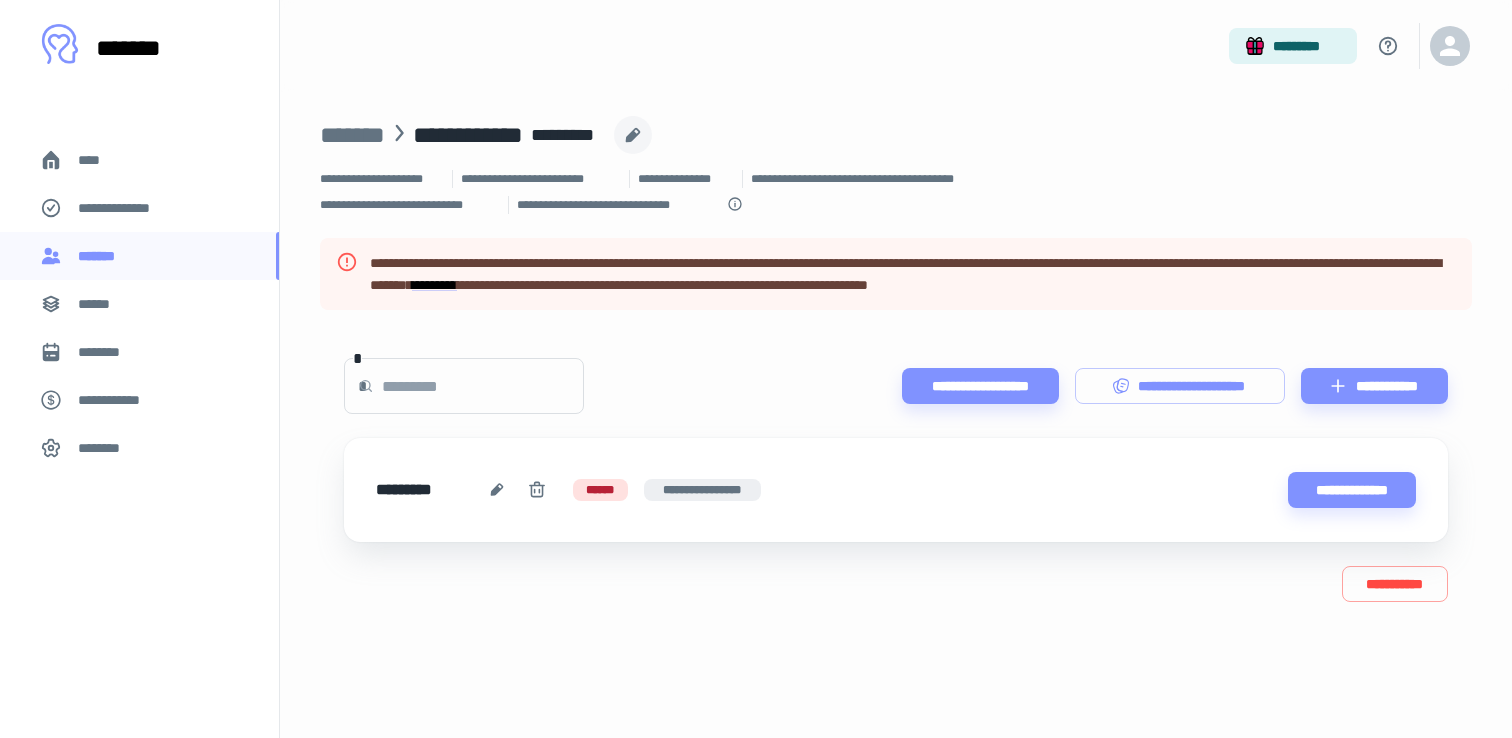 click 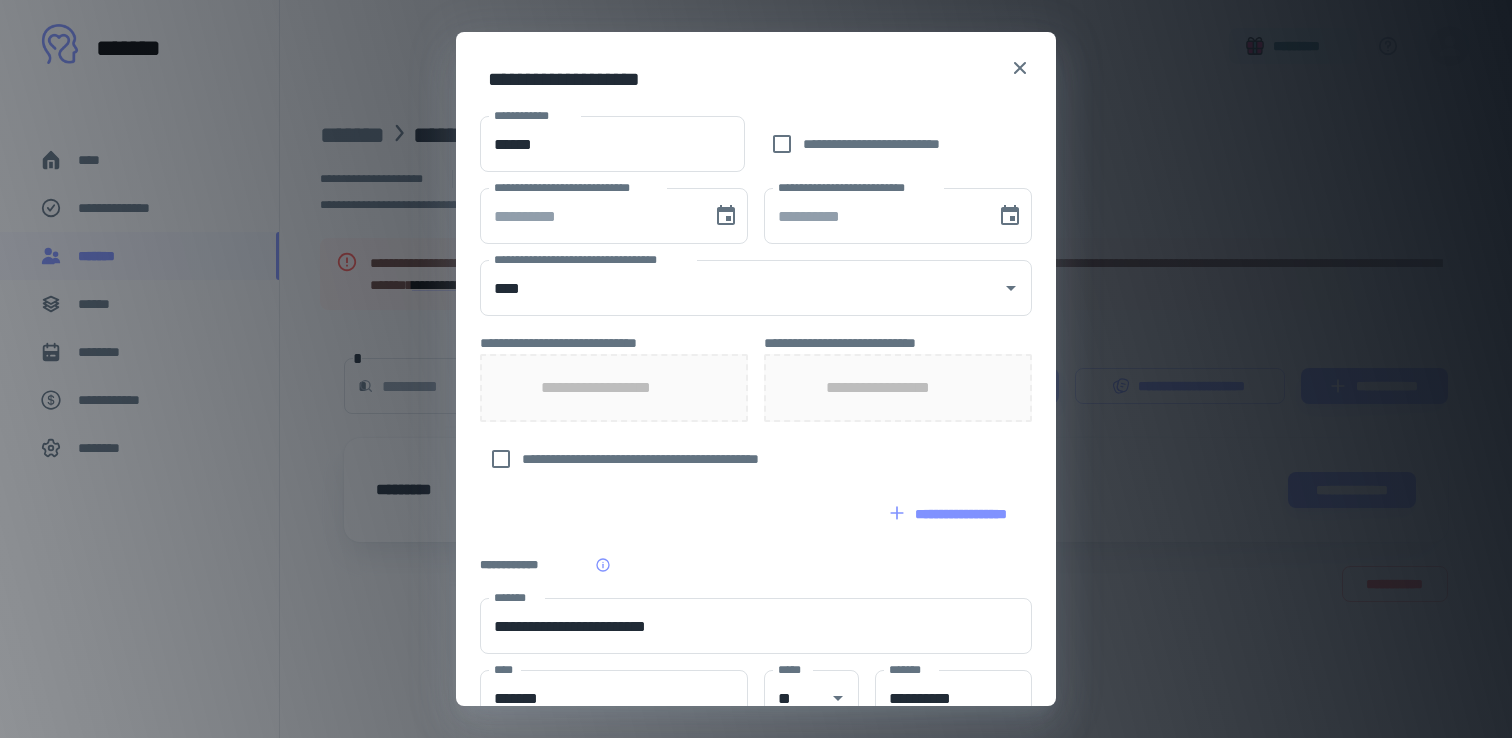 scroll, scrollTop: 642, scrollLeft: 0, axis: vertical 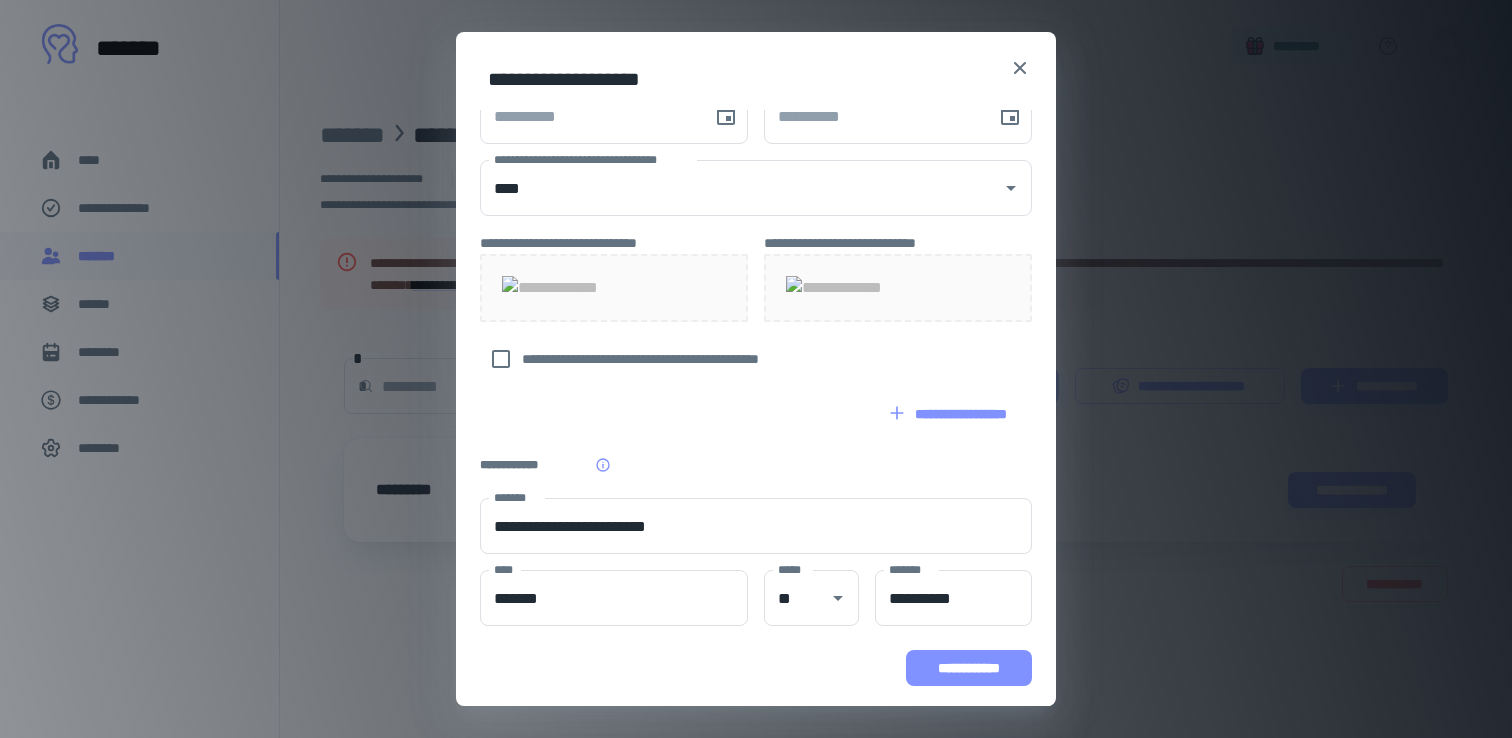click on "**********" at bounding box center [969, 668] 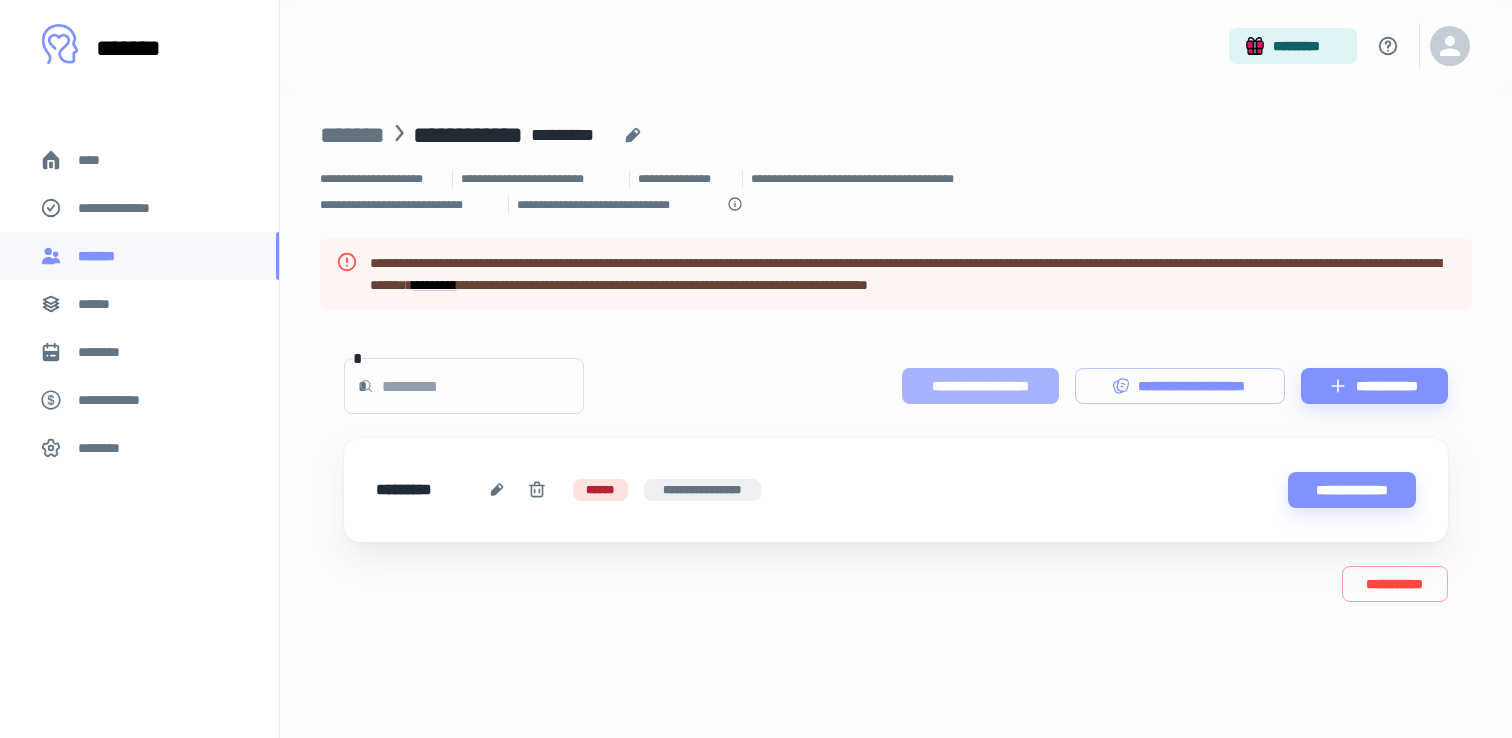 click on "**********" at bounding box center [980, 386] 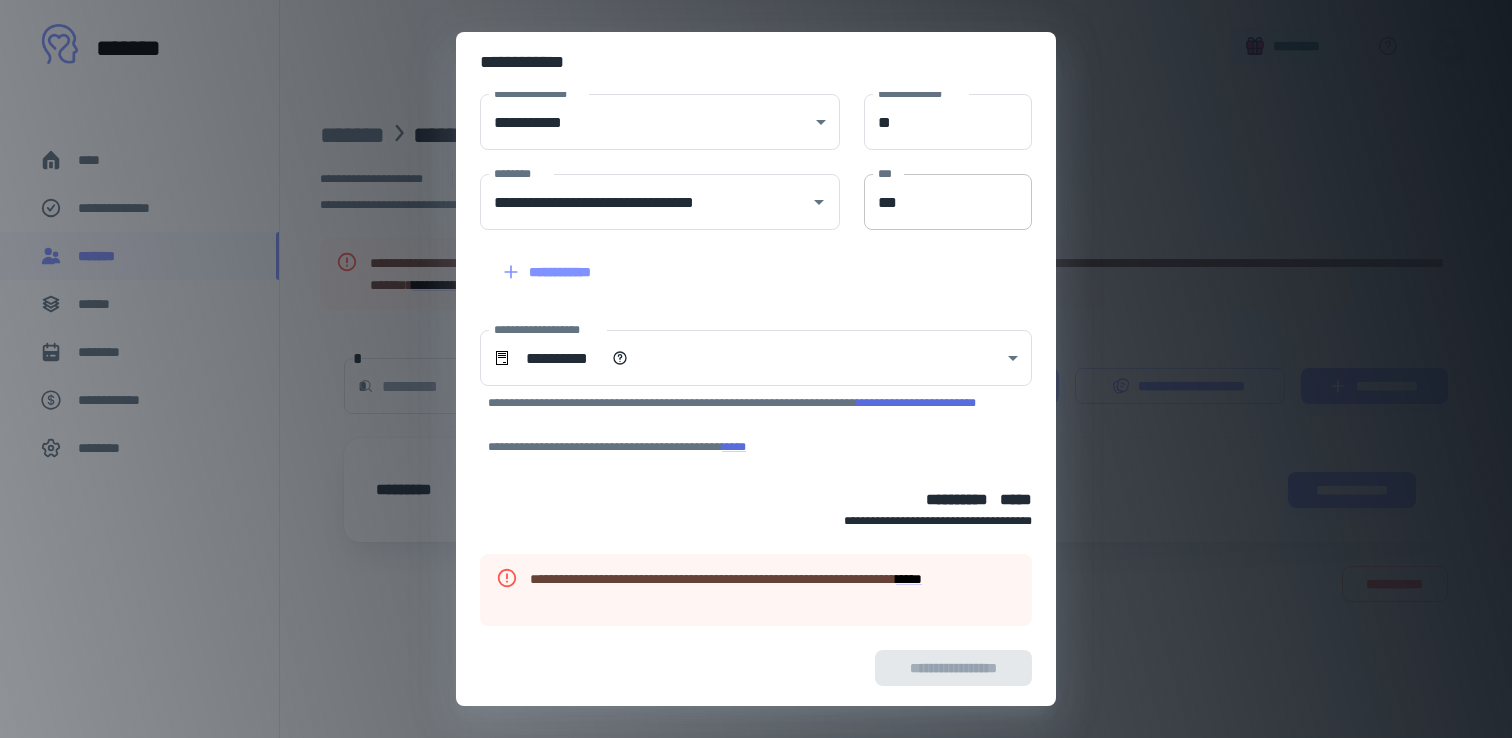 scroll, scrollTop: 0, scrollLeft: 0, axis: both 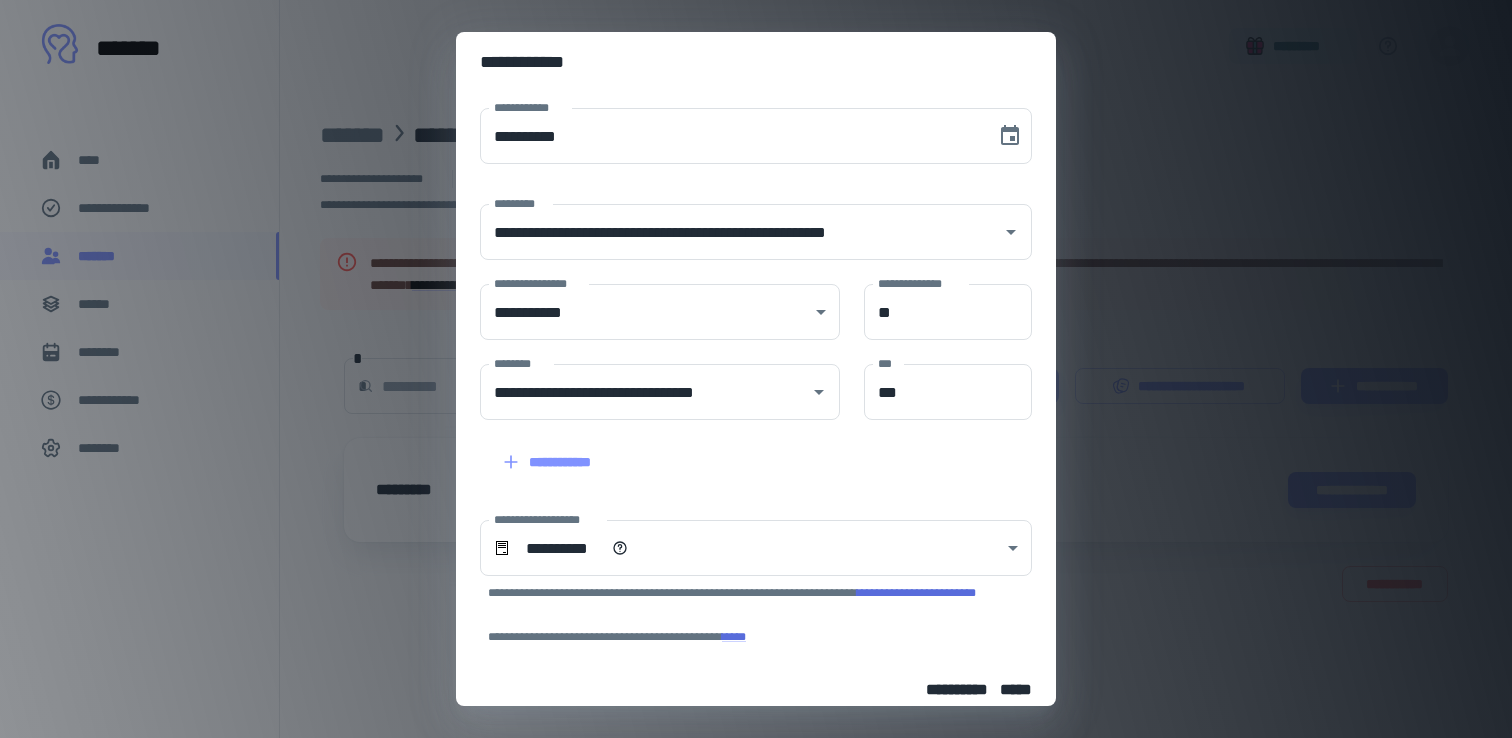 drag, startPoint x: 414, startPoint y: 614, endPoint x: 426, endPoint y: 599, distance: 19.209373 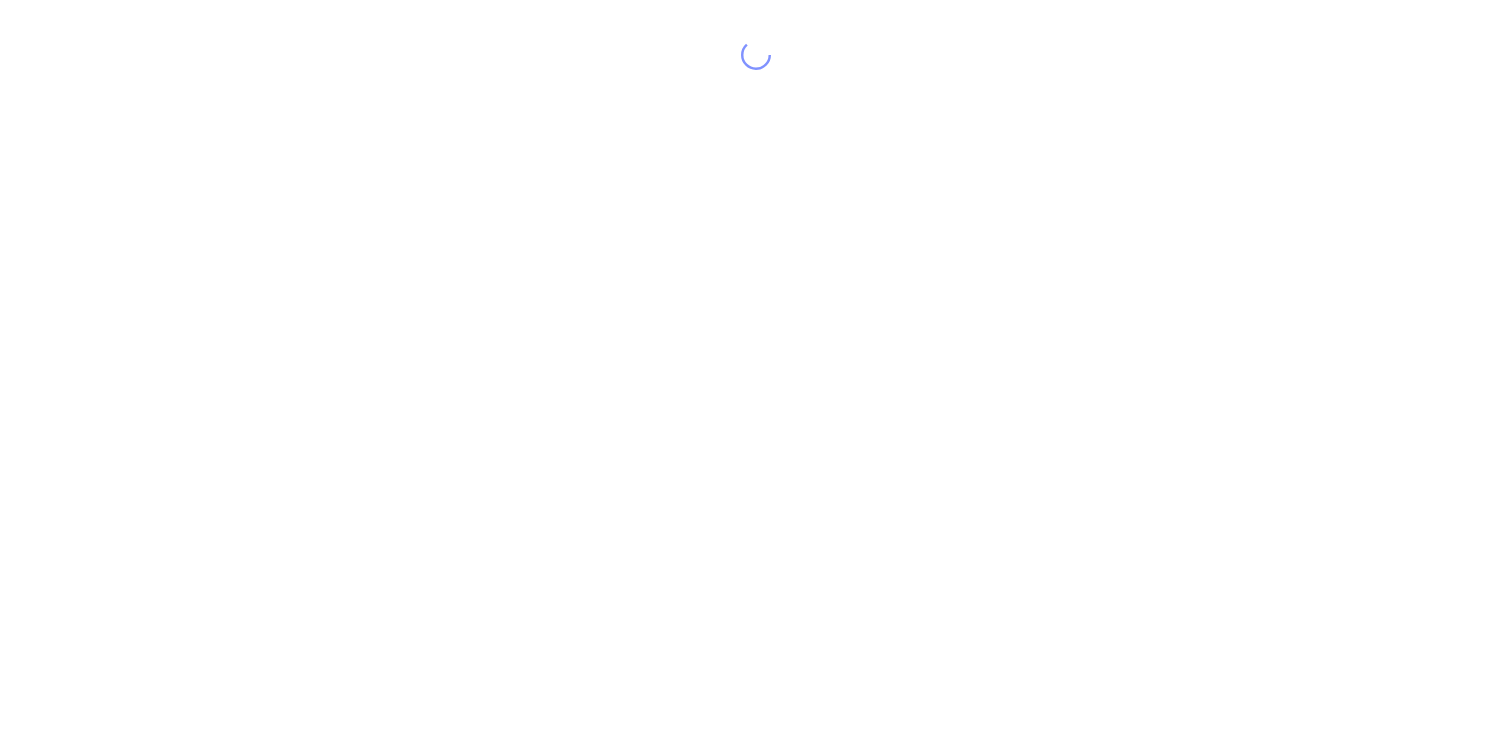 scroll, scrollTop: 0, scrollLeft: 0, axis: both 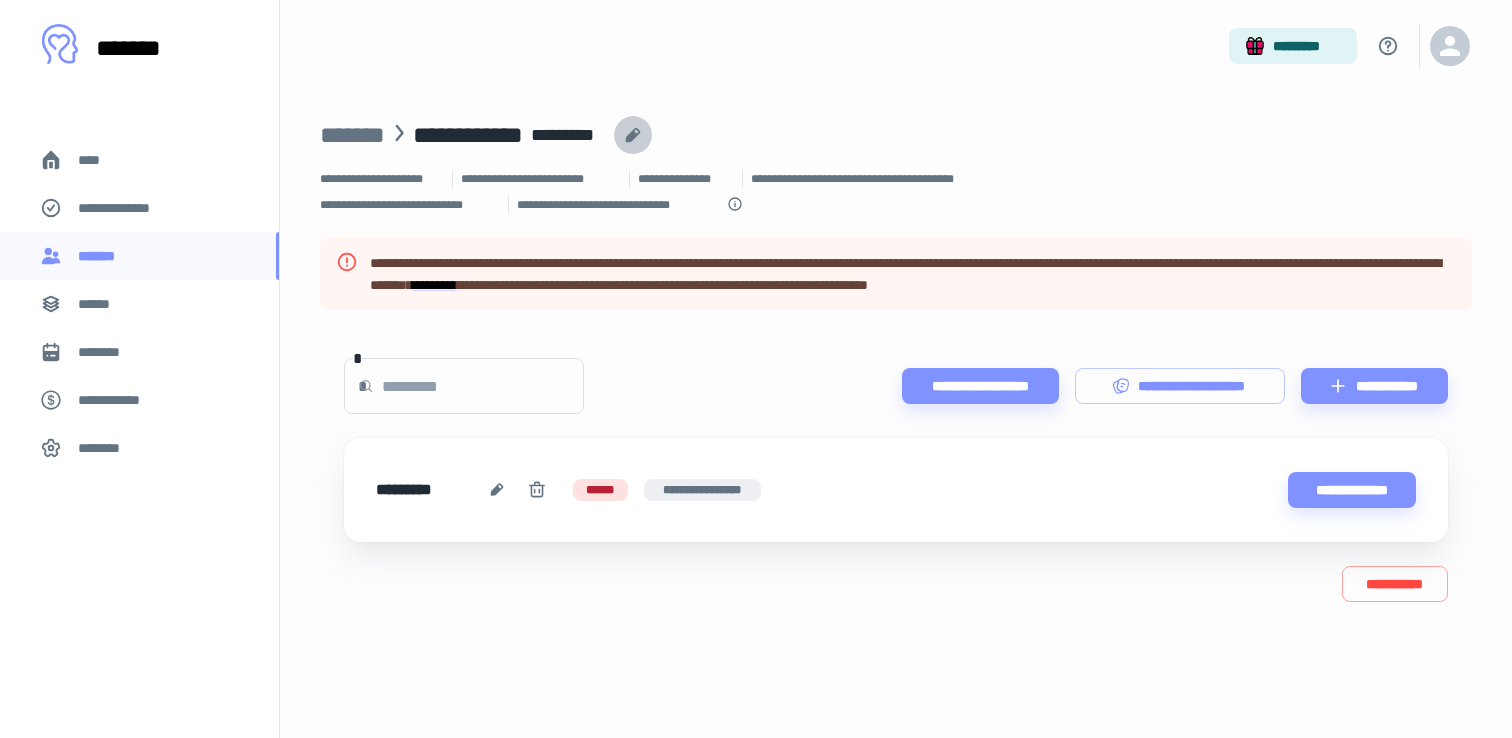 click 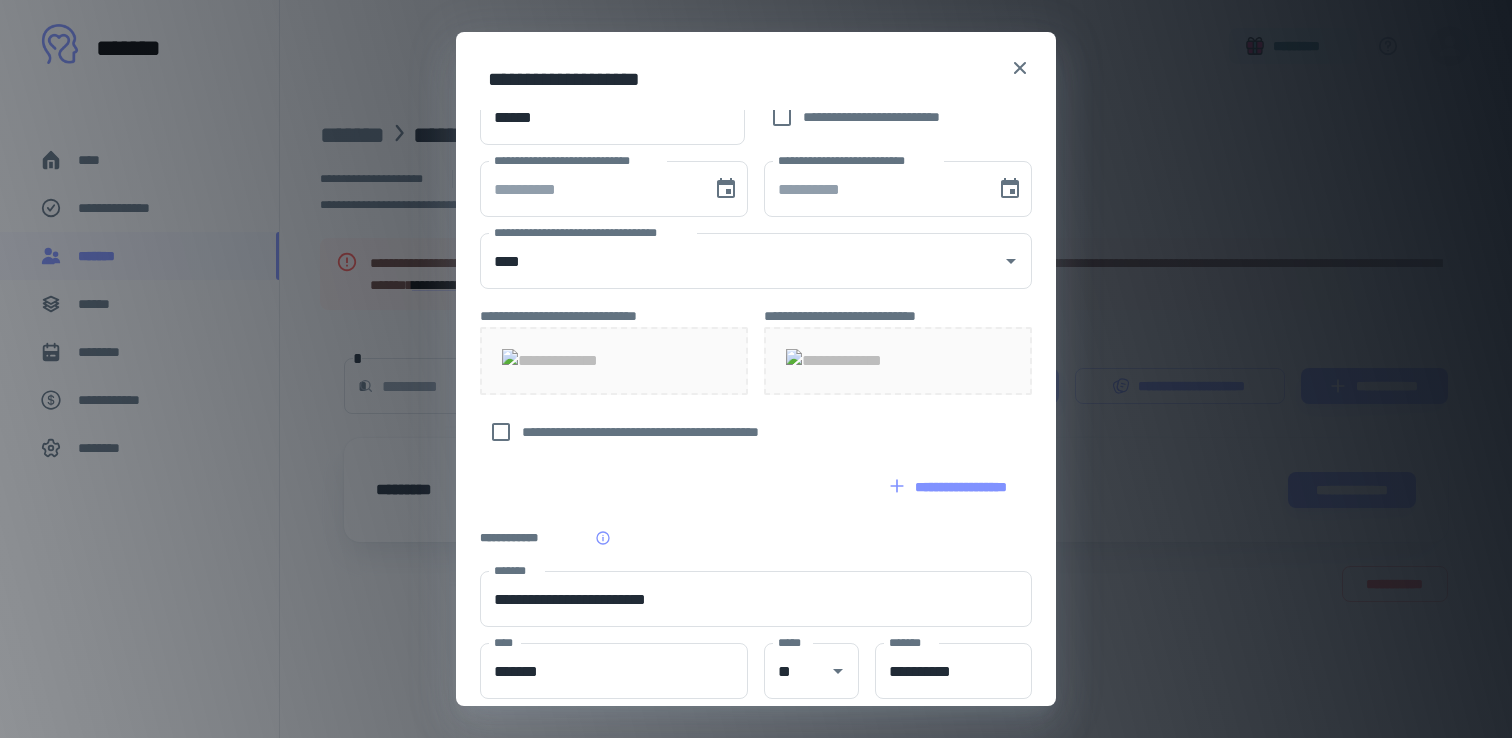 scroll, scrollTop: 642, scrollLeft: 0, axis: vertical 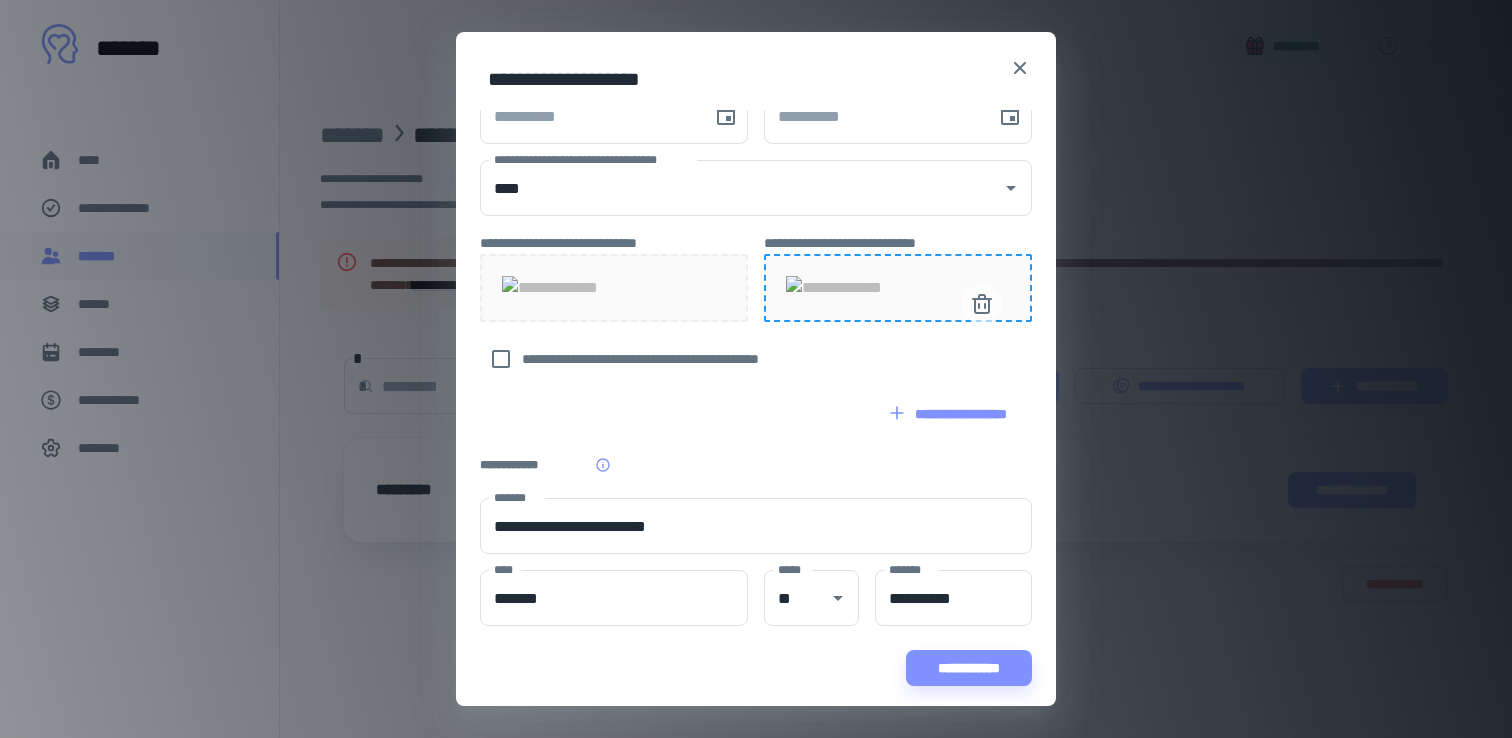 click at bounding box center (898, 288) 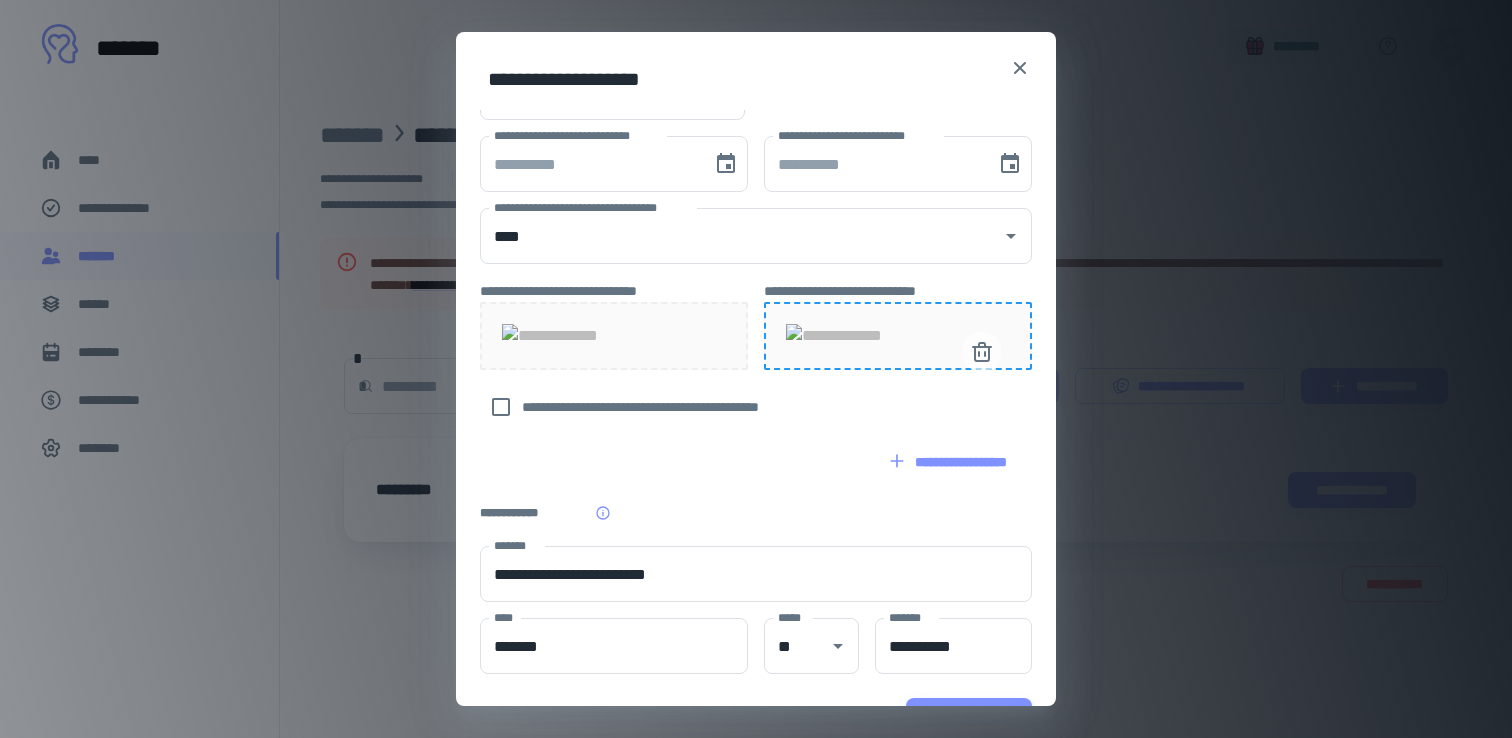 scroll, scrollTop: 522, scrollLeft: 0, axis: vertical 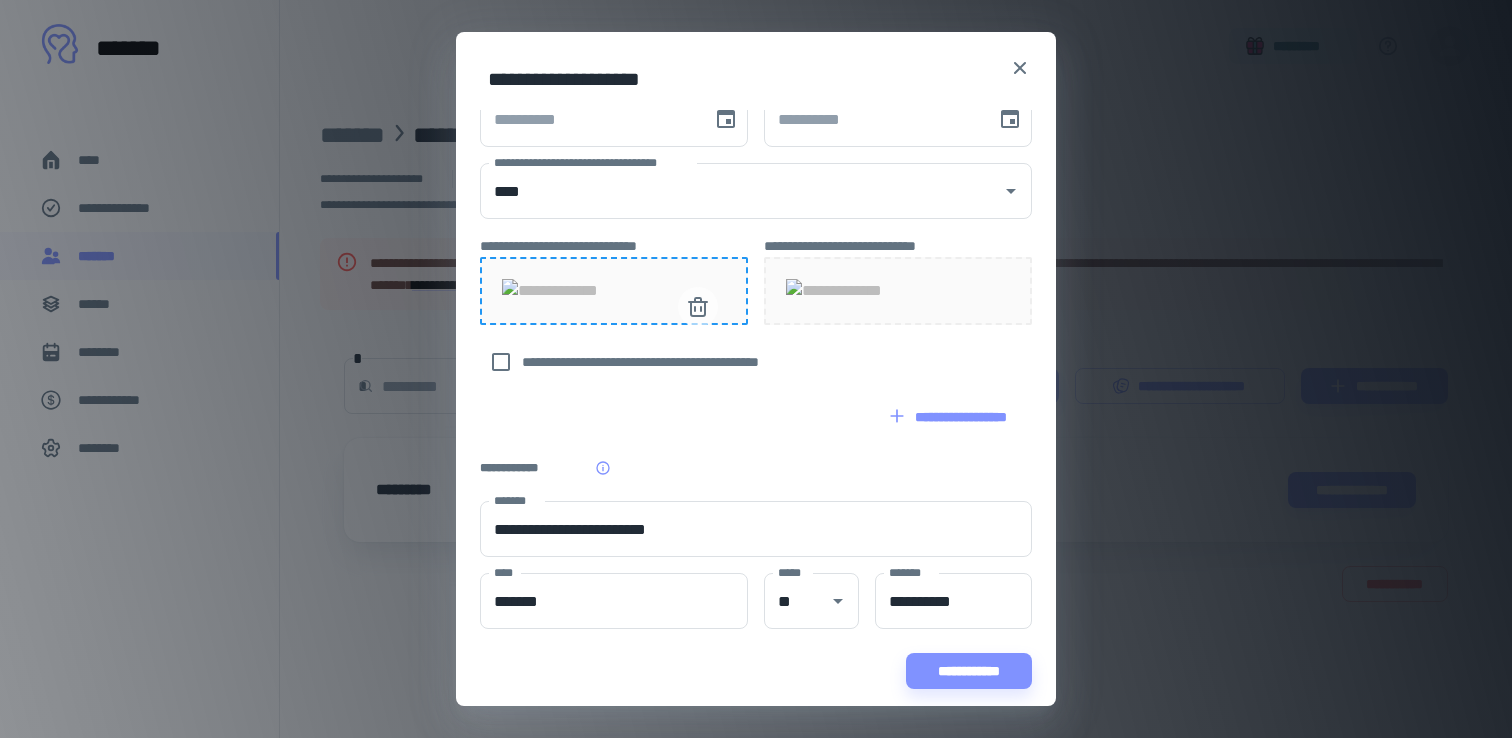 click at bounding box center [614, 291] 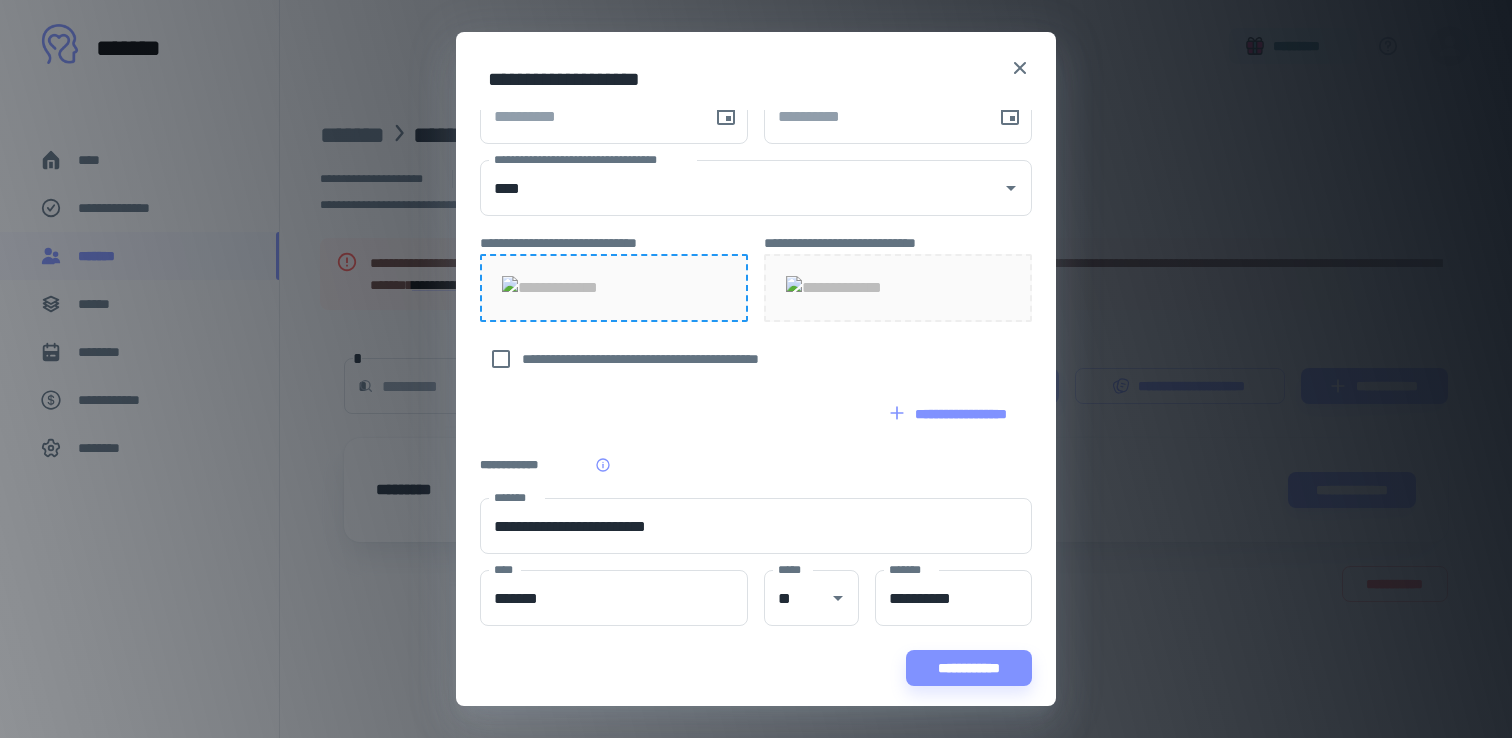 scroll, scrollTop: 634, scrollLeft: 0, axis: vertical 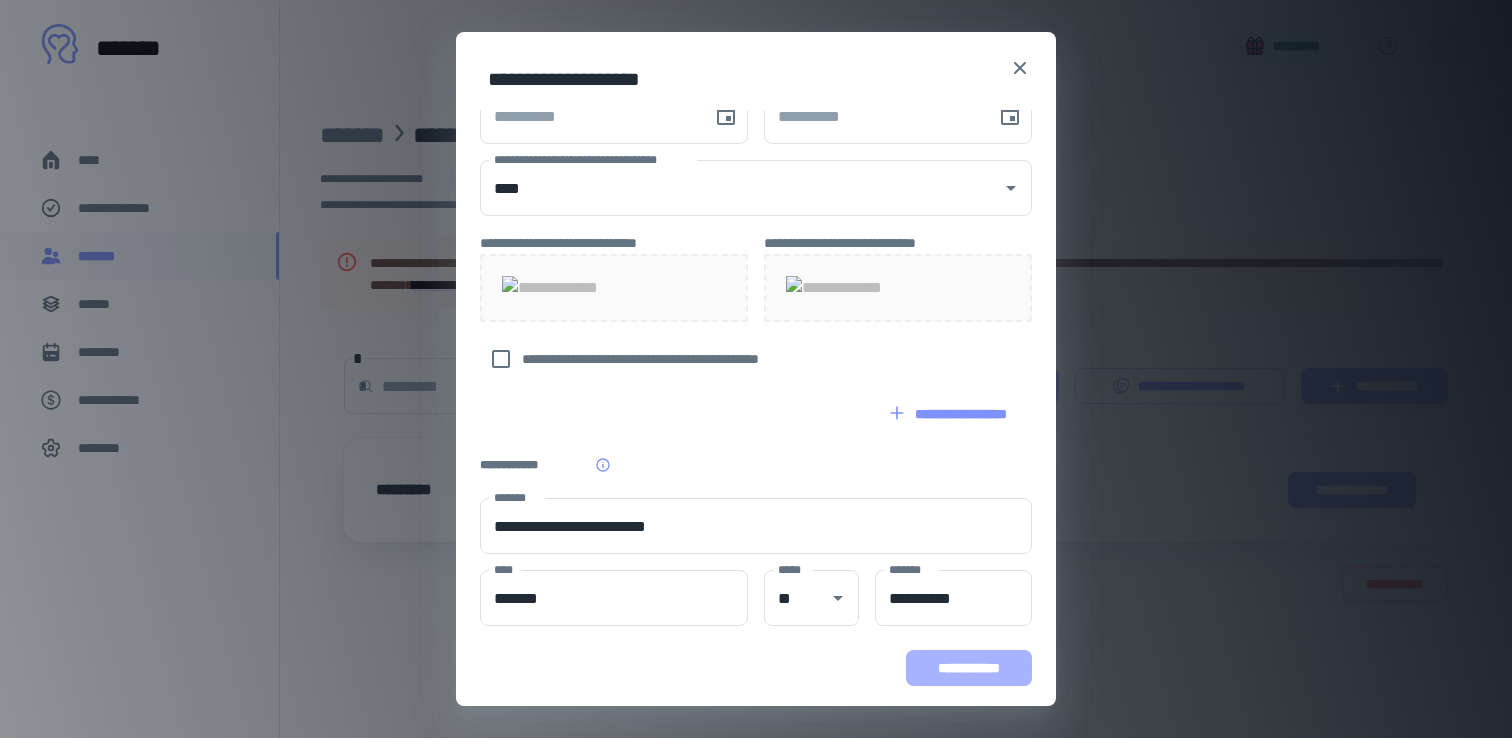 click on "**********" at bounding box center (969, 668) 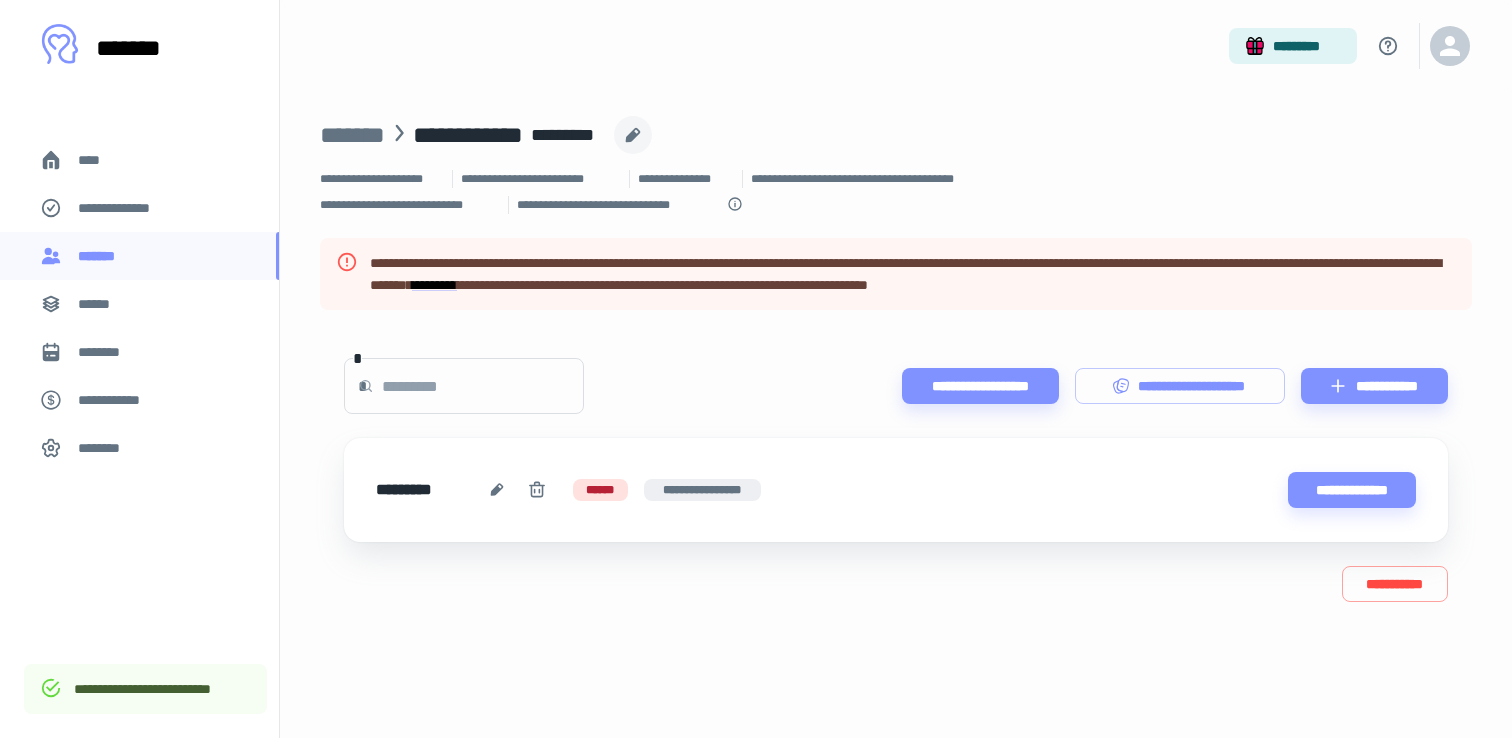 click 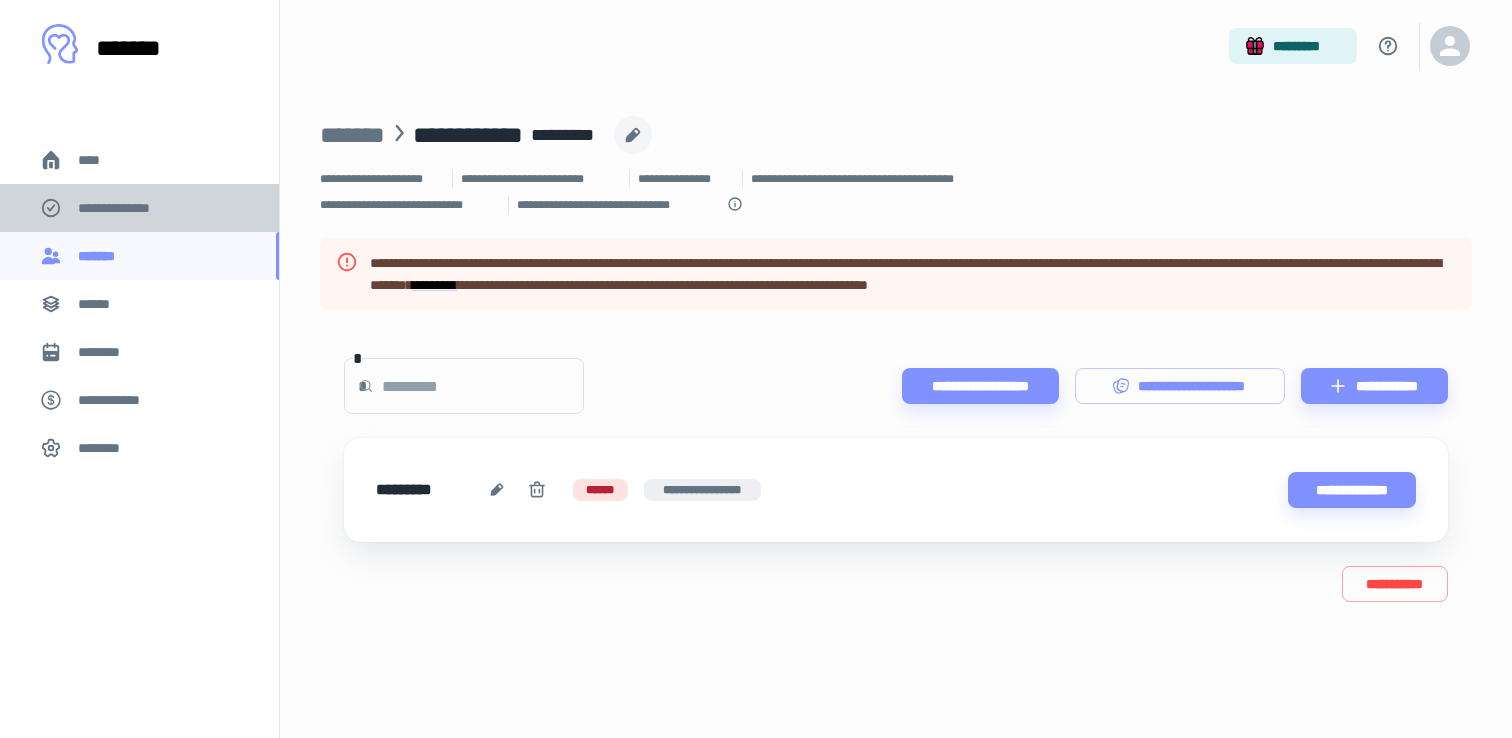 click on "**********" at bounding box center (127, 208) 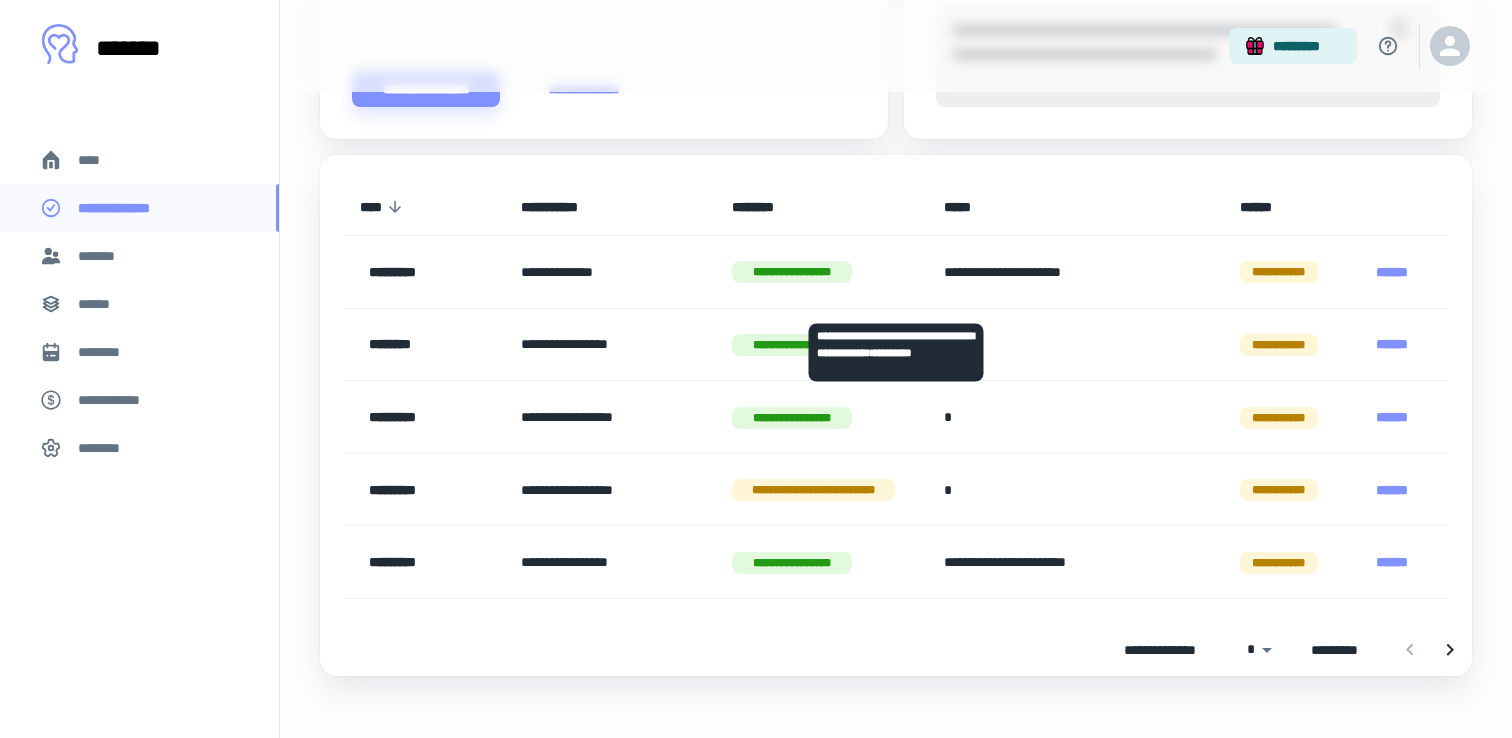 scroll, scrollTop: 886, scrollLeft: 0, axis: vertical 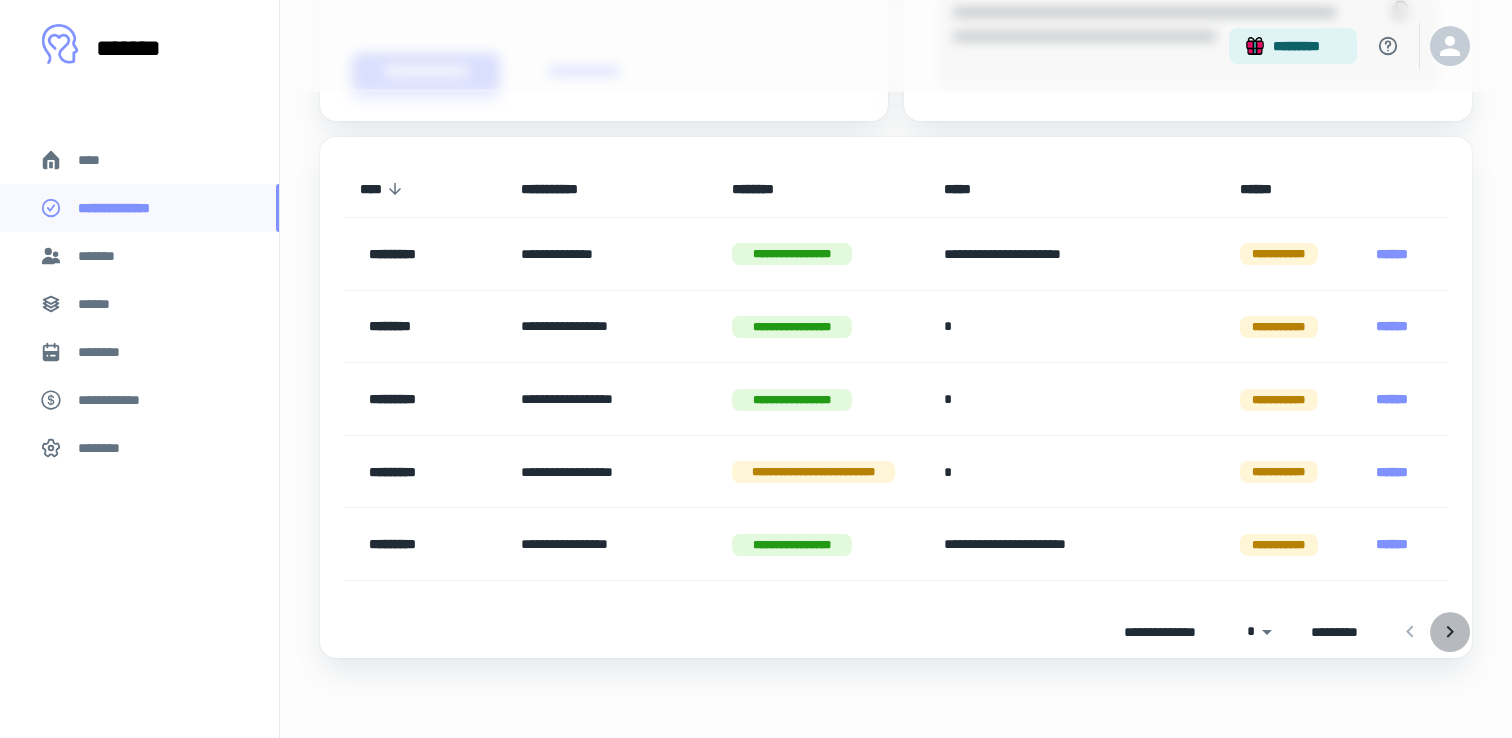 click 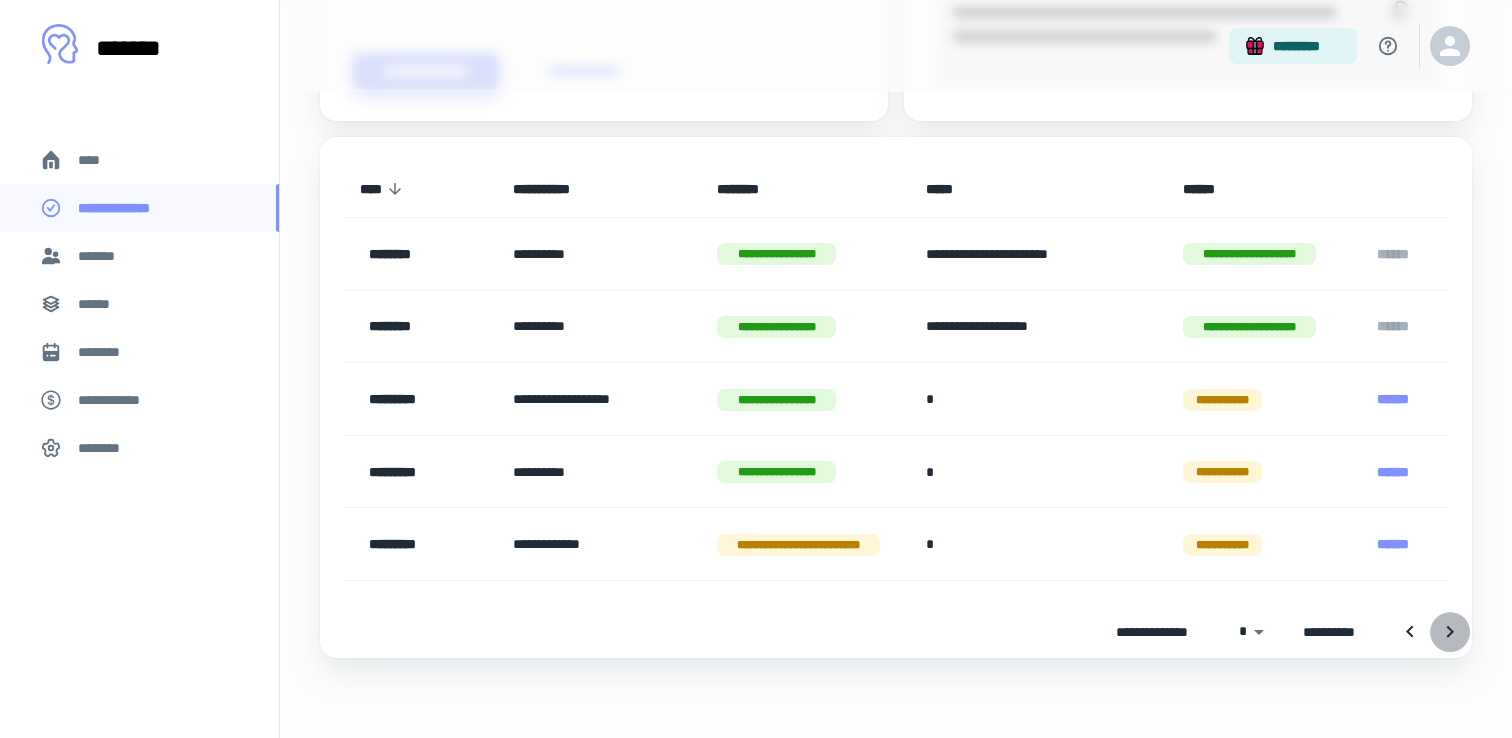 click 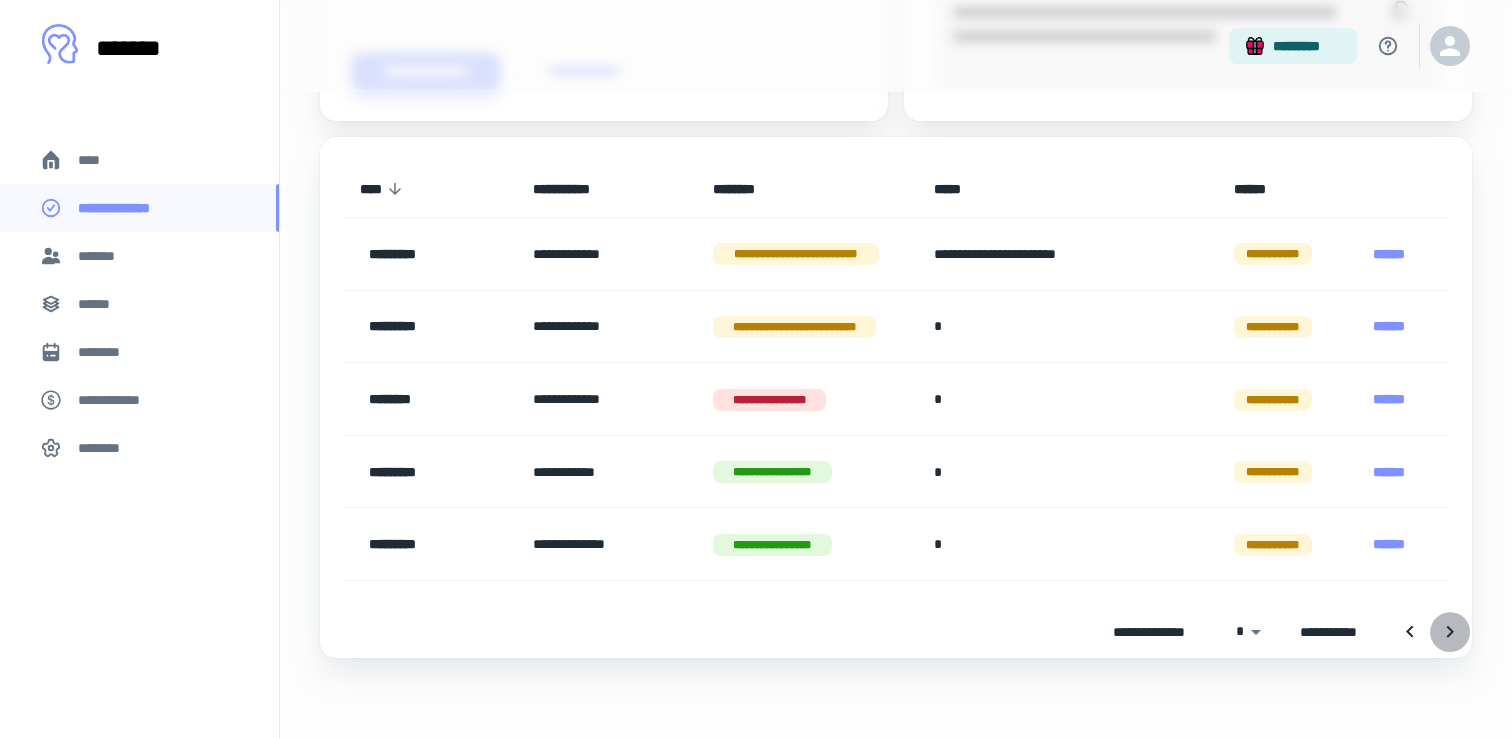 click 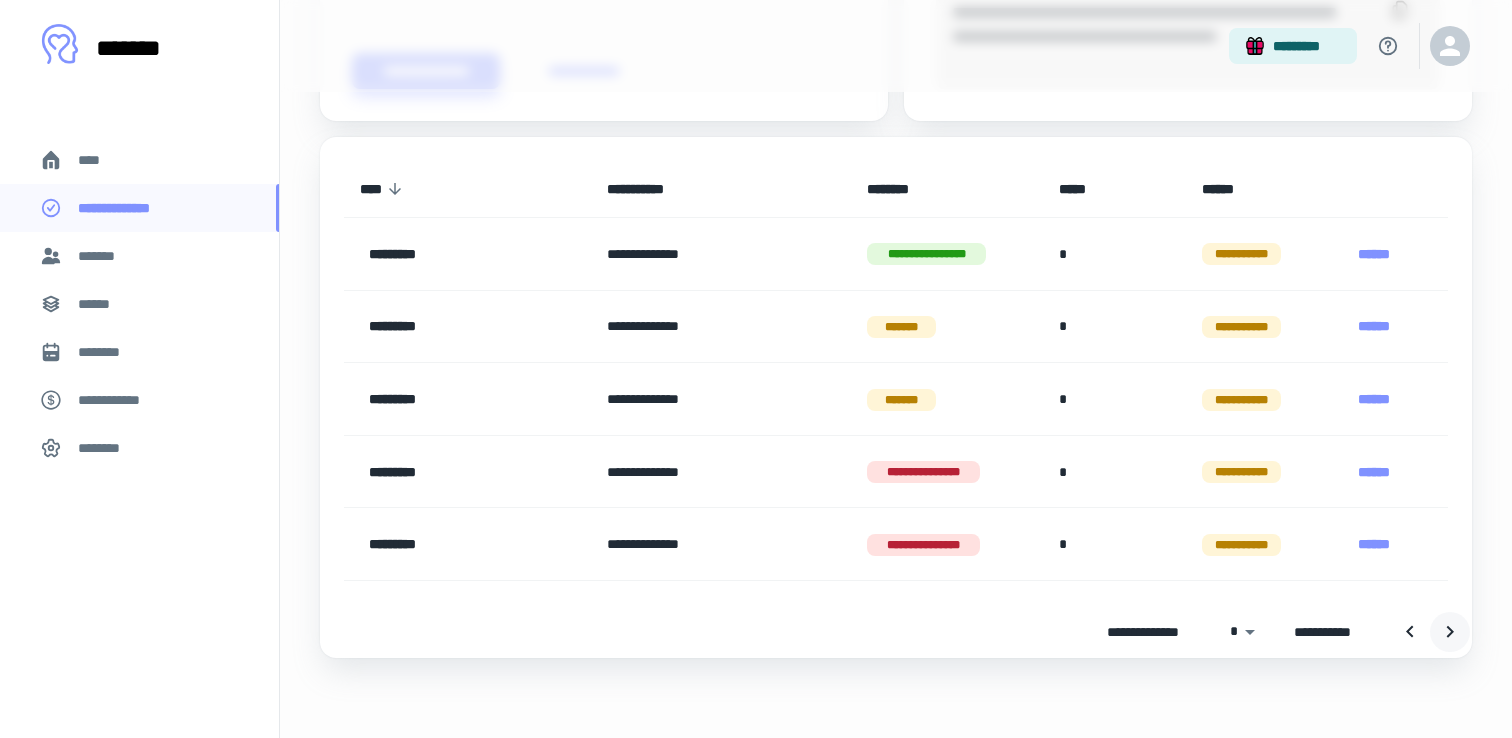 click 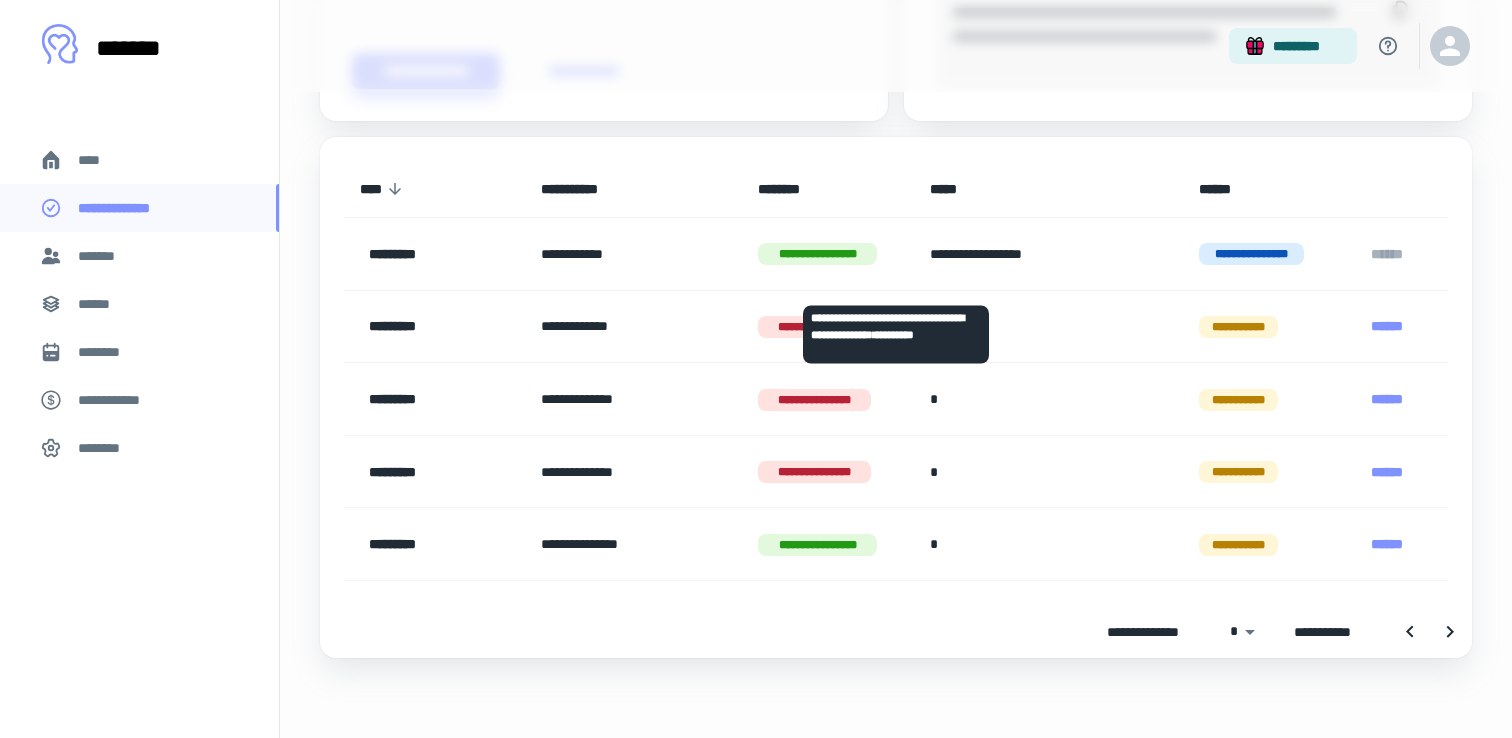 click on "**********" at bounding box center (817, 254) 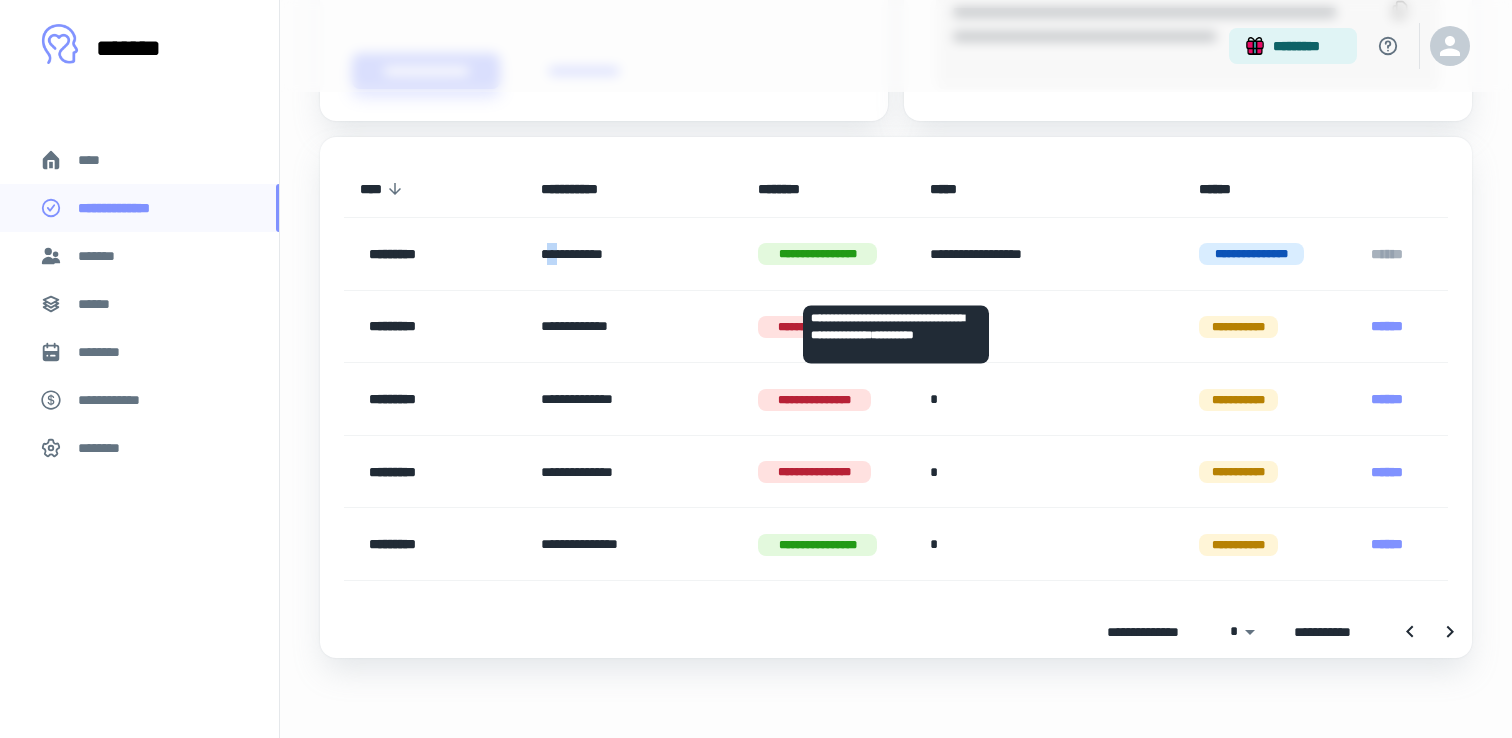drag, startPoint x: 544, startPoint y: 254, endPoint x: 417, endPoint y: 255, distance: 127.00394 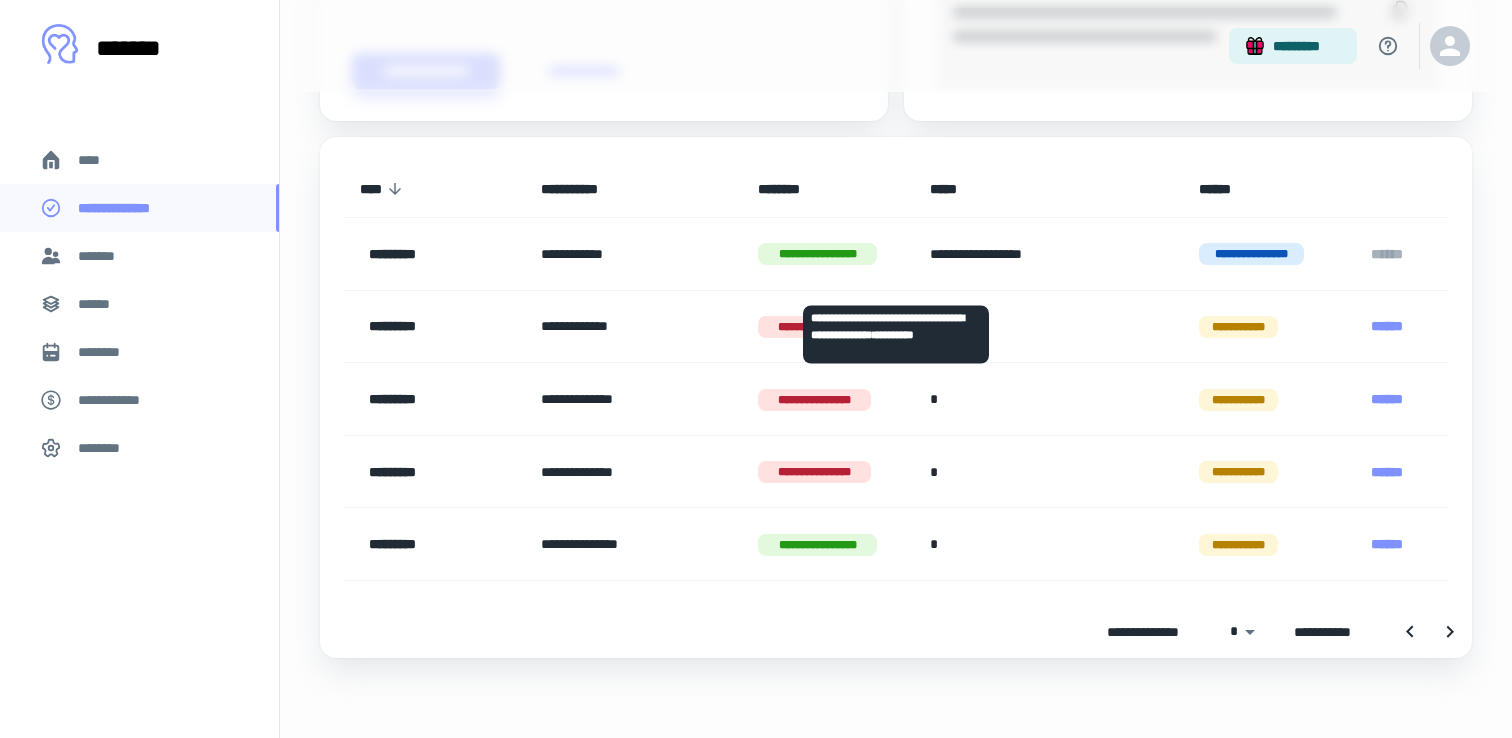 click on "*********" at bounding box center (424, 254) 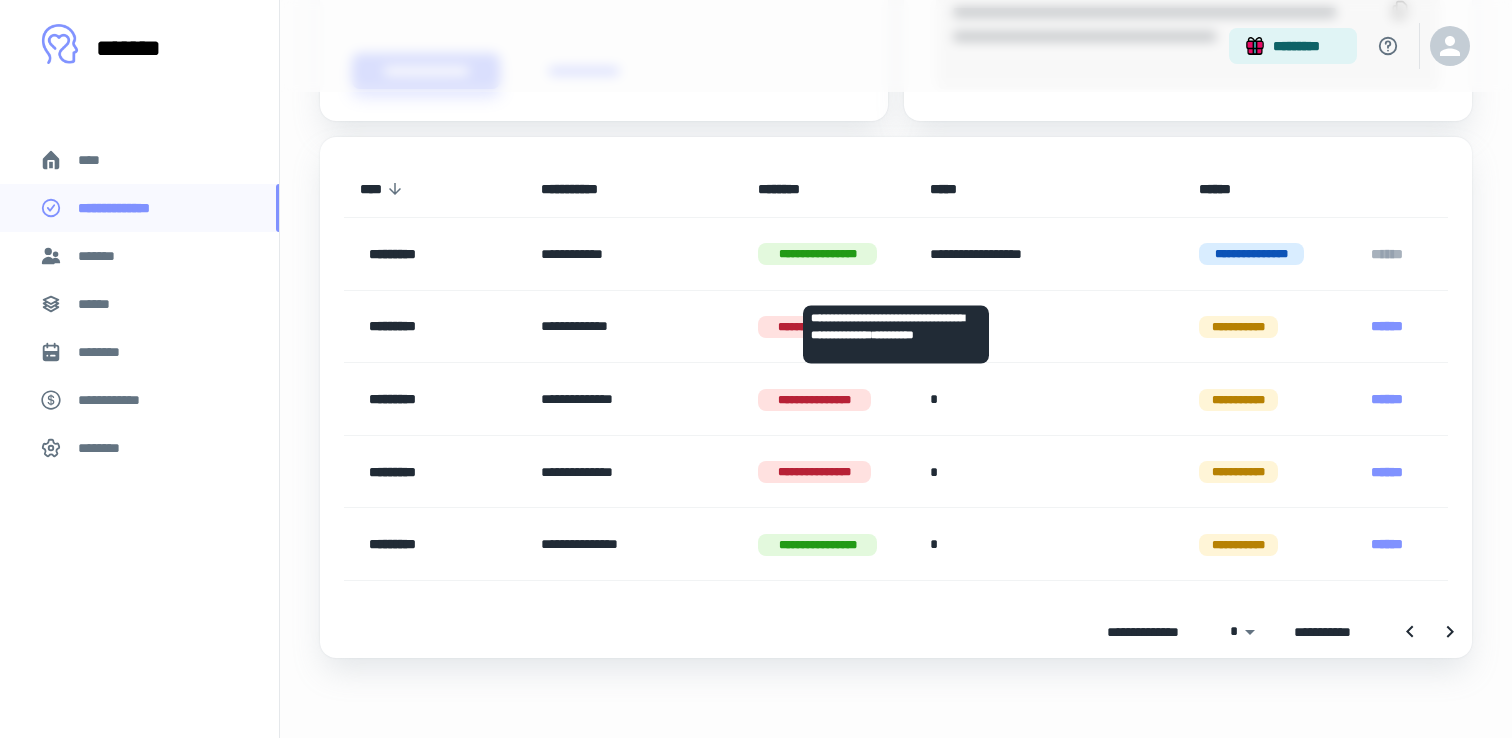click on "**********" at bounding box center [1251, 254] 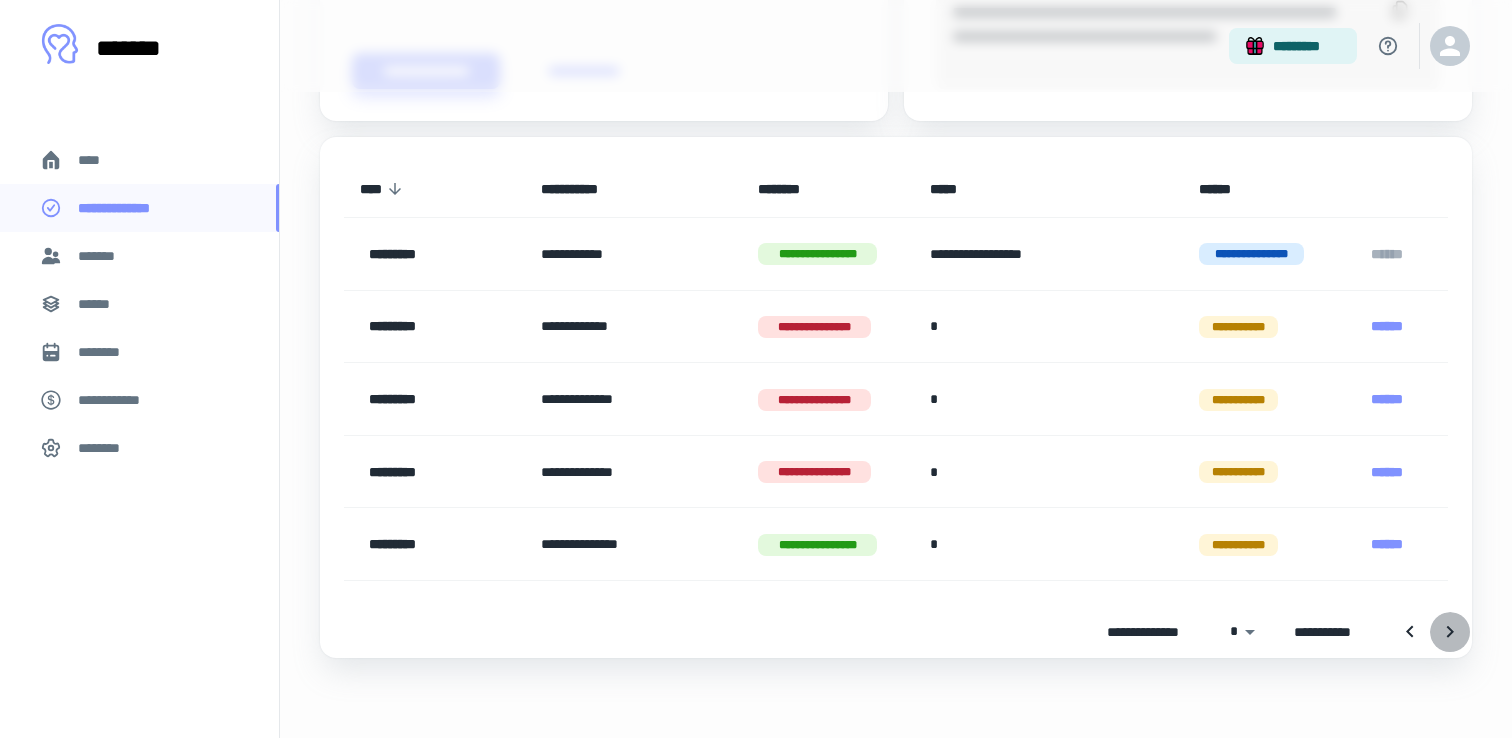 click 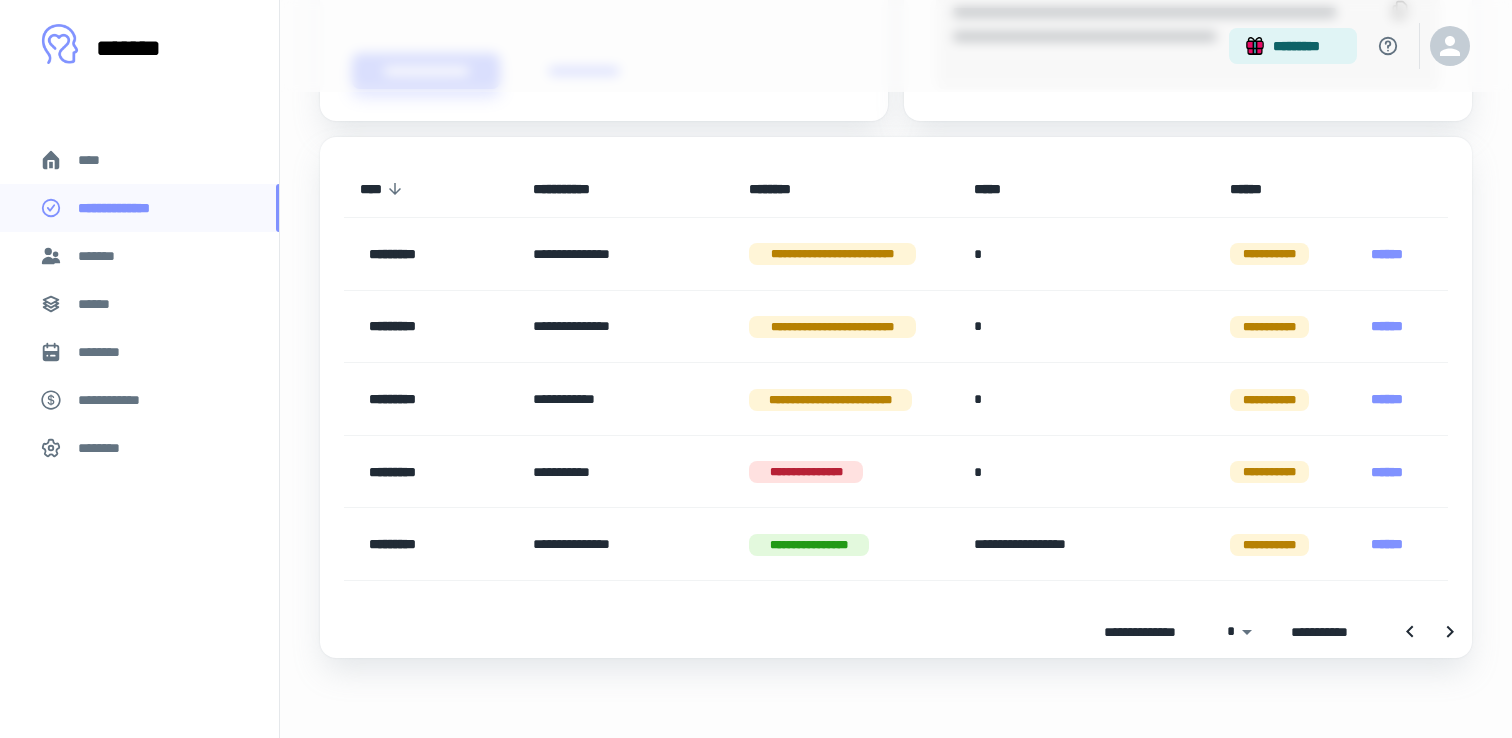 click on "**********" at bounding box center (139, 369) 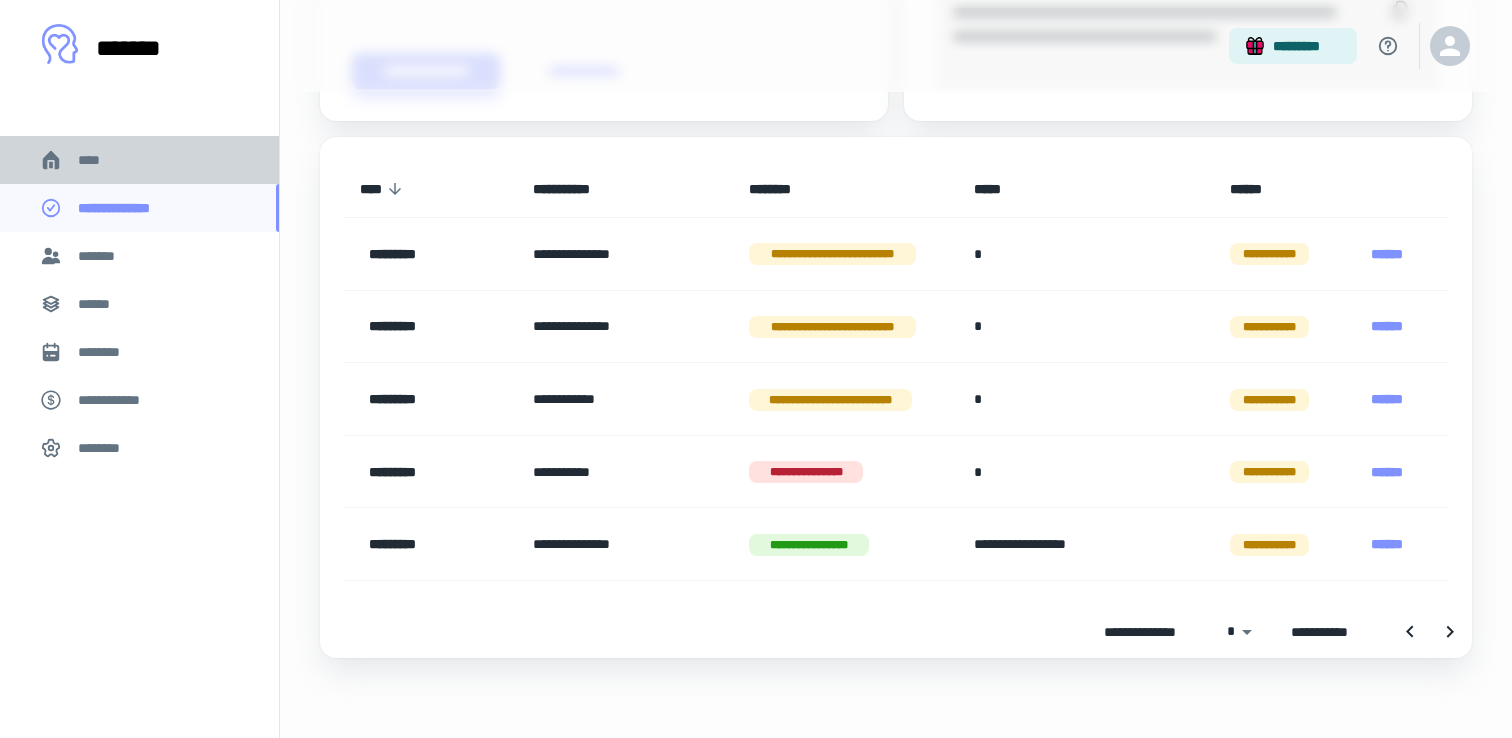 click on "****" at bounding box center (139, 160) 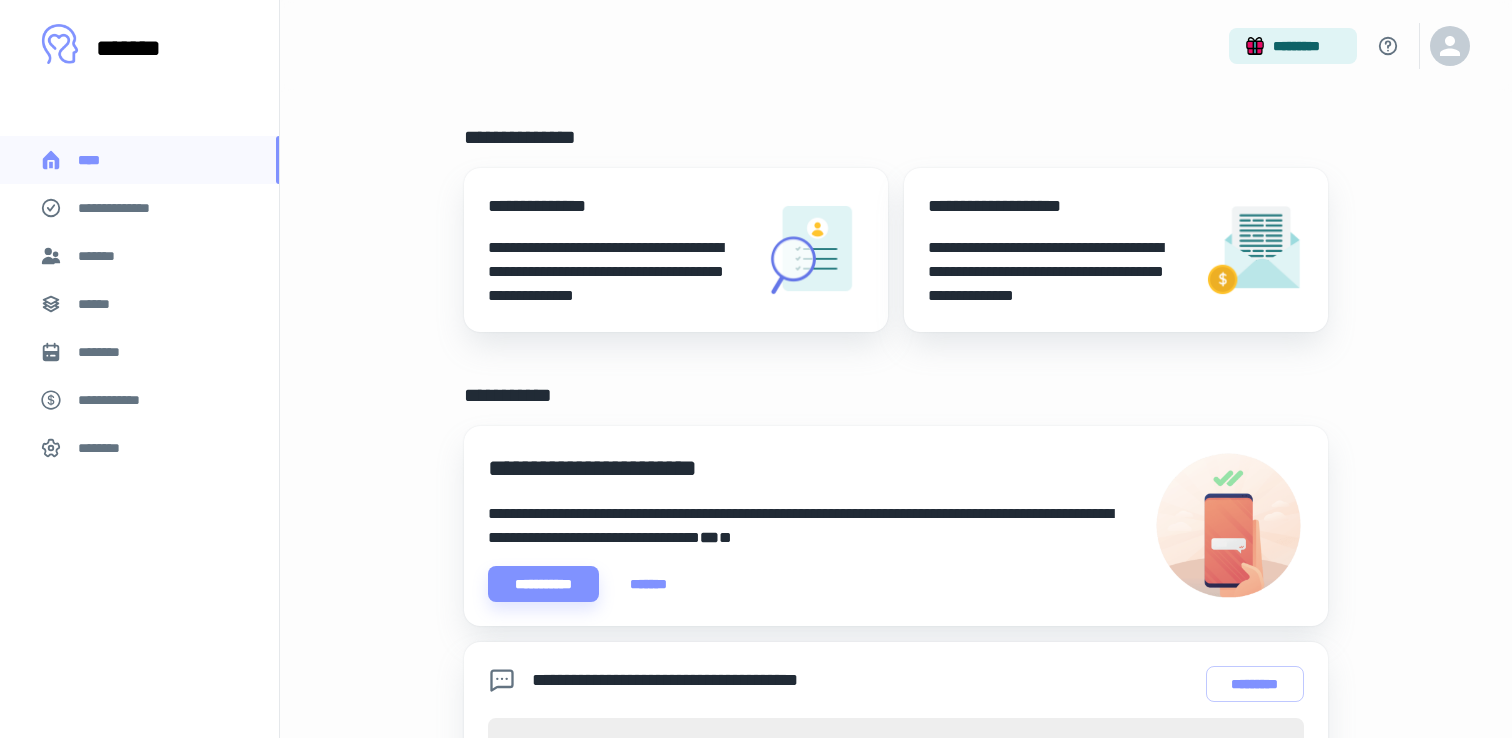 scroll, scrollTop: 0, scrollLeft: 0, axis: both 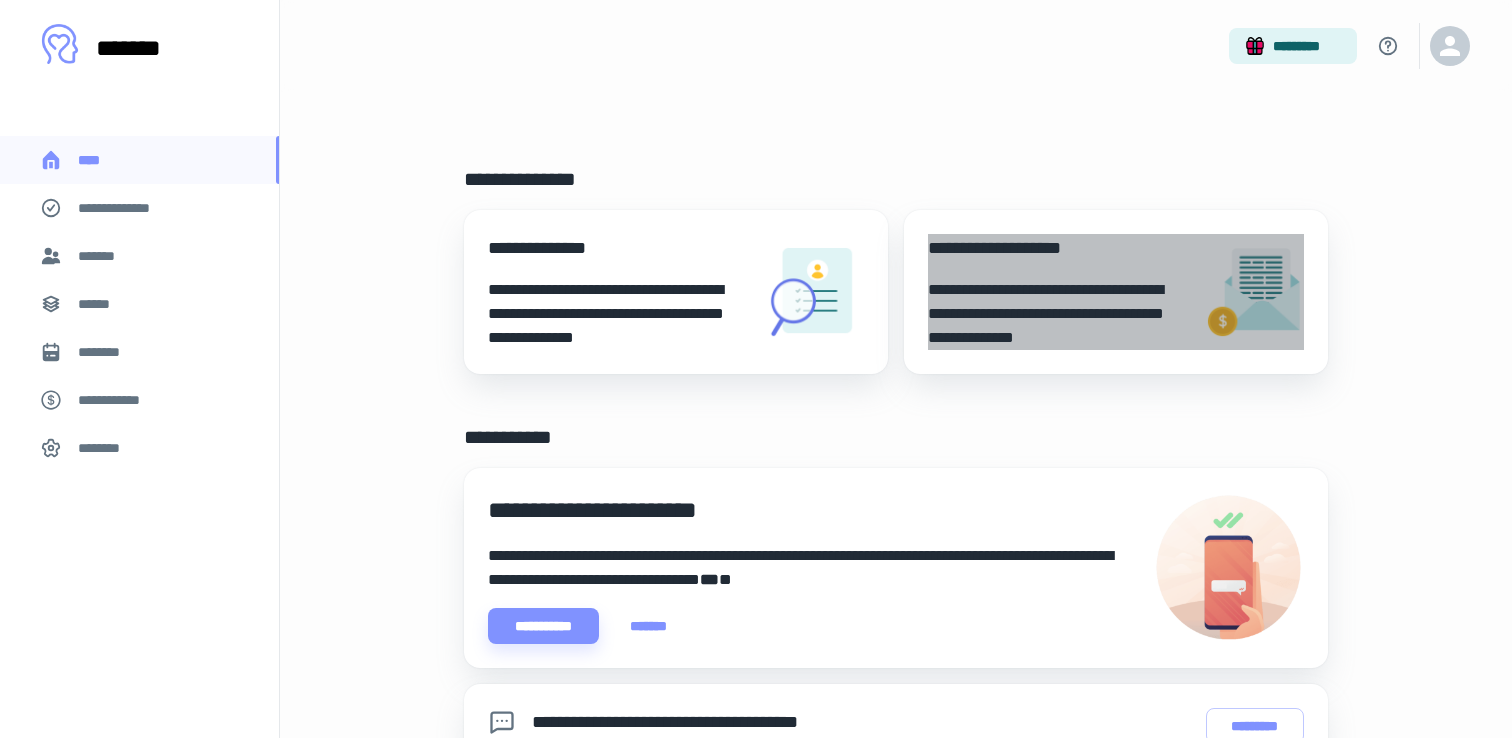 click on "**********" at bounding box center (1116, 292) 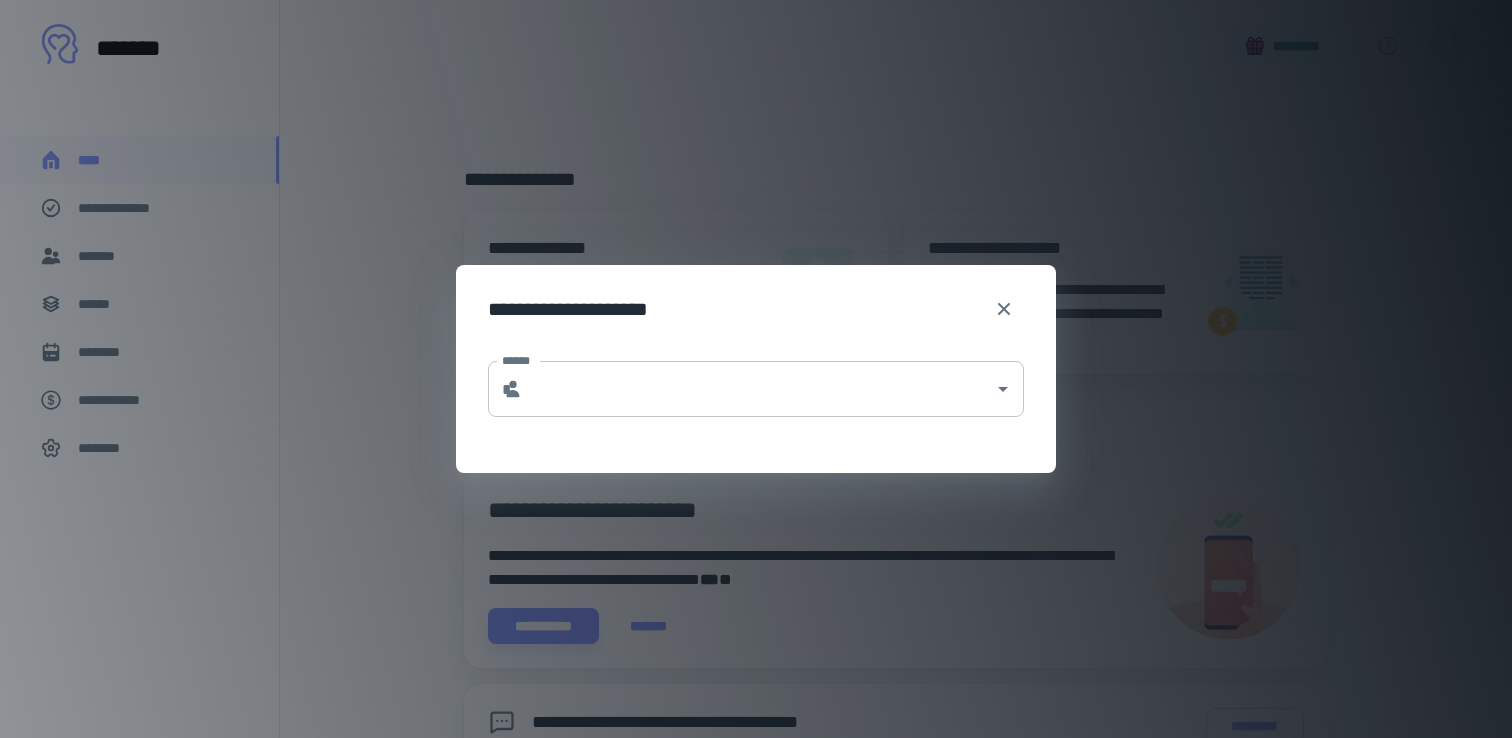 click on "******" at bounding box center [758, 389] 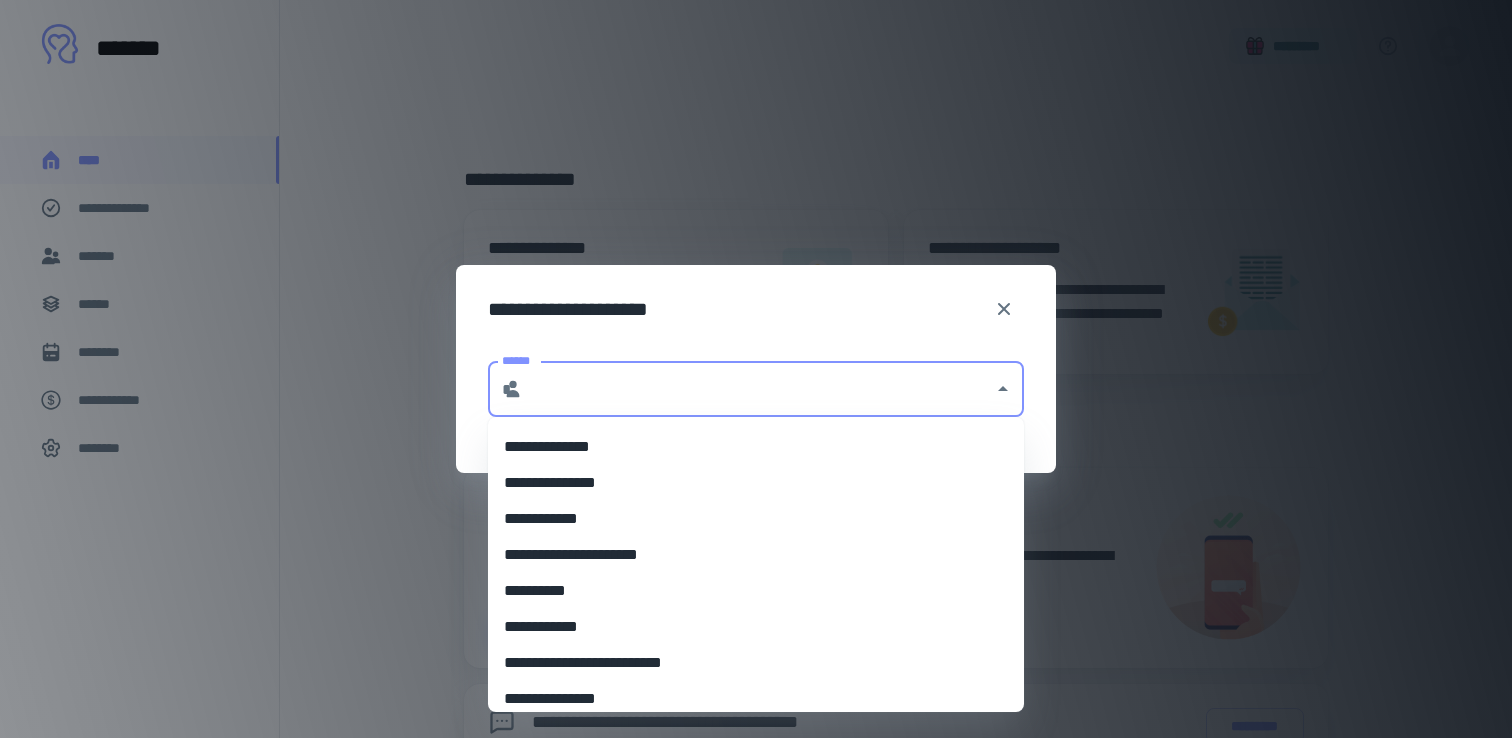 scroll, scrollTop: 0, scrollLeft: 0, axis: both 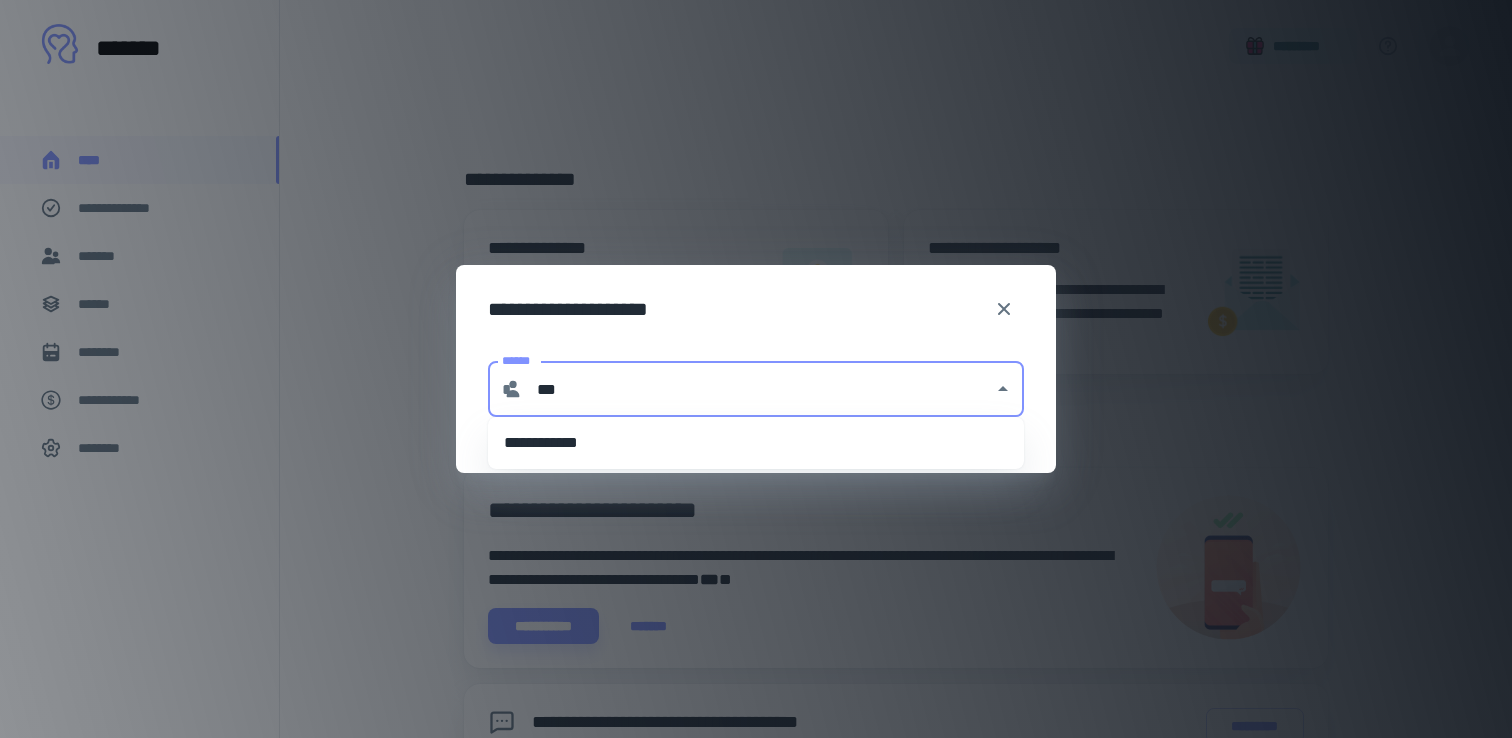 click on "**********" at bounding box center [756, 443] 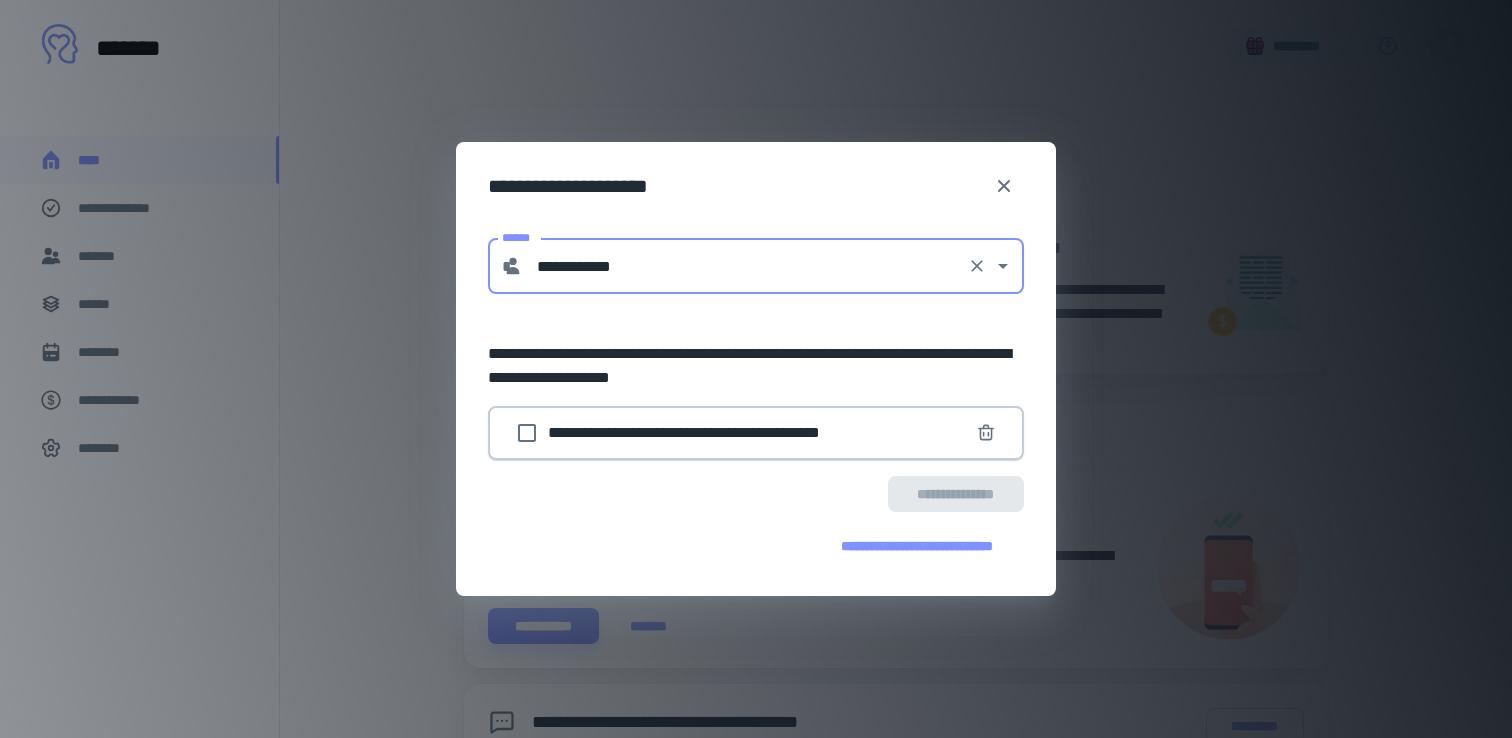 type on "**********" 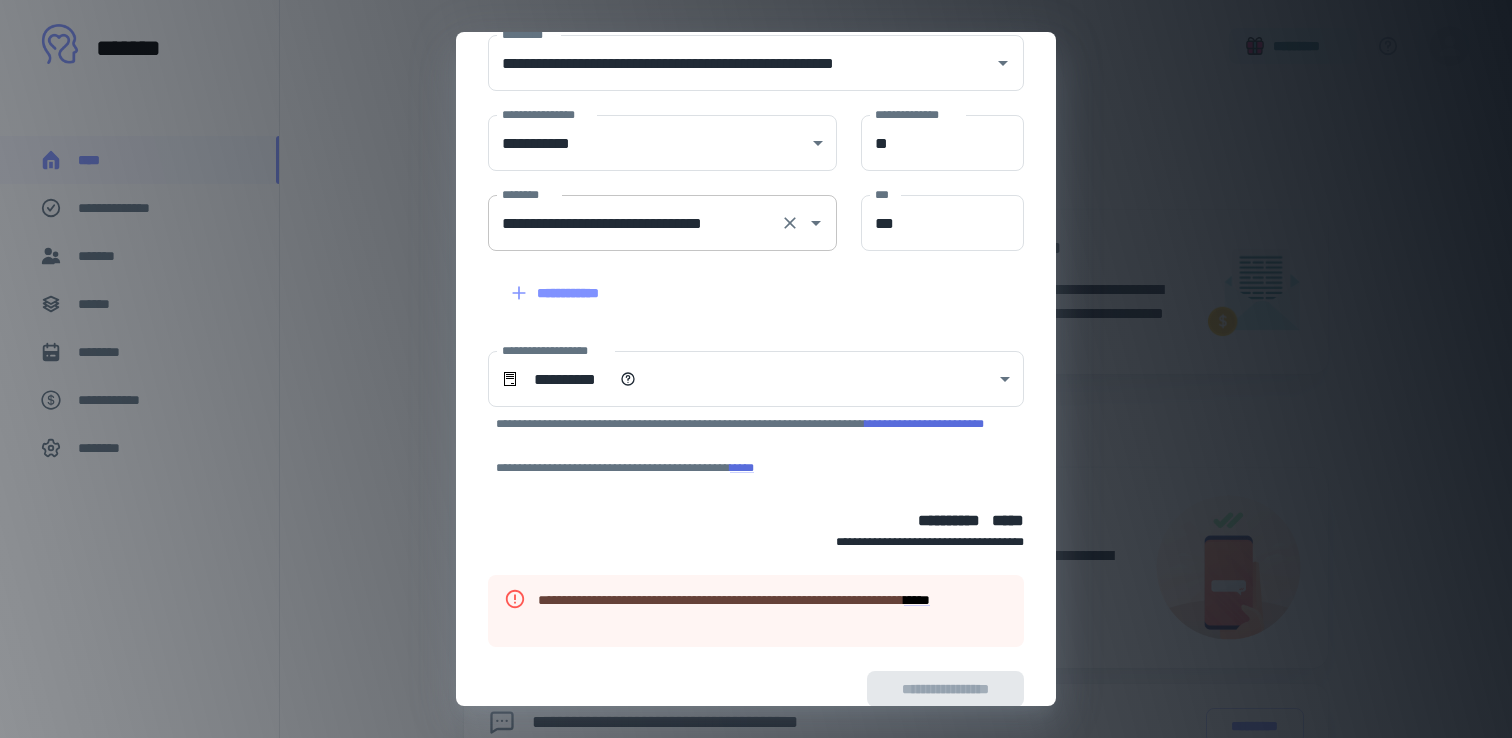 scroll, scrollTop: 302, scrollLeft: 0, axis: vertical 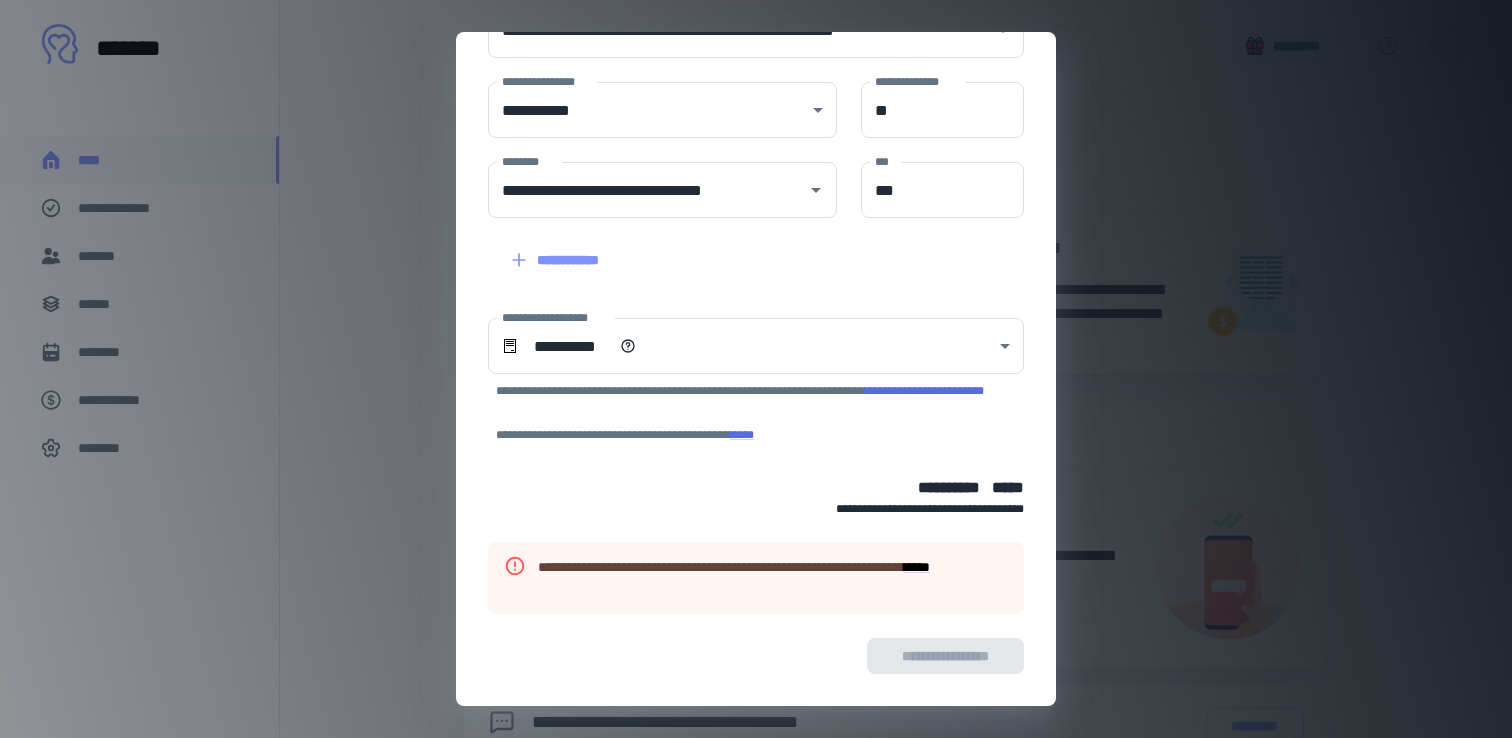 click 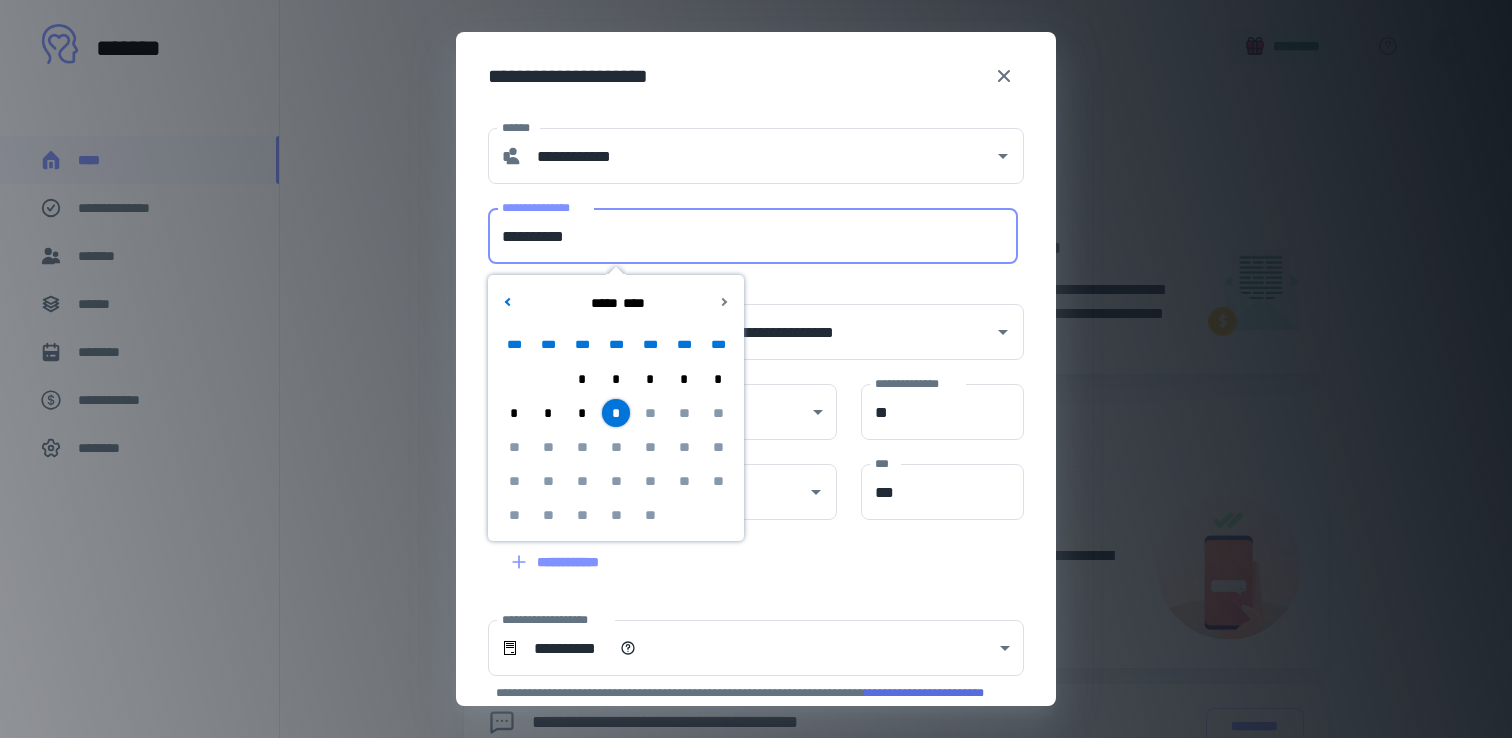 click on "**********" at bounding box center [753, 236] 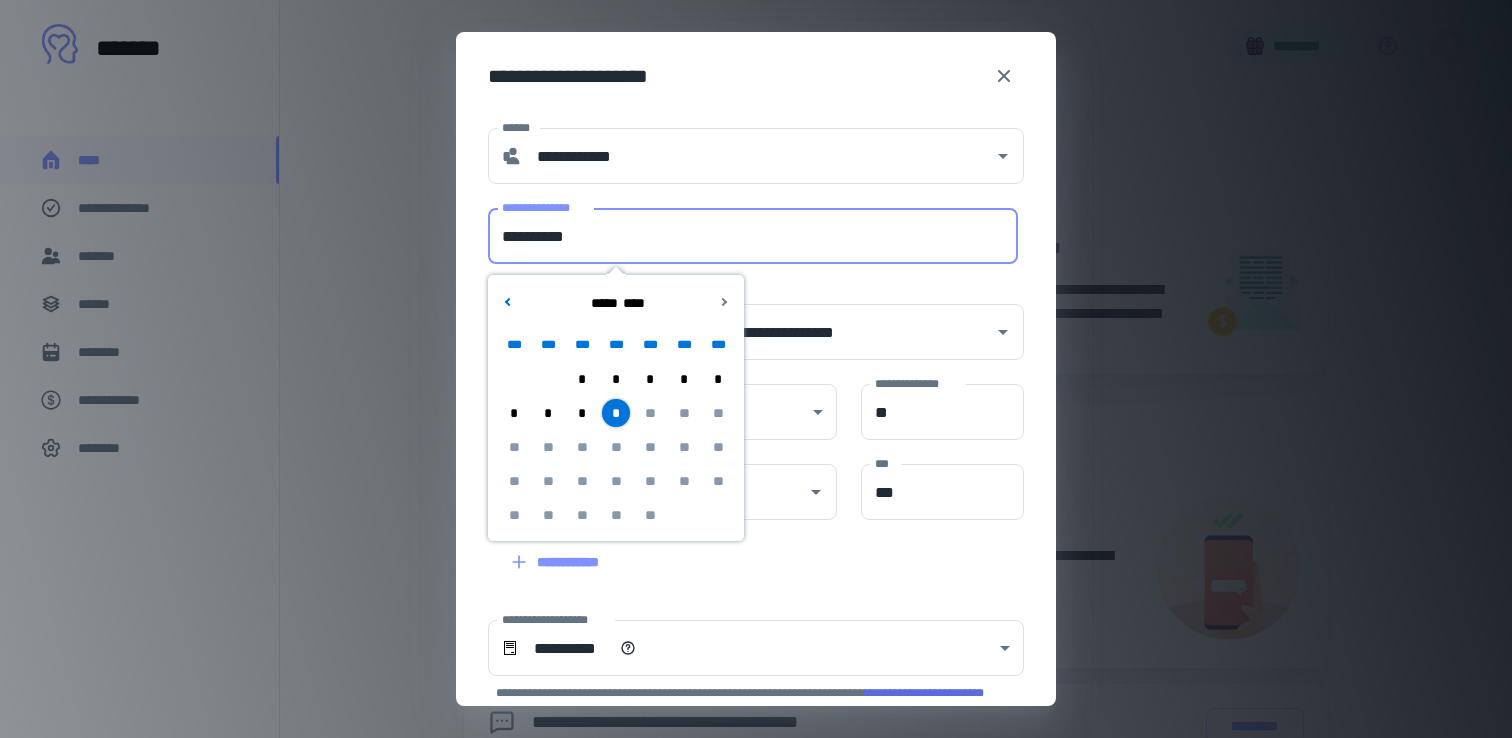 click on "*" at bounding box center (650, 379) 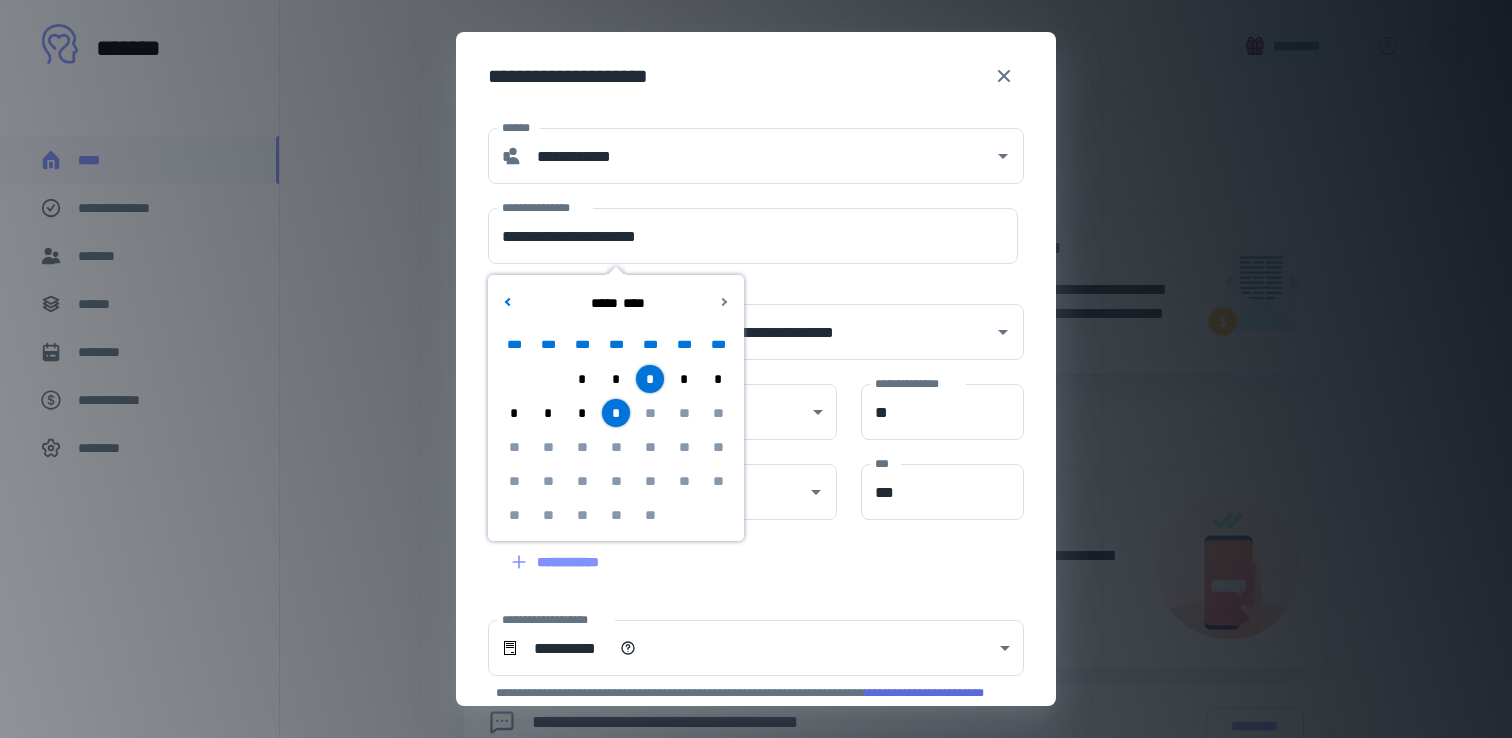 click on "*" at bounding box center [616, 413] 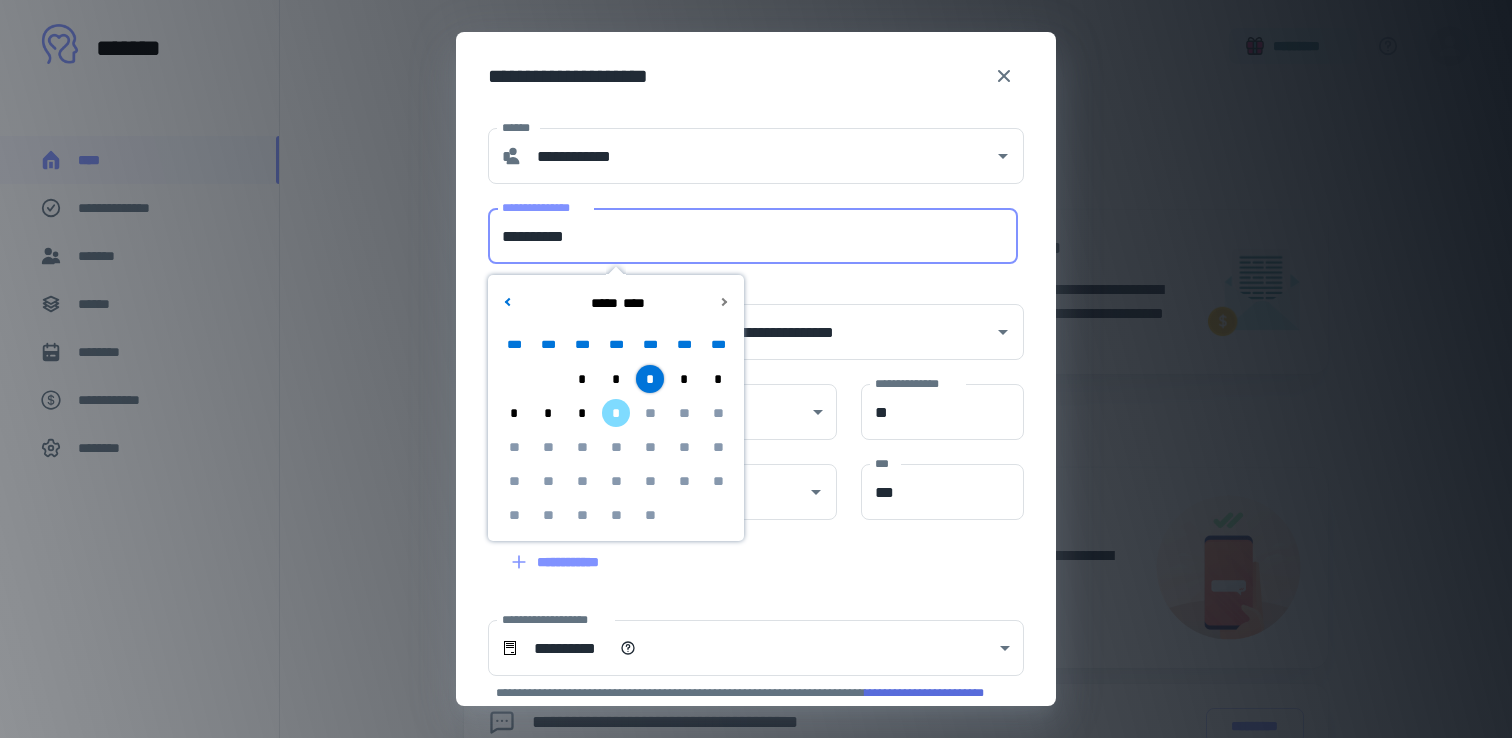 click on "**********" at bounding box center [753, 236] 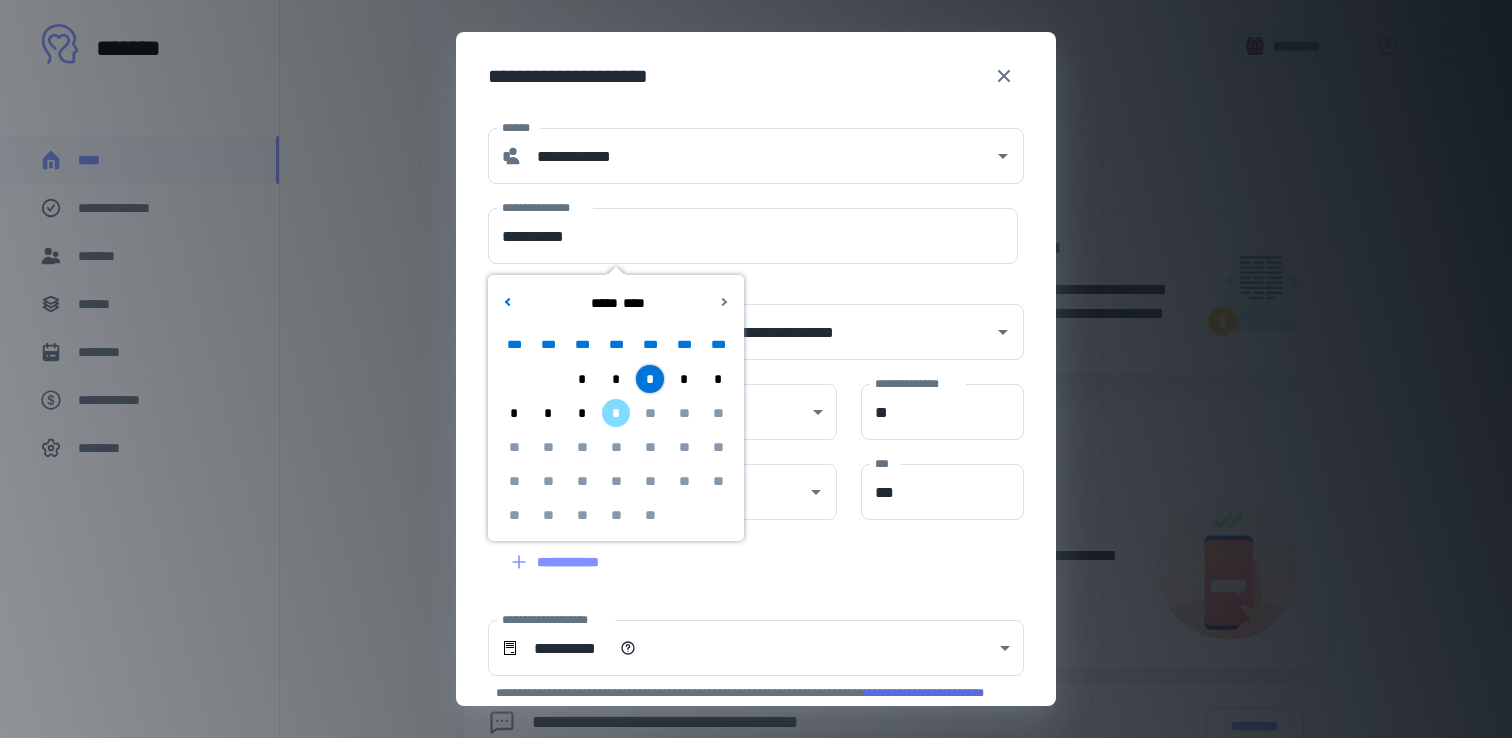 drag, startPoint x: 916, startPoint y: 561, endPoint x: 904, endPoint y: 552, distance: 15 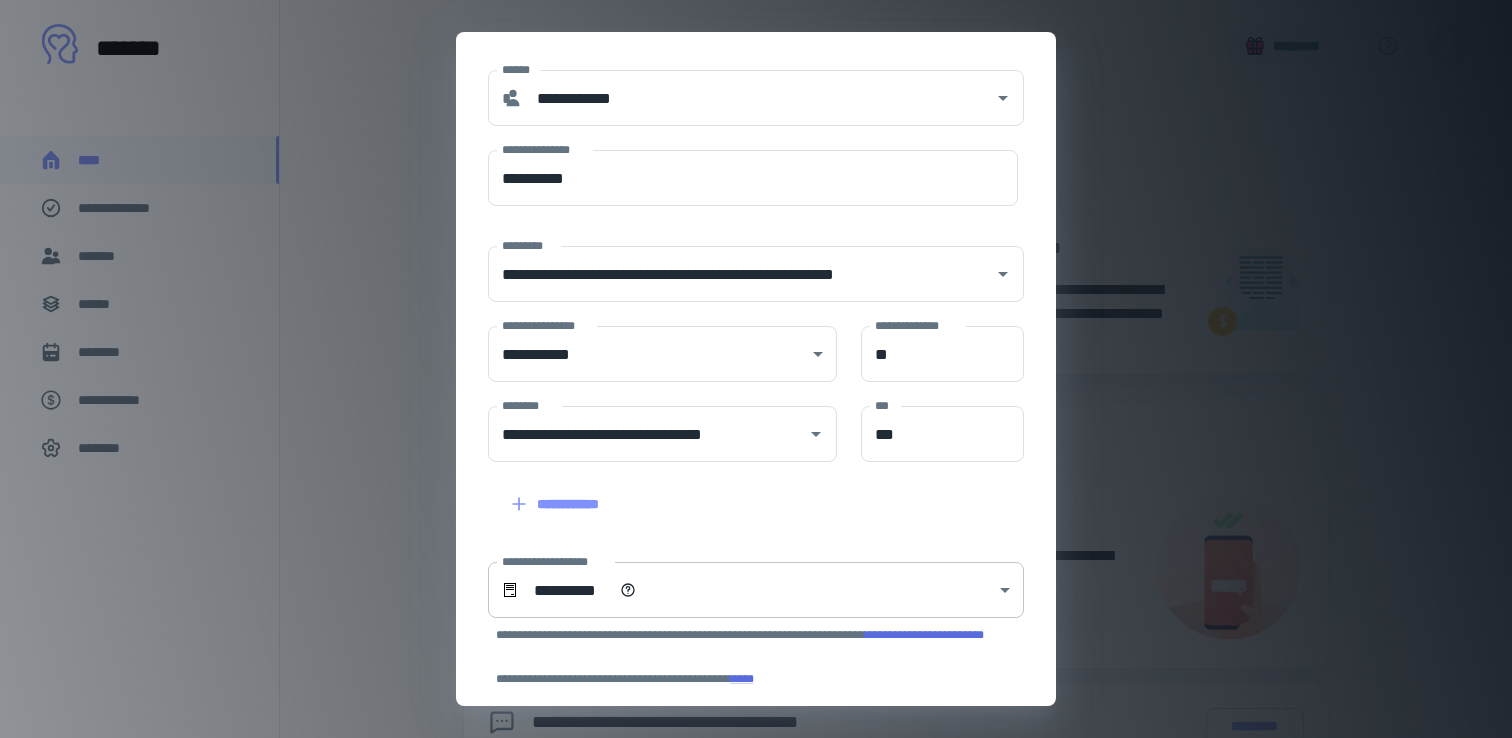 scroll, scrollTop: 66, scrollLeft: 0, axis: vertical 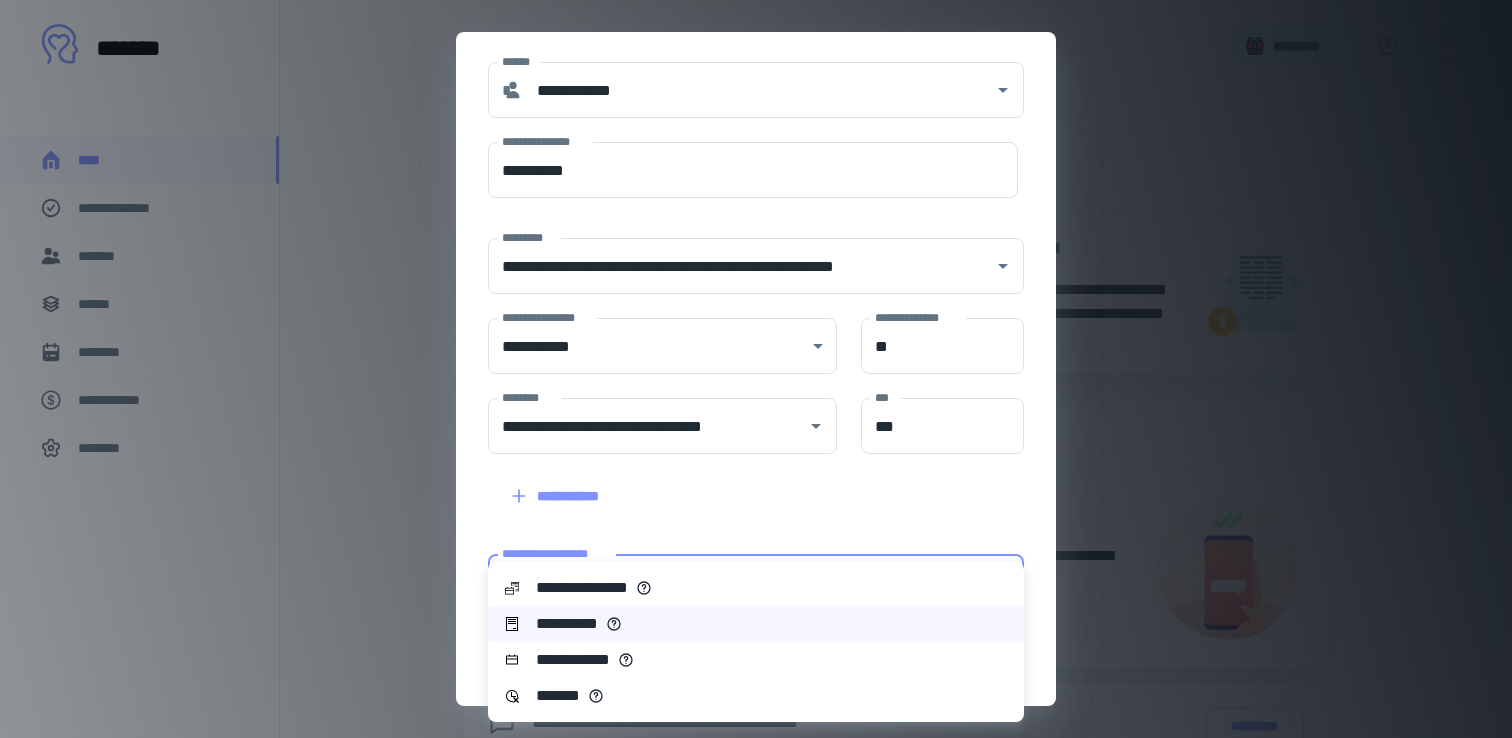 click on "**********" at bounding box center (756, 369) 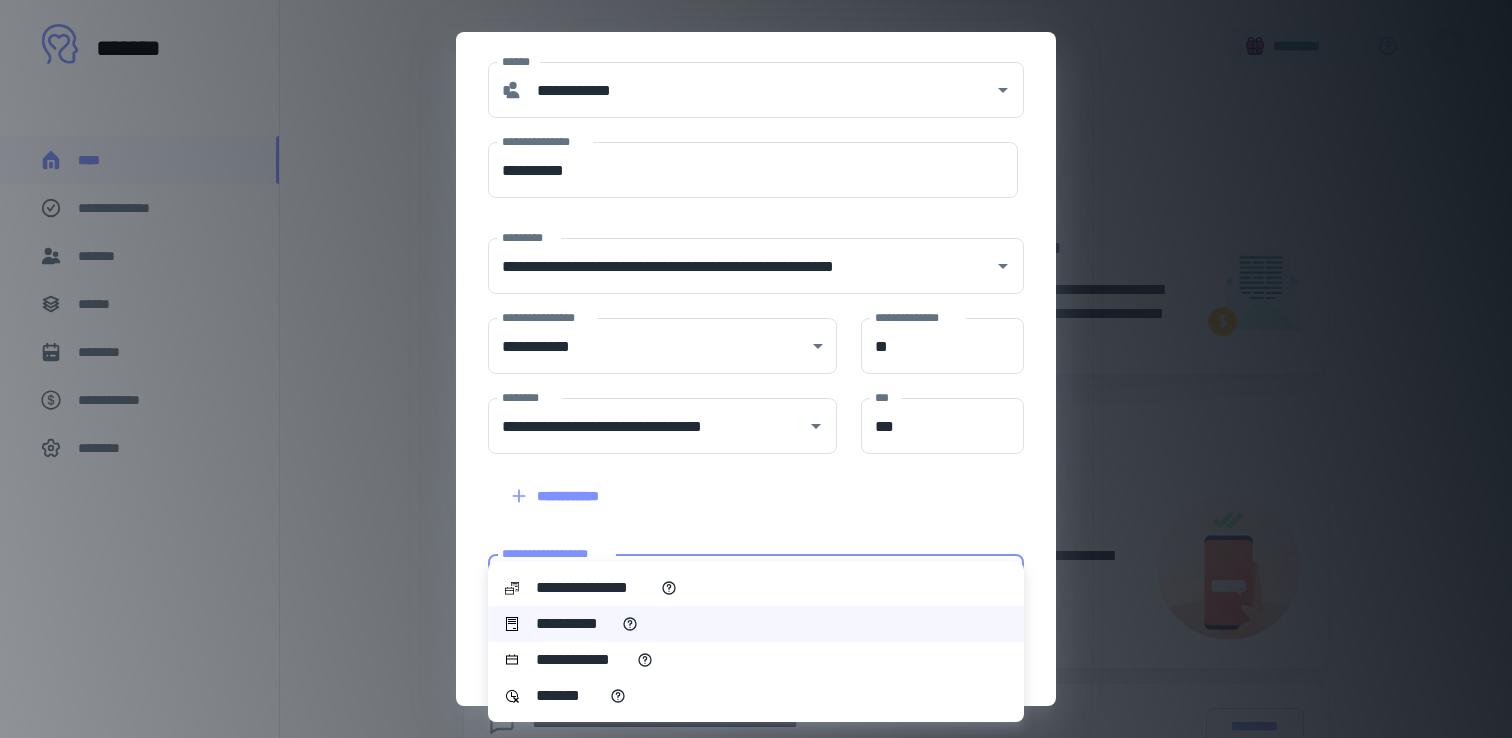 click on "**********" at bounding box center [575, 624] 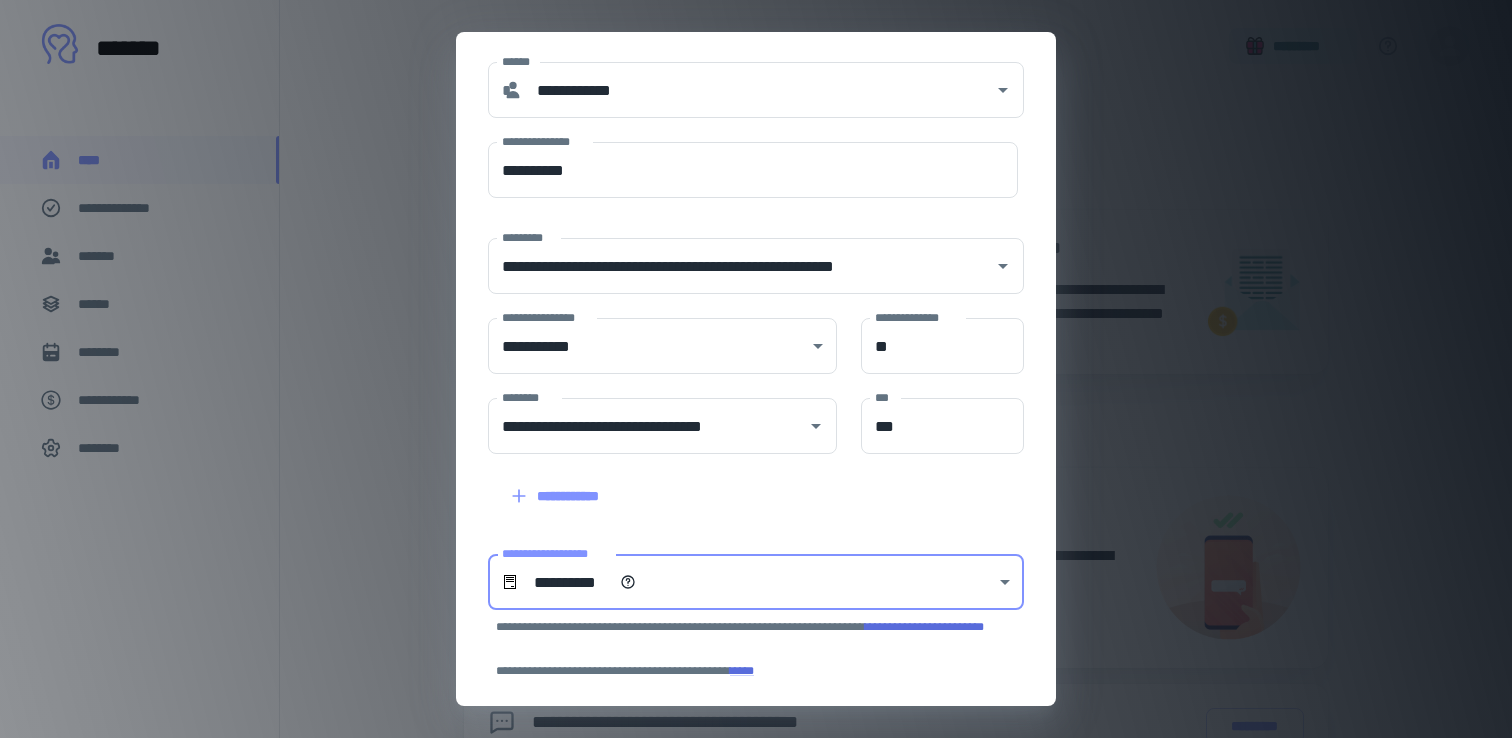 scroll, scrollTop: 302, scrollLeft: 0, axis: vertical 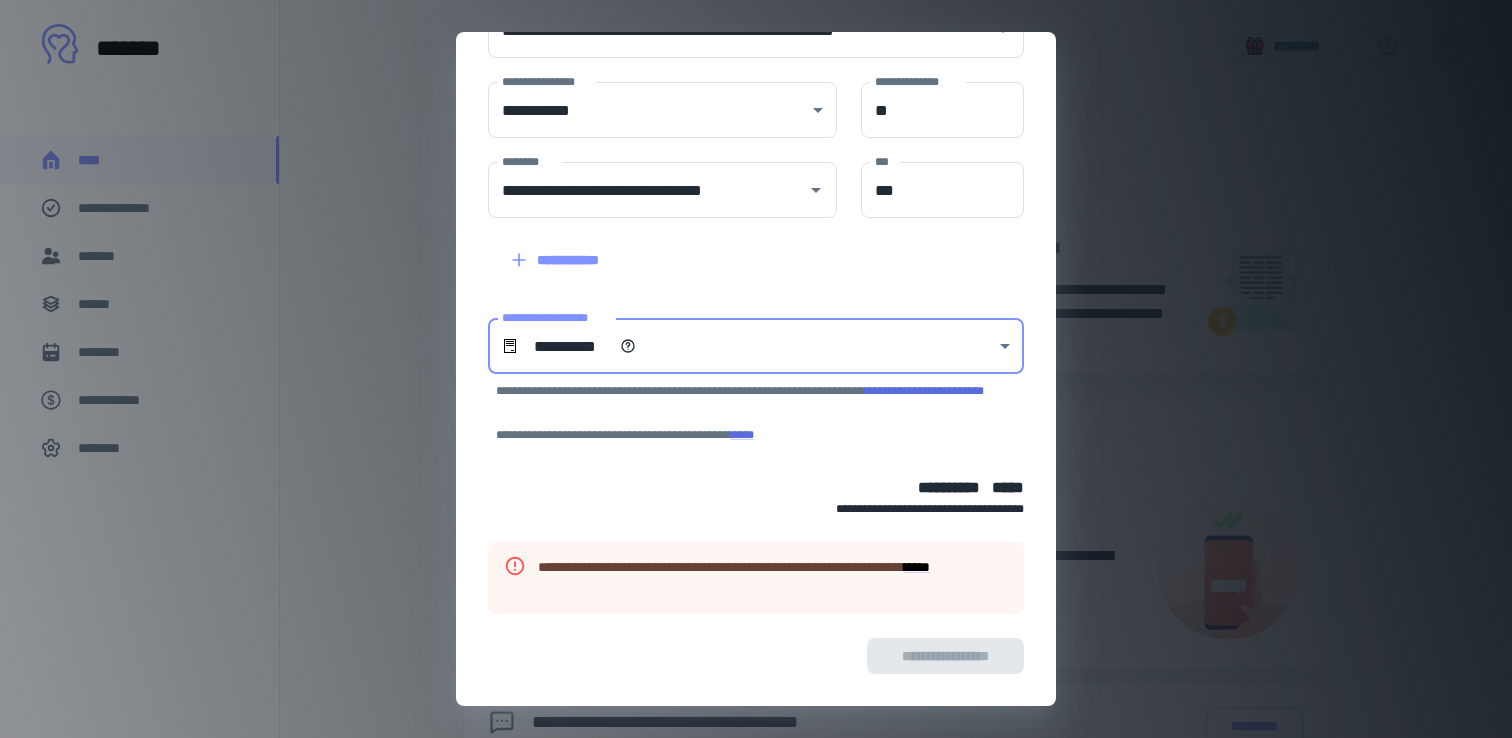 click on "**********" at bounding box center [756, 656] 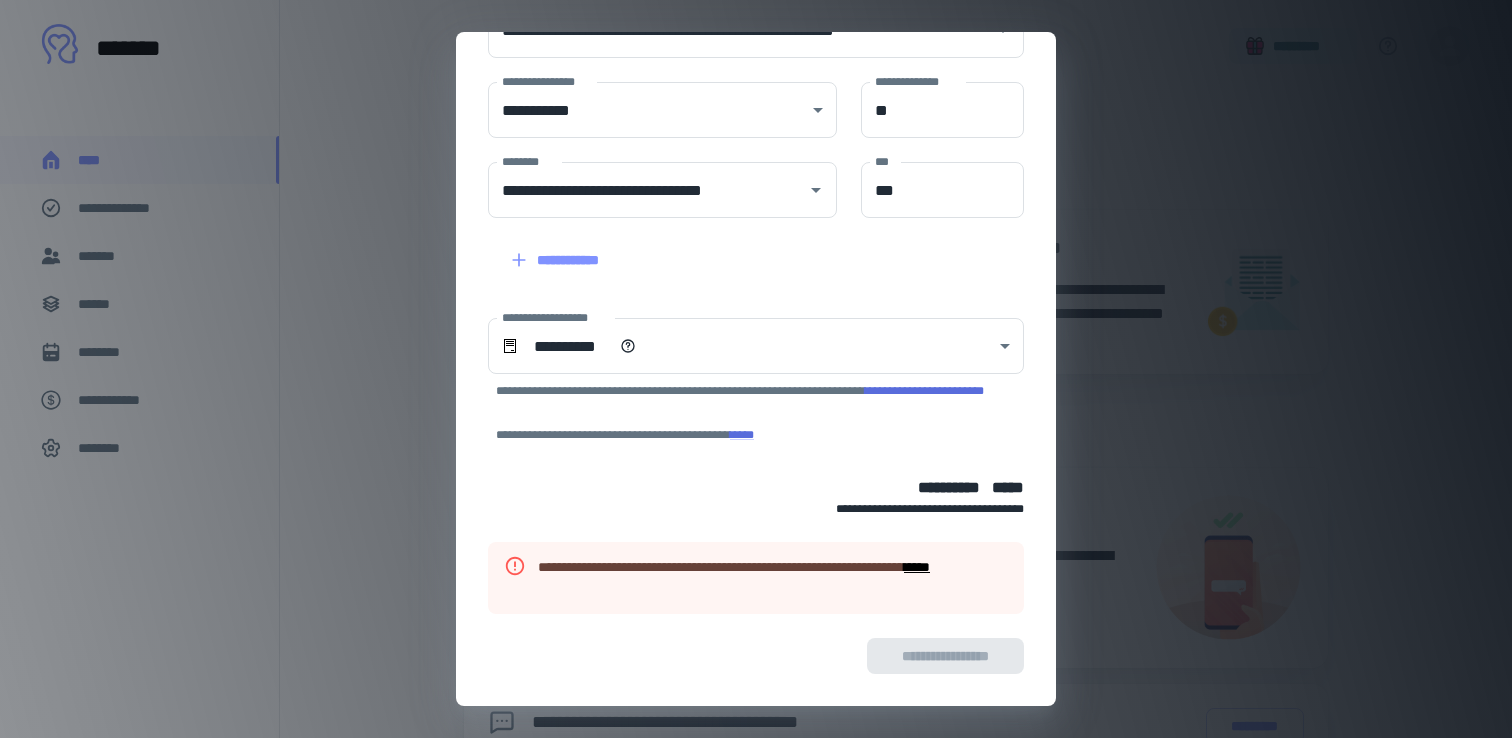 click on "****" at bounding box center (917, 567) 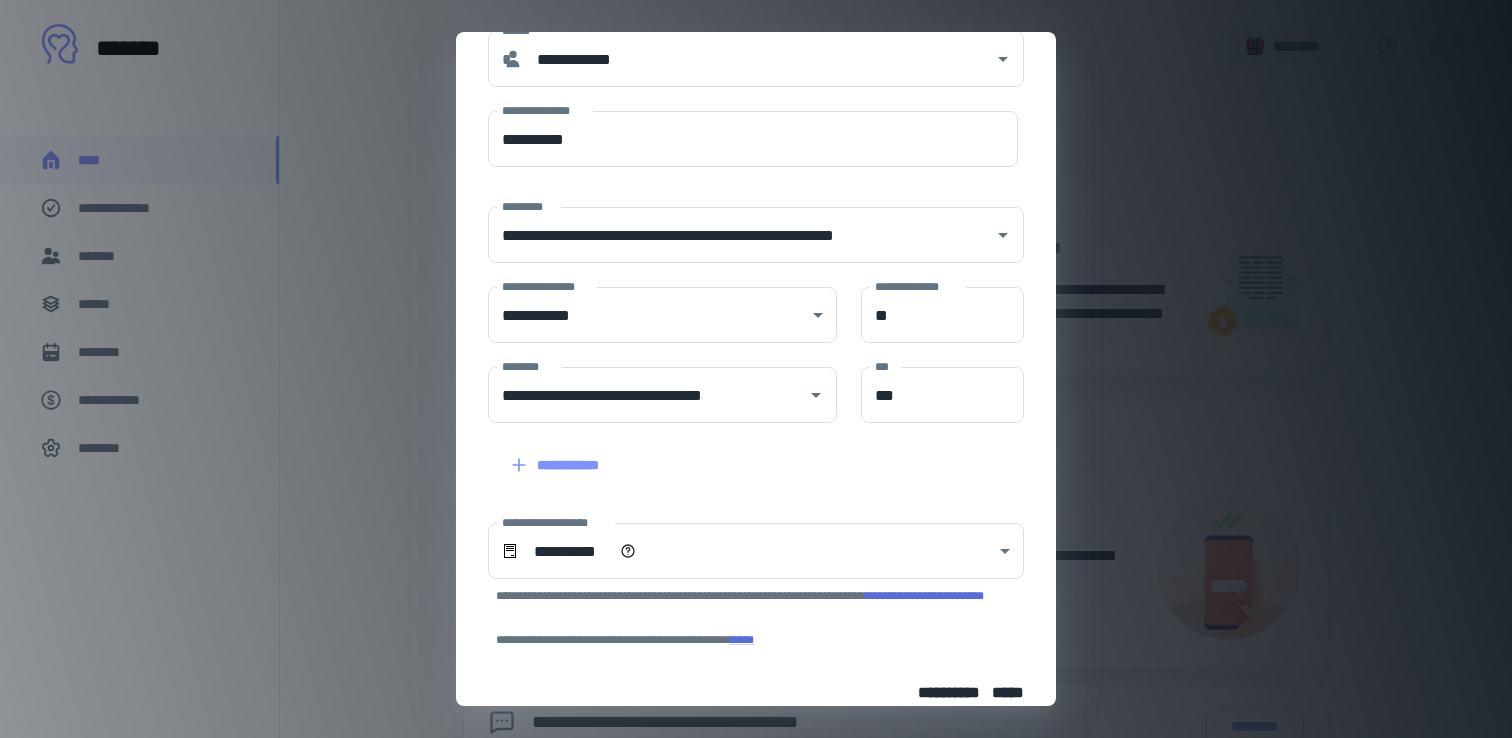 scroll, scrollTop: 0, scrollLeft: 0, axis: both 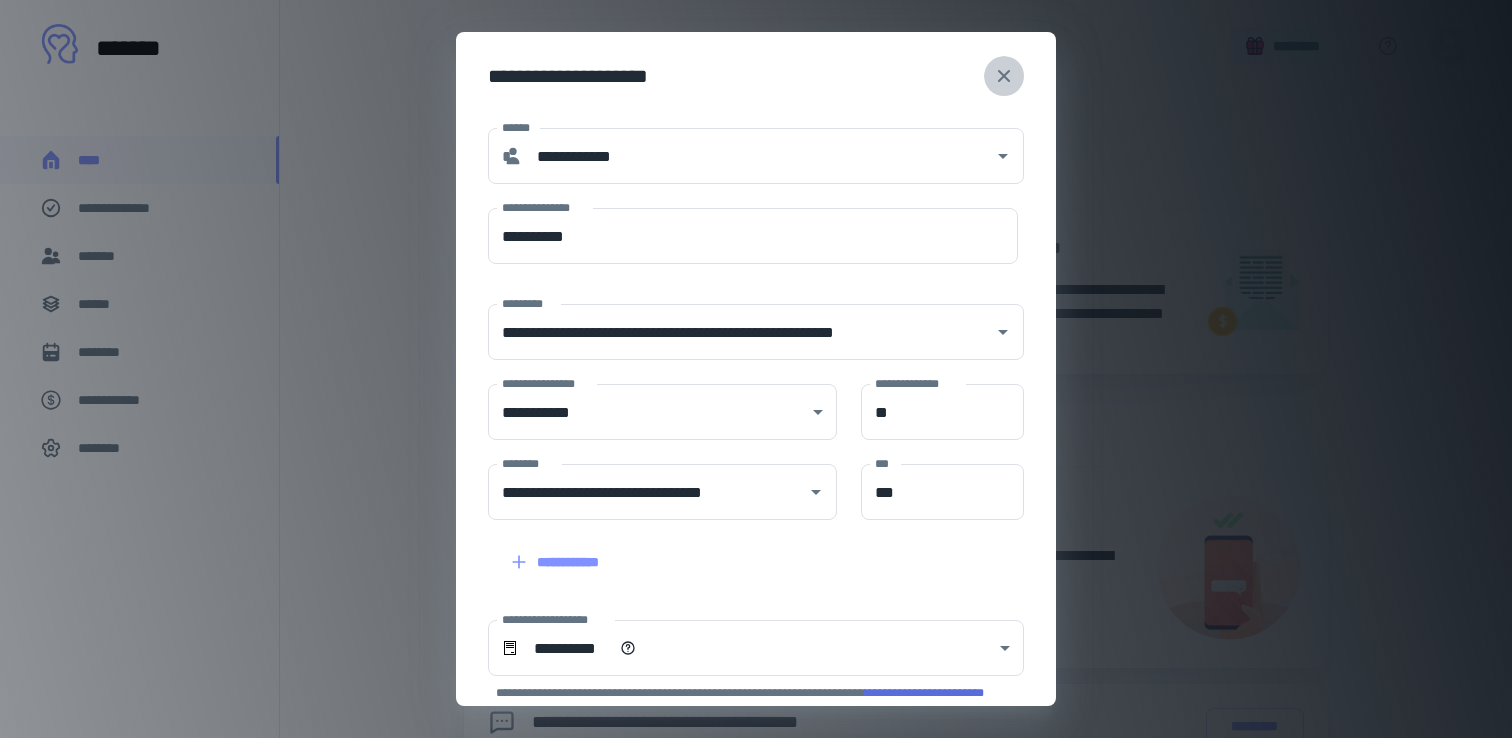 click 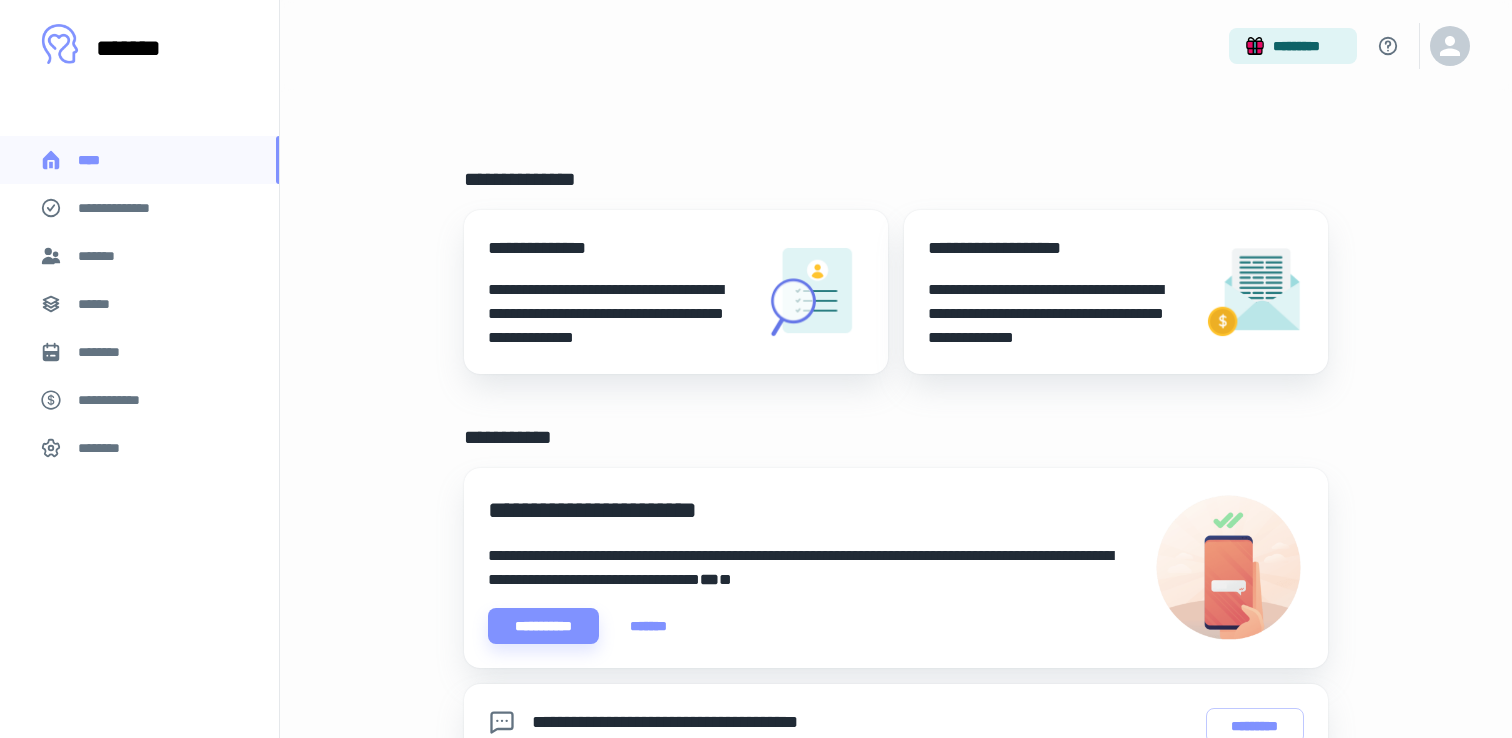 click on "******" at bounding box center (139, 304) 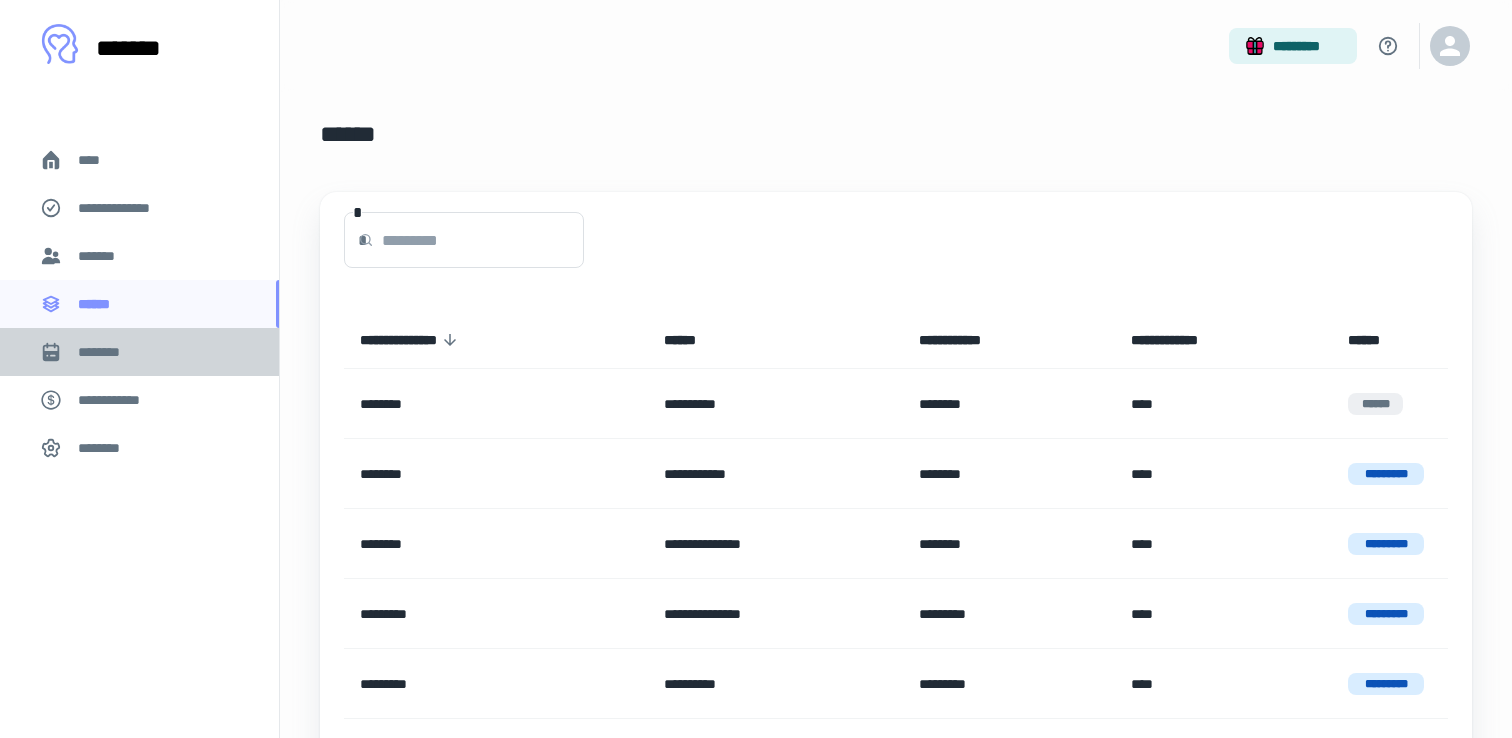 click on "********" at bounding box center (107, 352) 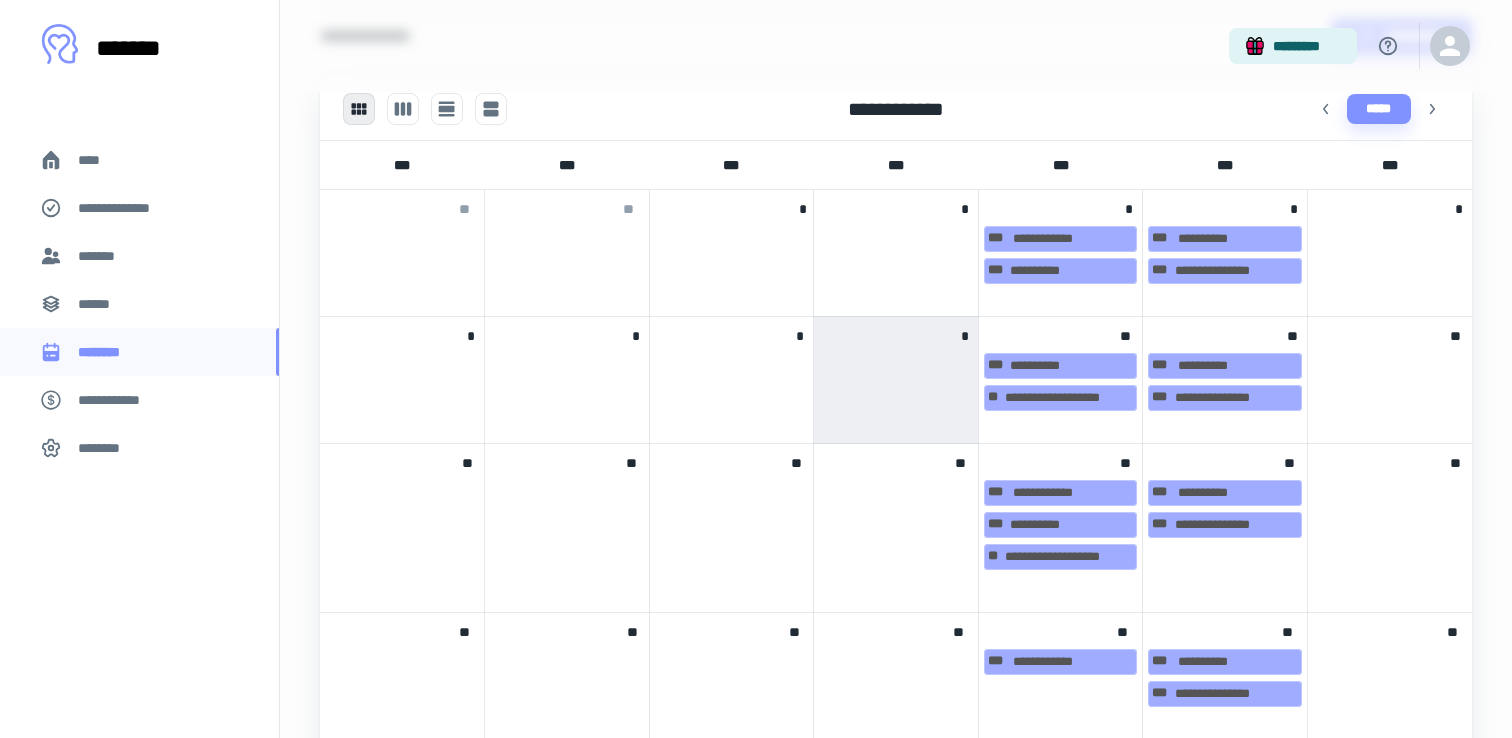 scroll, scrollTop: 898, scrollLeft: 0, axis: vertical 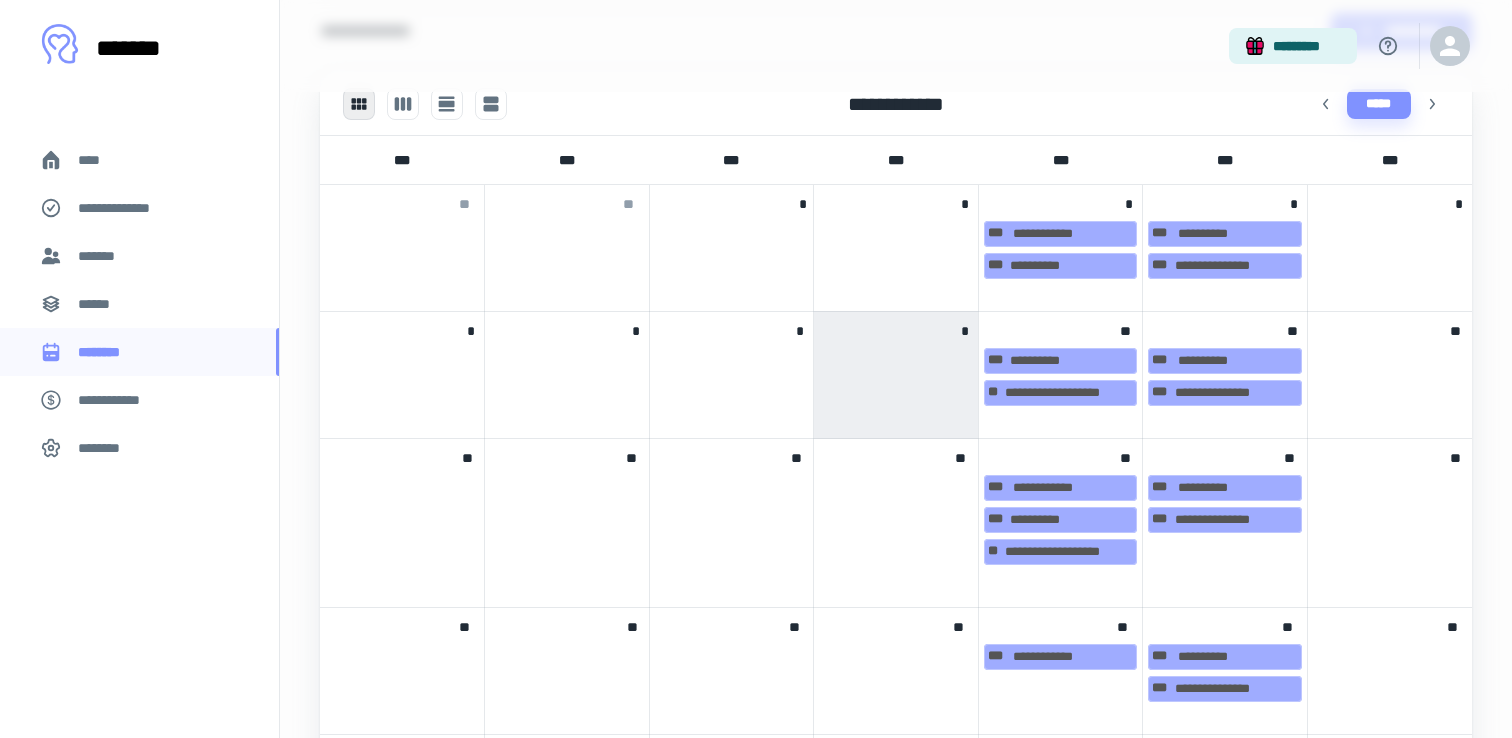 click on "*" at bounding box center (1061, 200) 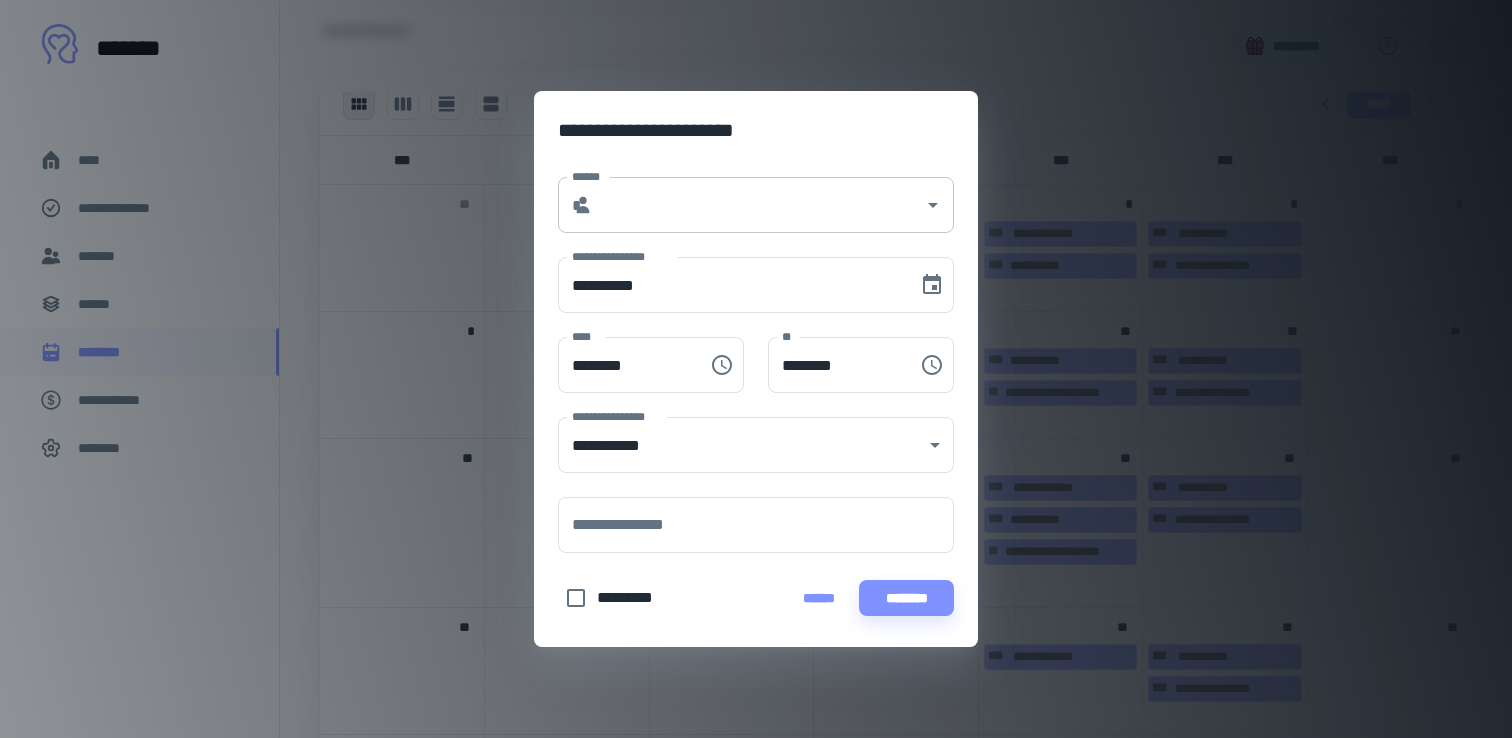 click on "******" at bounding box center [758, 205] 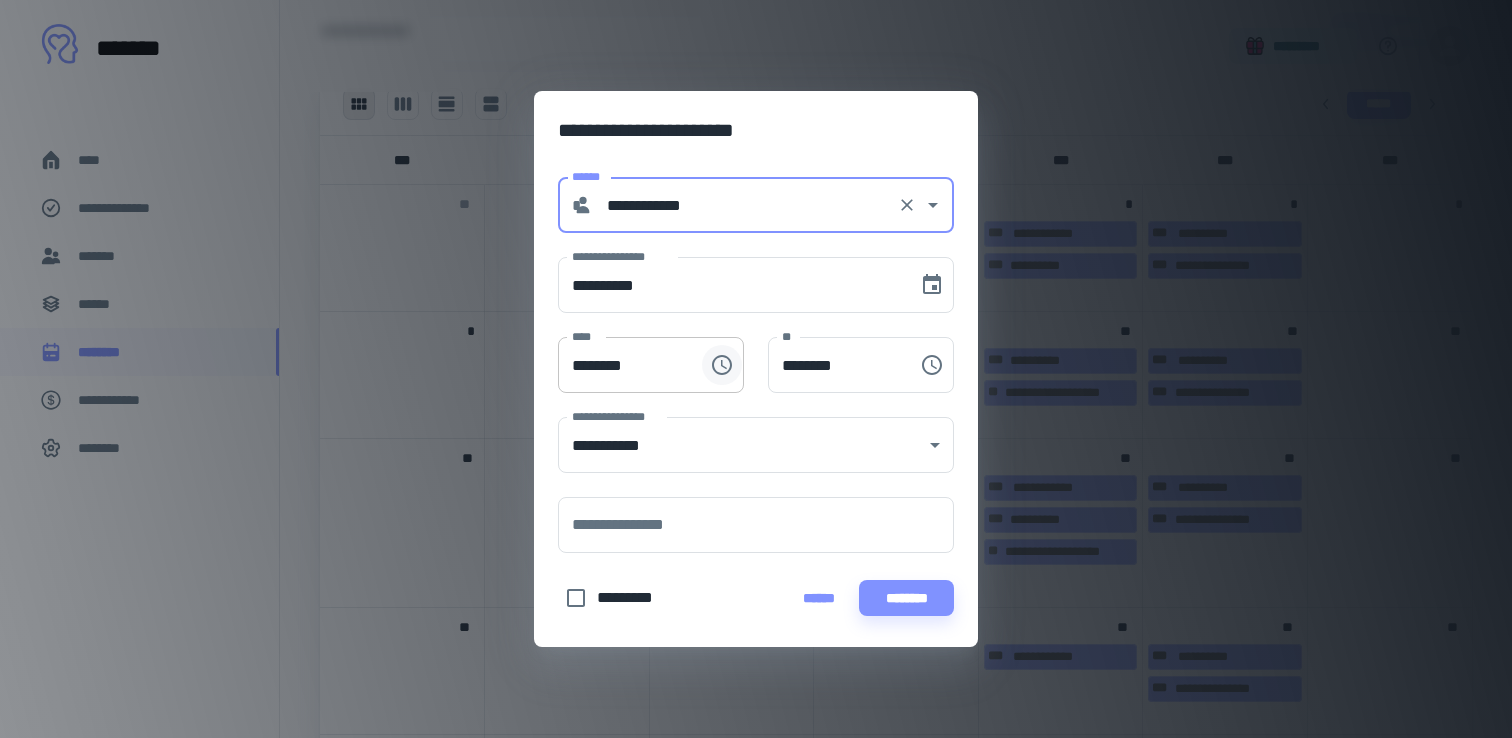 type on "**********" 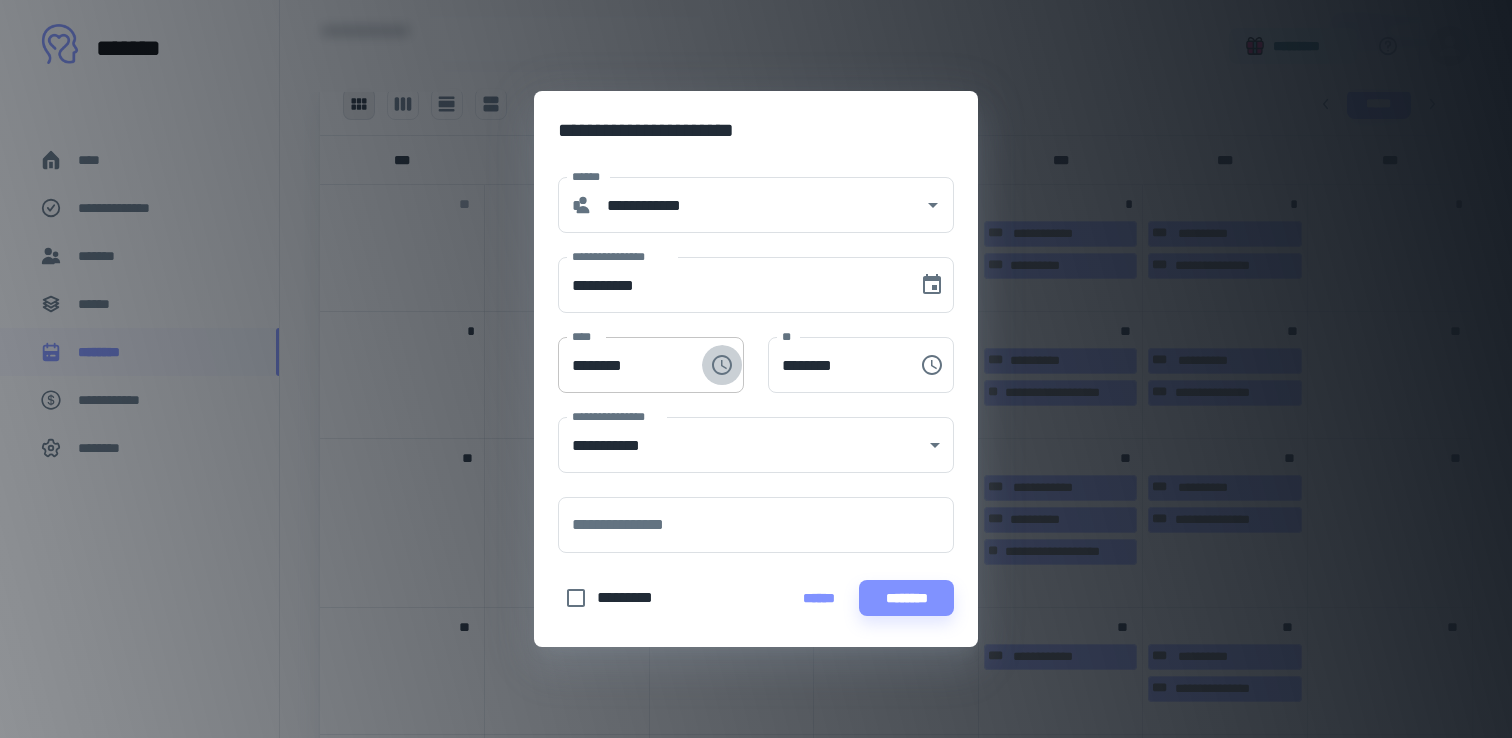 click 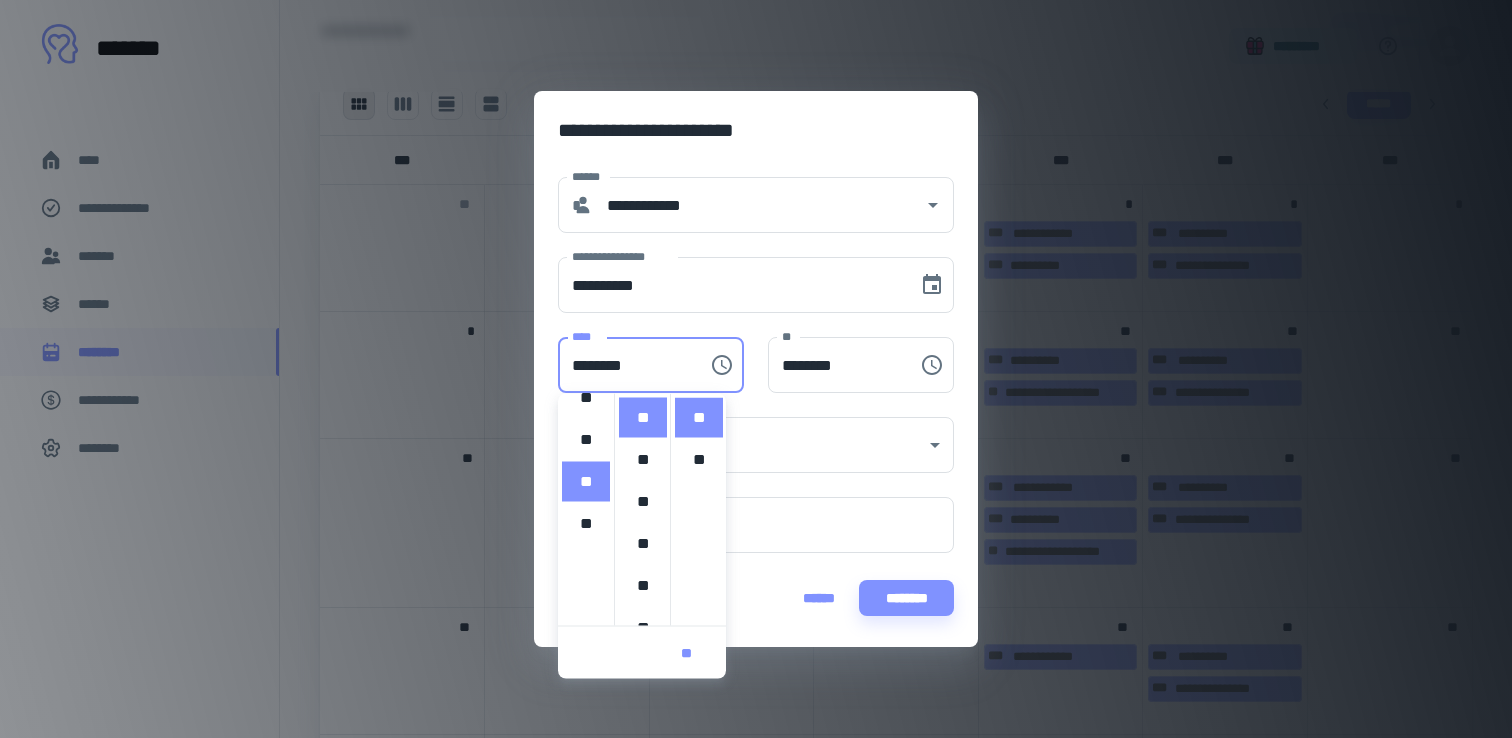 scroll, scrollTop: 375, scrollLeft: 0, axis: vertical 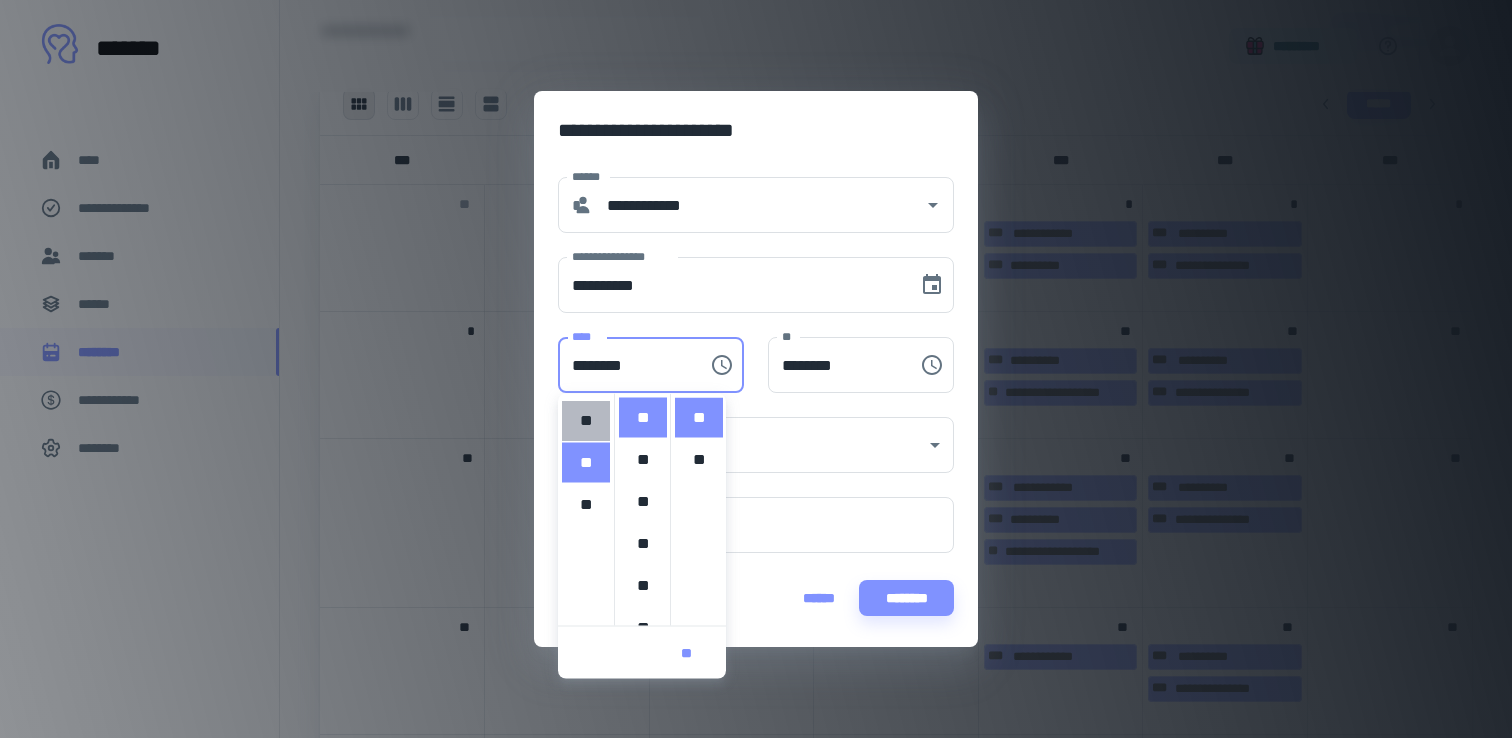 click on "**" at bounding box center (586, 421) 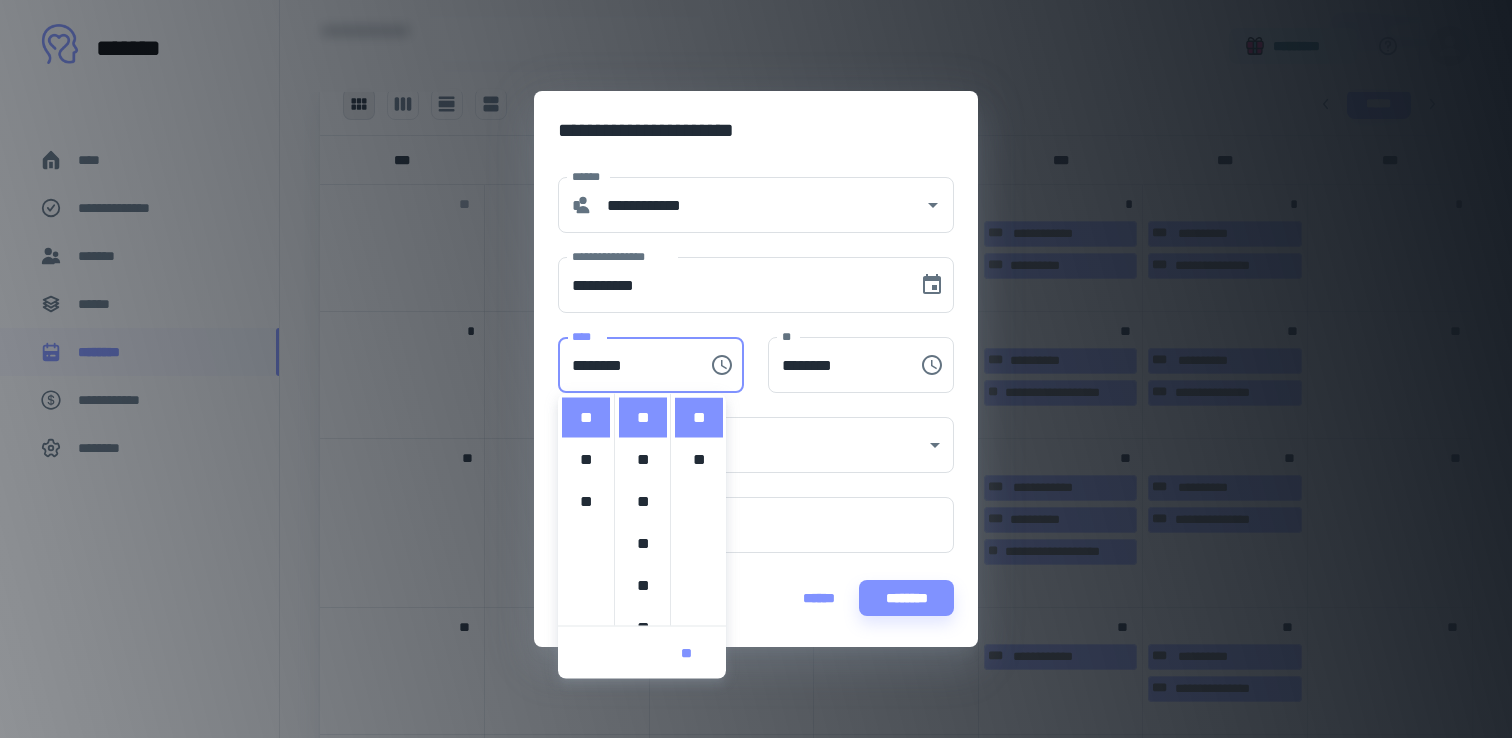 click on "********" at bounding box center (906, 598) 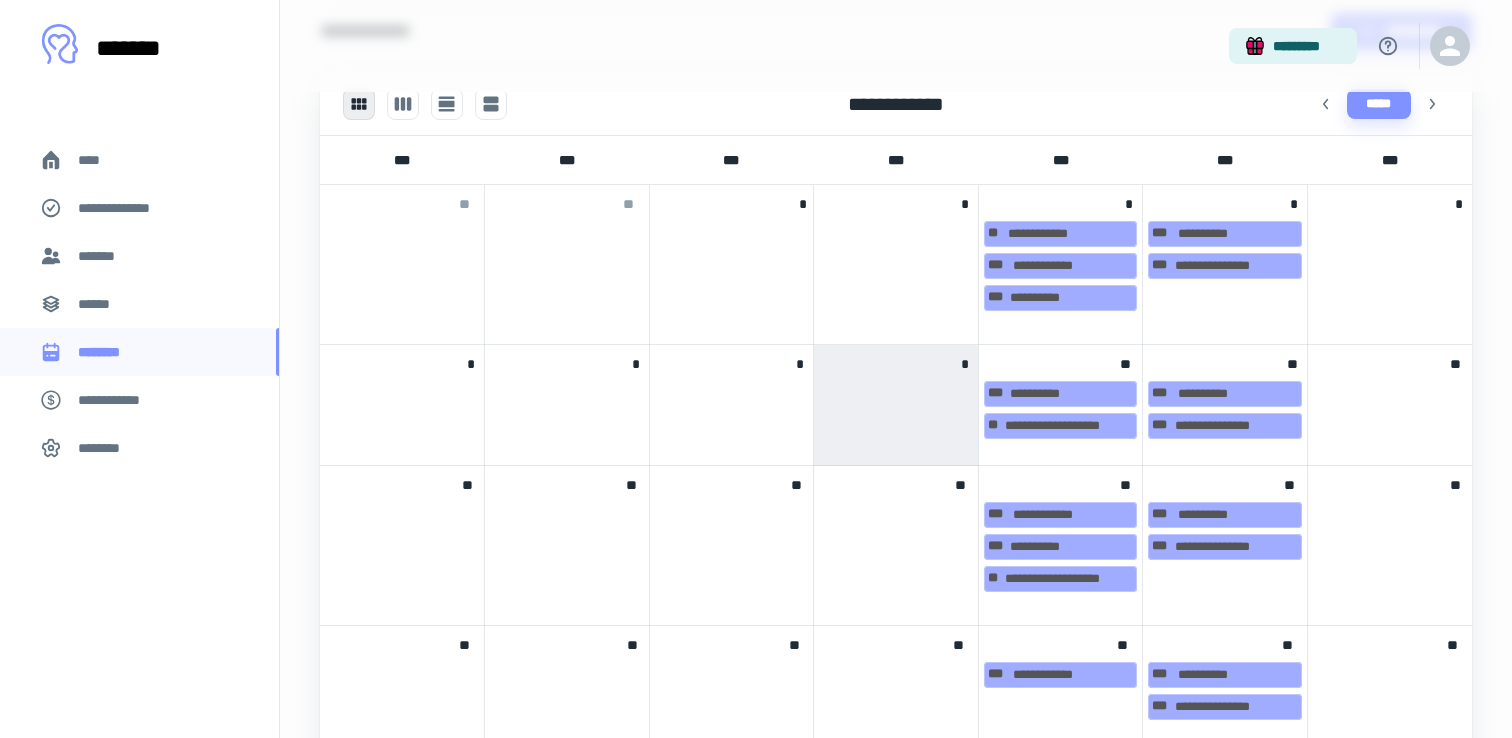 scroll, scrollTop: 925, scrollLeft: 0, axis: vertical 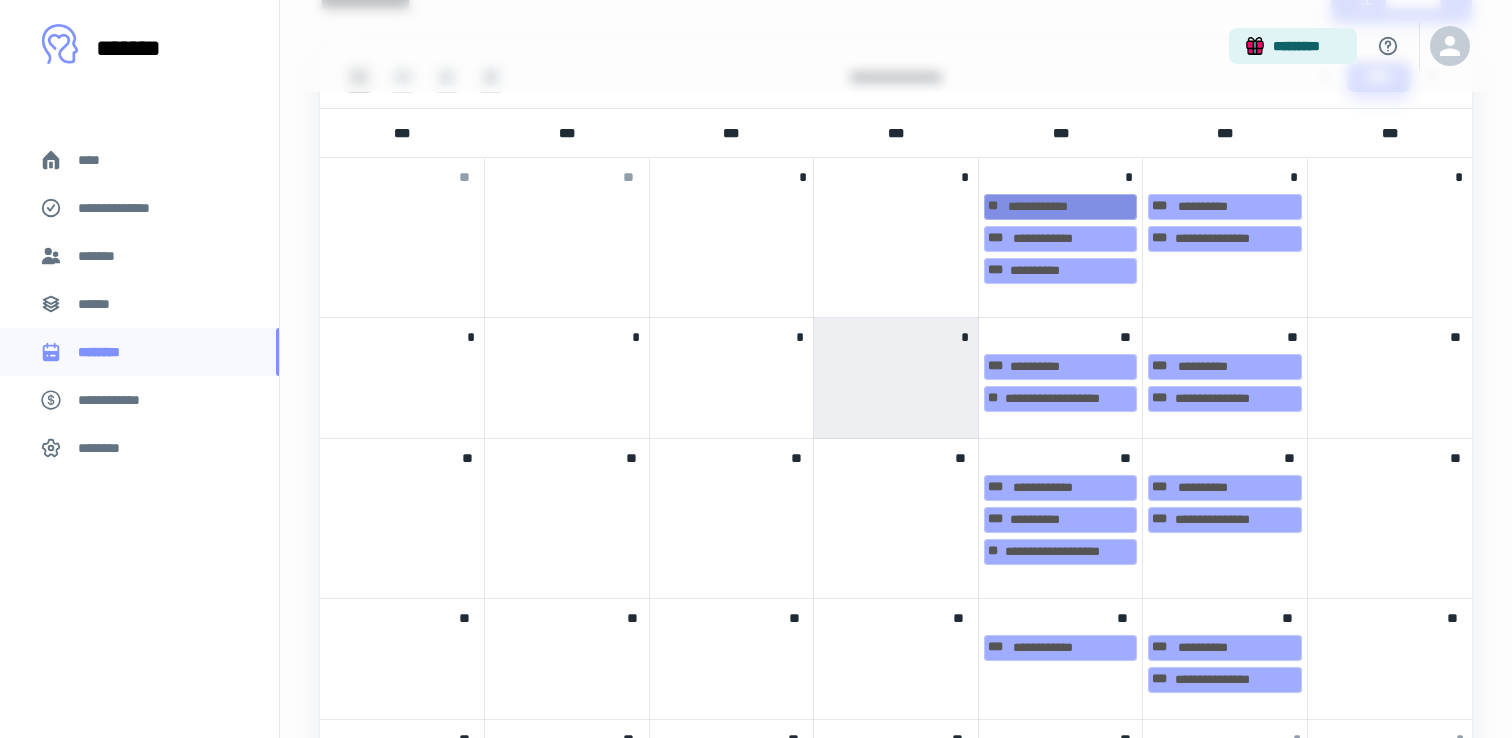click on "**********" at bounding box center [1061, 207] 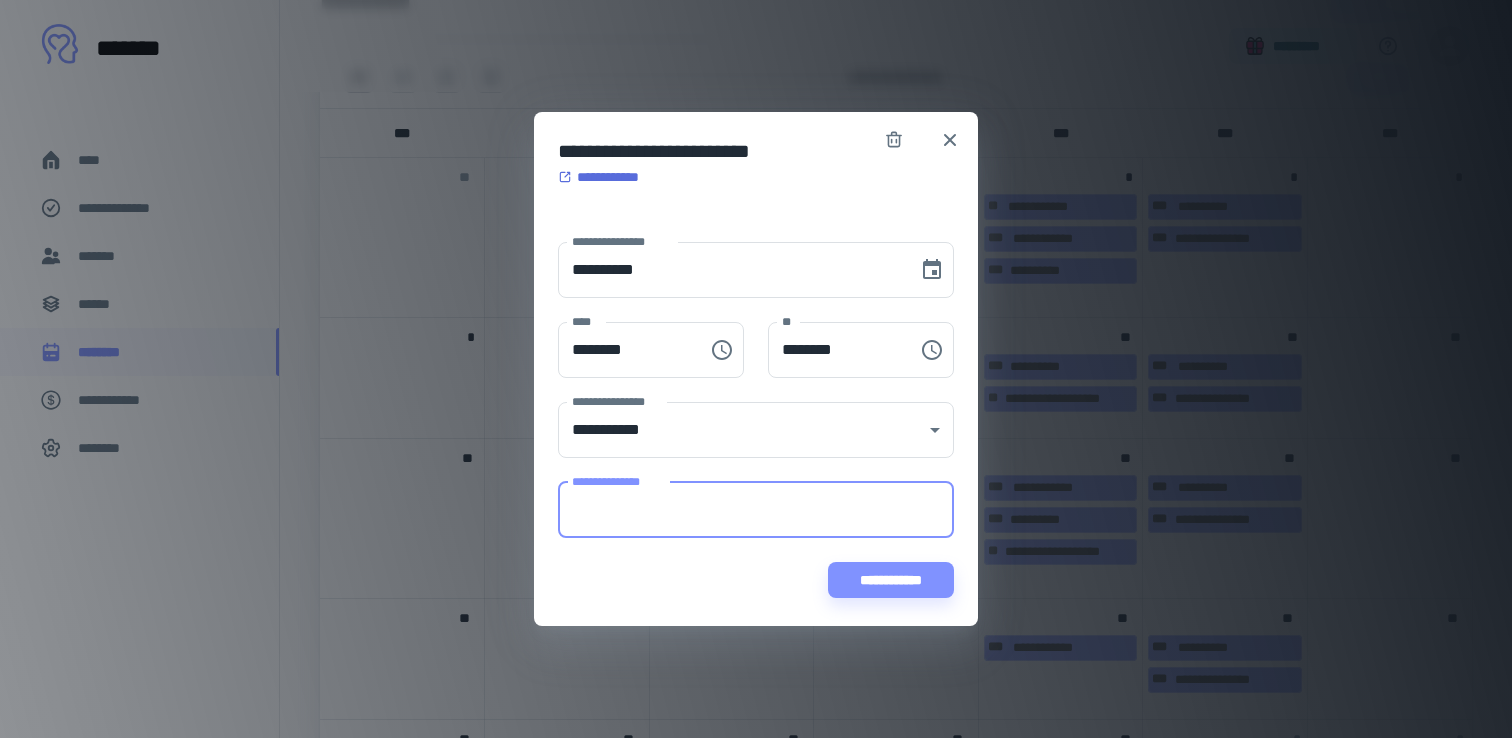 click on "**********" at bounding box center [756, 510] 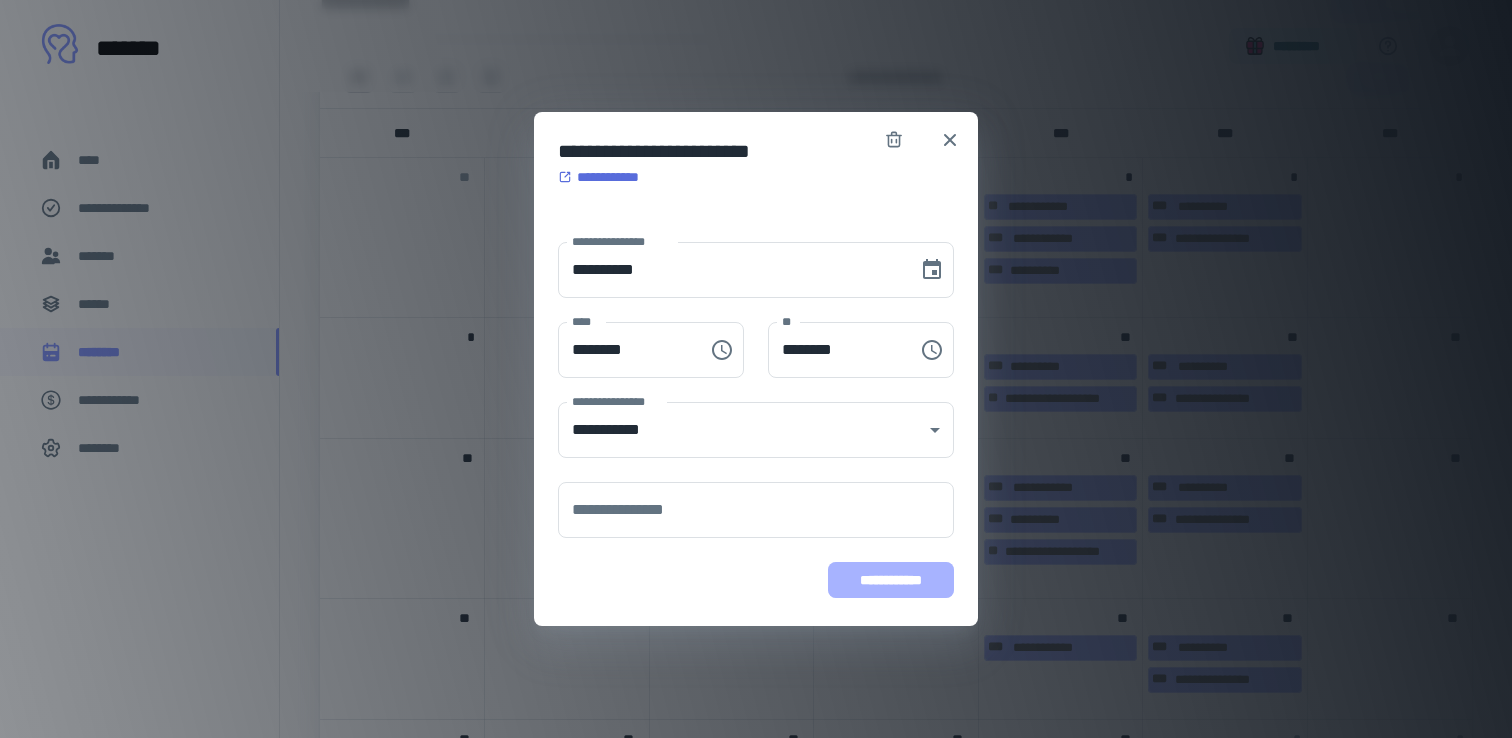 click on "**********" at bounding box center [891, 580] 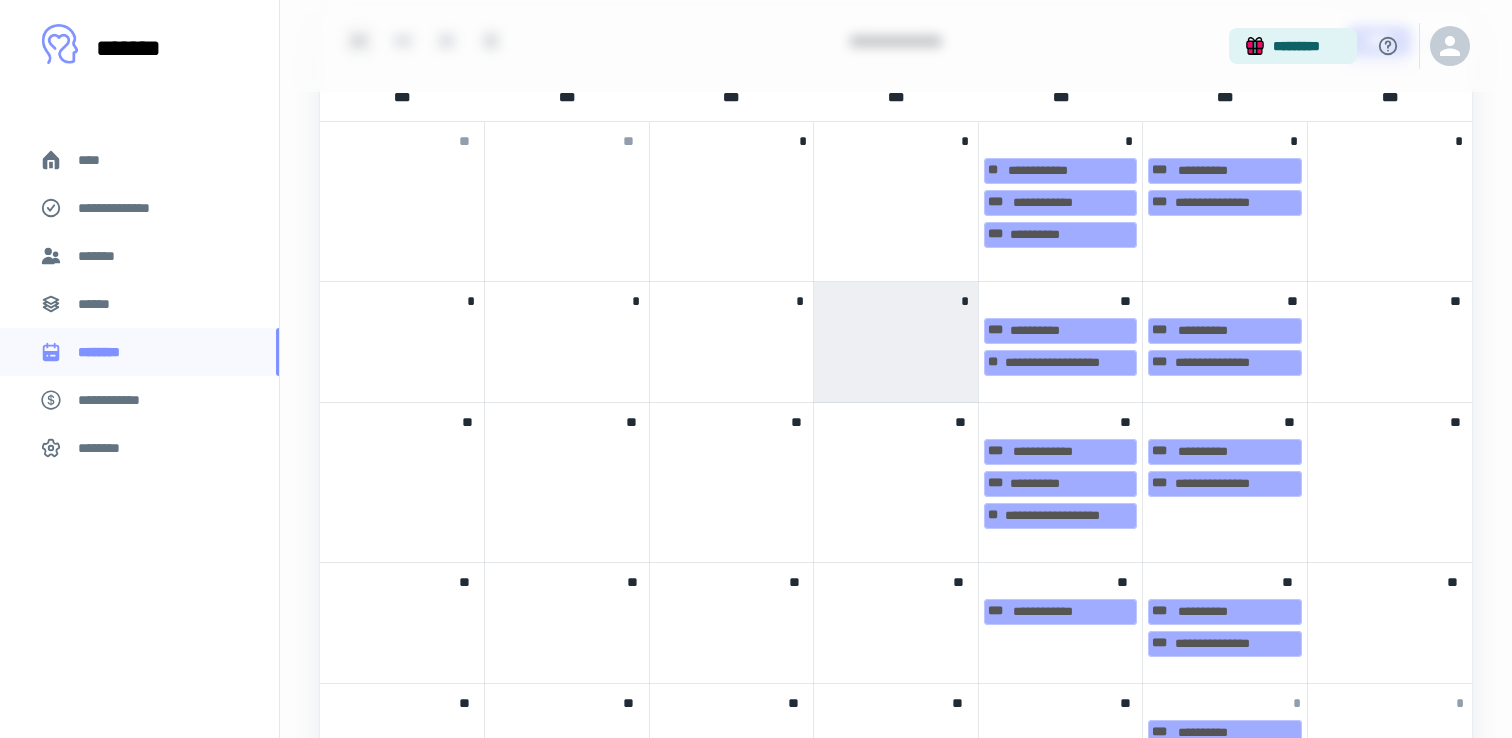 scroll, scrollTop: 977, scrollLeft: 0, axis: vertical 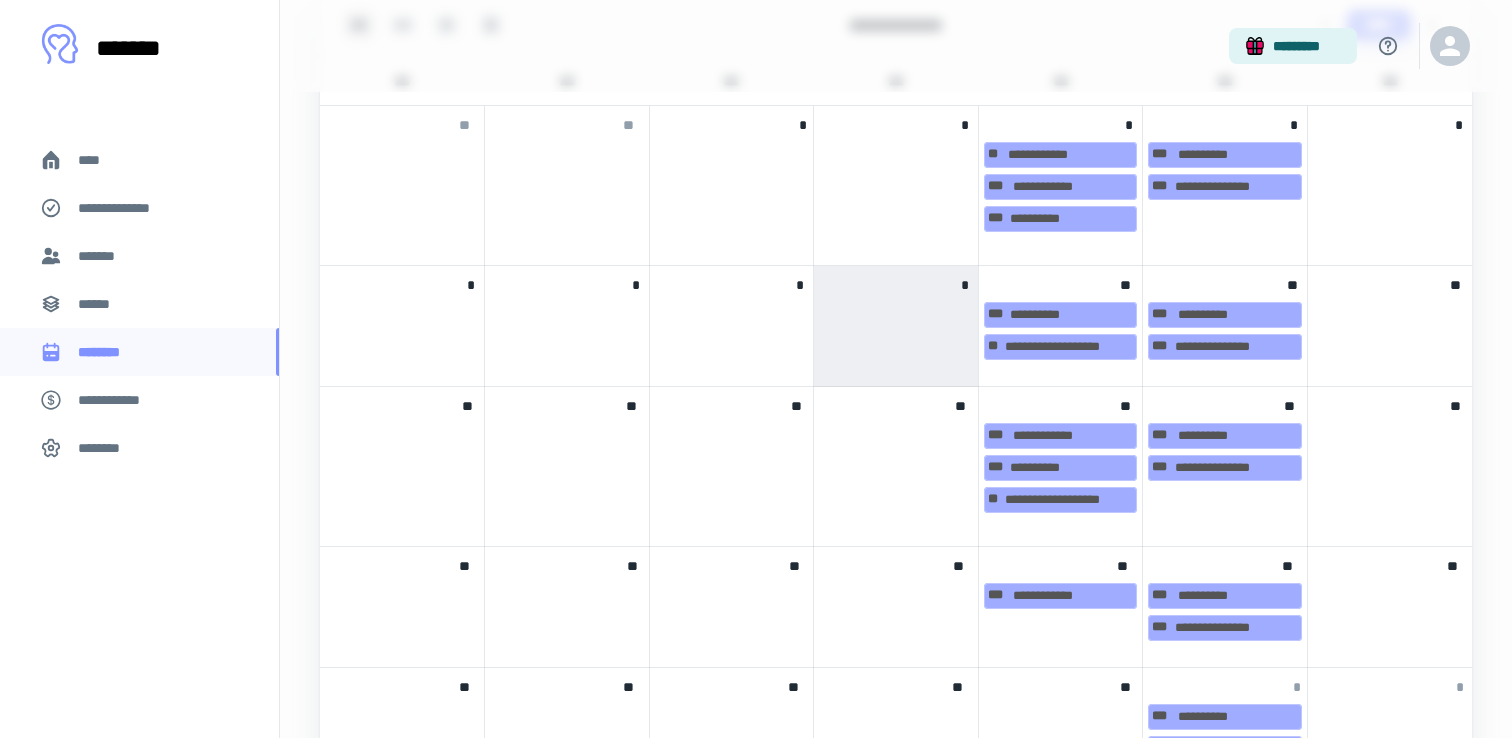 click on "**********" at bounding box center (1061, 326) 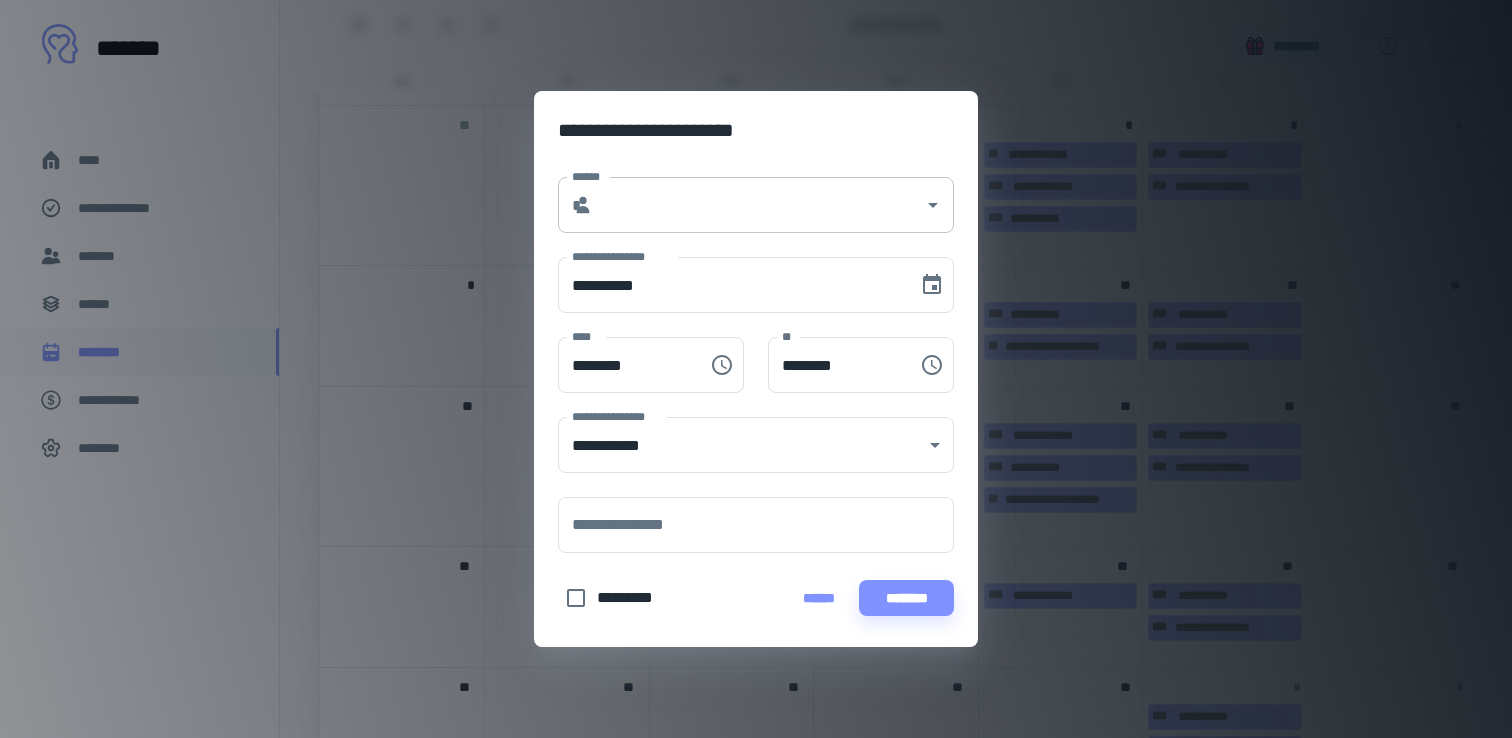 click on "******" at bounding box center [758, 205] 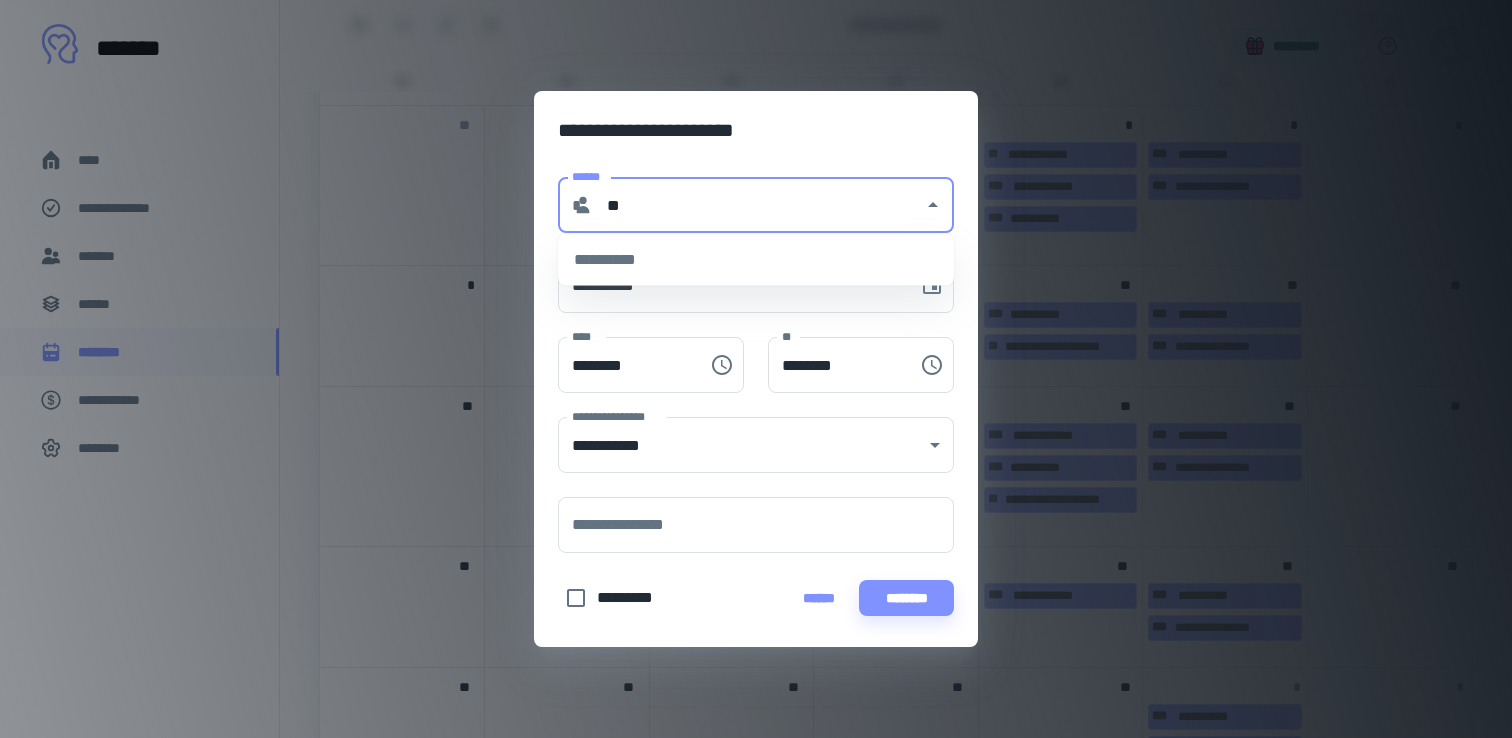 type on "*" 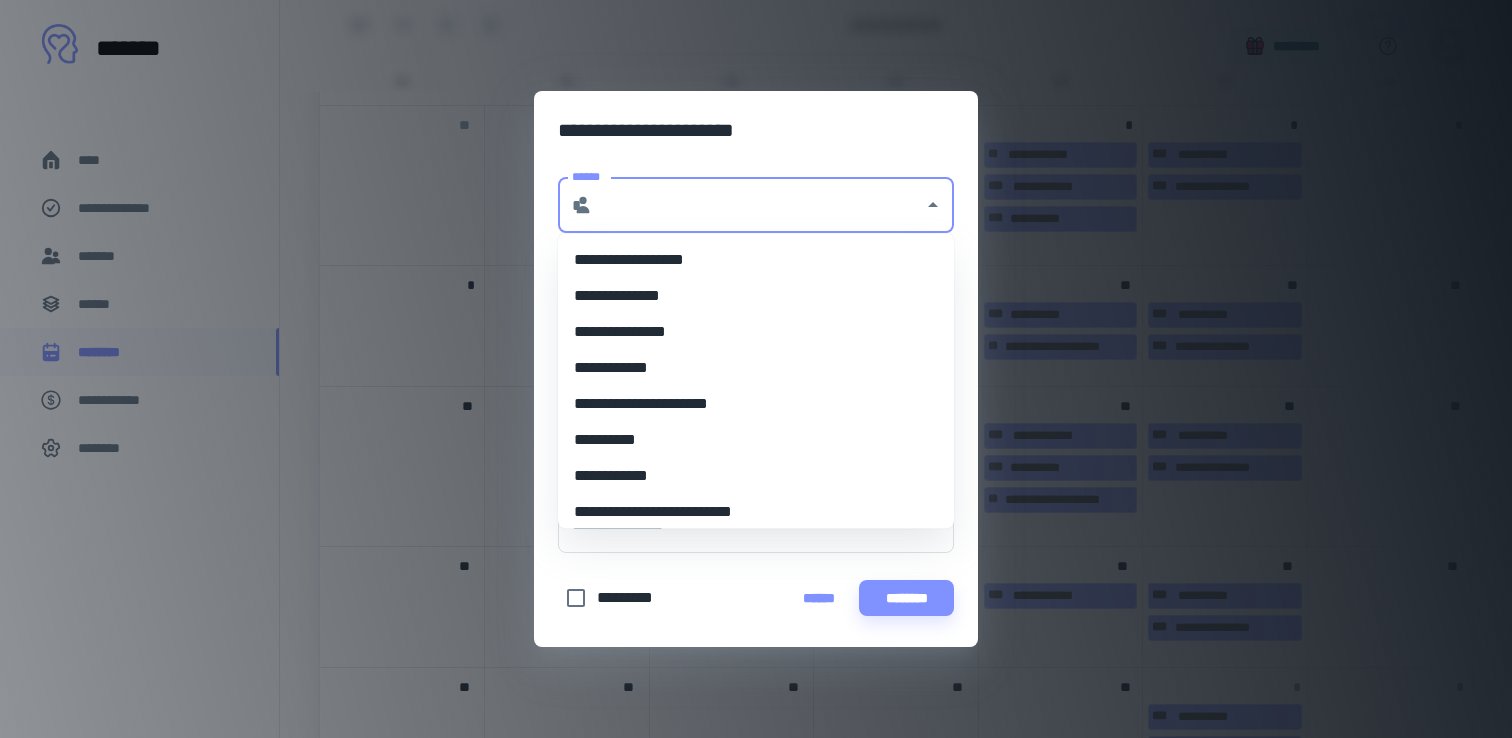 type on "**********" 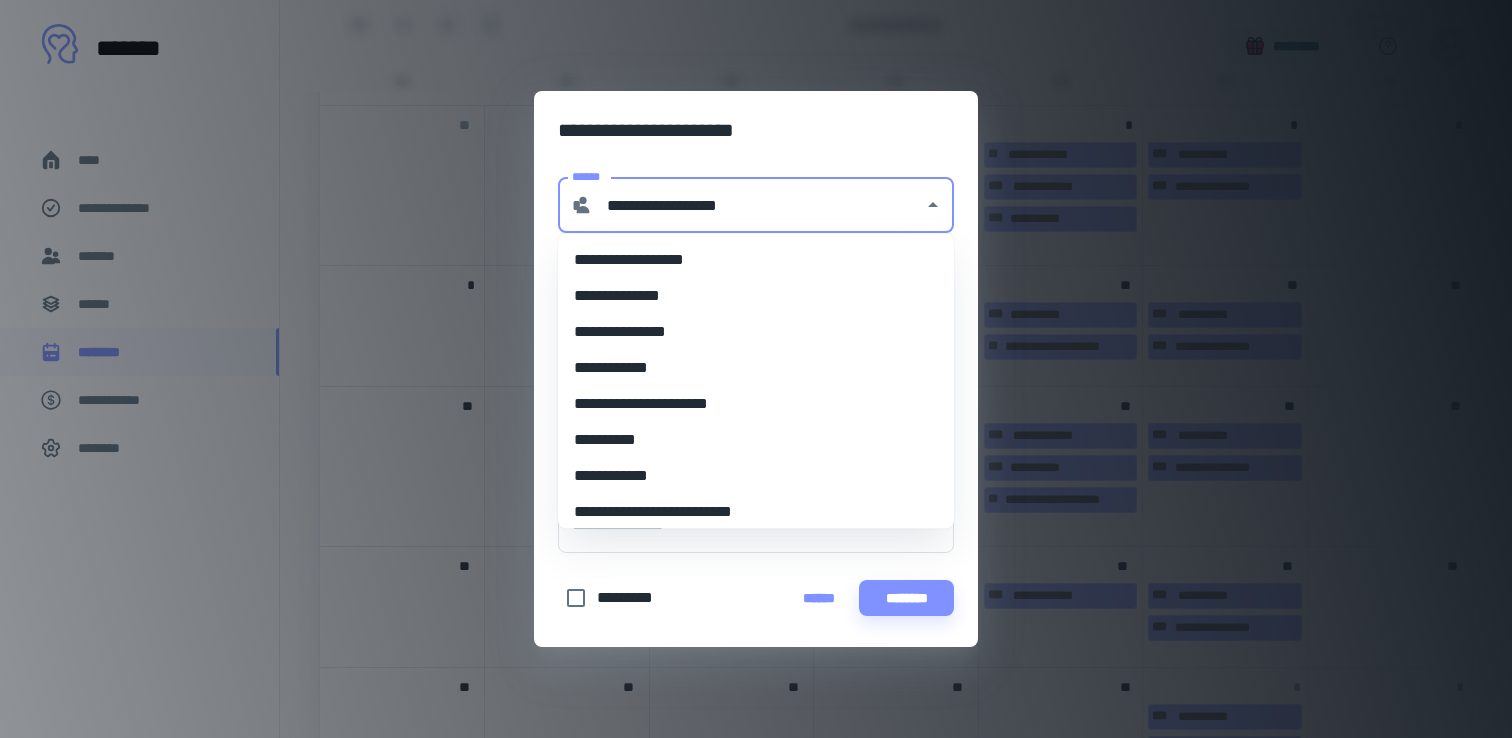 click on "**********" at bounding box center [756, 126] 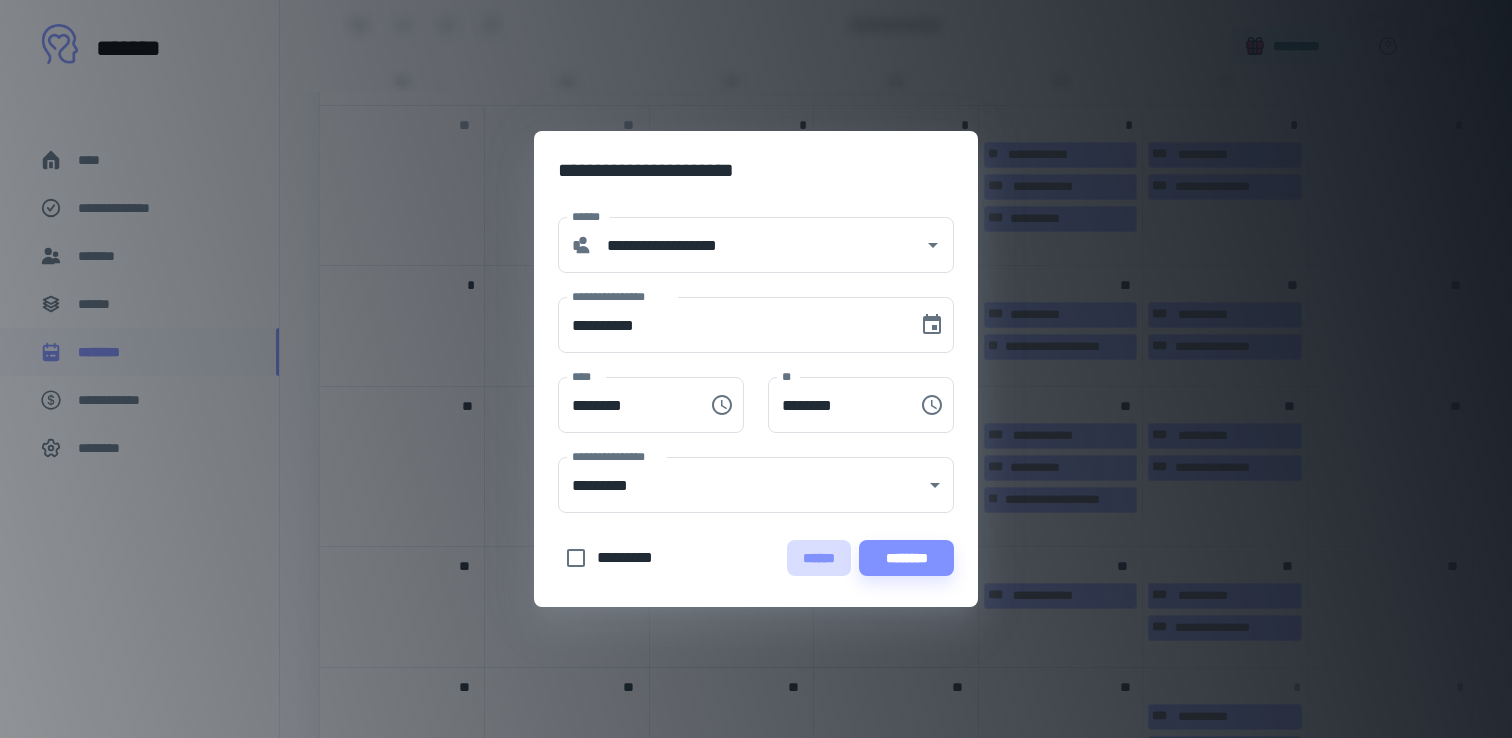 click on "******" at bounding box center (819, 558) 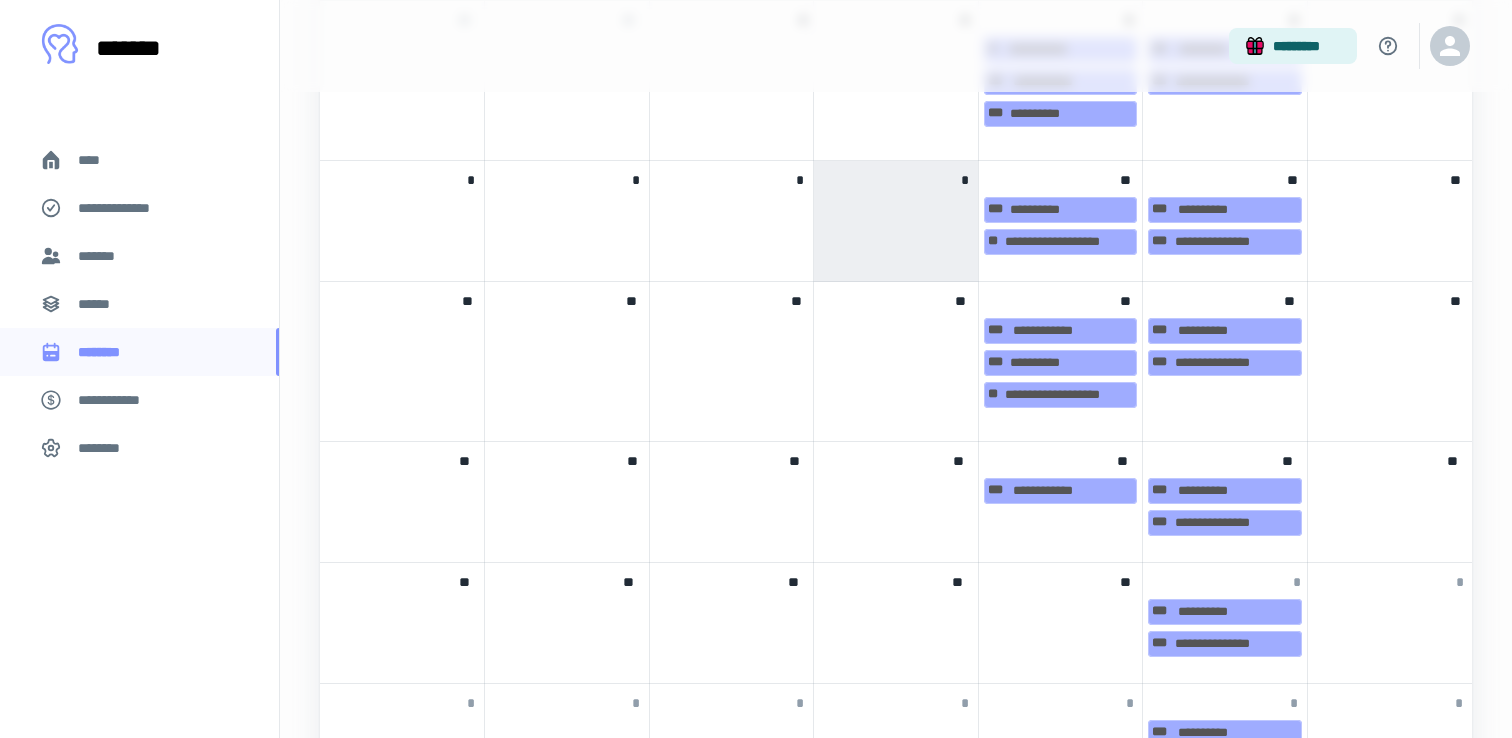 scroll, scrollTop: 1081, scrollLeft: 0, axis: vertical 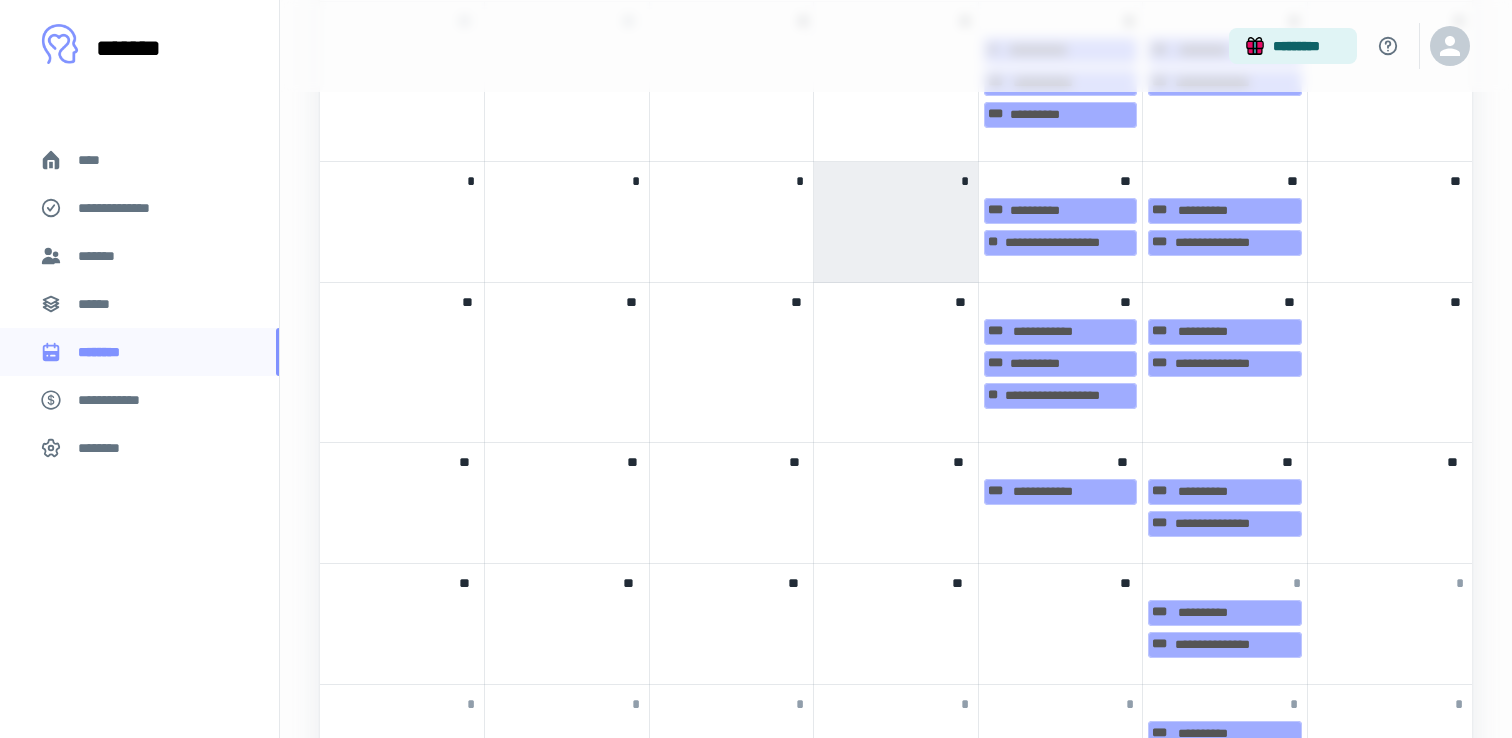 click on "**********" at bounding box center (1061, 362) 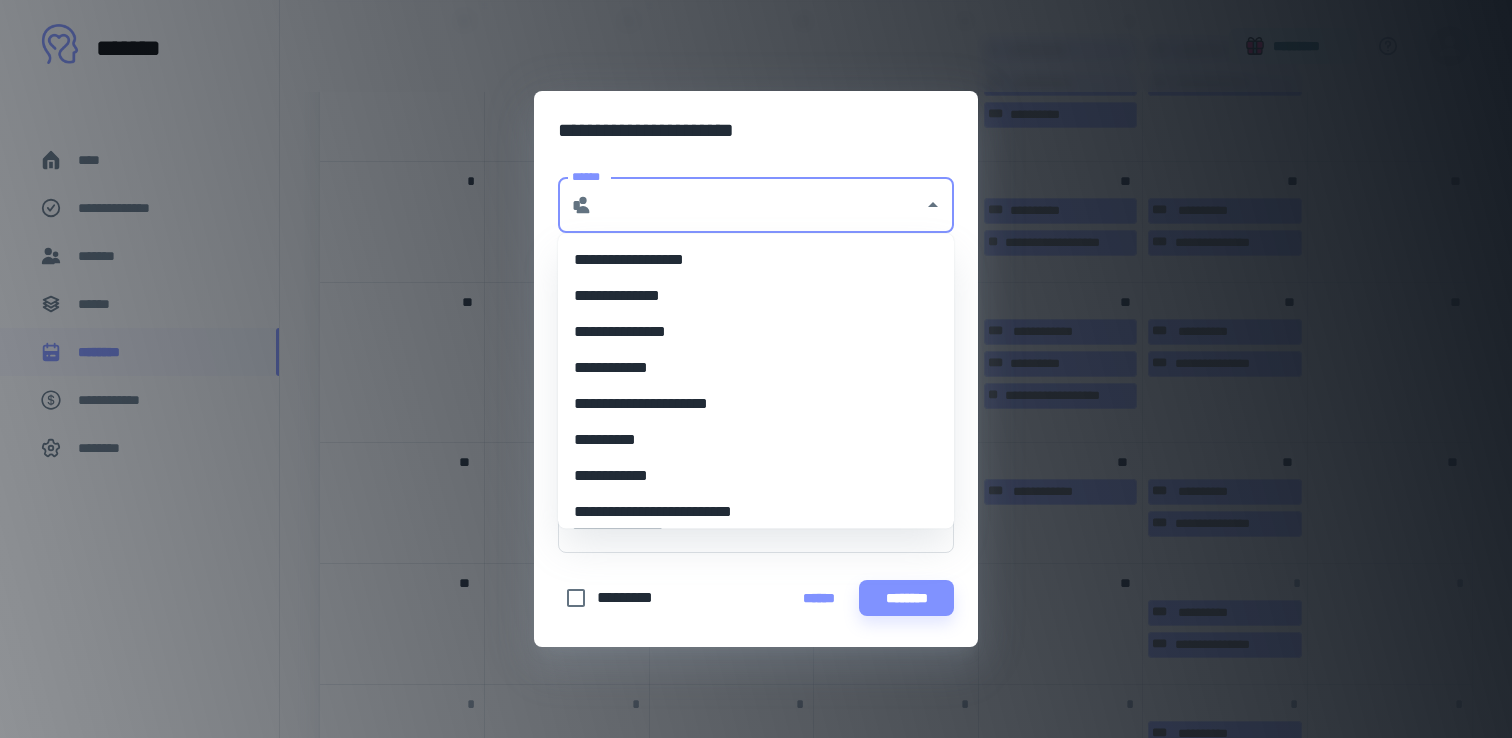 click on "******" at bounding box center (758, 205) 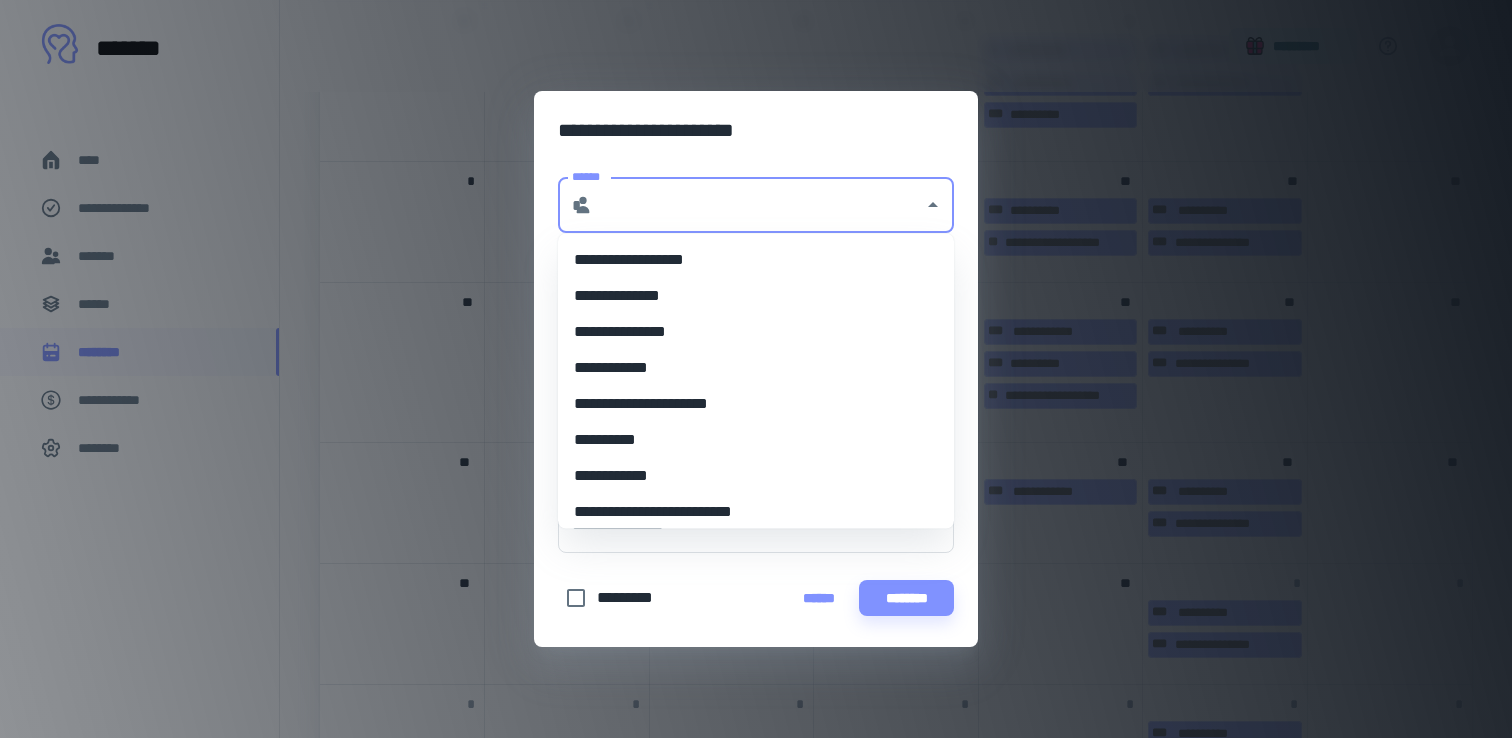 click on "**********" at bounding box center (756, 476) 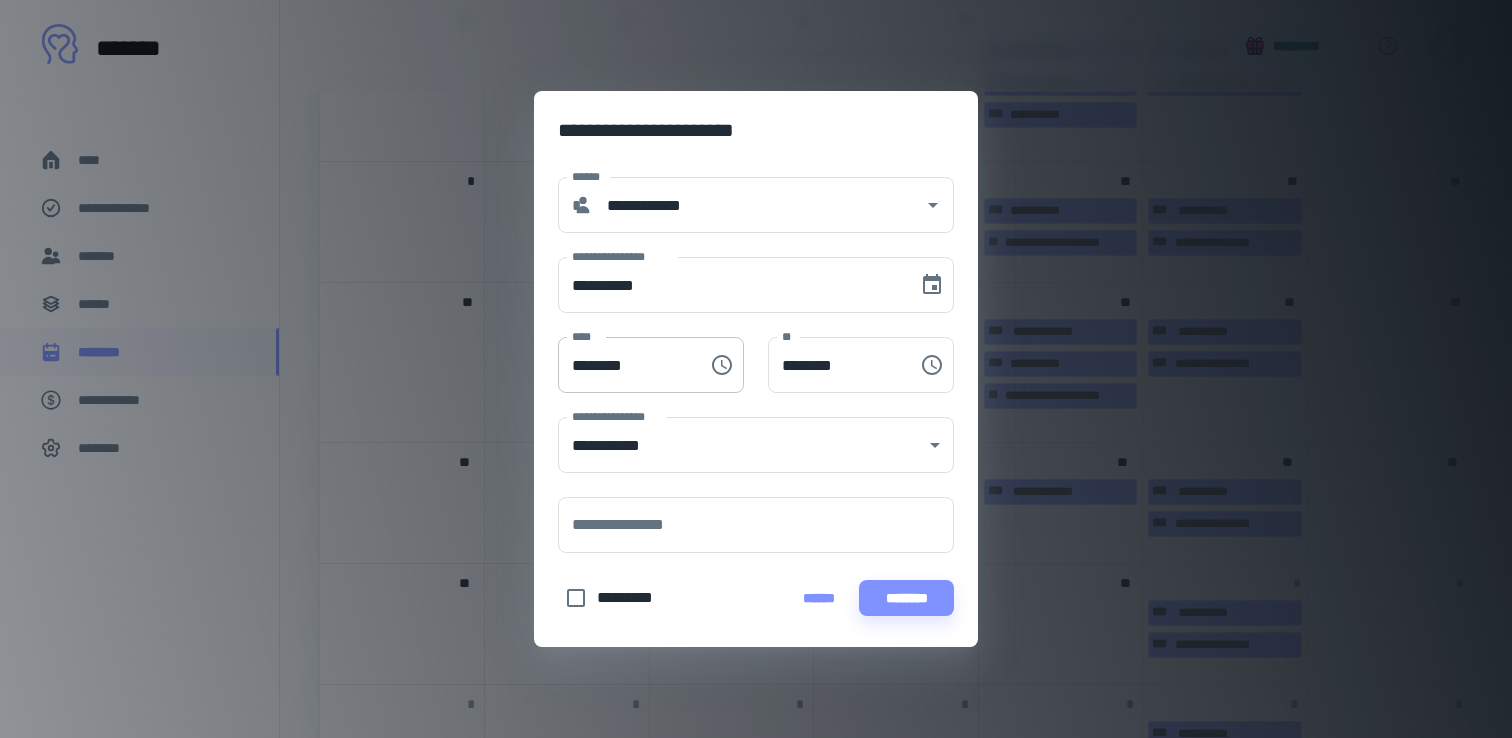 click on "******** ****" at bounding box center [651, 365] 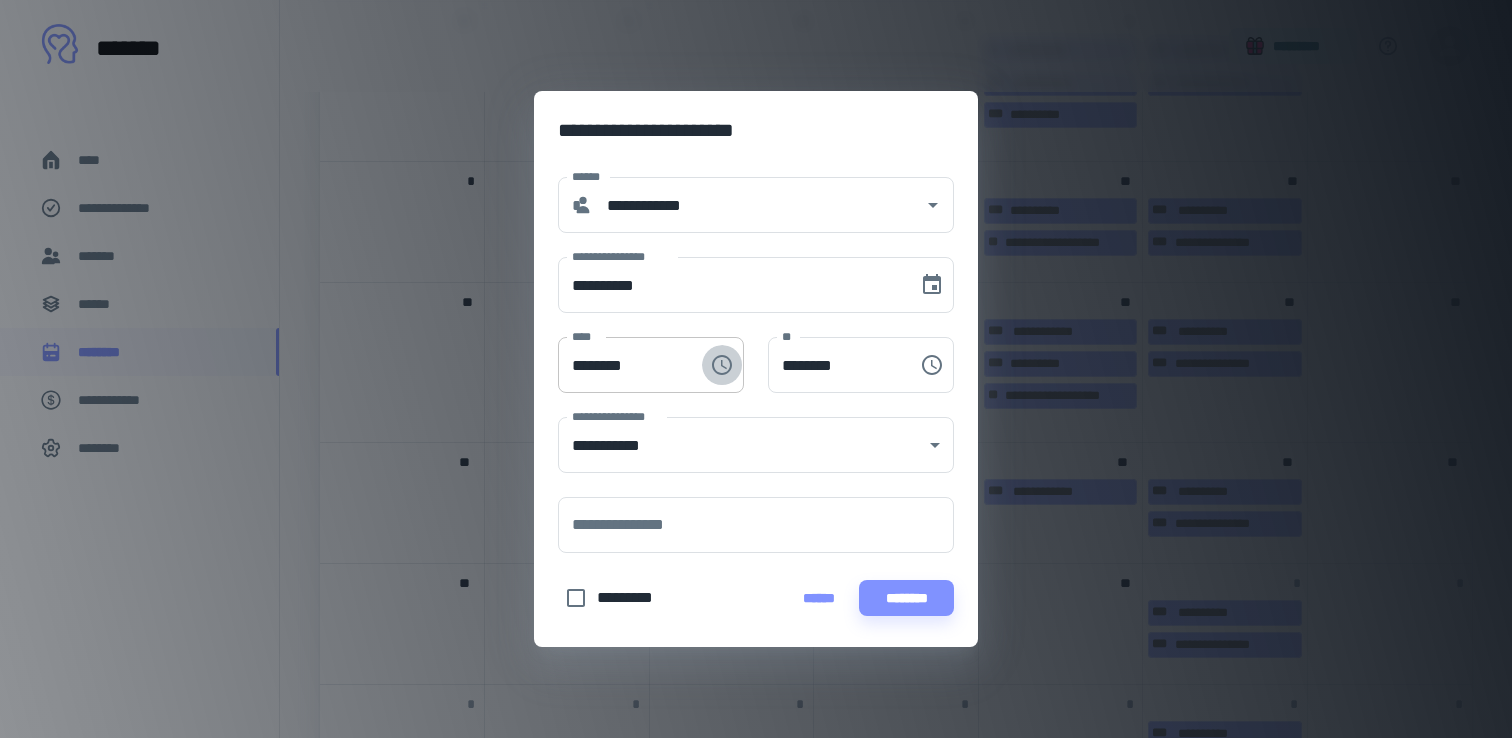 click 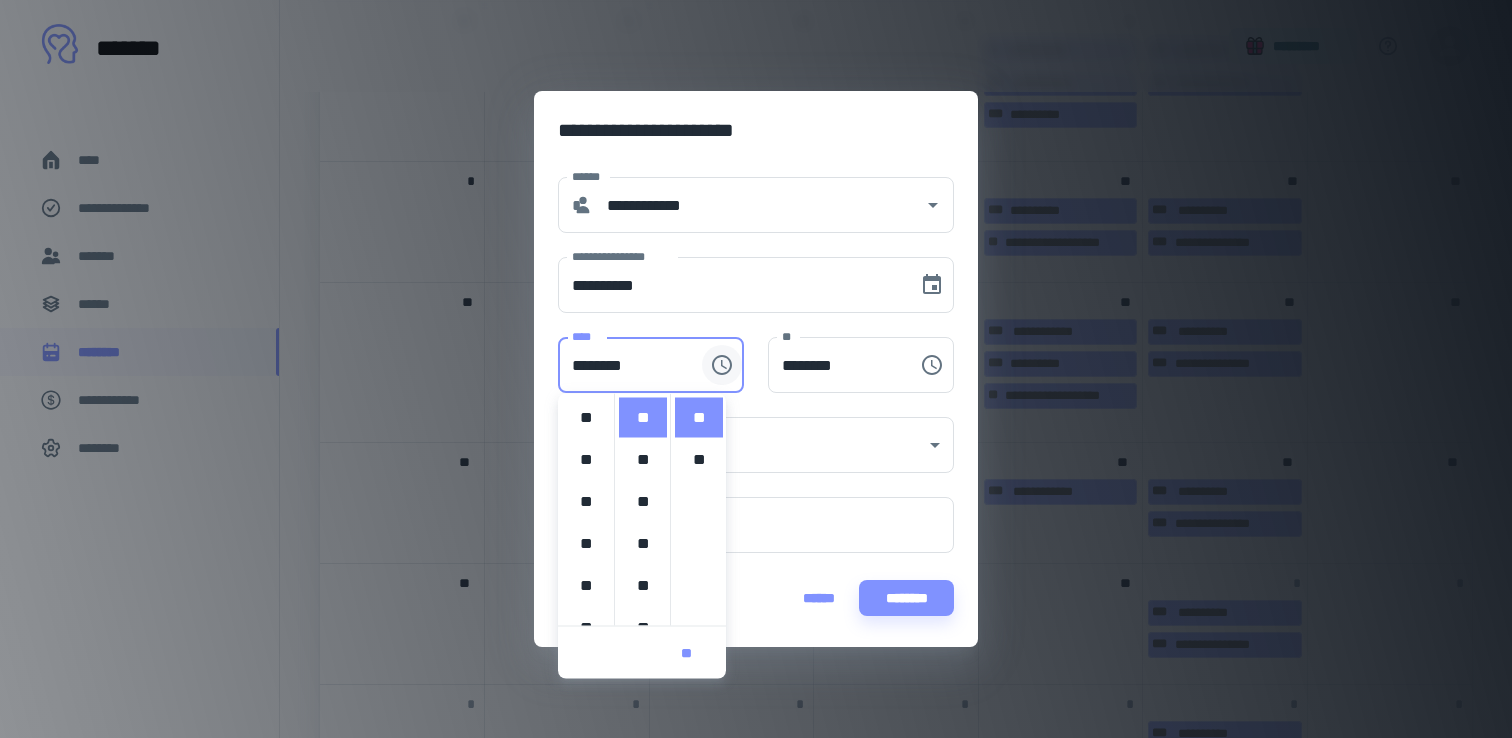 scroll, scrollTop: 420, scrollLeft: 0, axis: vertical 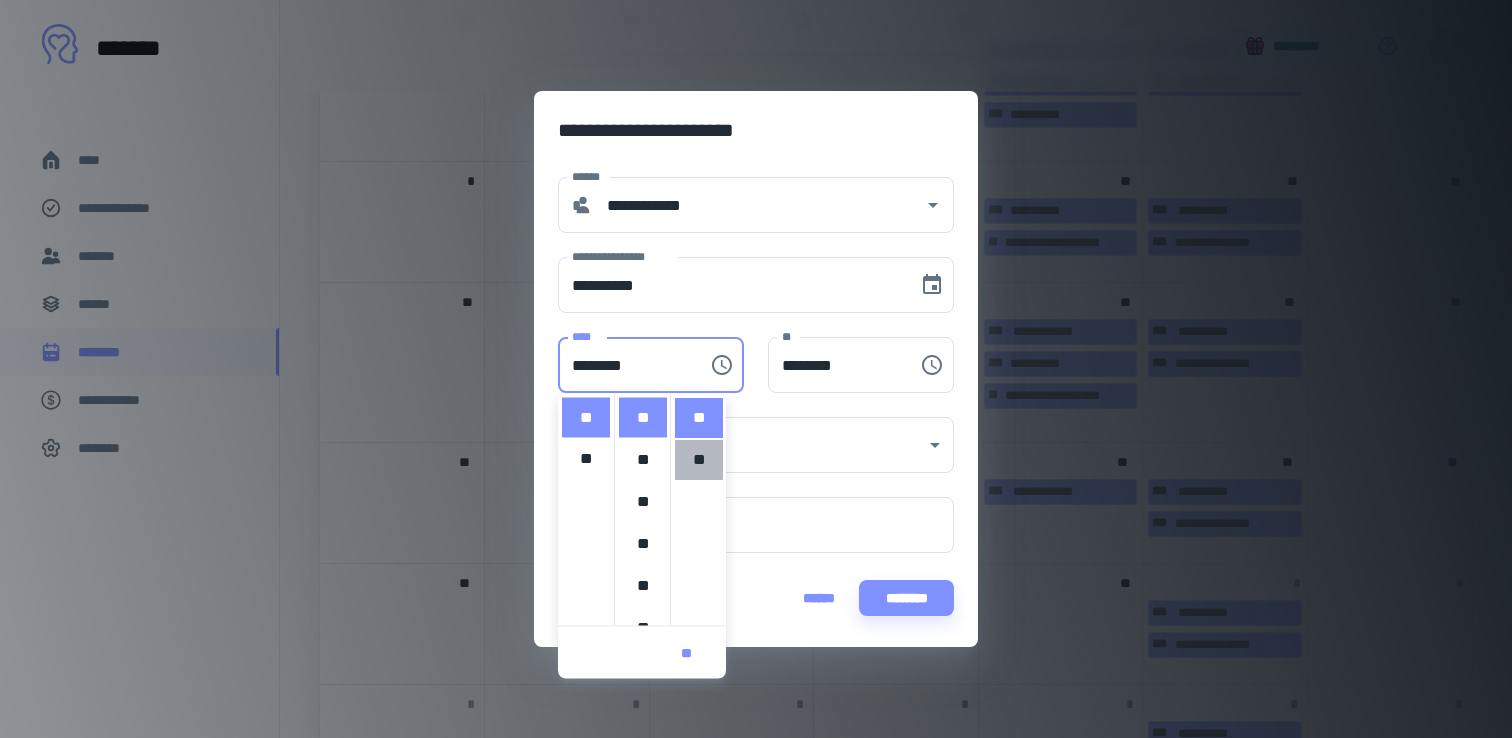 click on "**" at bounding box center (699, 460) 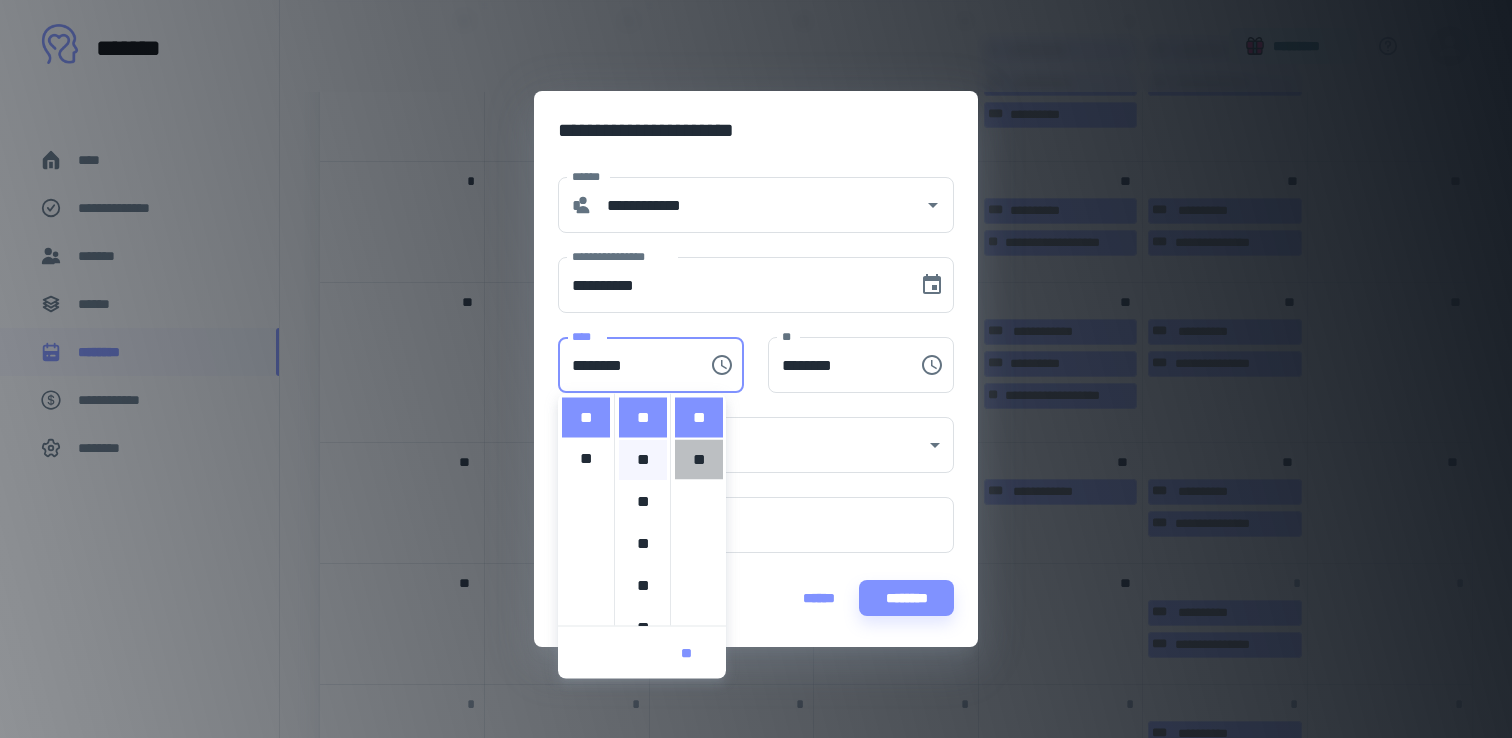 type on "********" 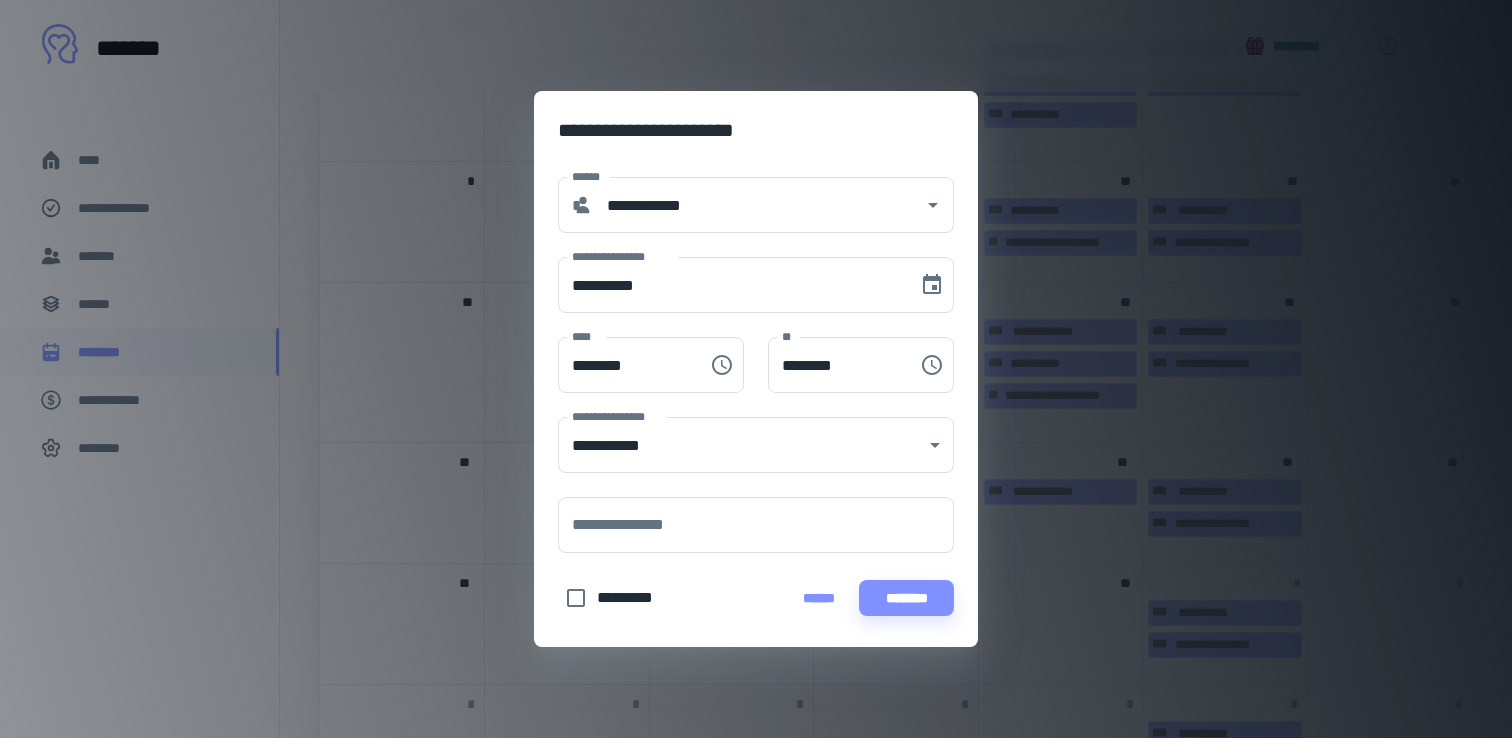 scroll, scrollTop: 42, scrollLeft: 0, axis: vertical 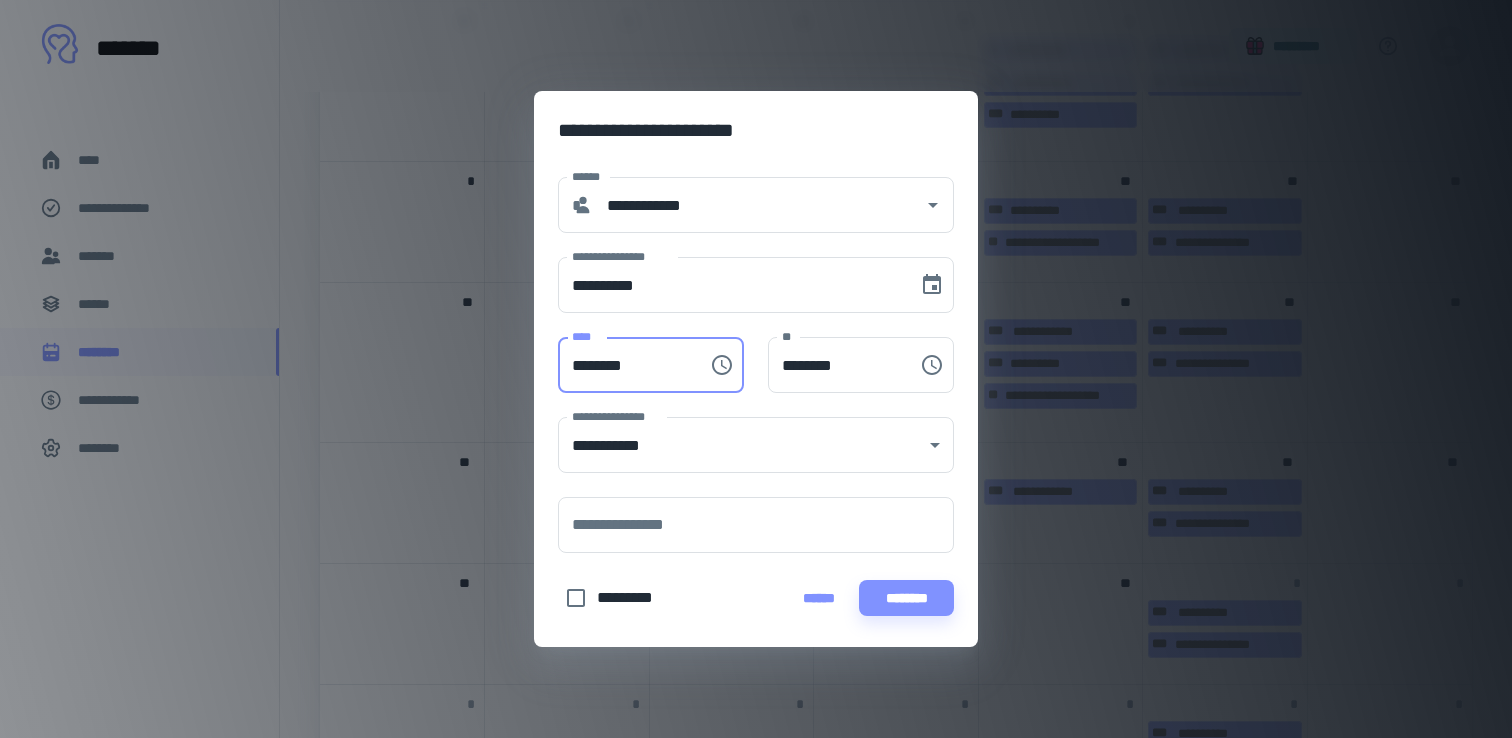 click on "********" at bounding box center [626, 365] 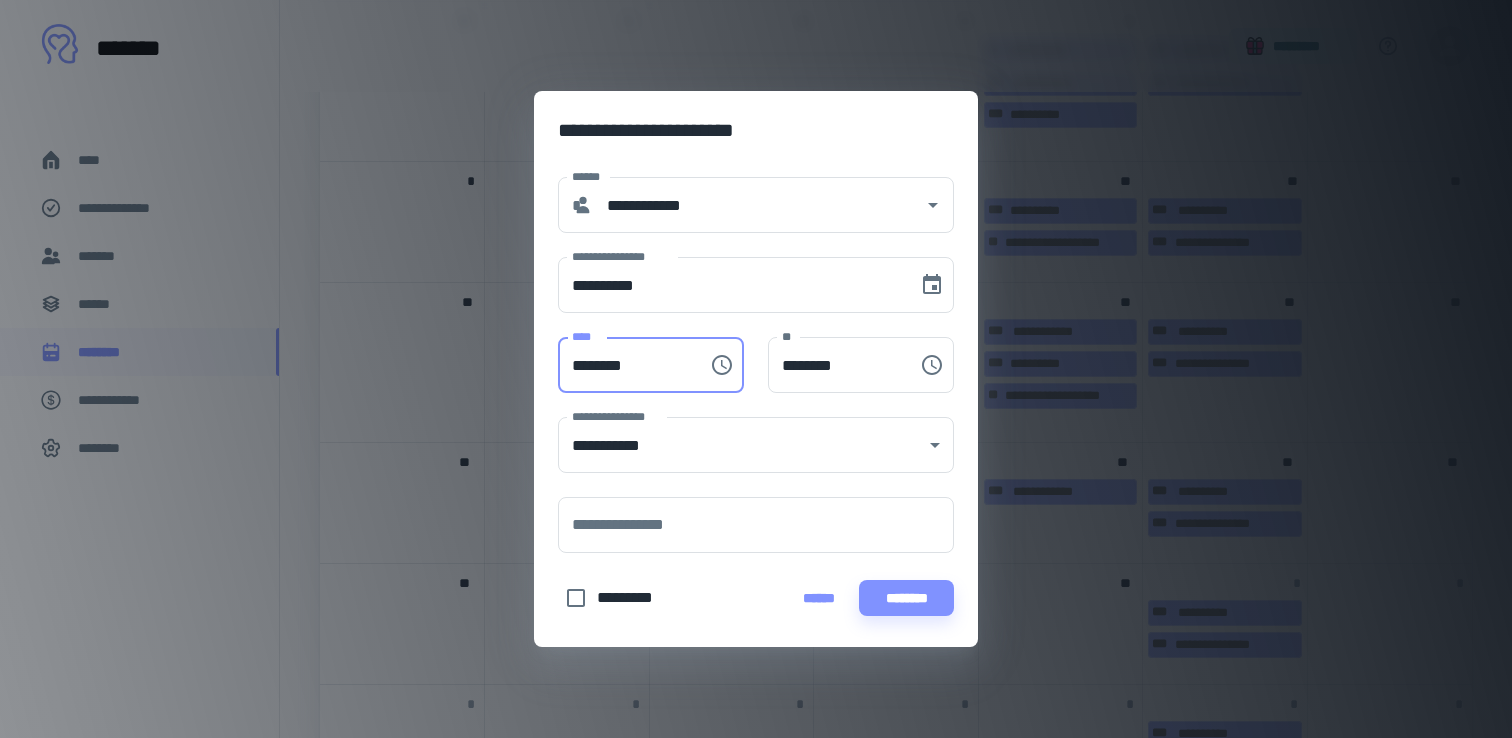 click on "********" at bounding box center (626, 365) 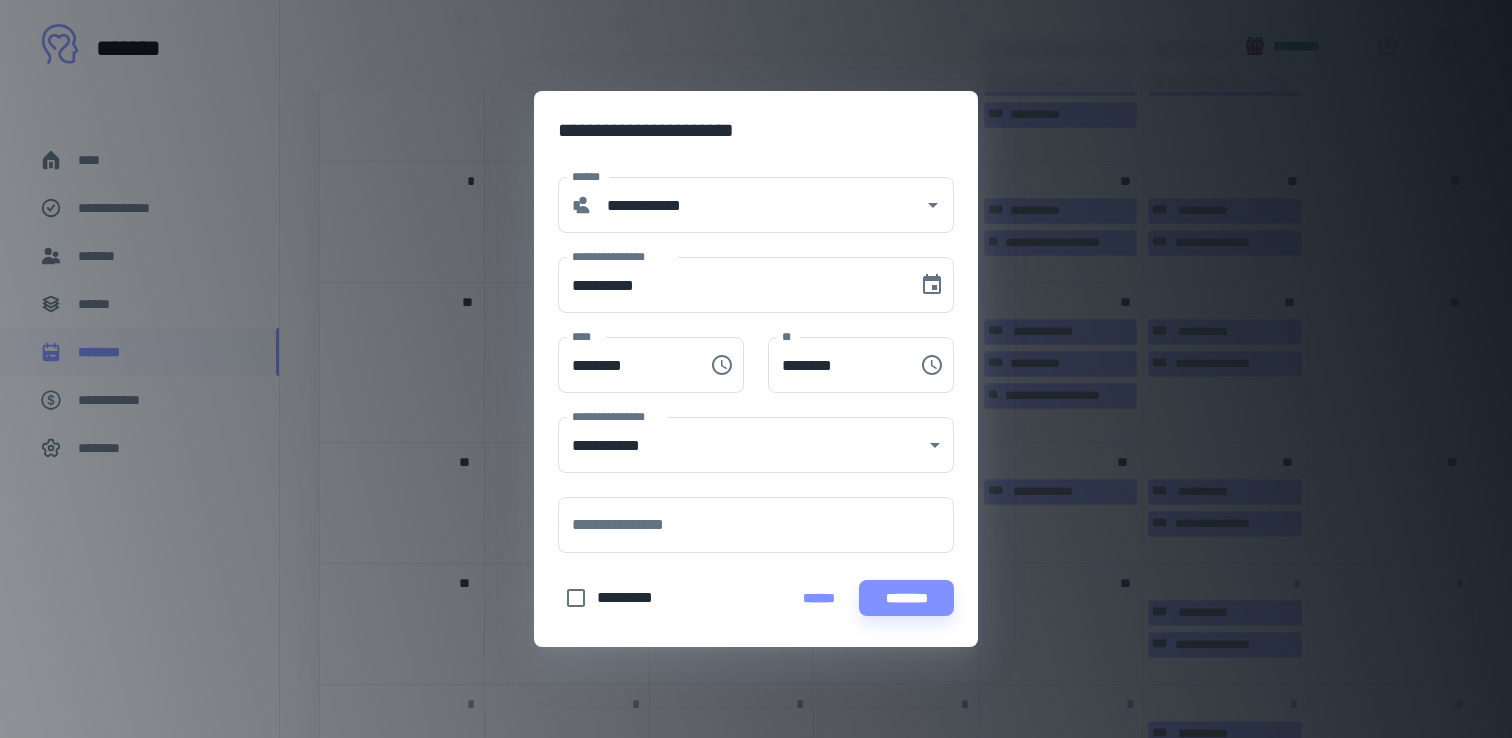click on "**********" at bounding box center [744, 433] 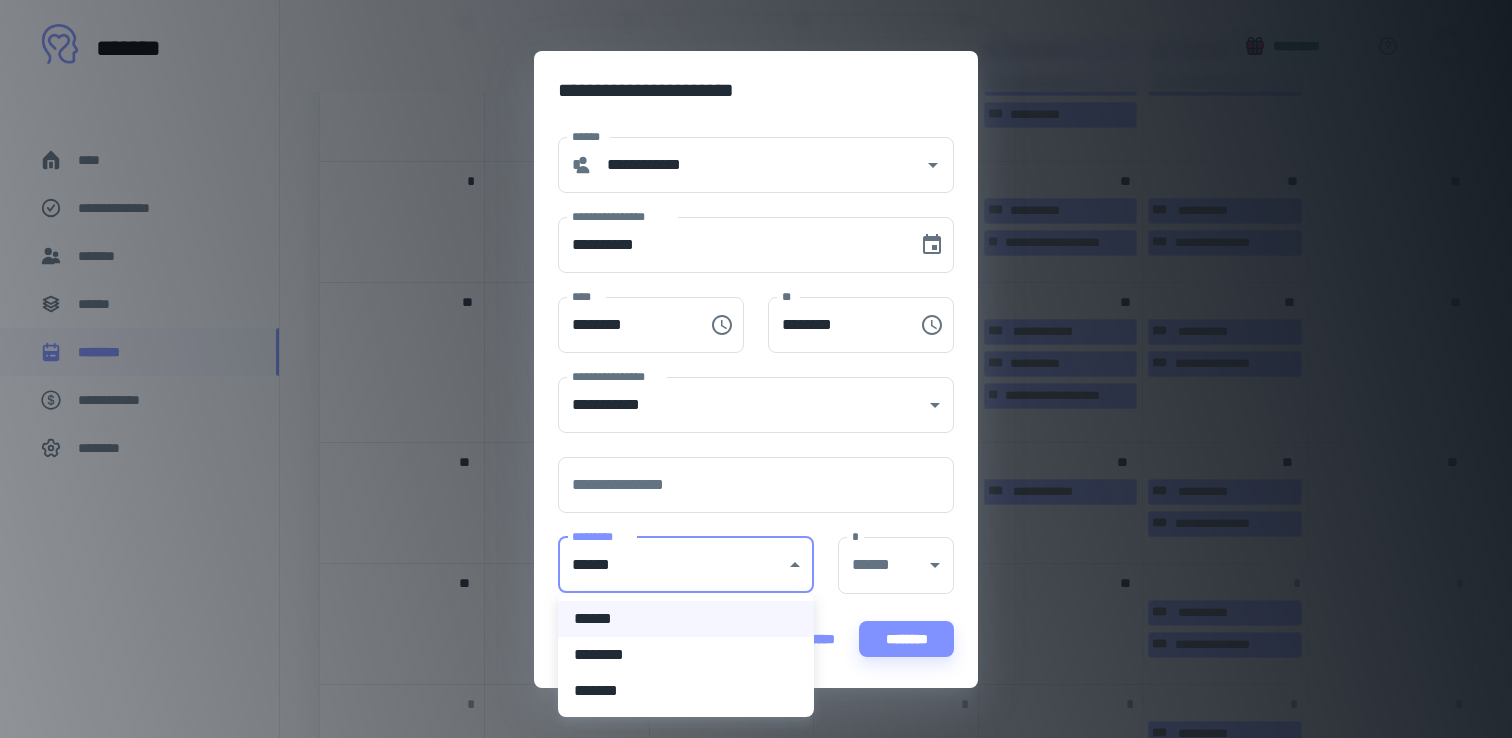 click on "**********" at bounding box center (756, -712) 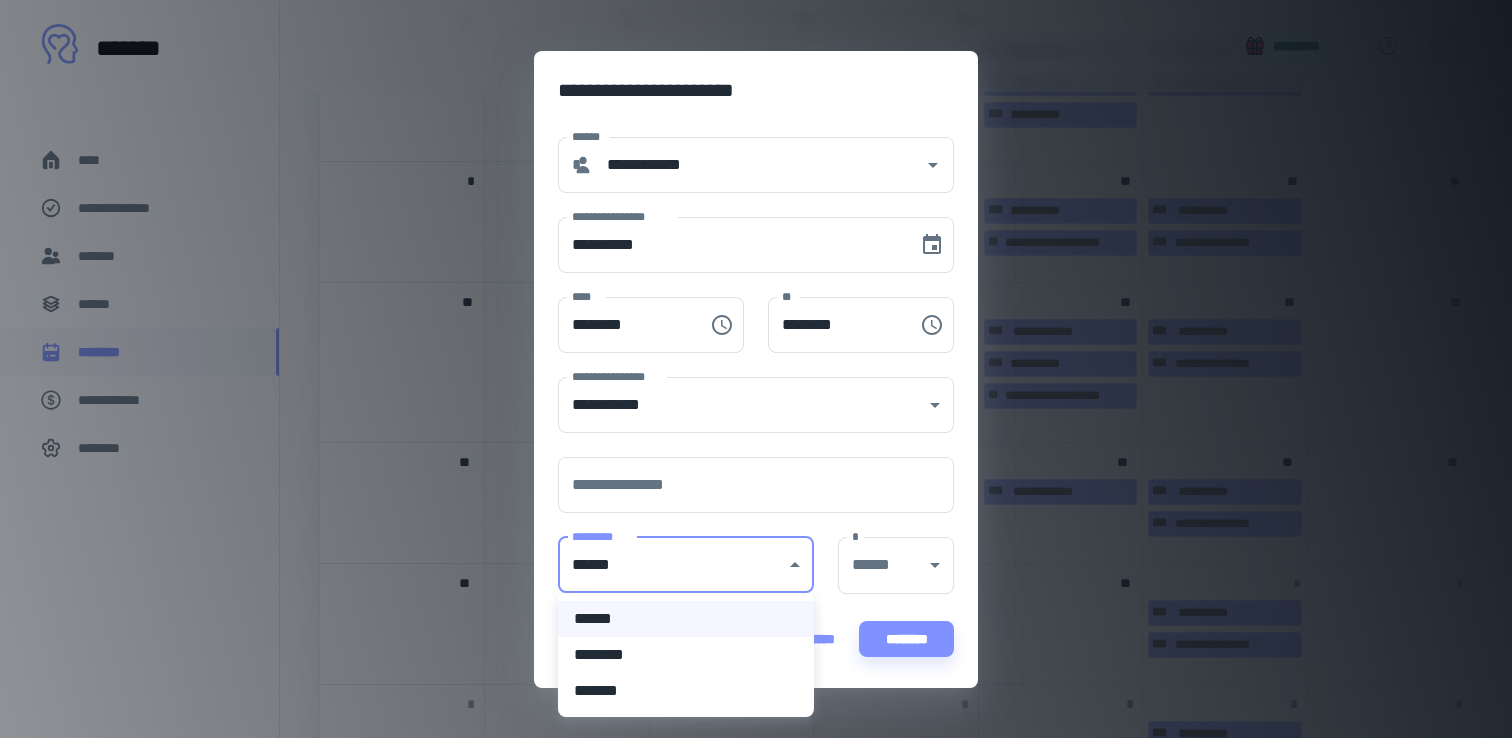 click on "********" at bounding box center (686, 655) 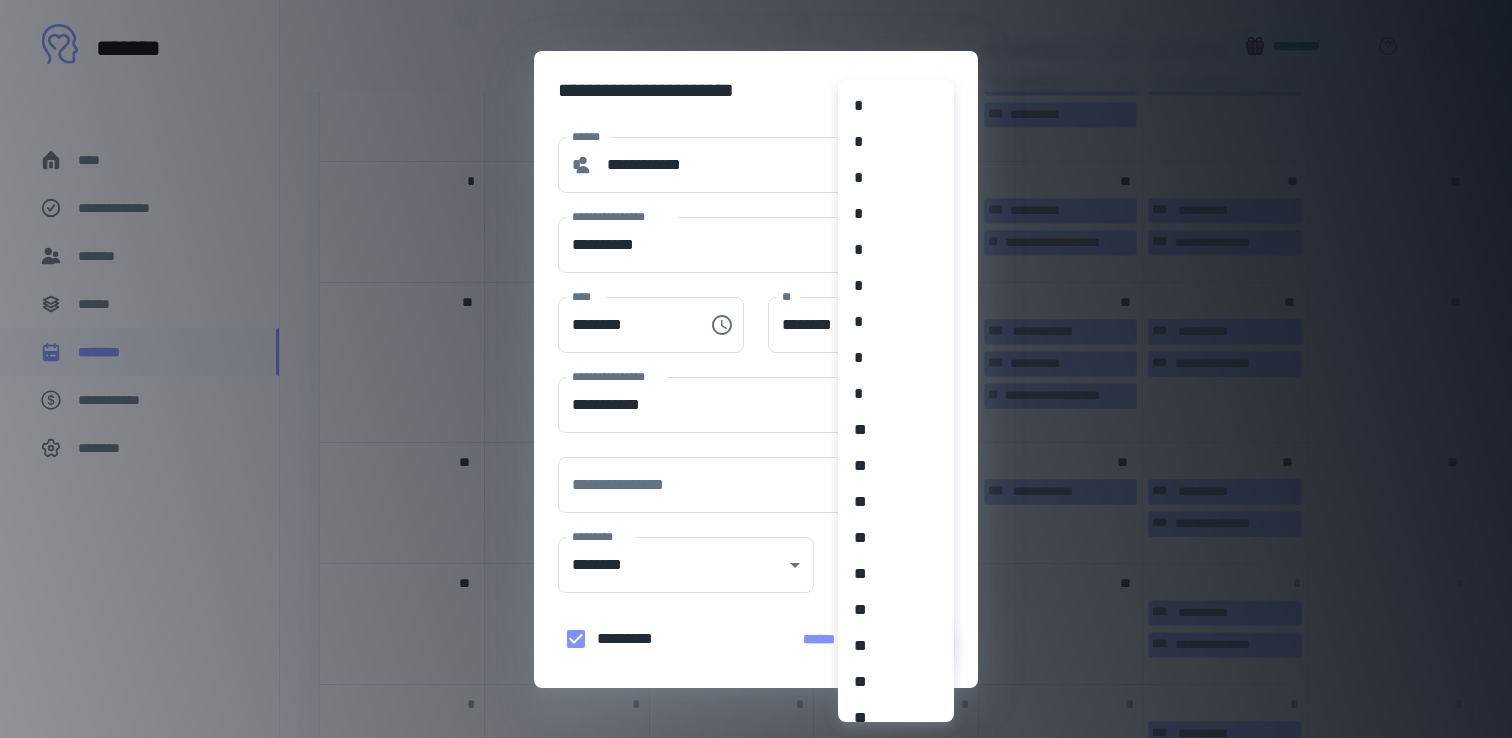 click on "**********" at bounding box center (756, -712) 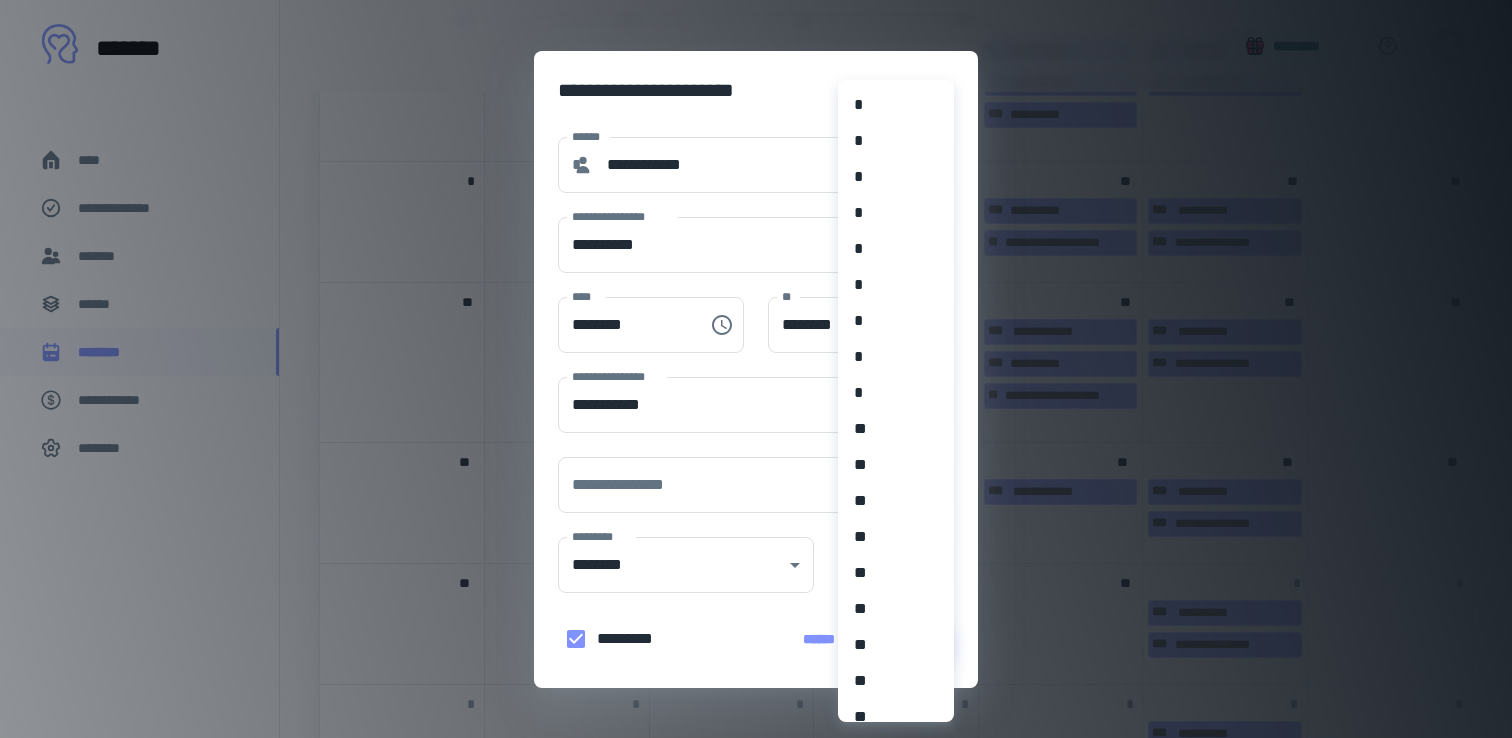 scroll, scrollTop: 3, scrollLeft: 0, axis: vertical 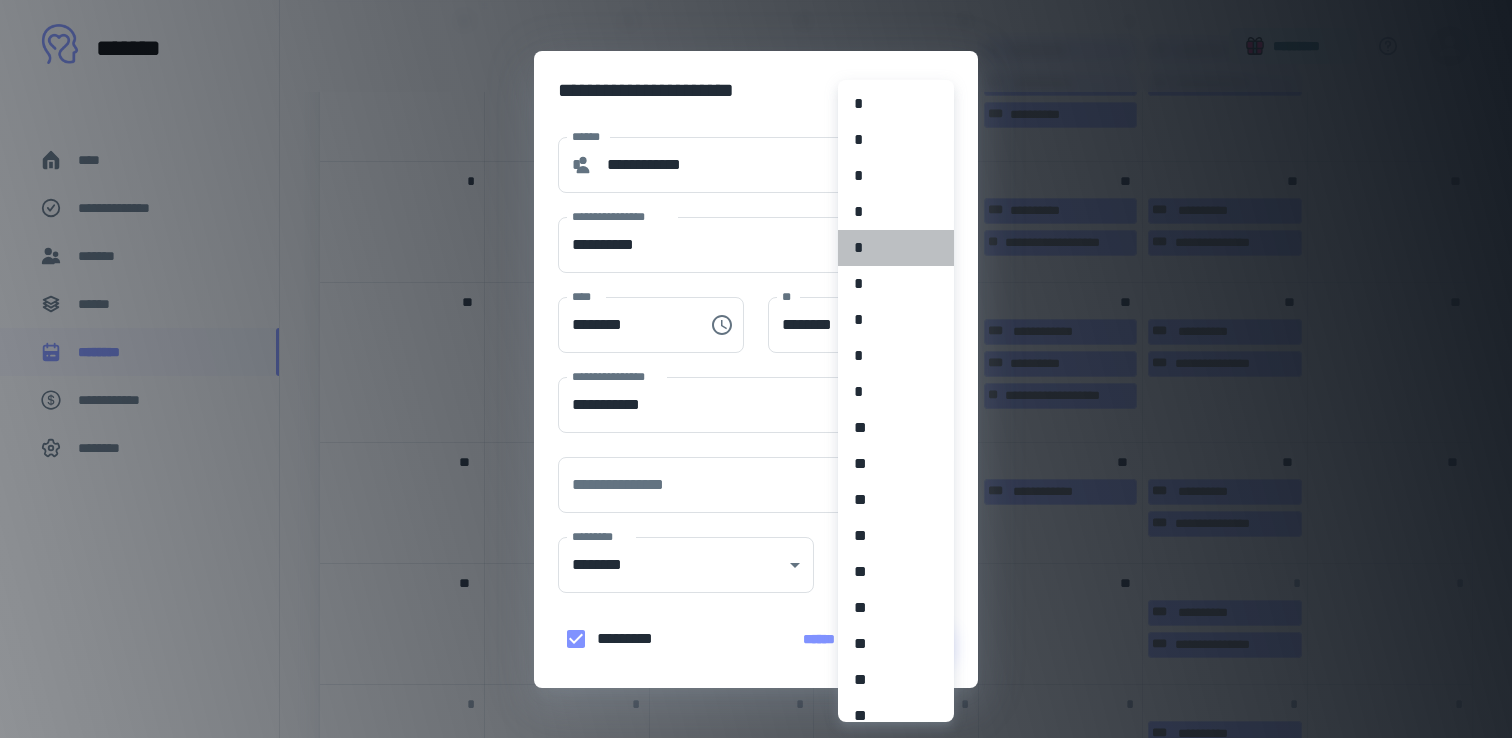 click on "*" at bounding box center (896, 248) 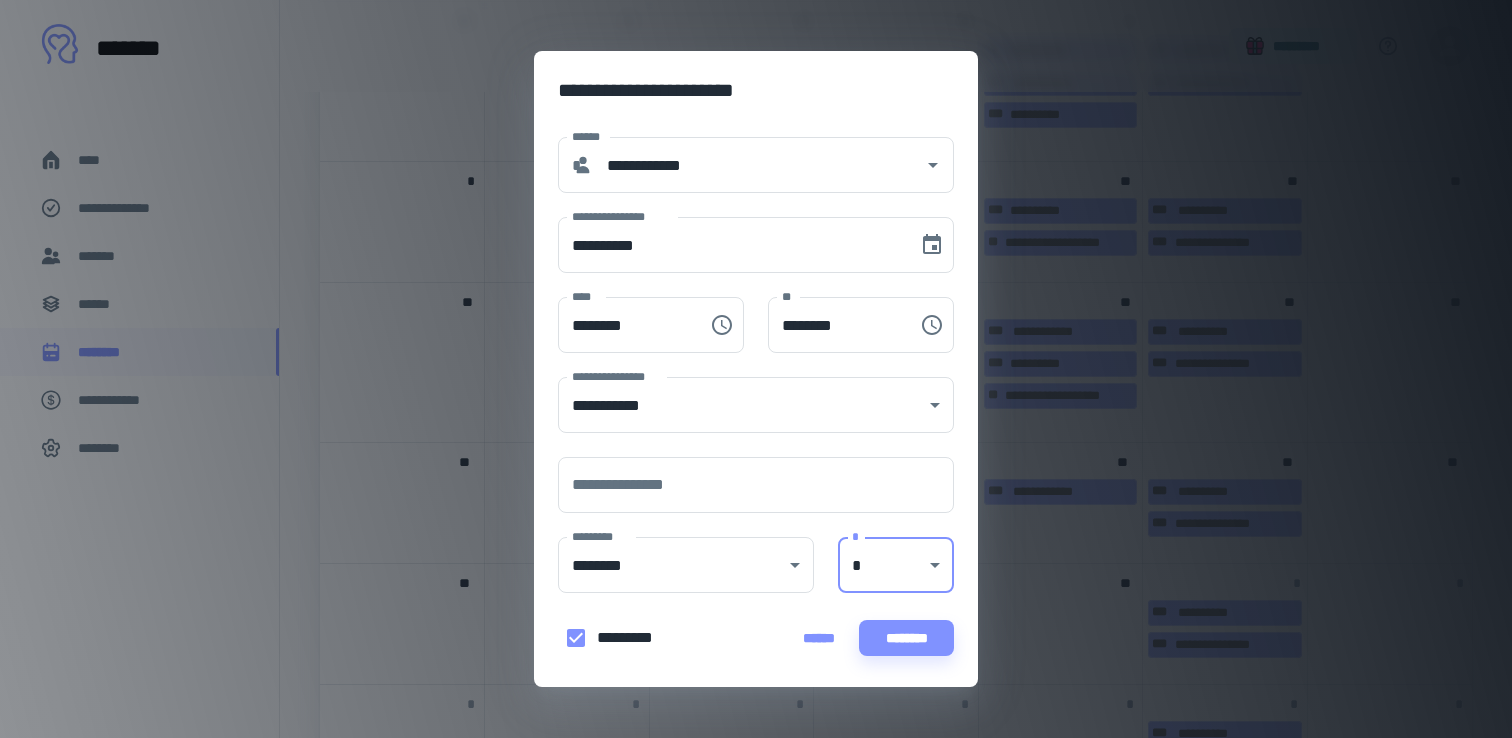 scroll, scrollTop: 0, scrollLeft: 0, axis: both 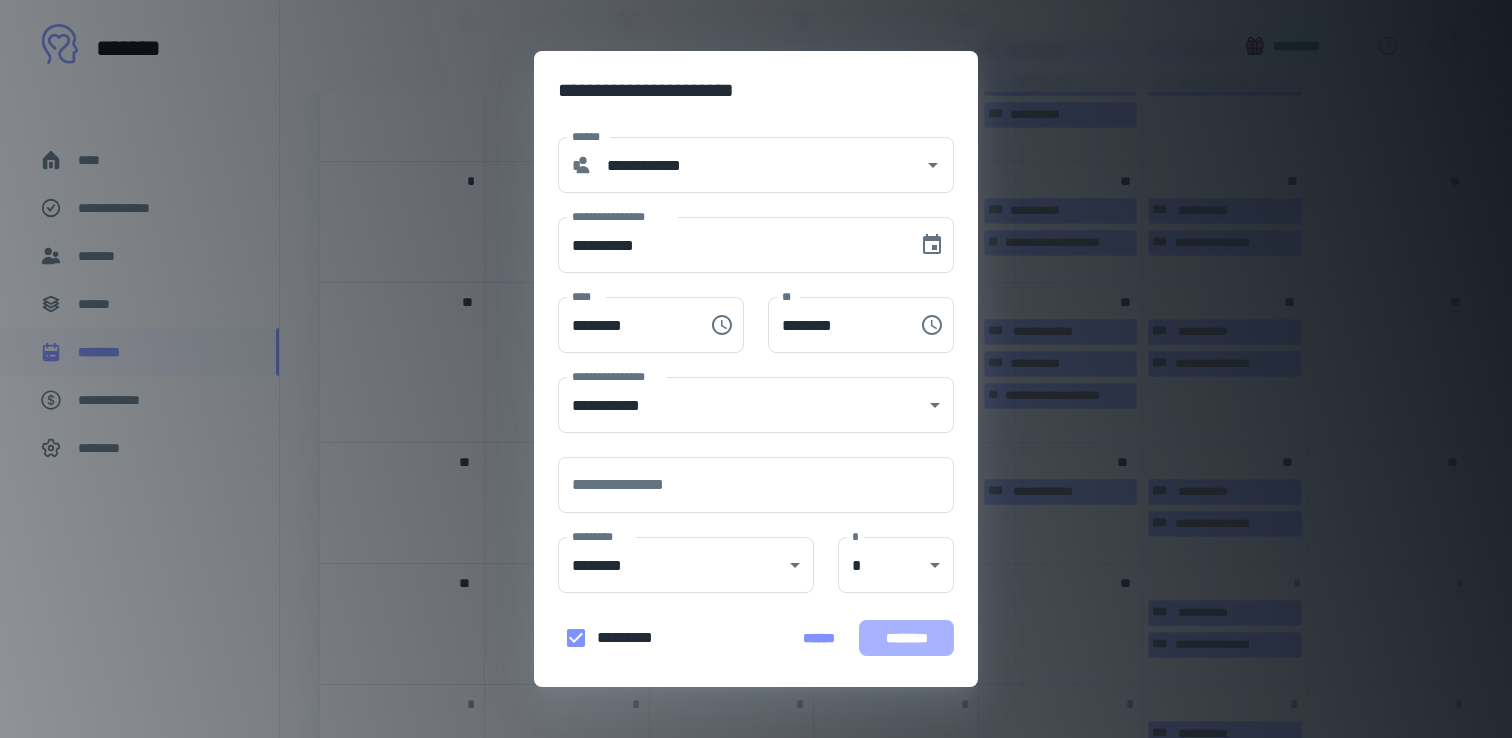 click on "********" at bounding box center (906, 638) 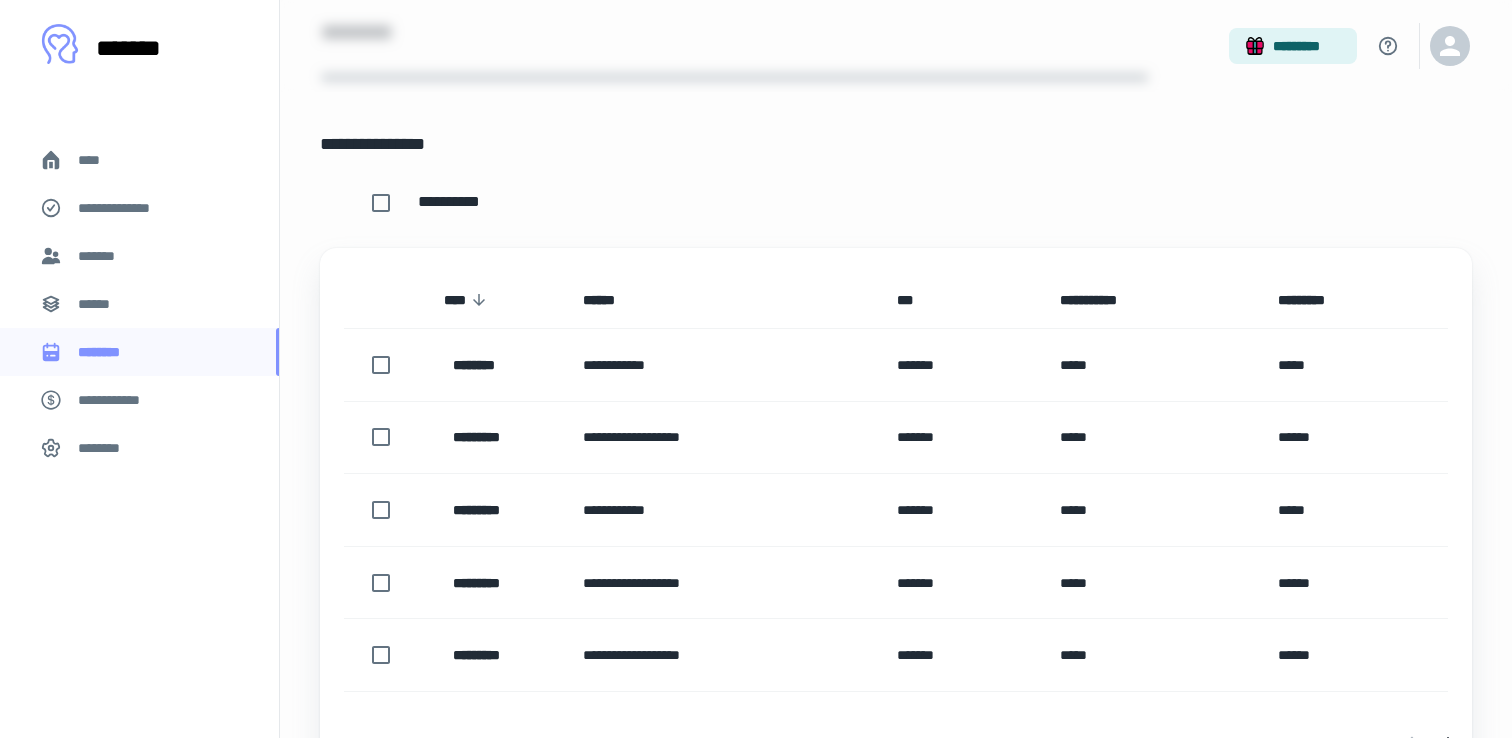 scroll, scrollTop: 101, scrollLeft: 0, axis: vertical 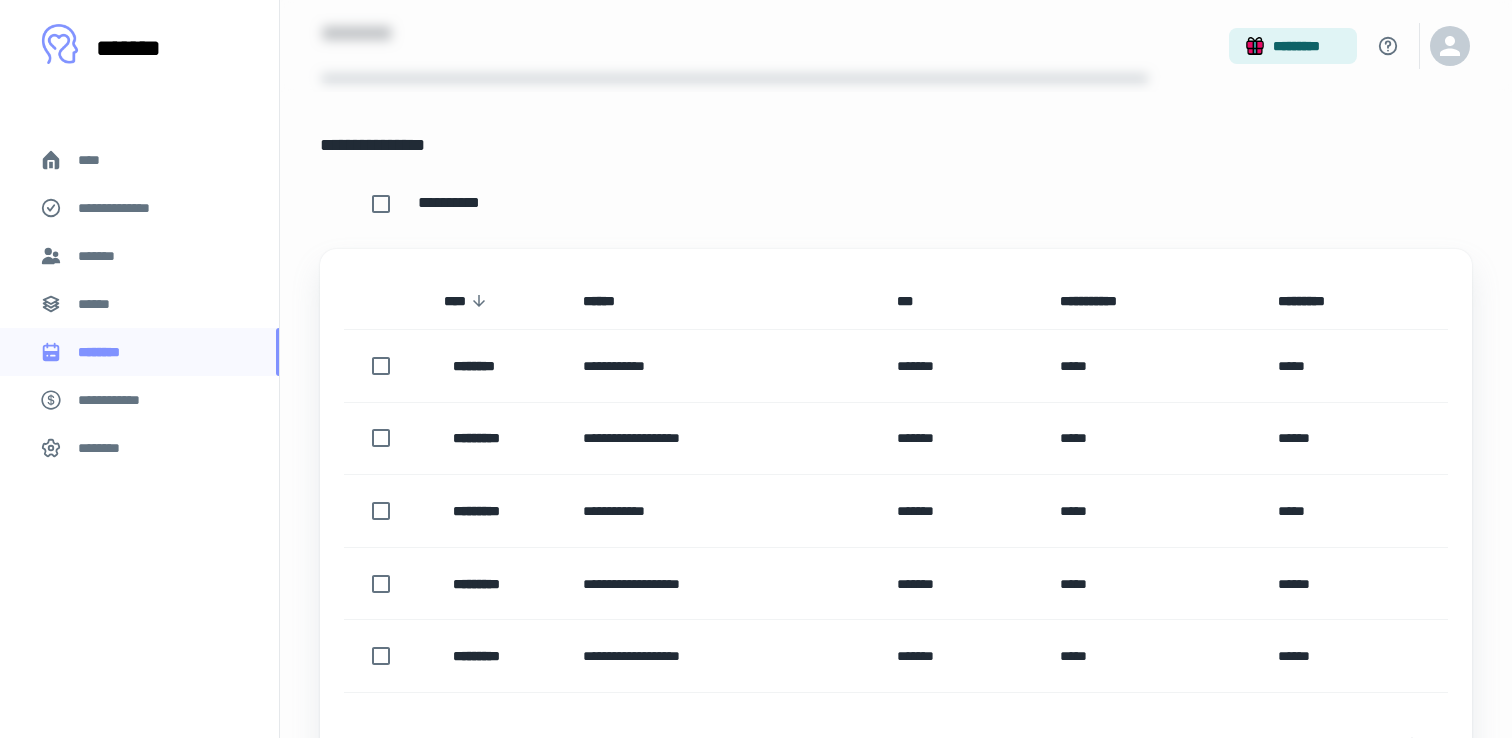 click on "******" at bounding box center (139, 304) 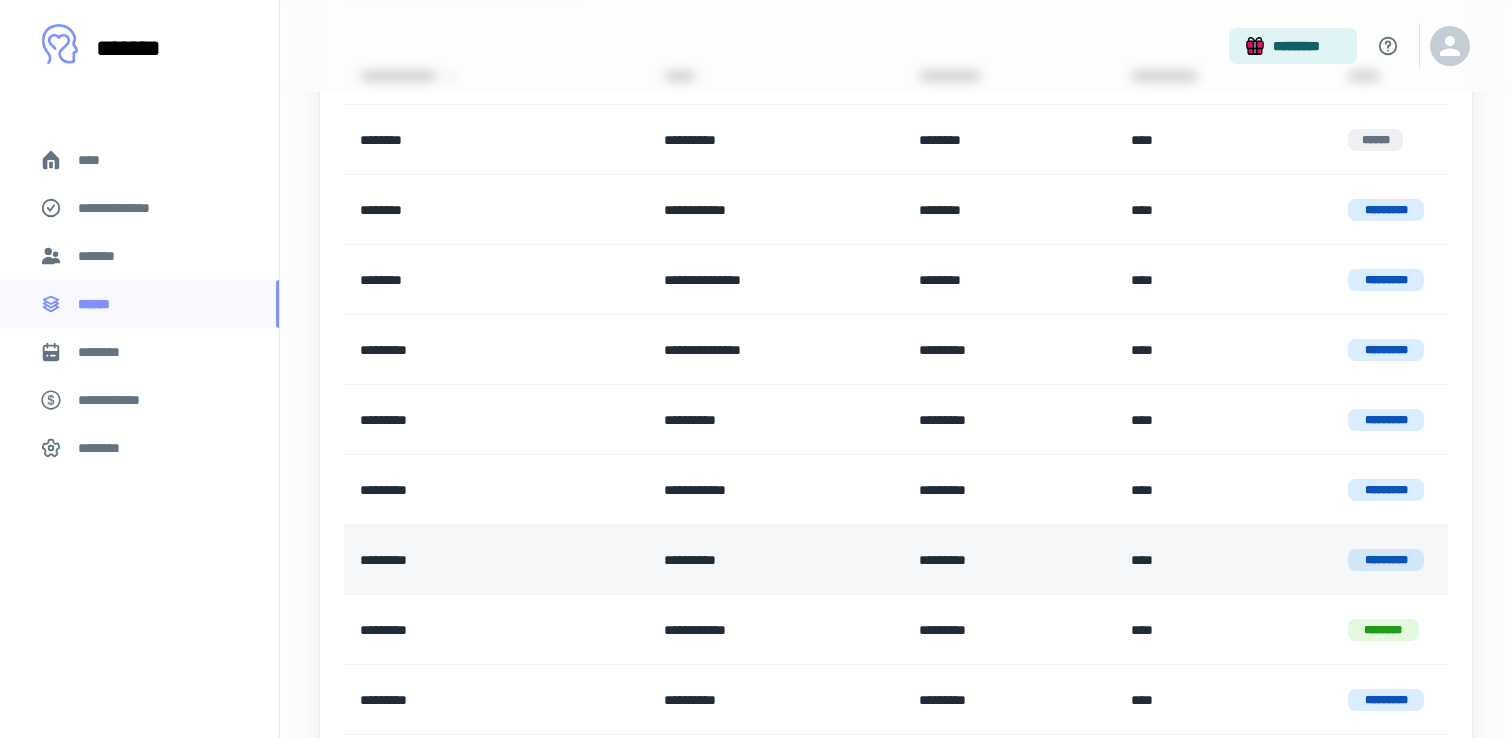 scroll, scrollTop: 266, scrollLeft: 0, axis: vertical 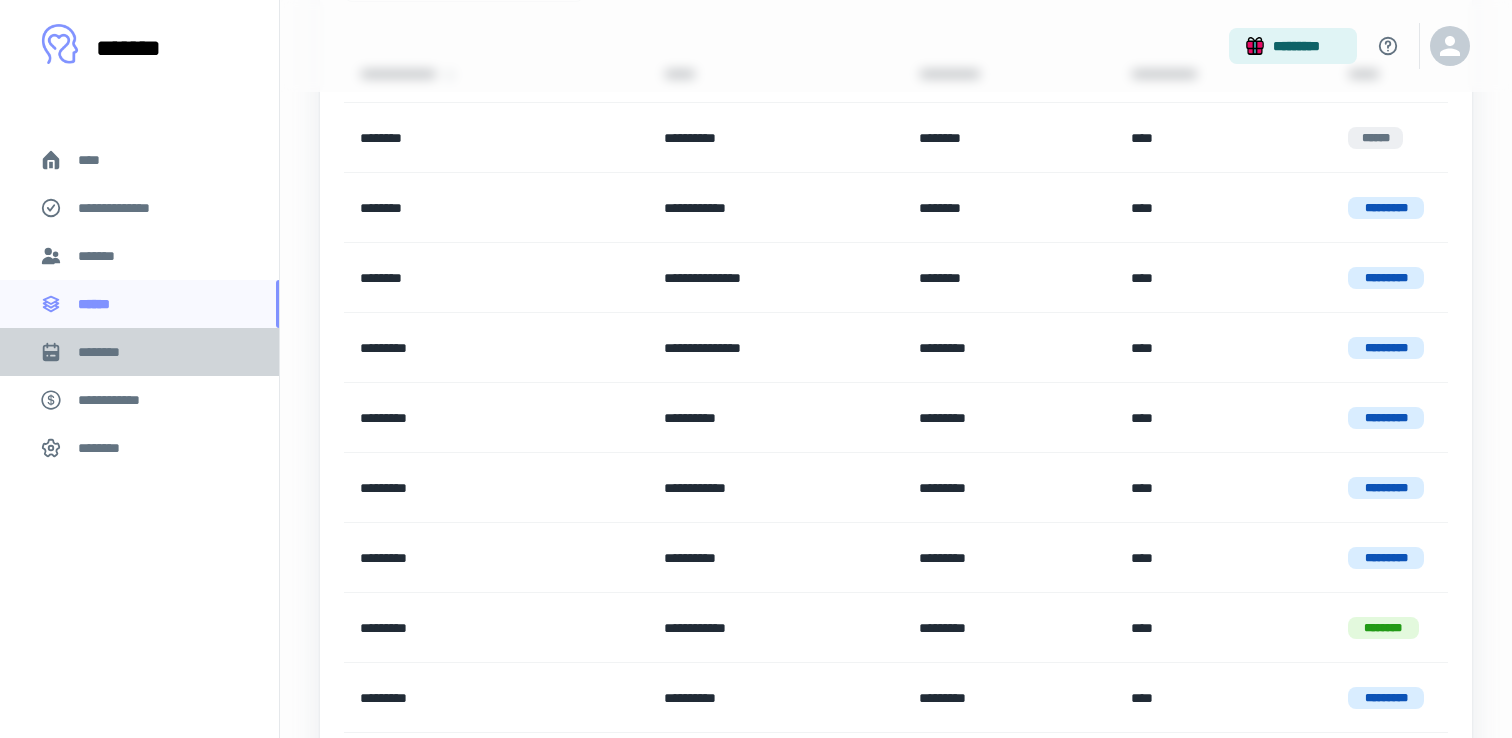 click on "********" at bounding box center (139, 352) 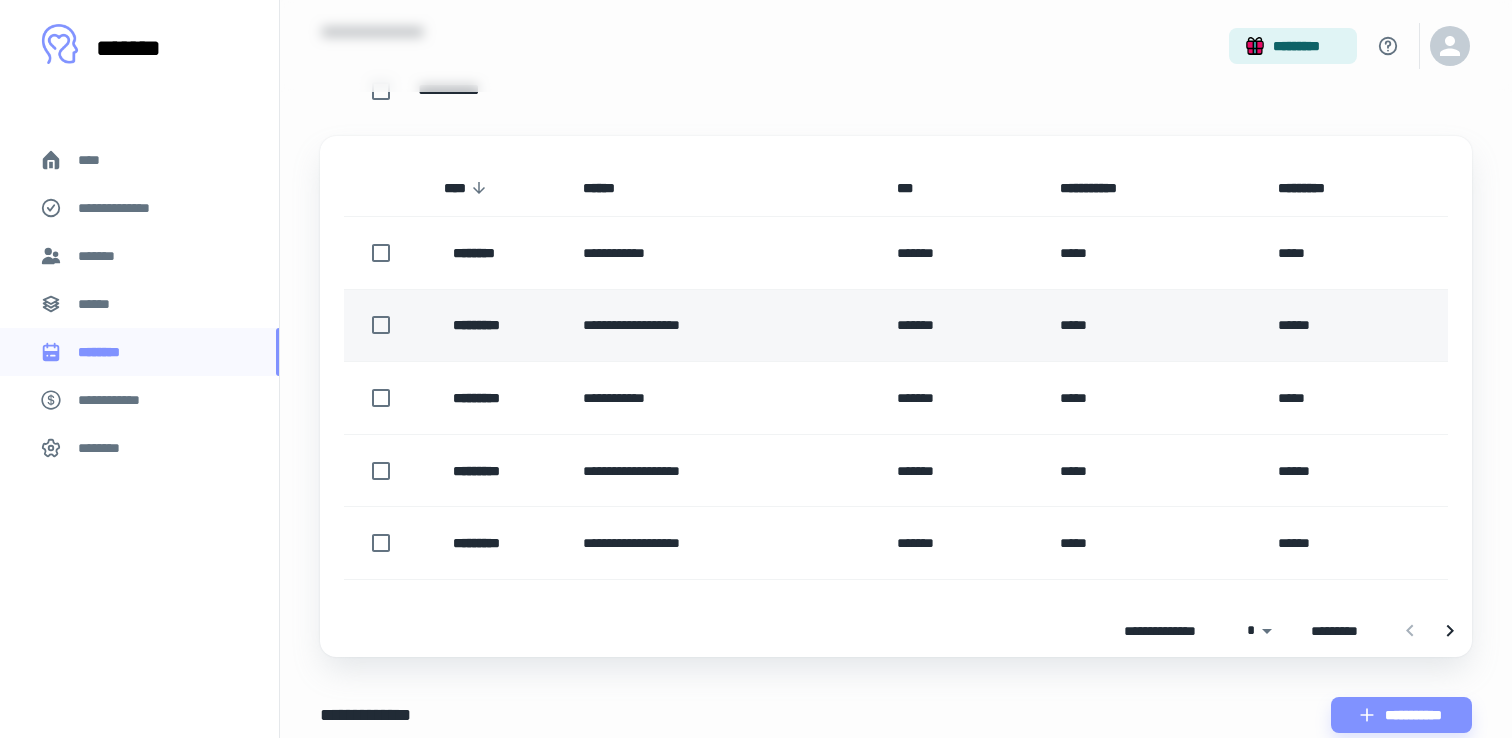 scroll, scrollTop: 220, scrollLeft: 0, axis: vertical 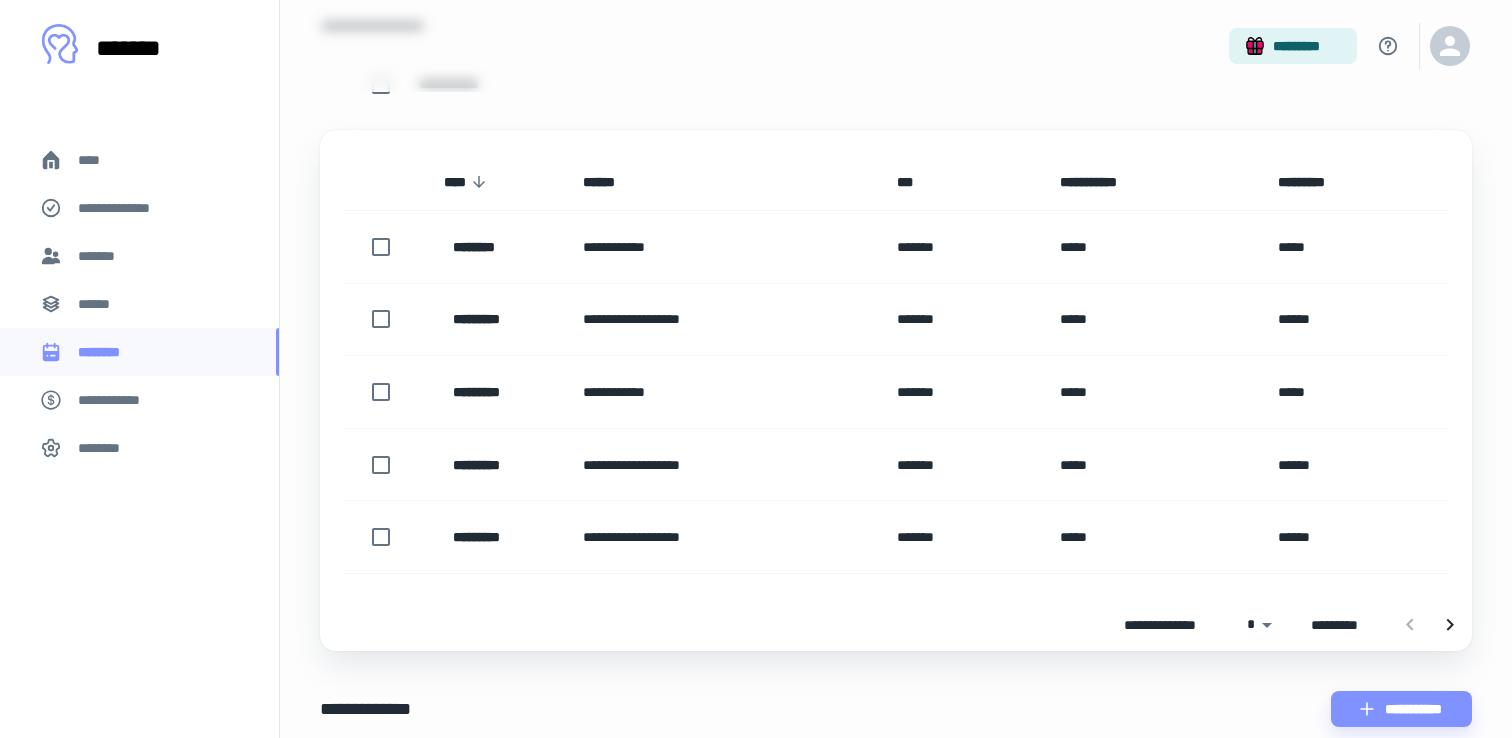 click on "**********" at bounding box center (756, 149) 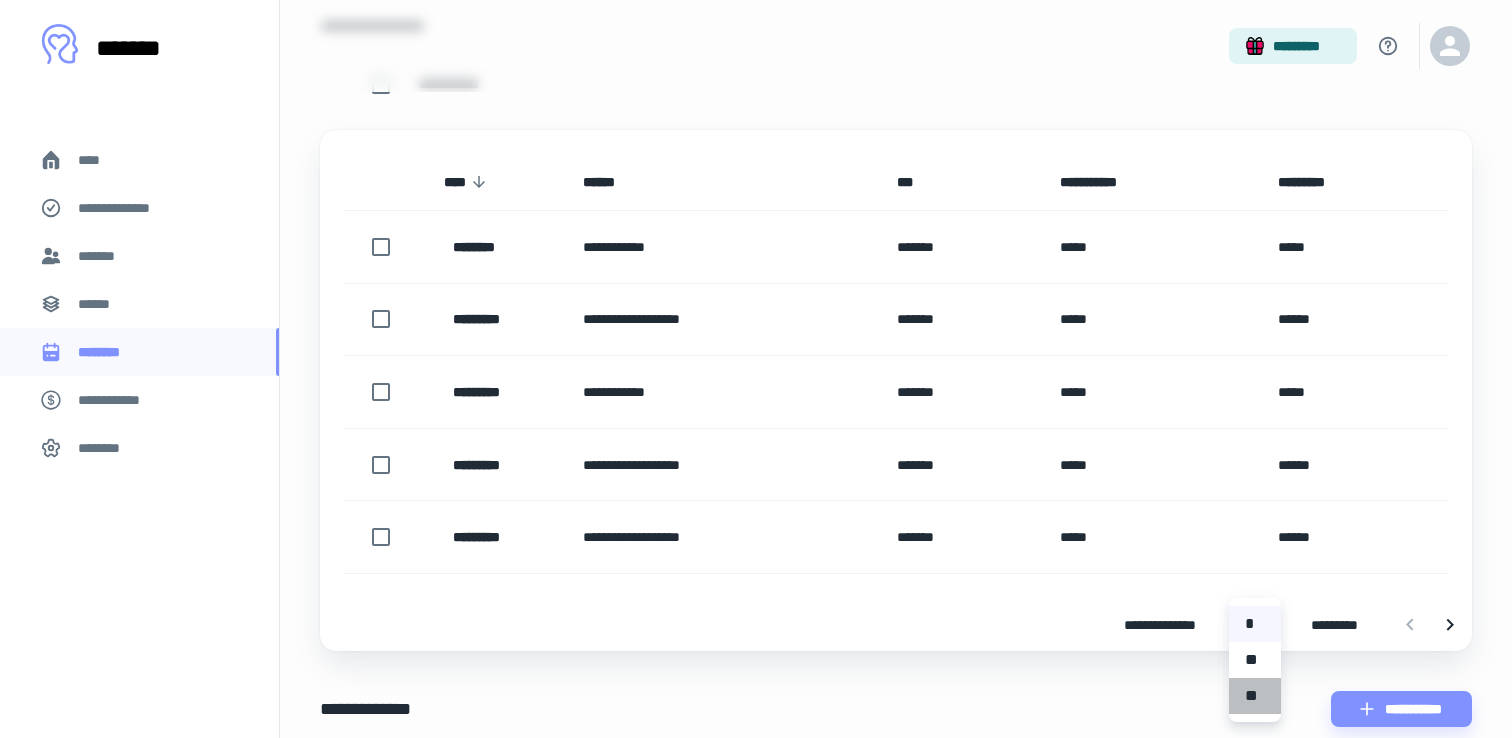click on "**" at bounding box center [1255, 696] 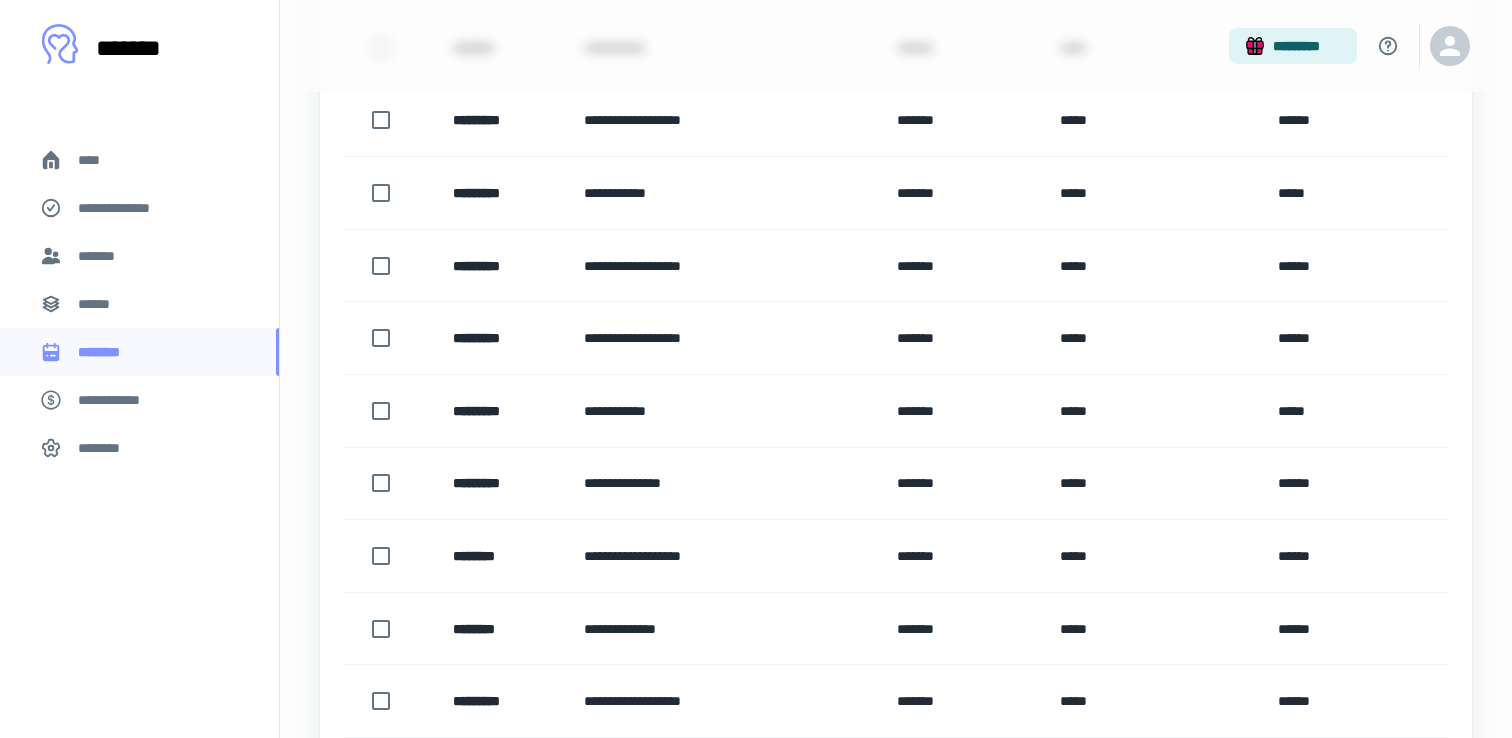 scroll, scrollTop: 422, scrollLeft: 0, axis: vertical 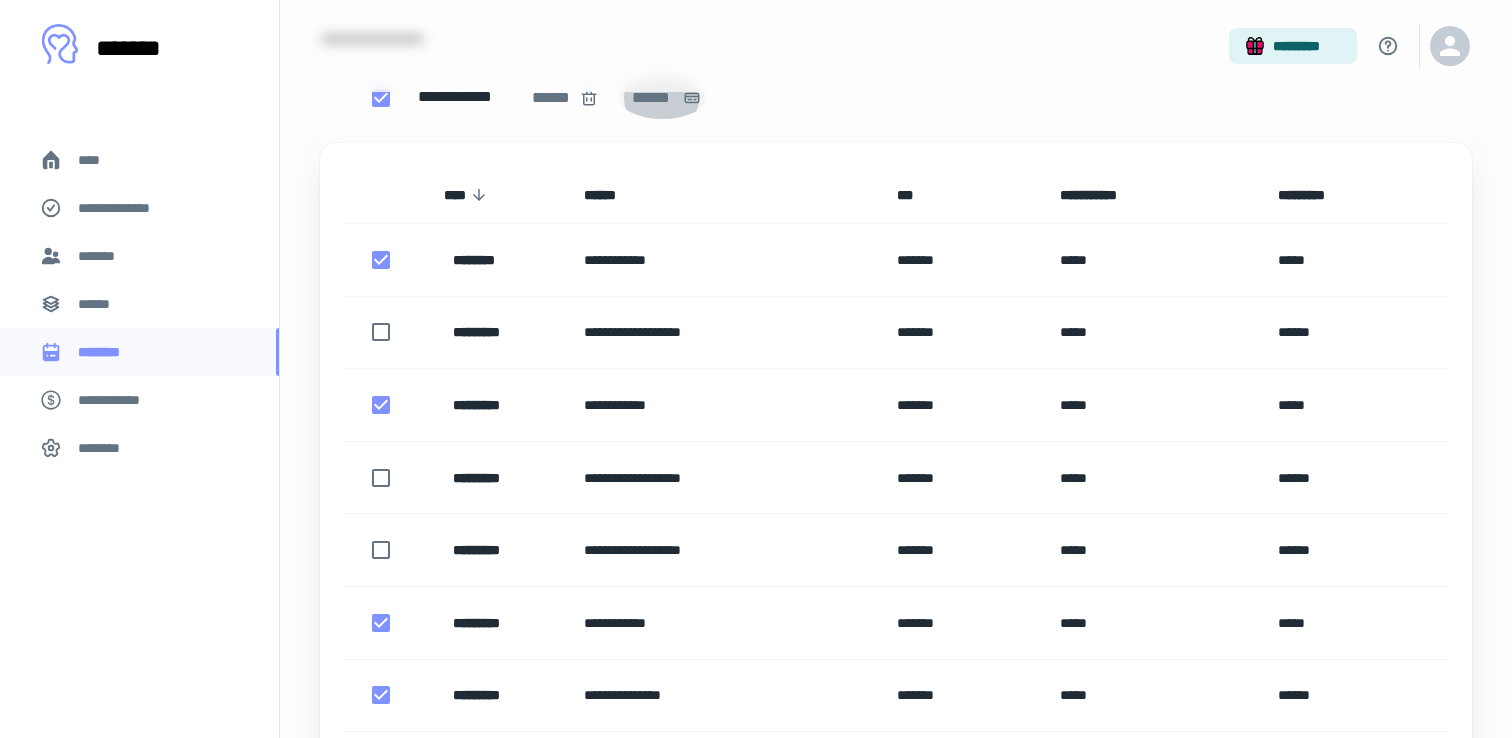 click on "******" at bounding box center [653, 98] 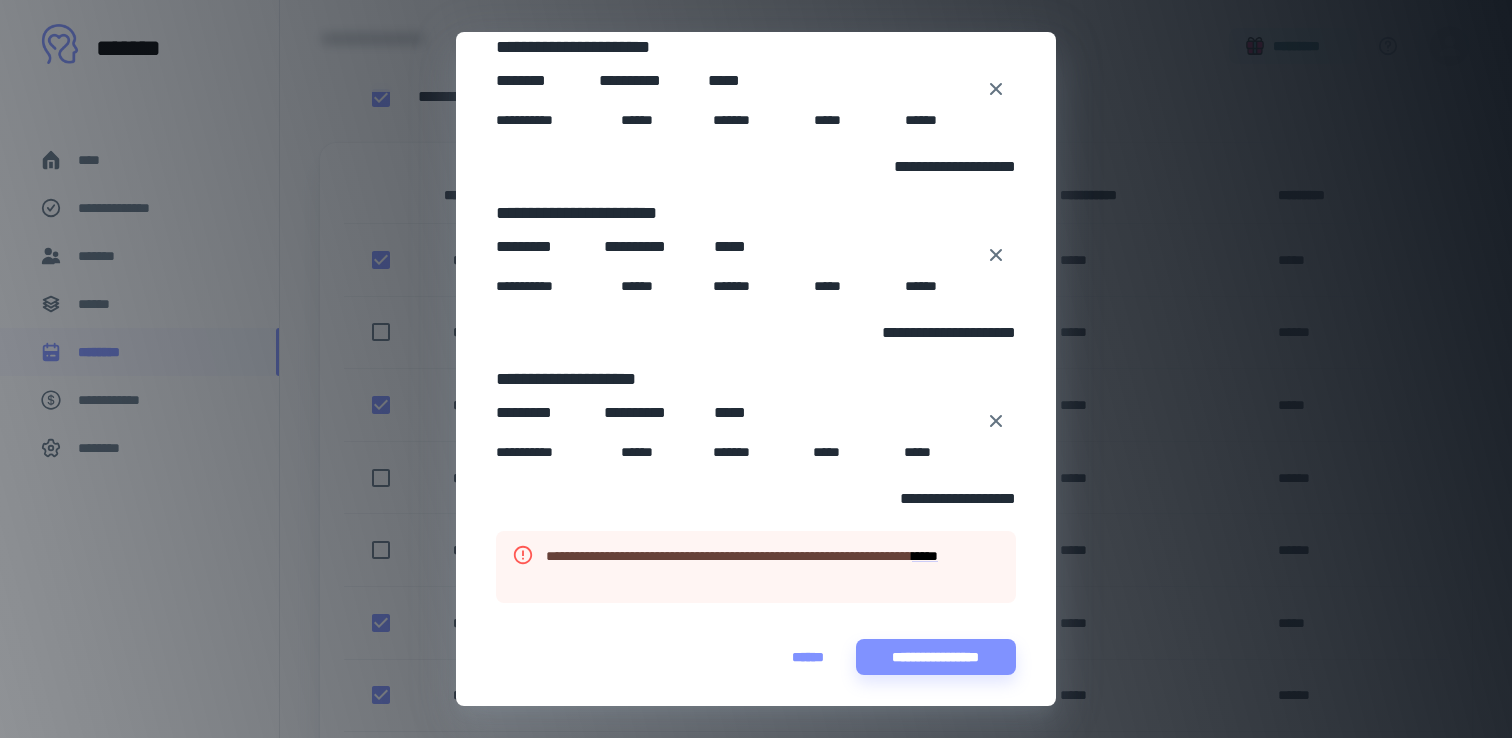scroll, scrollTop: 108, scrollLeft: 0, axis: vertical 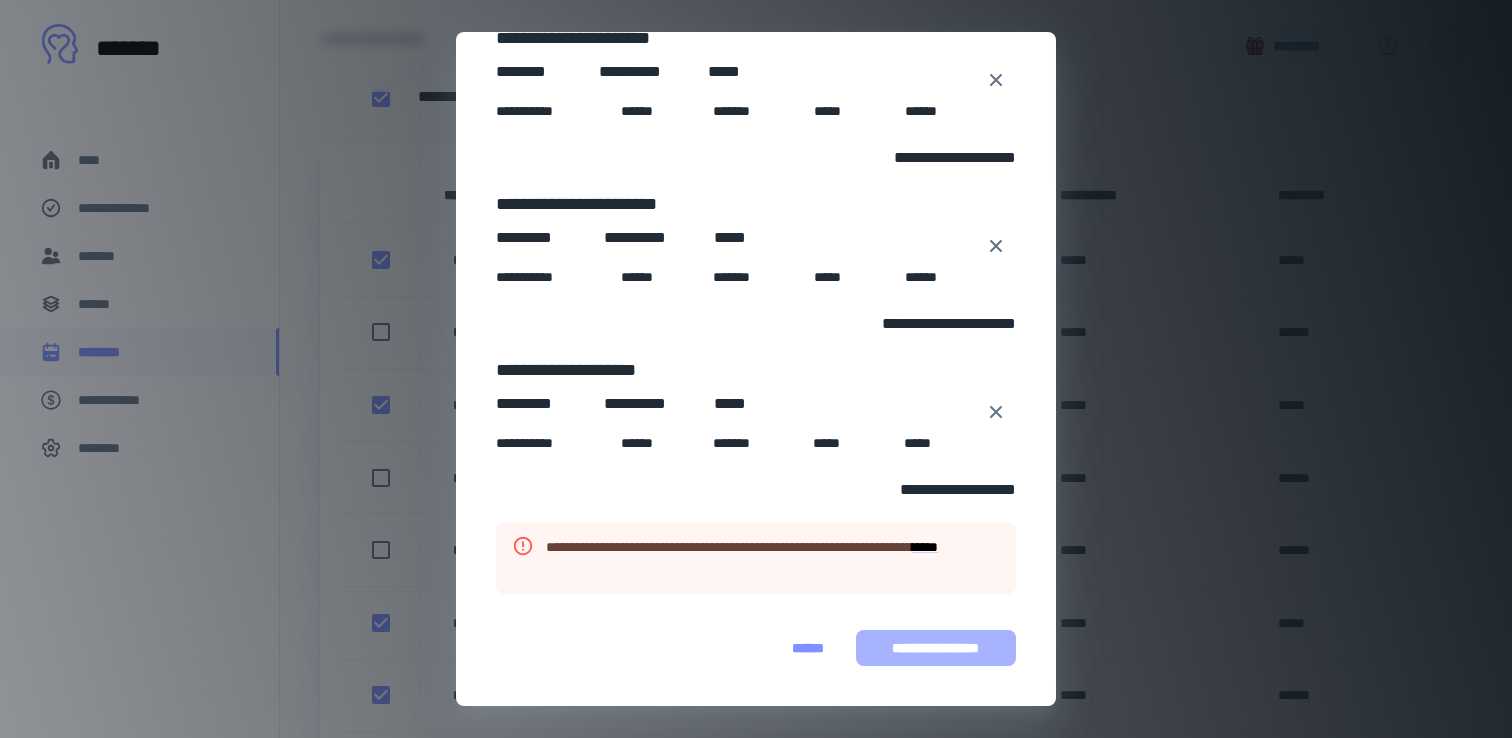 click on "**********" at bounding box center [936, 648] 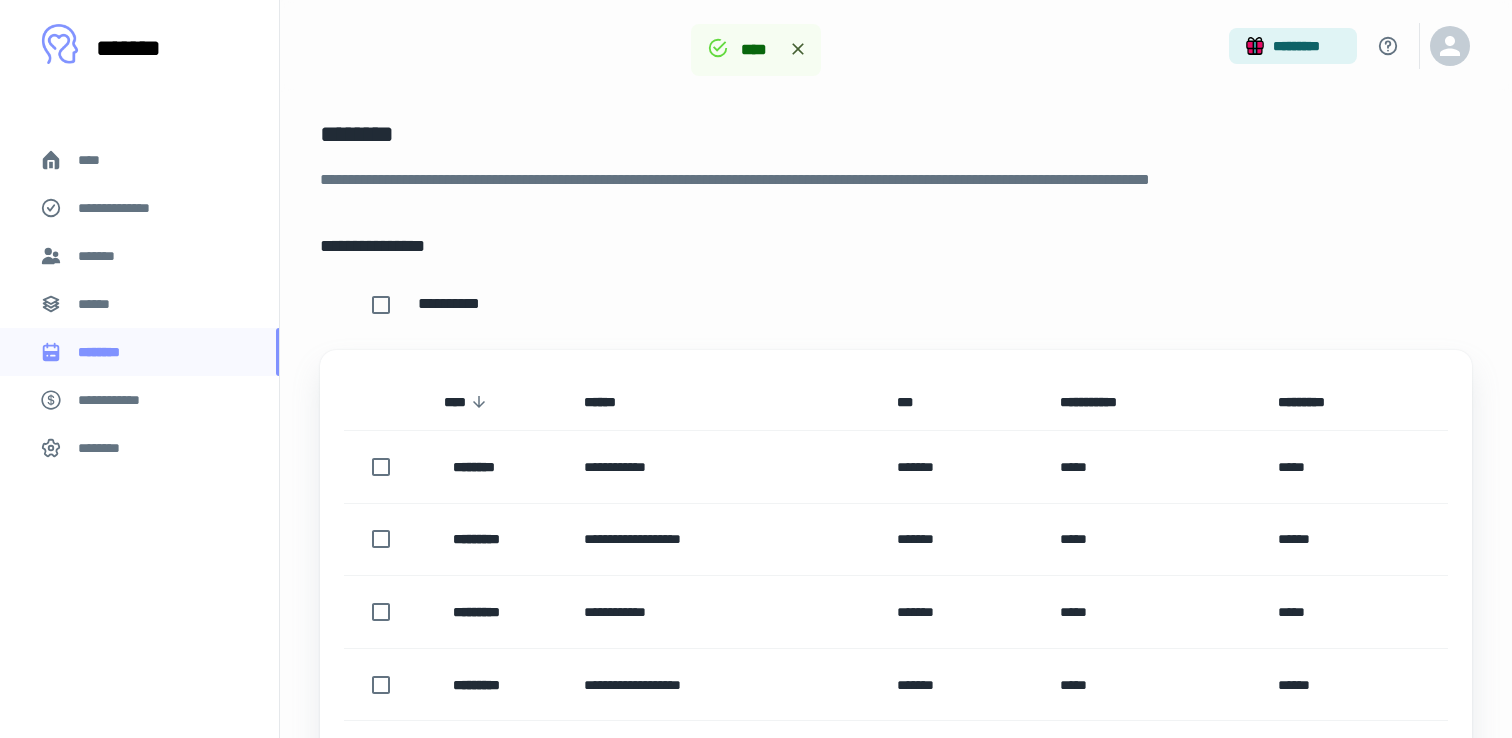scroll, scrollTop: 3, scrollLeft: 0, axis: vertical 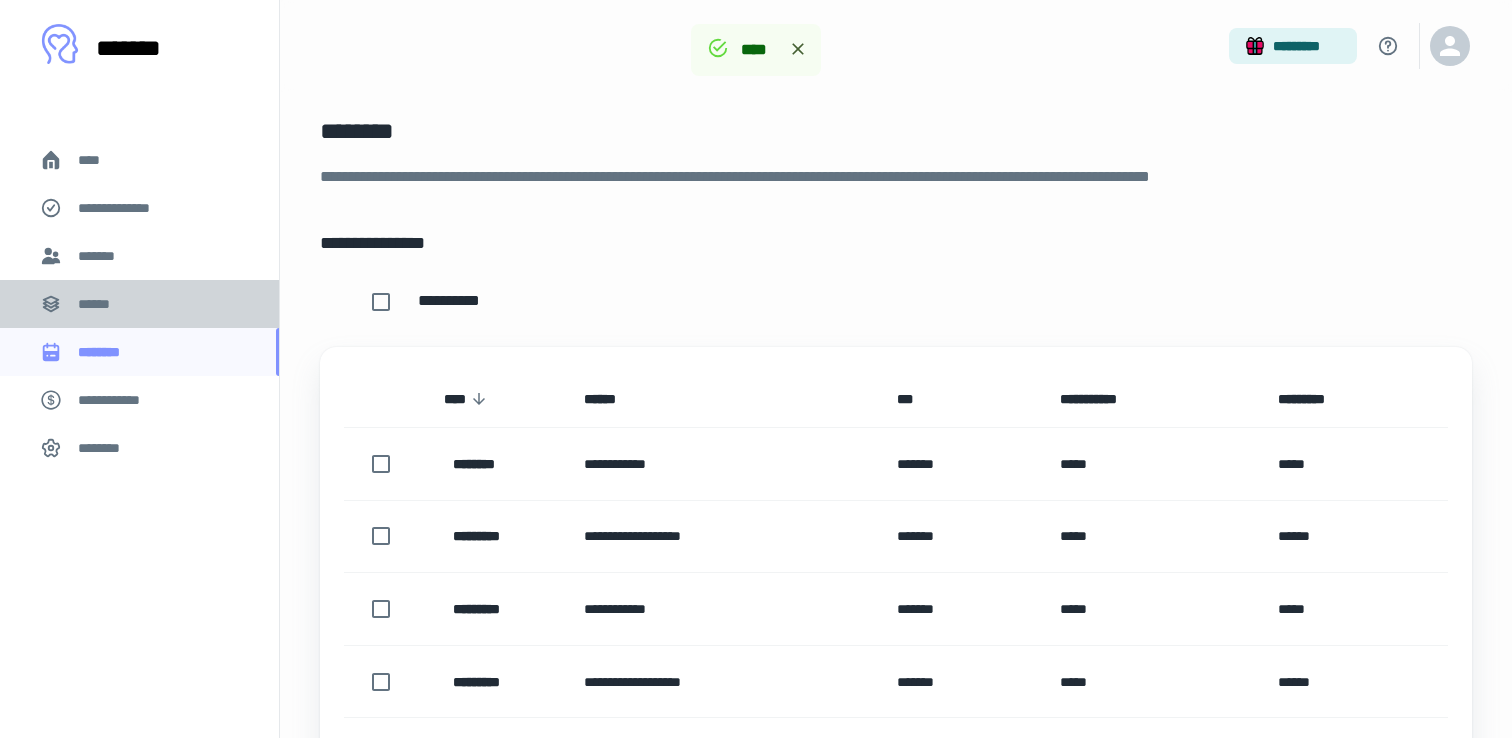 click on "******" at bounding box center (139, 304) 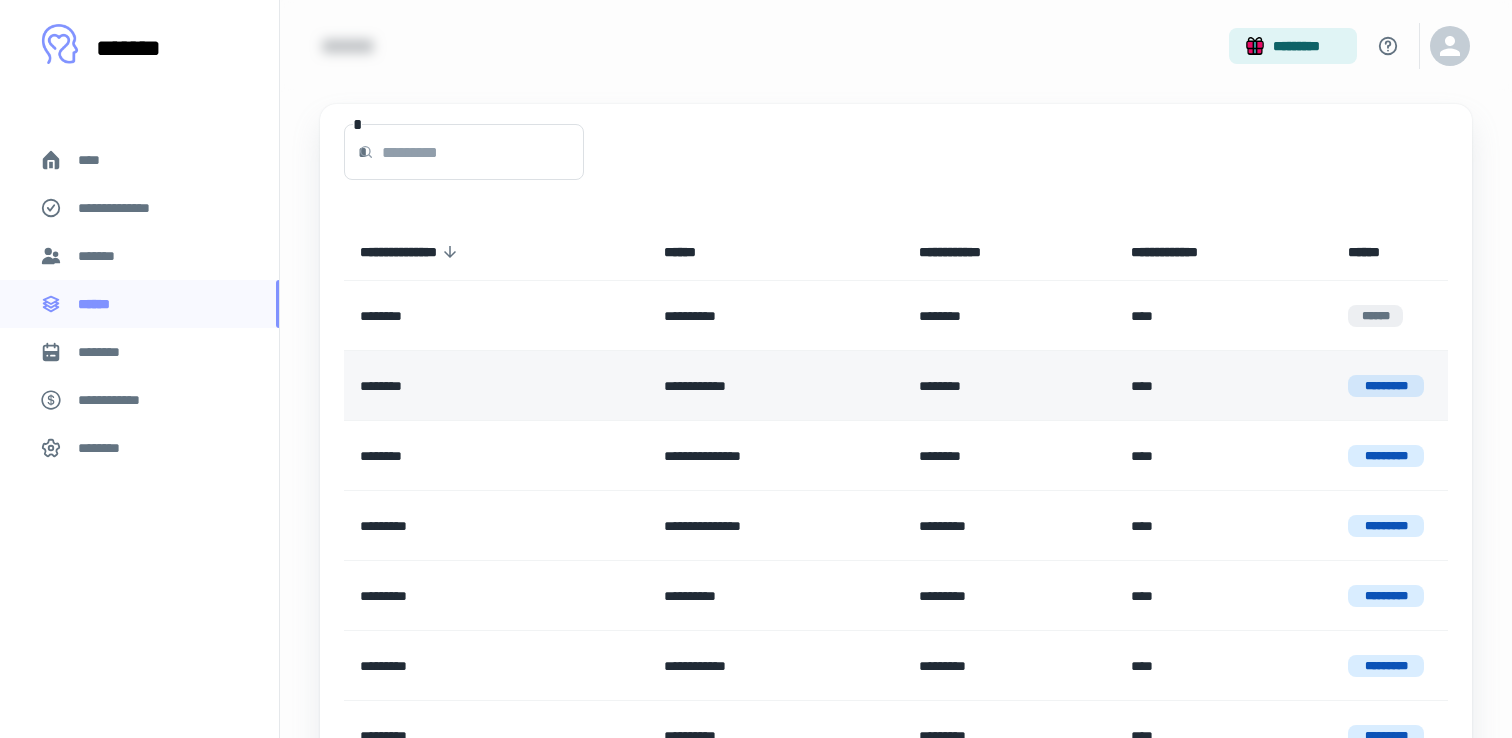 scroll, scrollTop: 0, scrollLeft: 0, axis: both 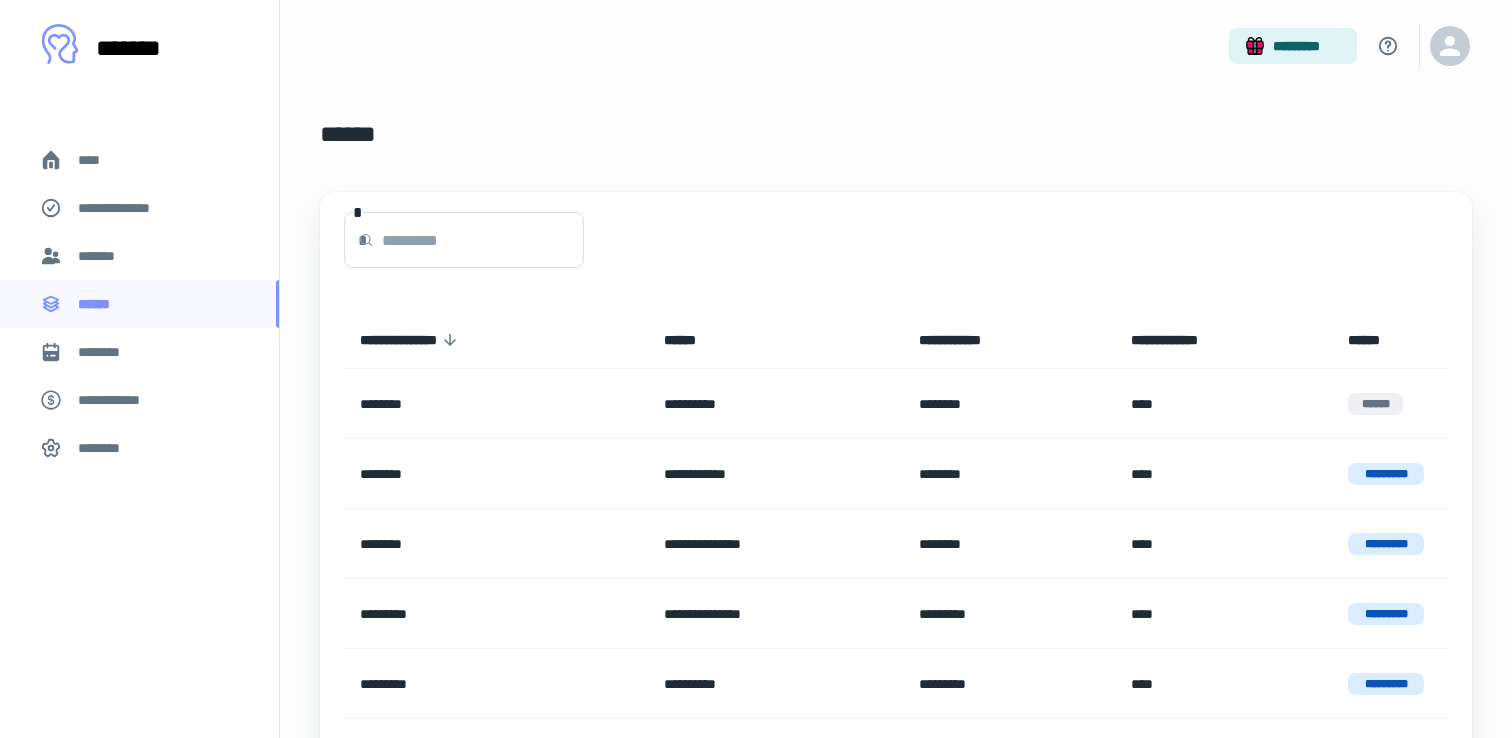 click 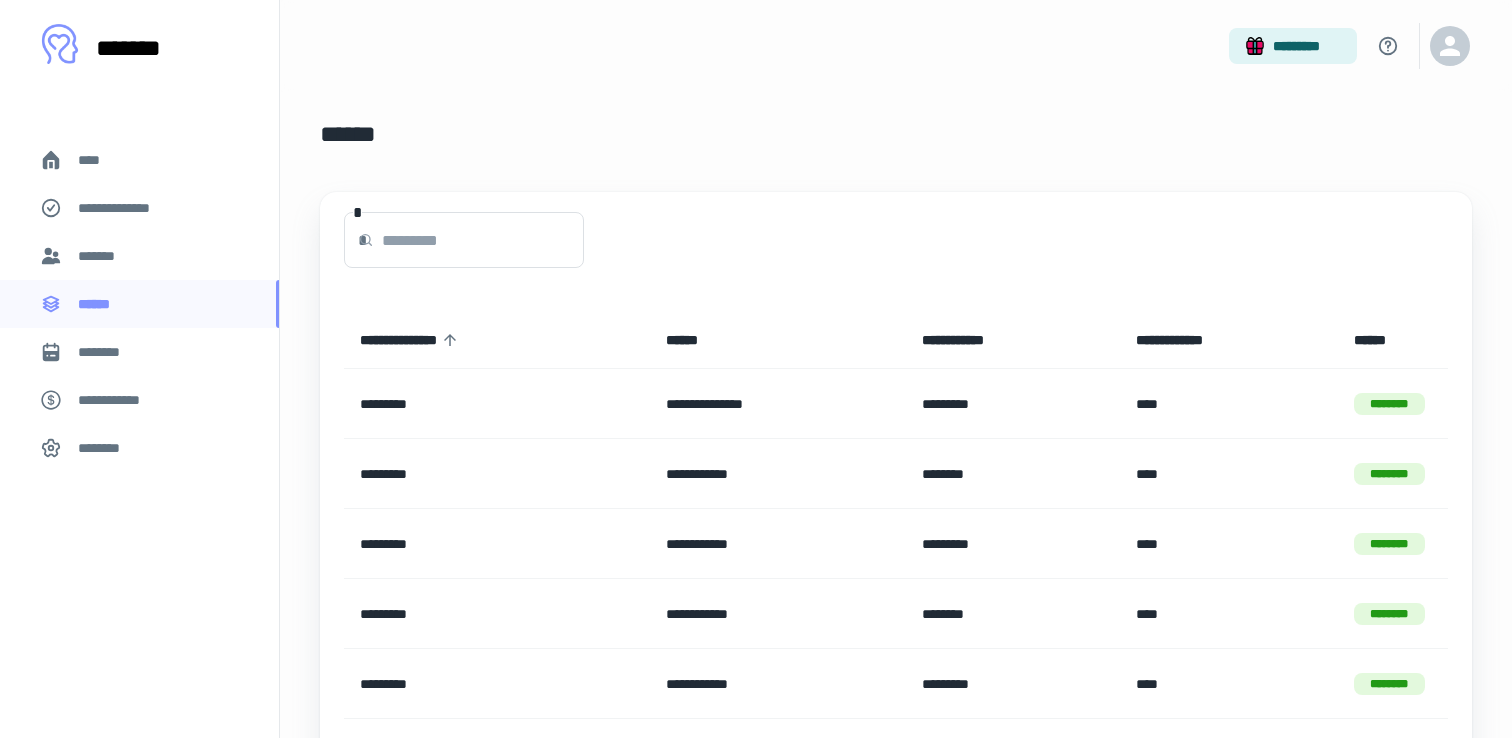 scroll, scrollTop: 128, scrollLeft: 0, axis: vertical 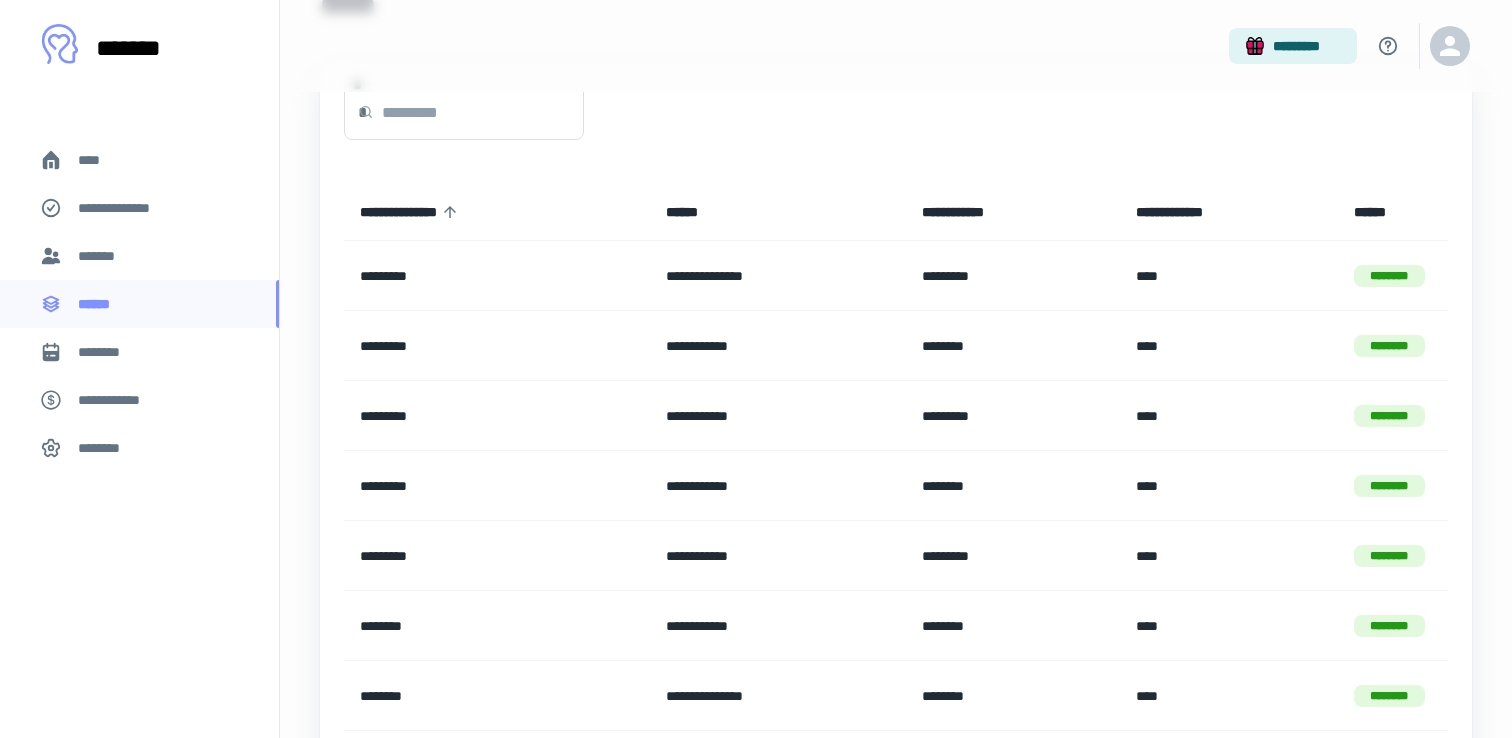 click 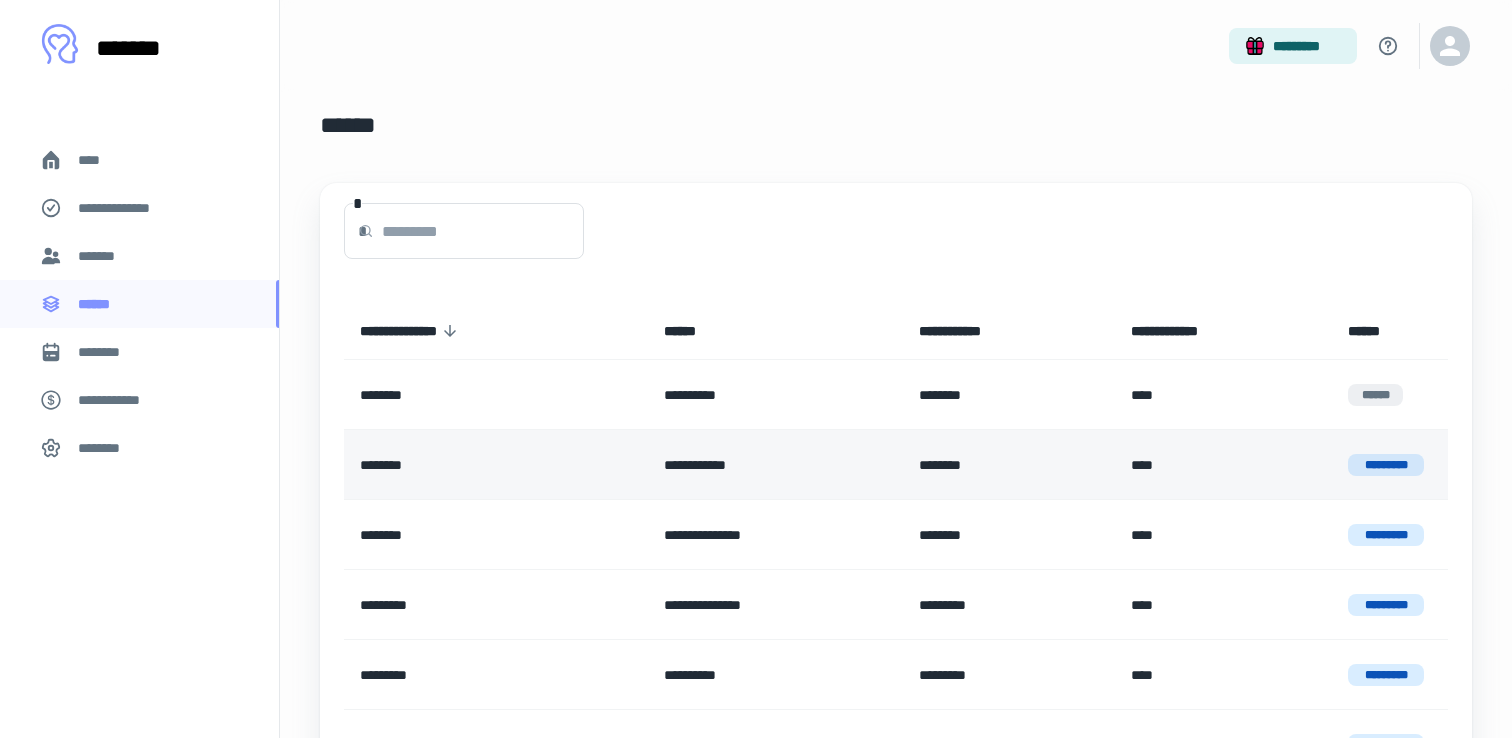 scroll, scrollTop: 0, scrollLeft: 0, axis: both 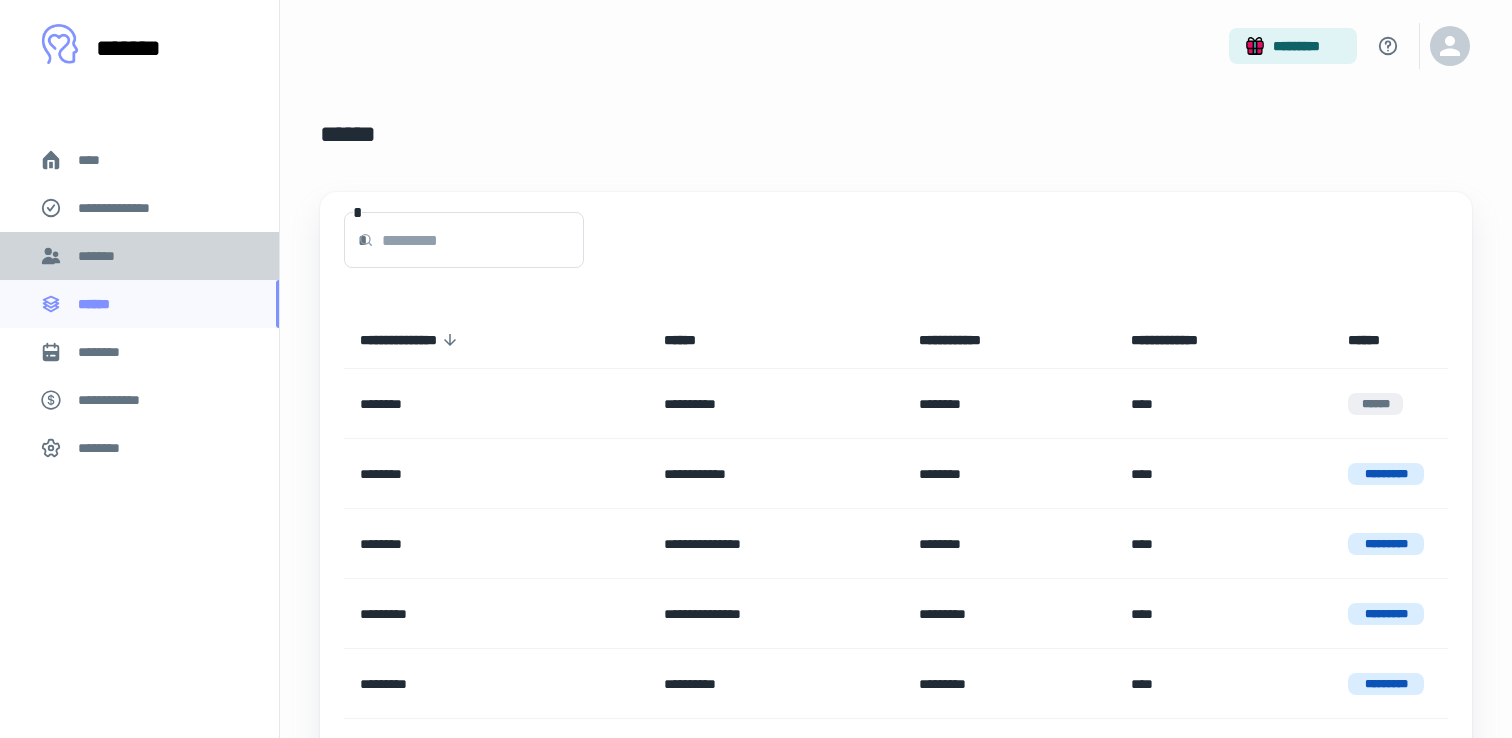 click on "*******" at bounding box center (139, 256) 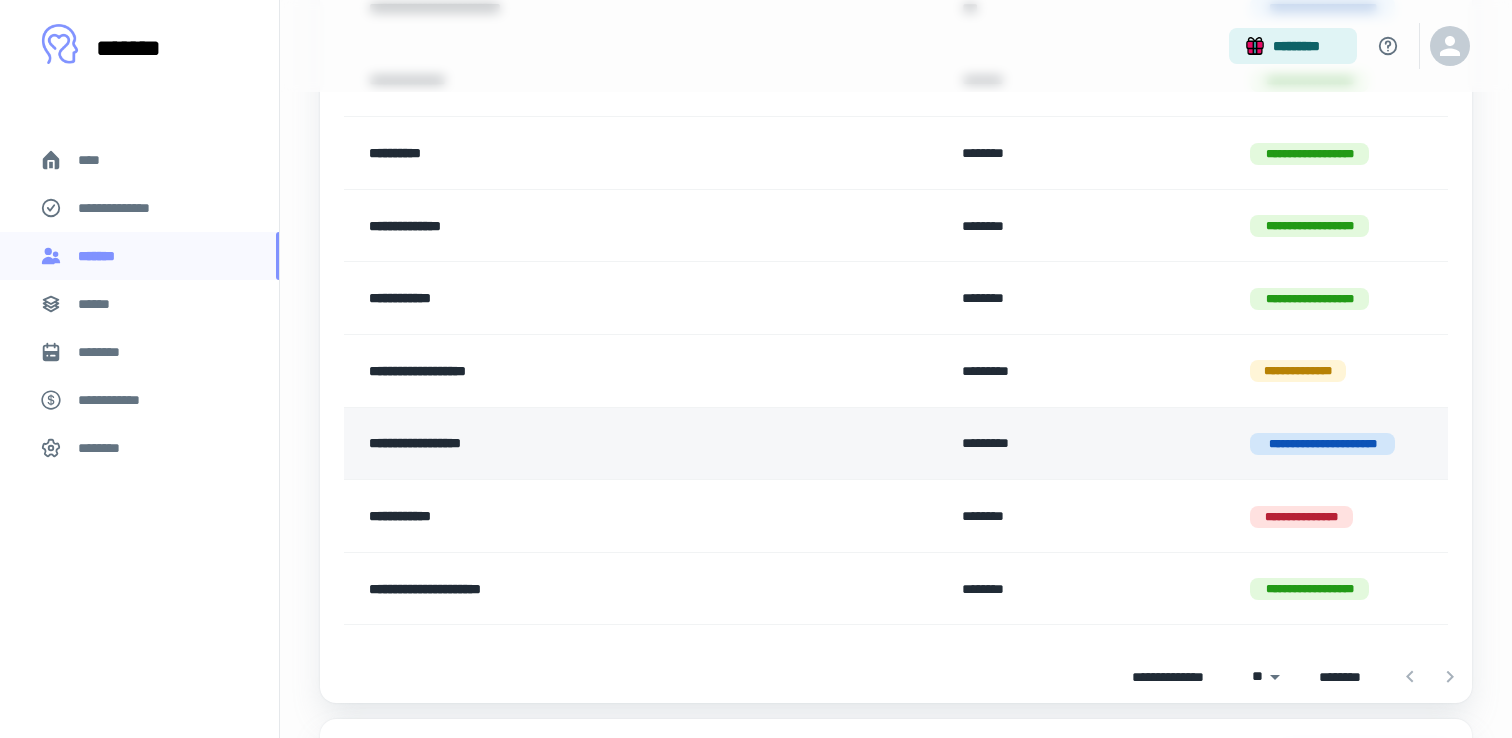 scroll, scrollTop: 386, scrollLeft: 0, axis: vertical 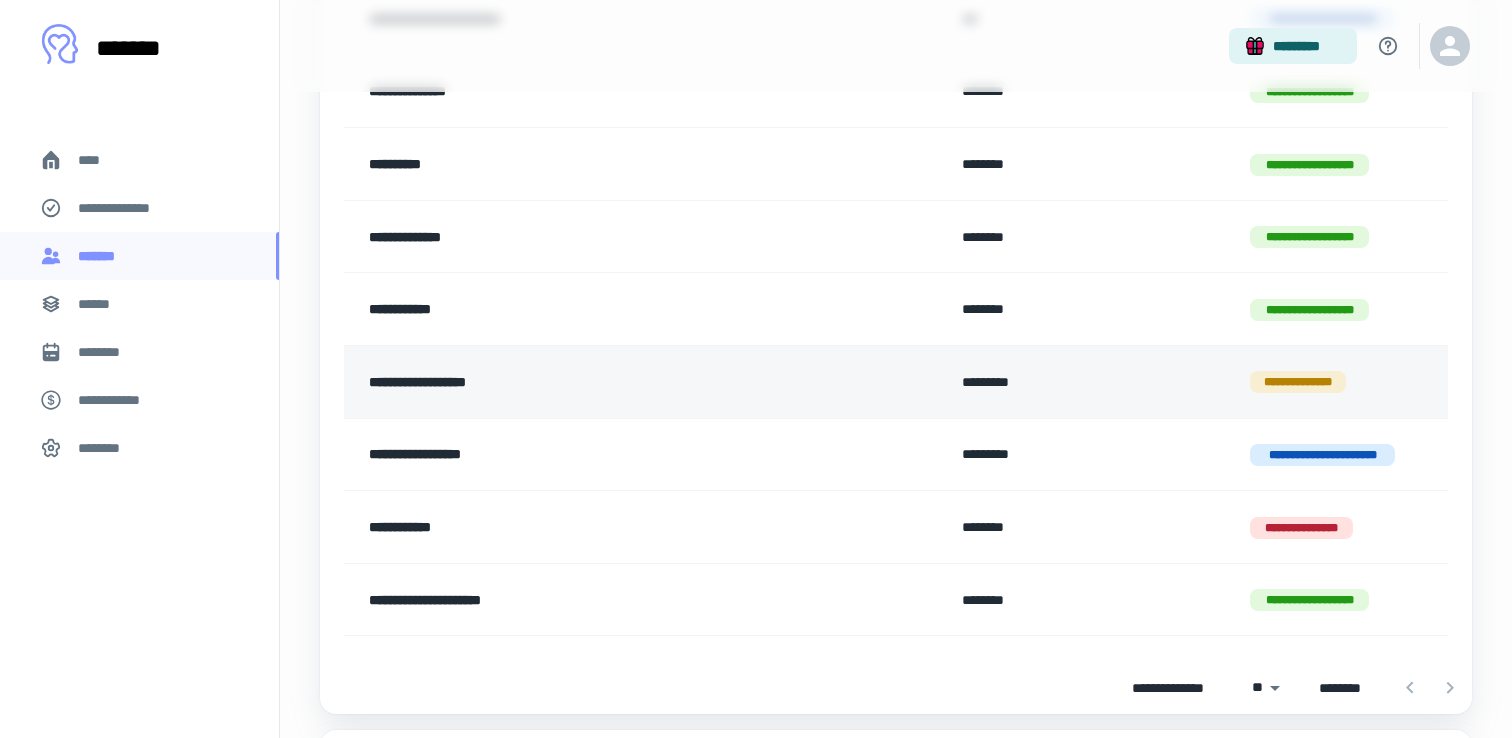 click on "**********" at bounding box center (1298, 382) 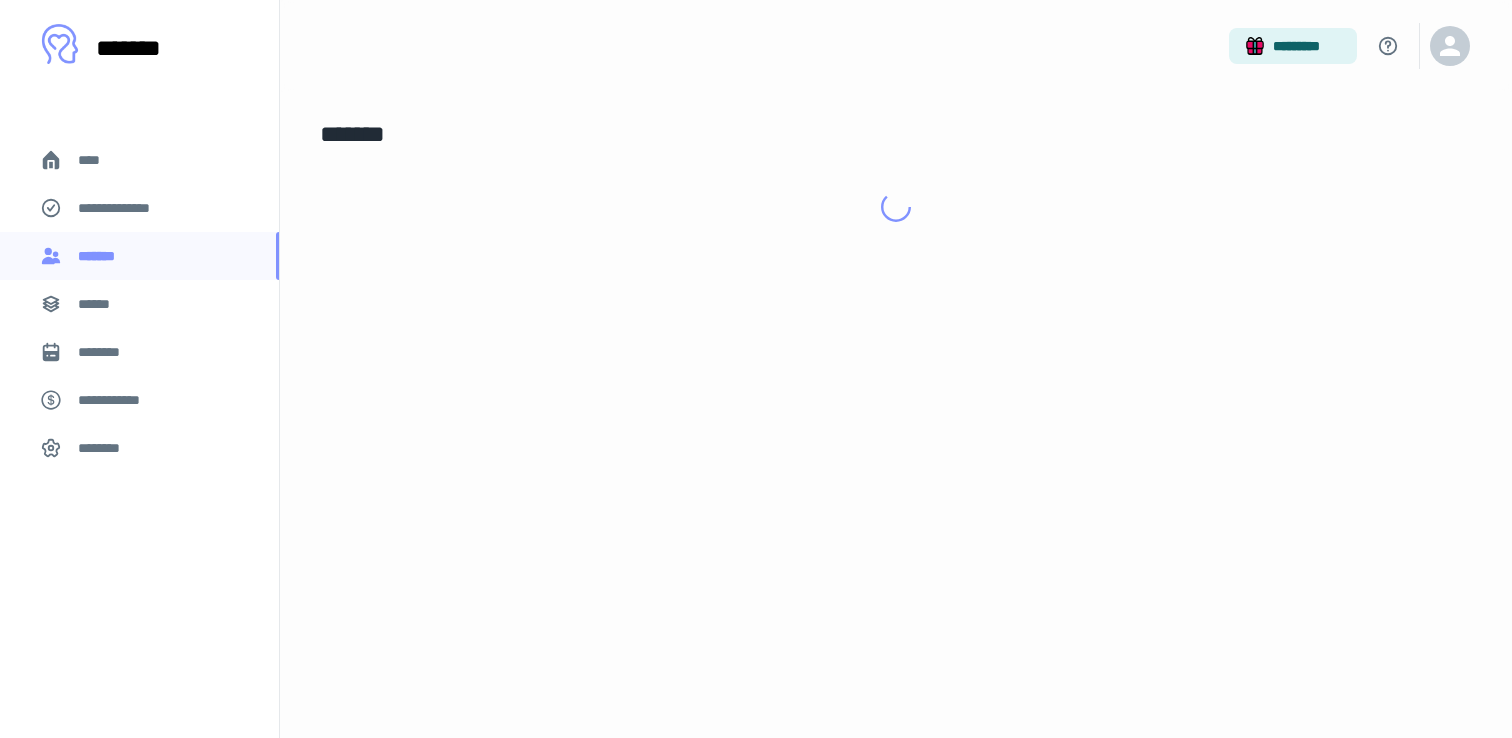 scroll, scrollTop: 0, scrollLeft: 0, axis: both 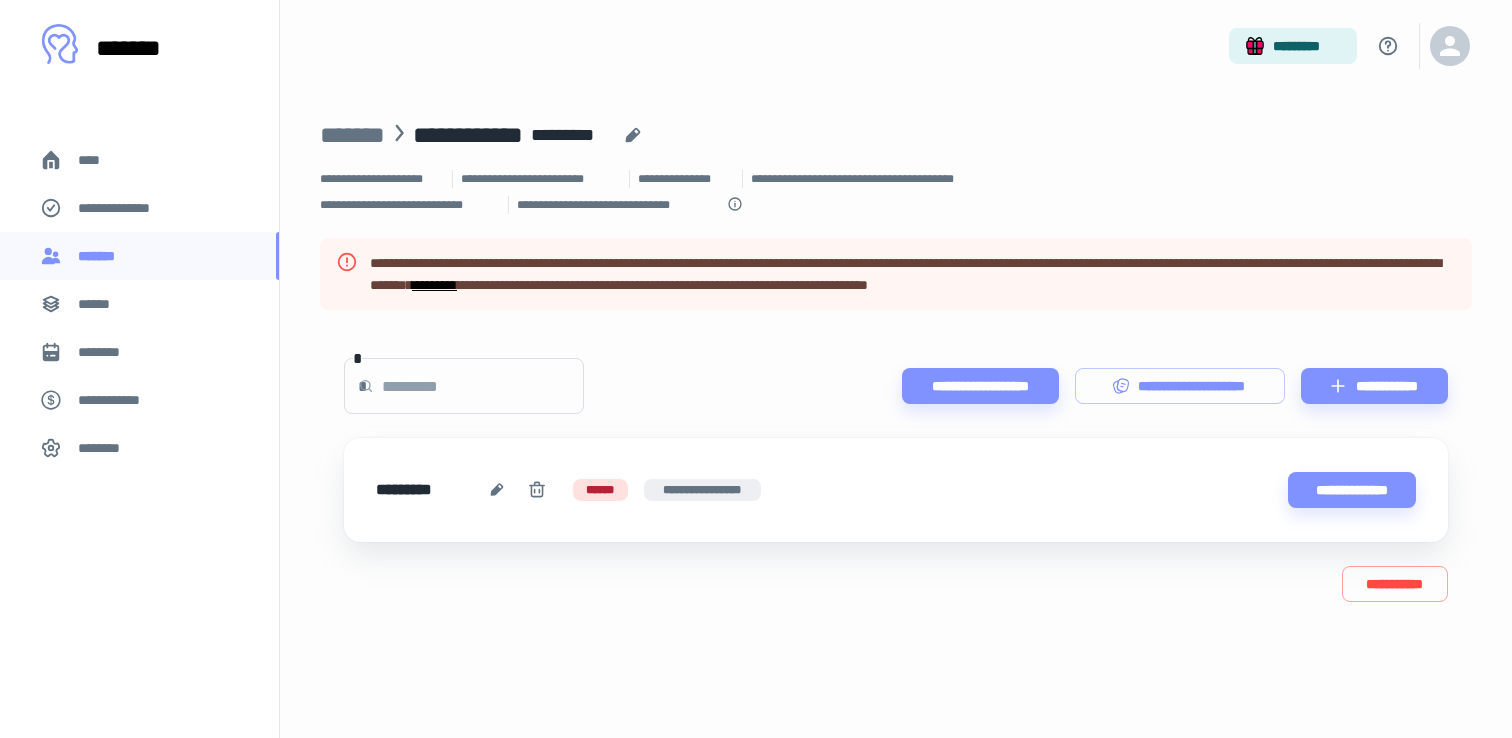 click on "*********" at bounding box center (434, 285) 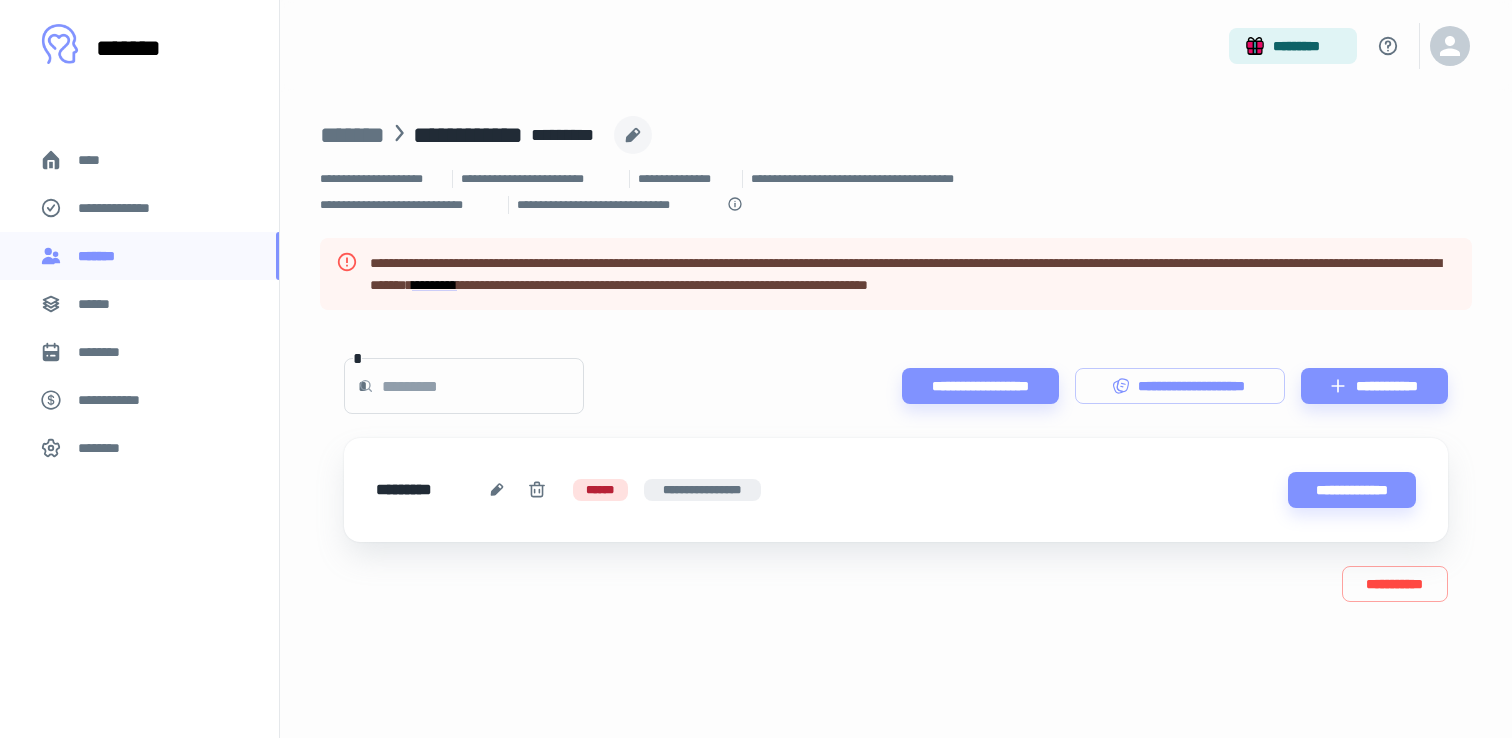 click 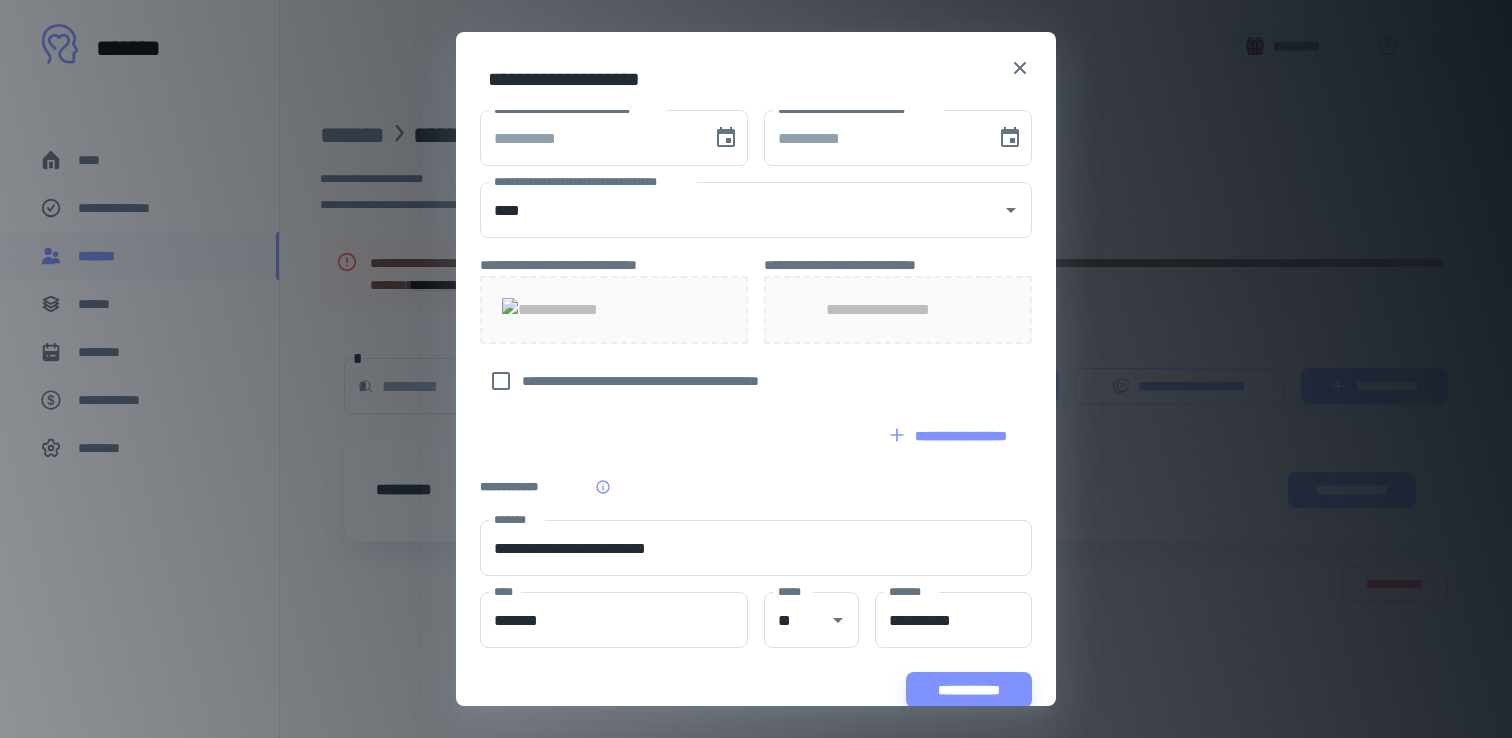 scroll, scrollTop: 642, scrollLeft: 0, axis: vertical 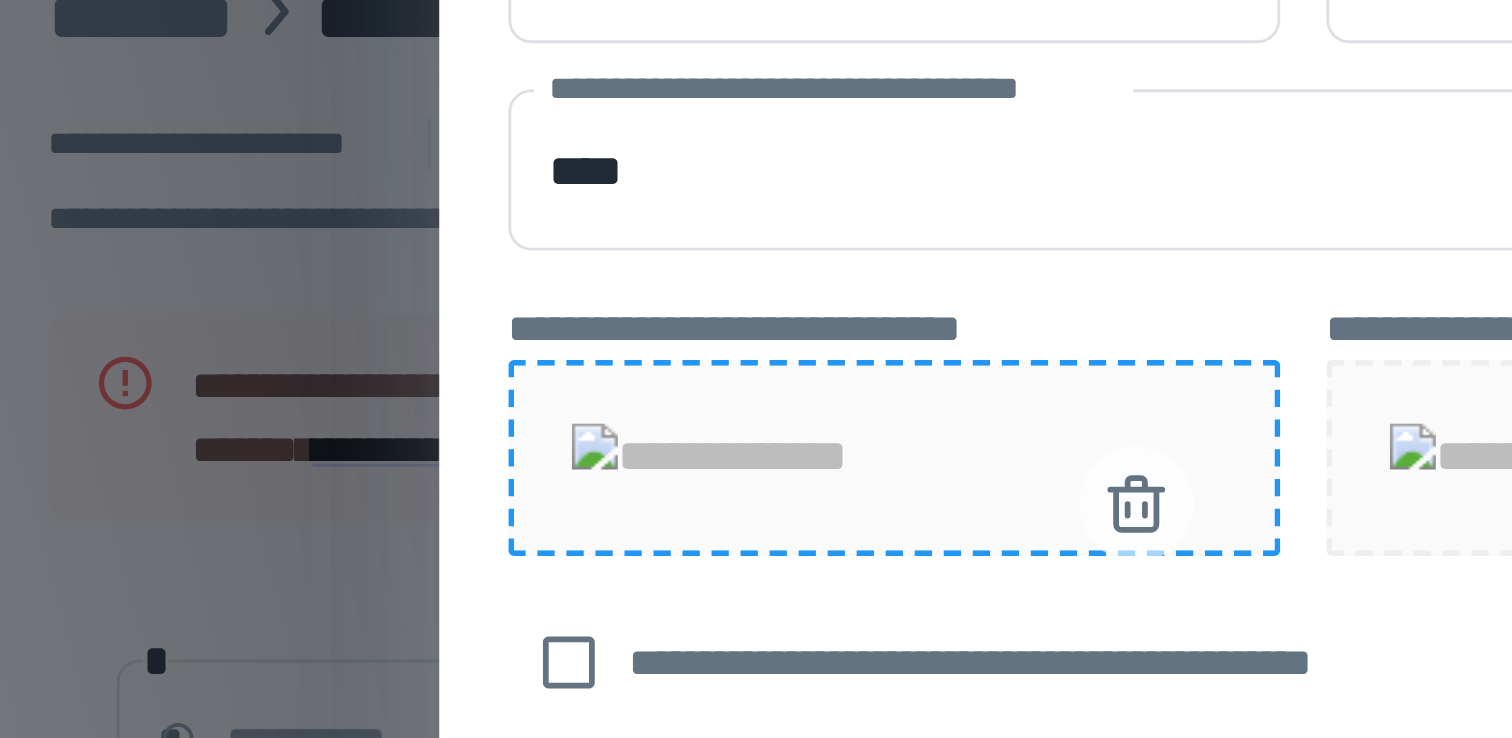 click at bounding box center [614, 288] 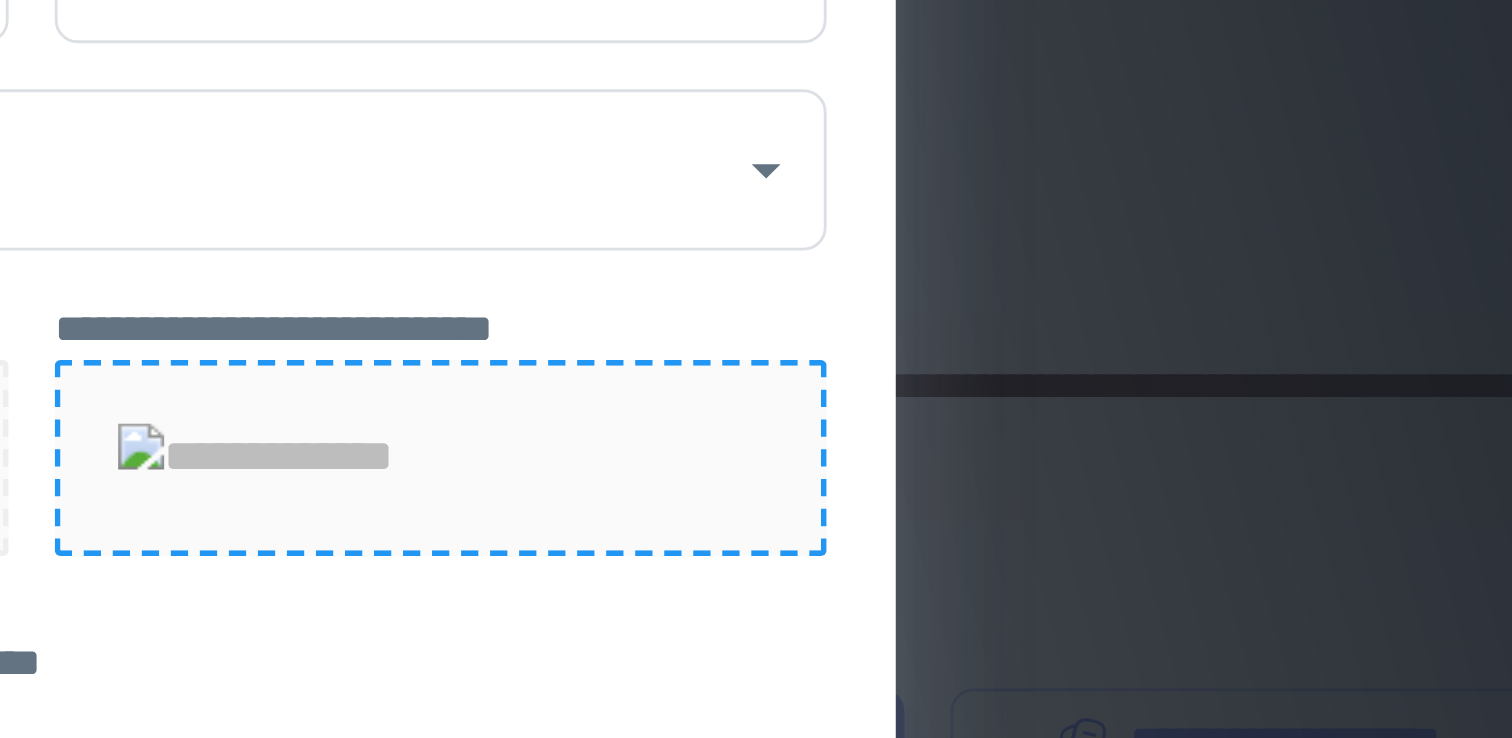 drag, startPoint x: 935, startPoint y: 229, endPoint x: 1199, endPoint y: 130, distance: 281.95212 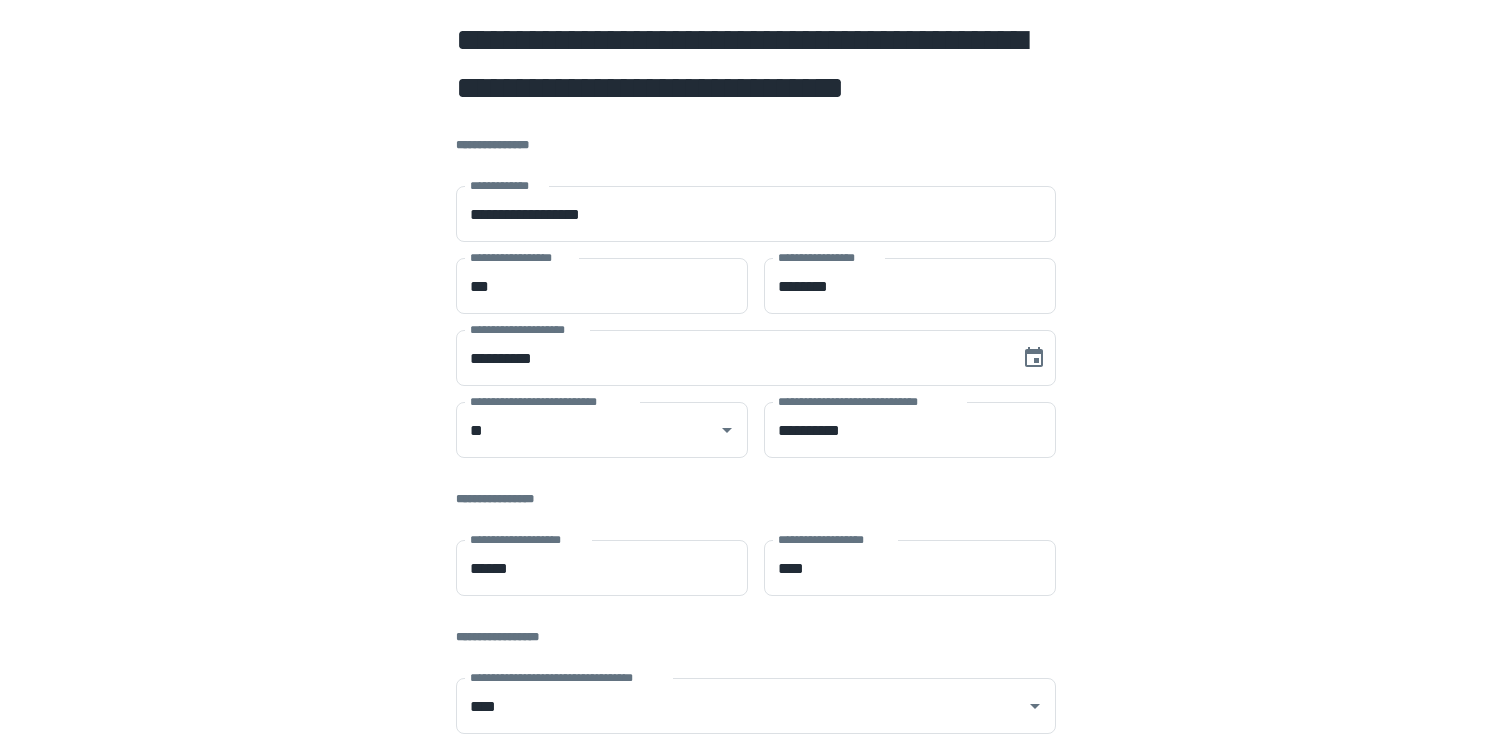 scroll, scrollTop: 0, scrollLeft: 0, axis: both 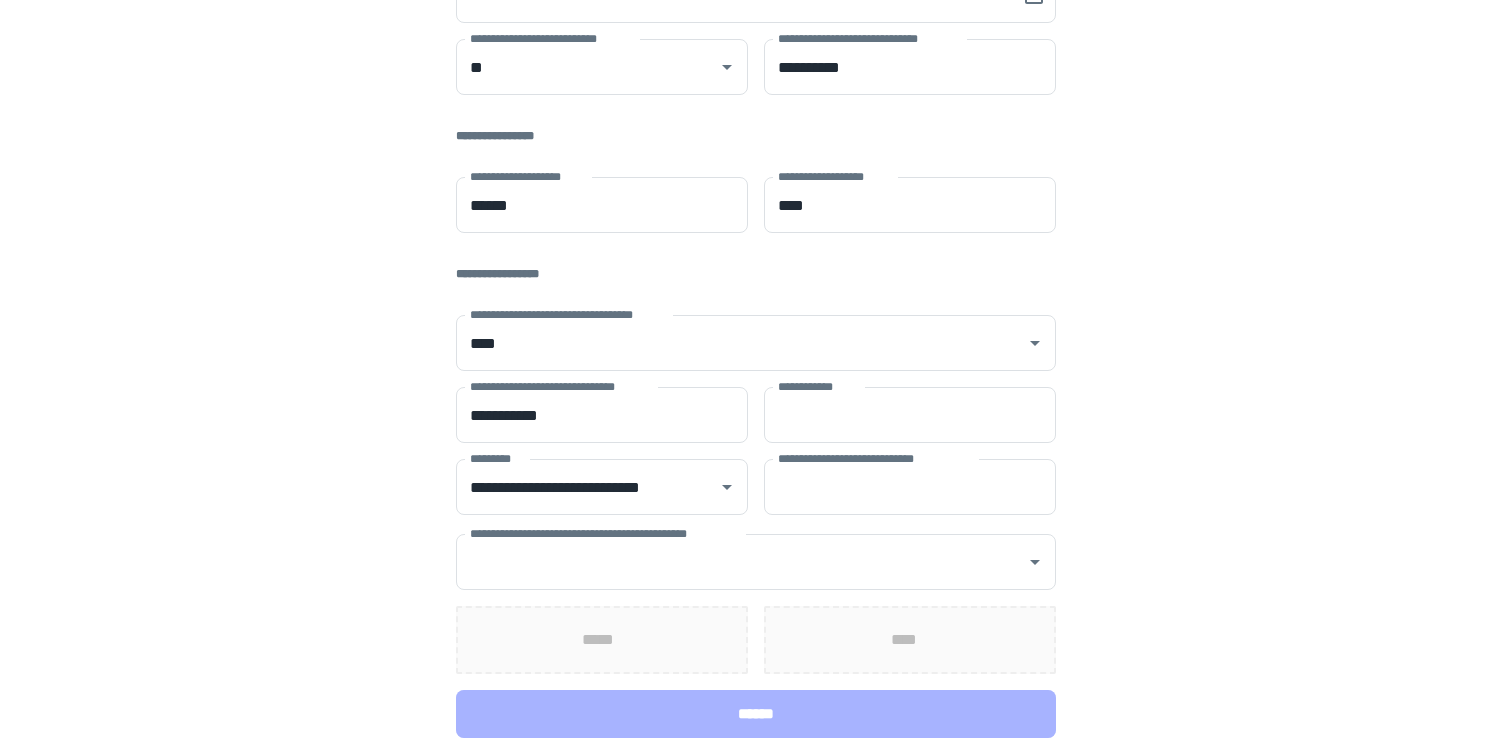 click on "******" at bounding box center (756, 714) 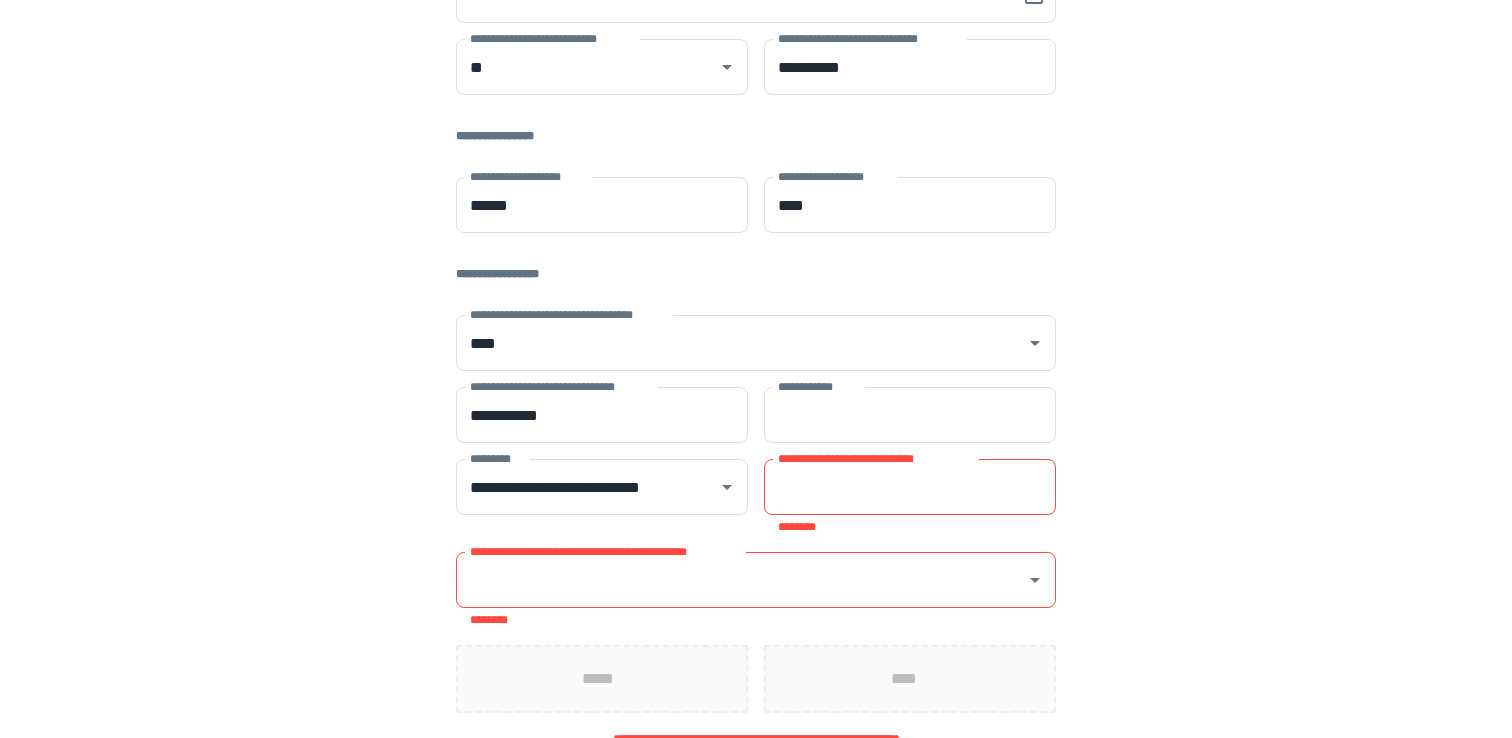 click on "**********" at bounding box center [741, 580] 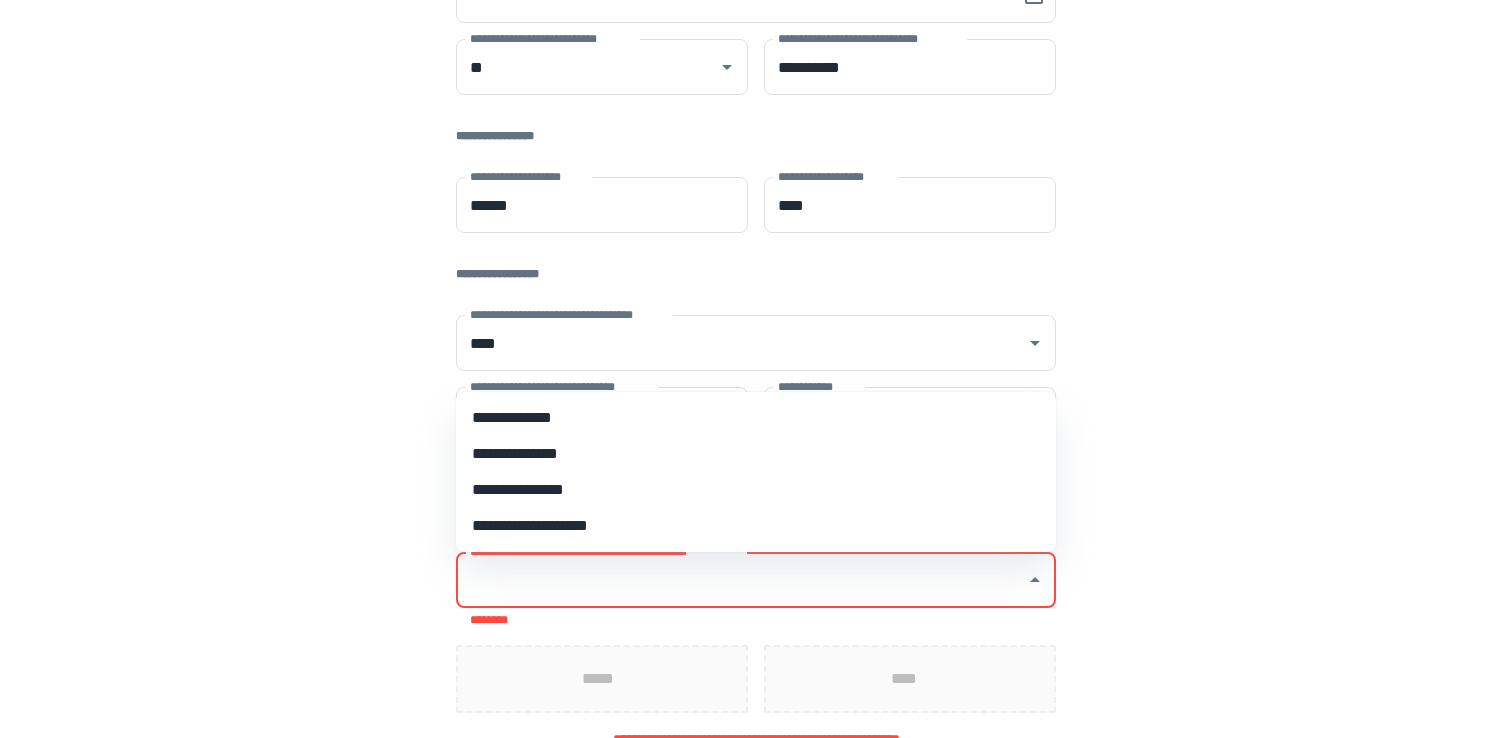 click on "**********" at bounding box center (756, 418) 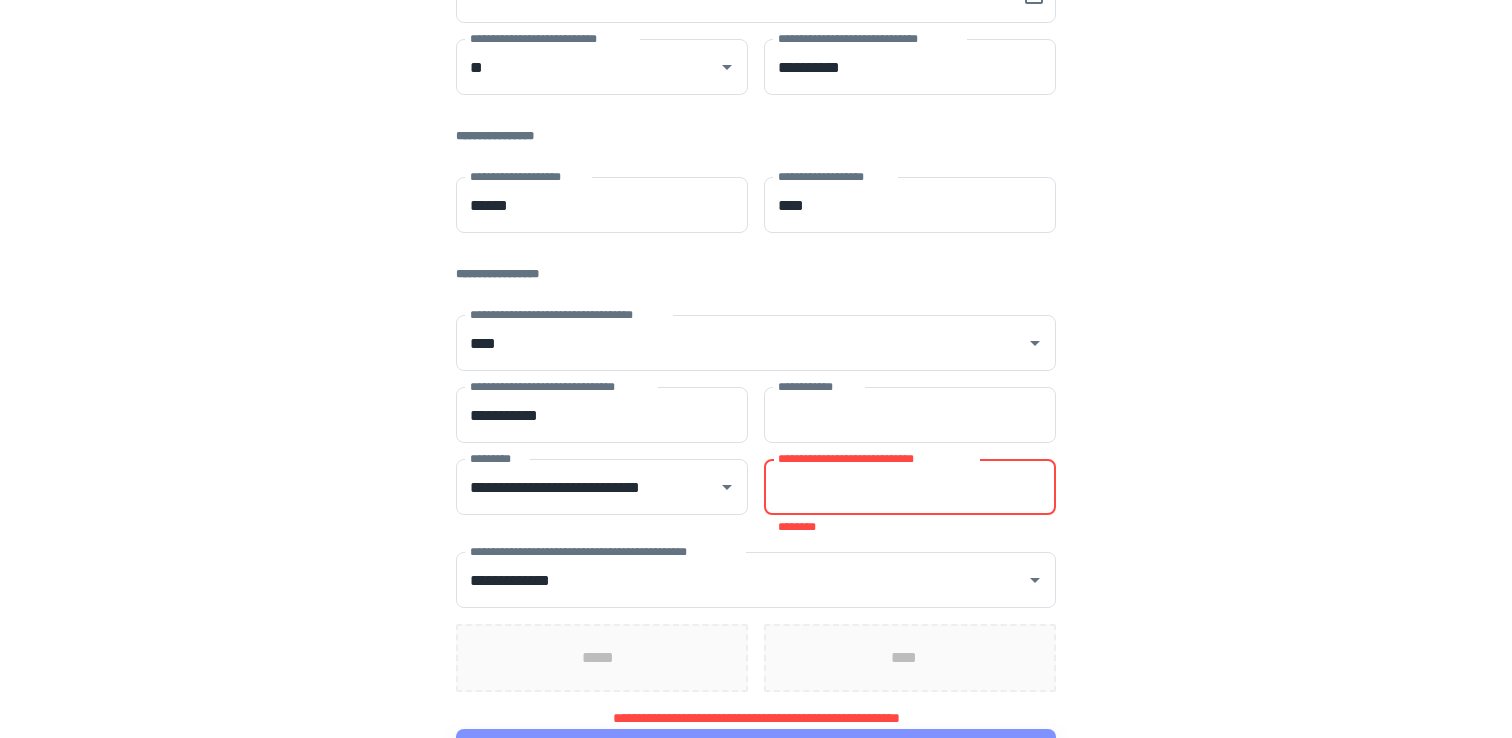 click on "**********" at bounding box center [910, 487] 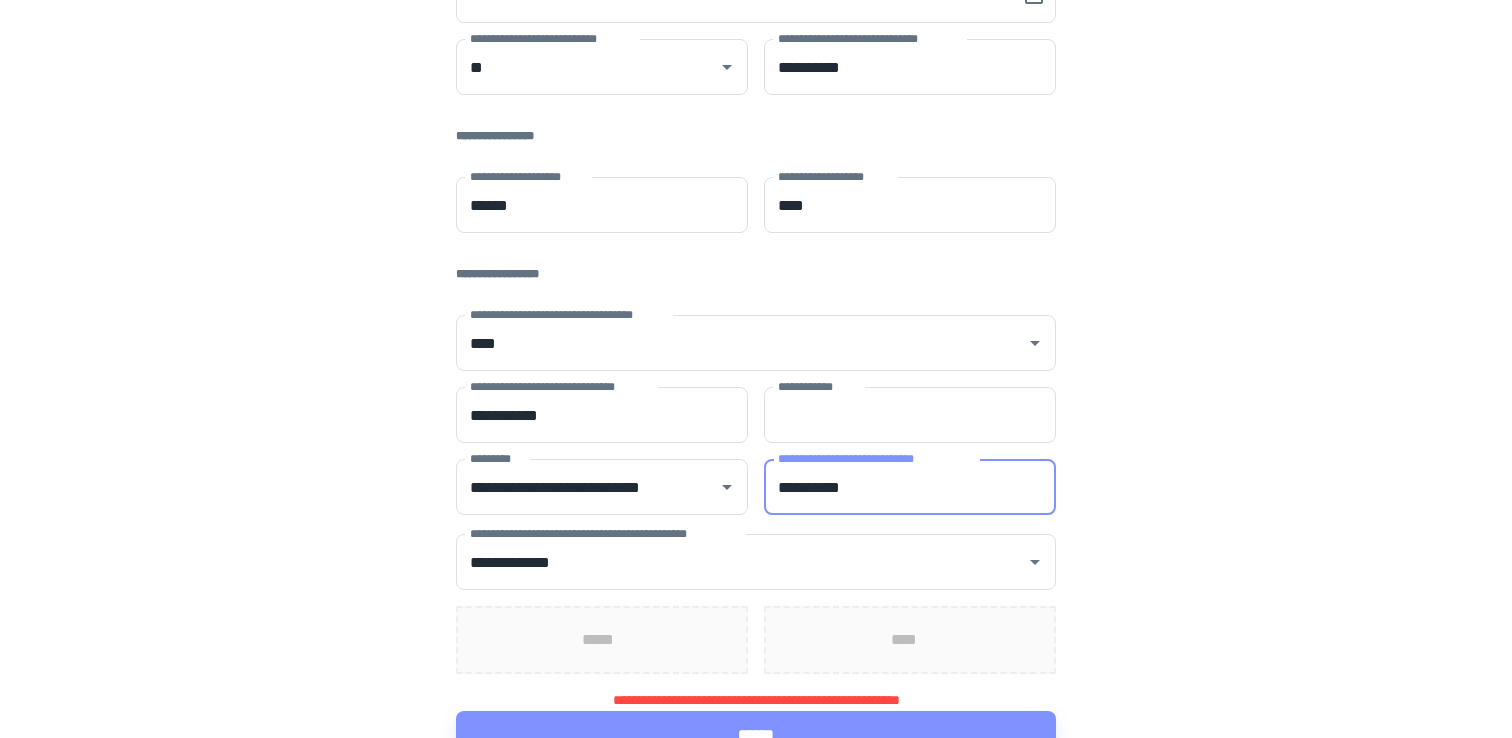 type on "**********" 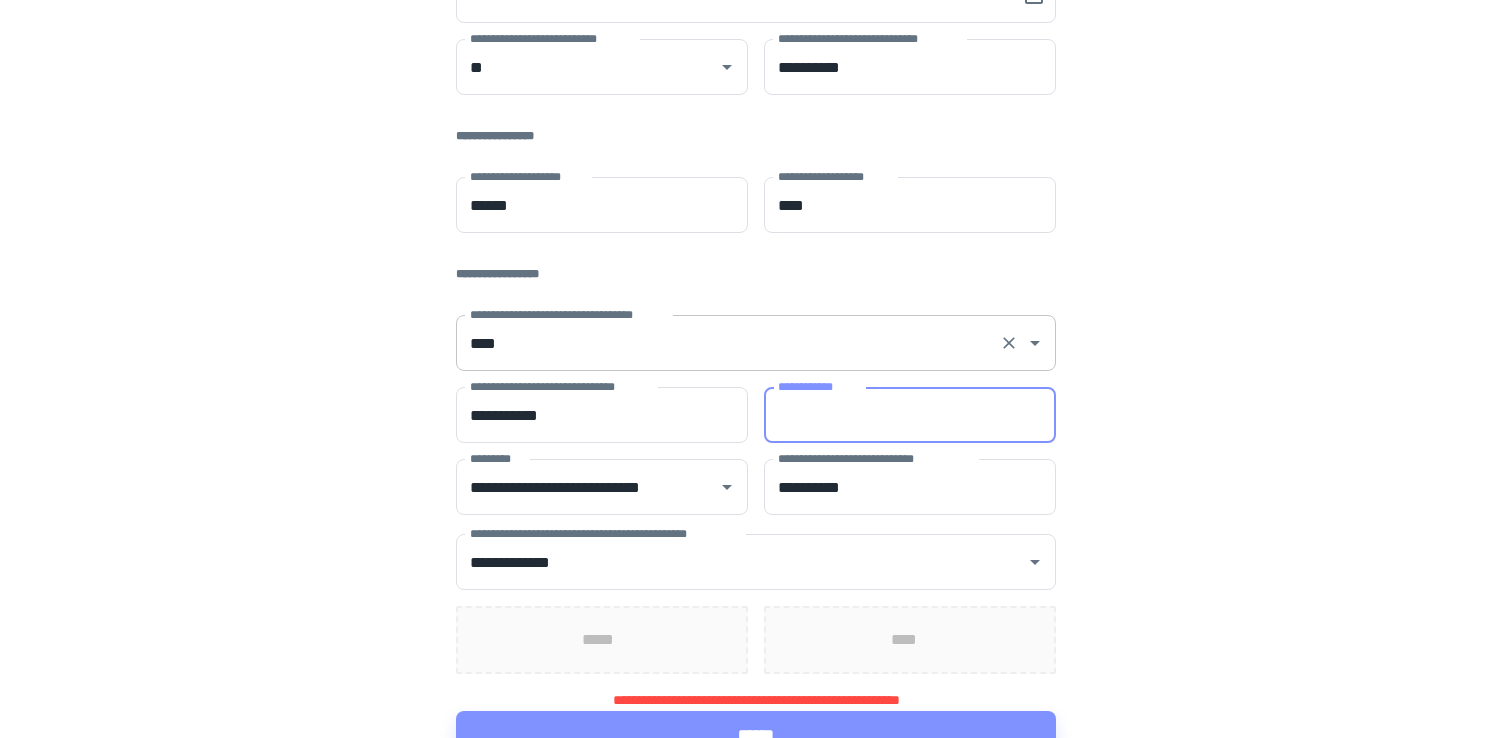 drag, startPoint x: 900, startPoint y: 412, endPoint x: 720, endPoint y: 346, distance: 191.71854 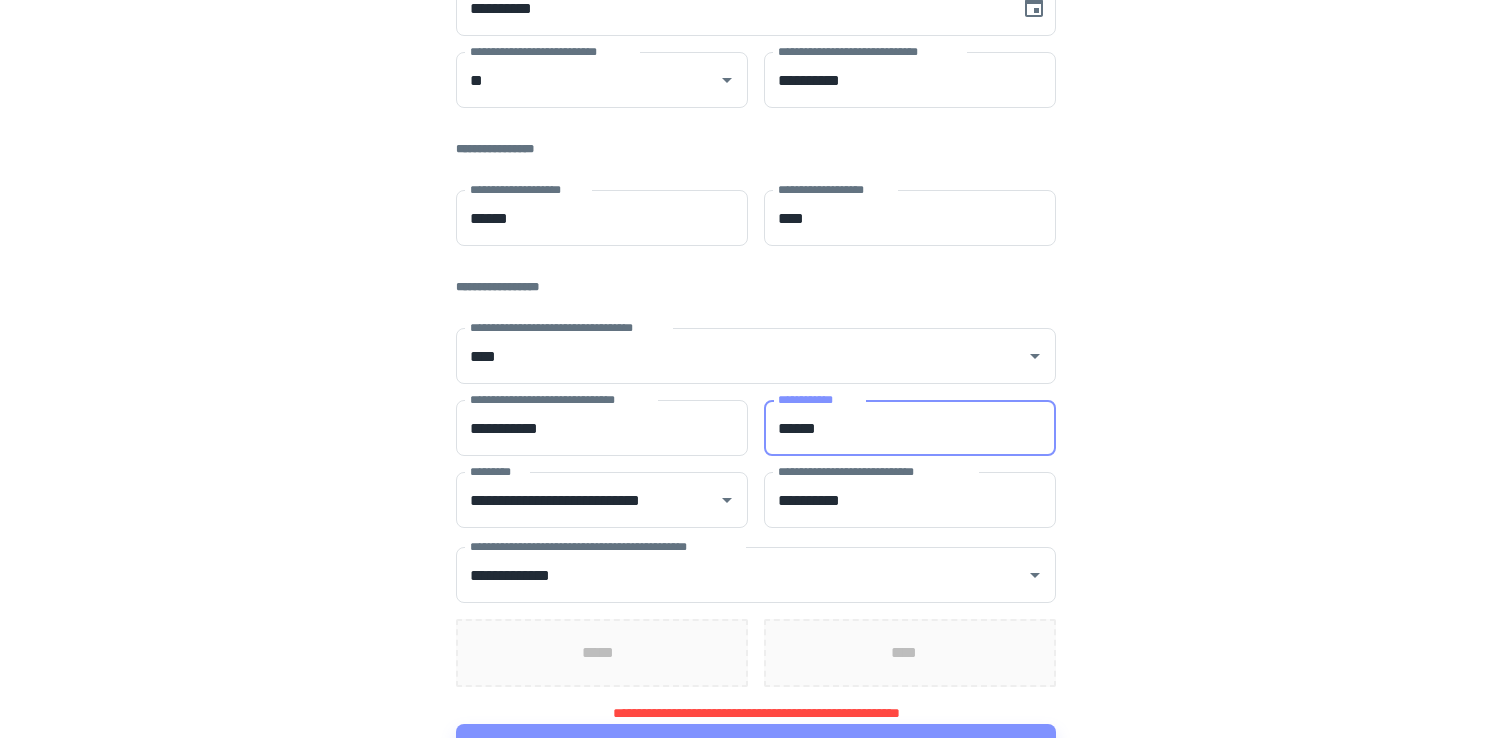 scroll, scrollTop: 384, scrollLeft: 0, axis: vertical 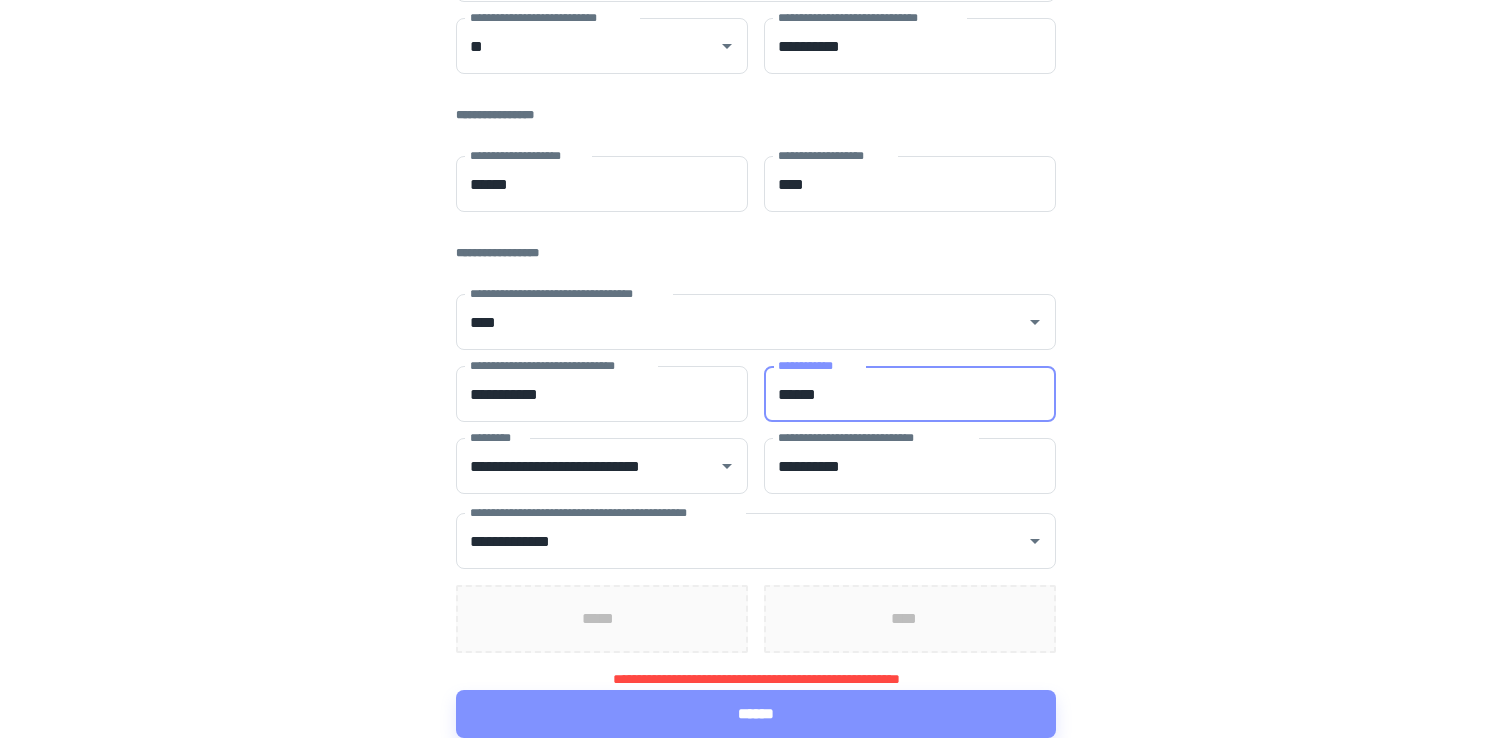 type on "******" 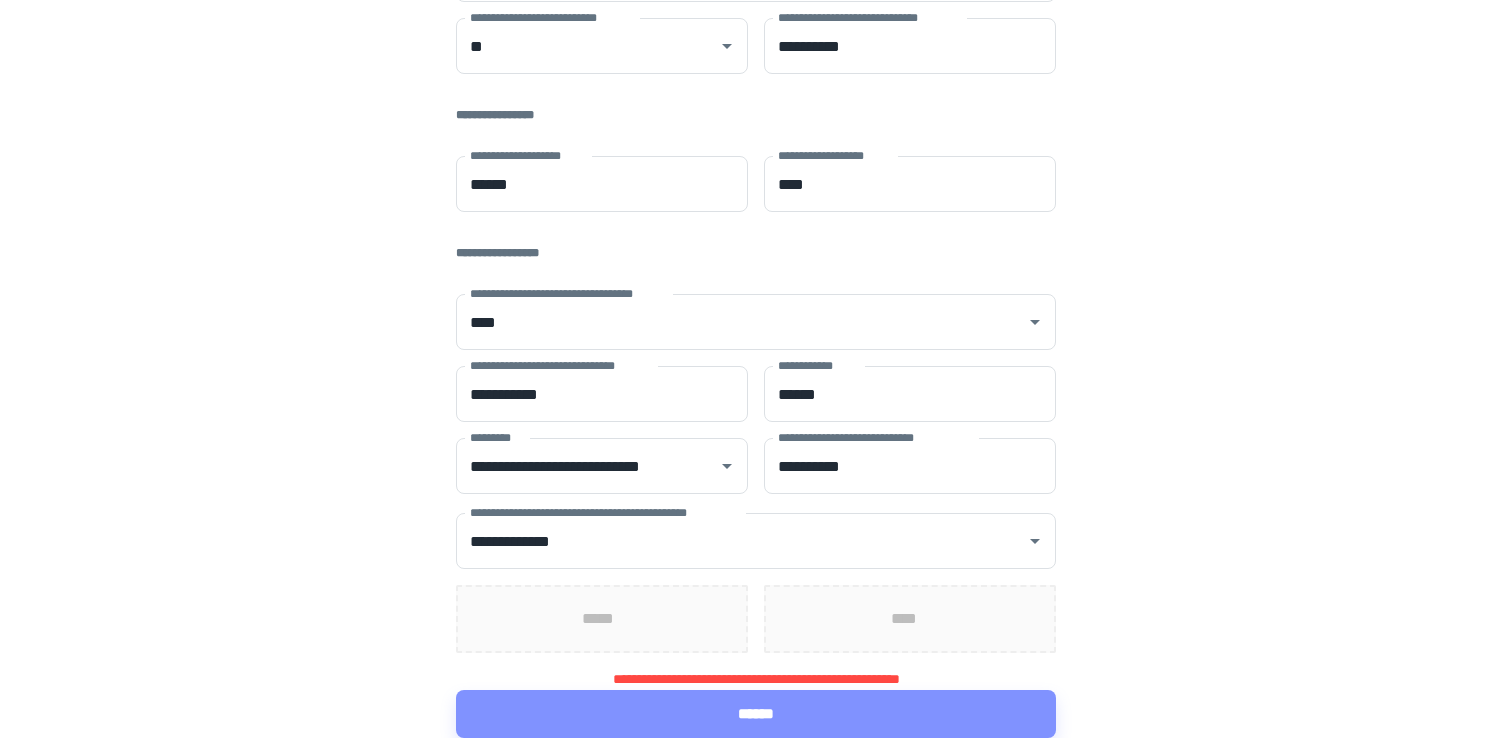 click on "**********" at bounding box center [756, 177] 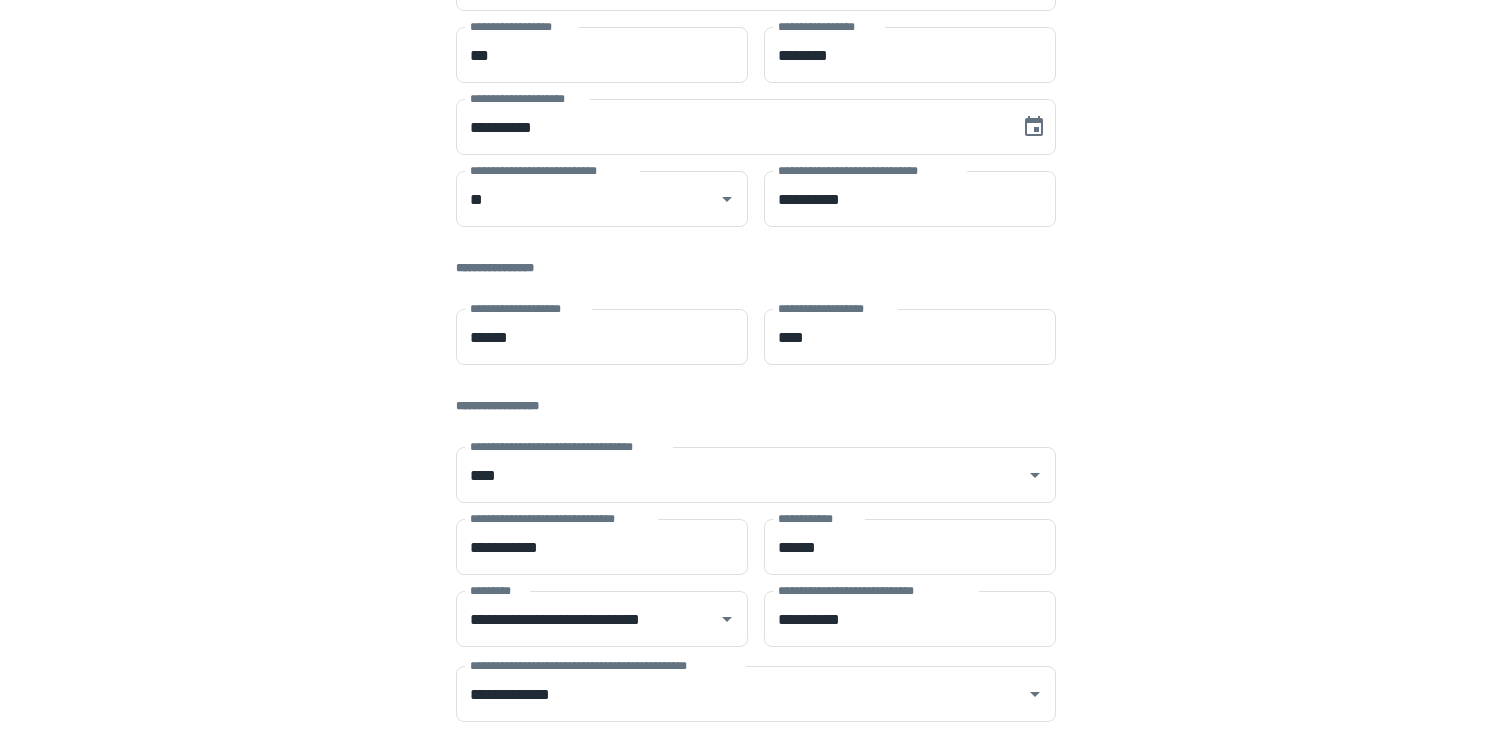 scroll, scrollTop: 384, scrollLeft: 0, axis: vertical 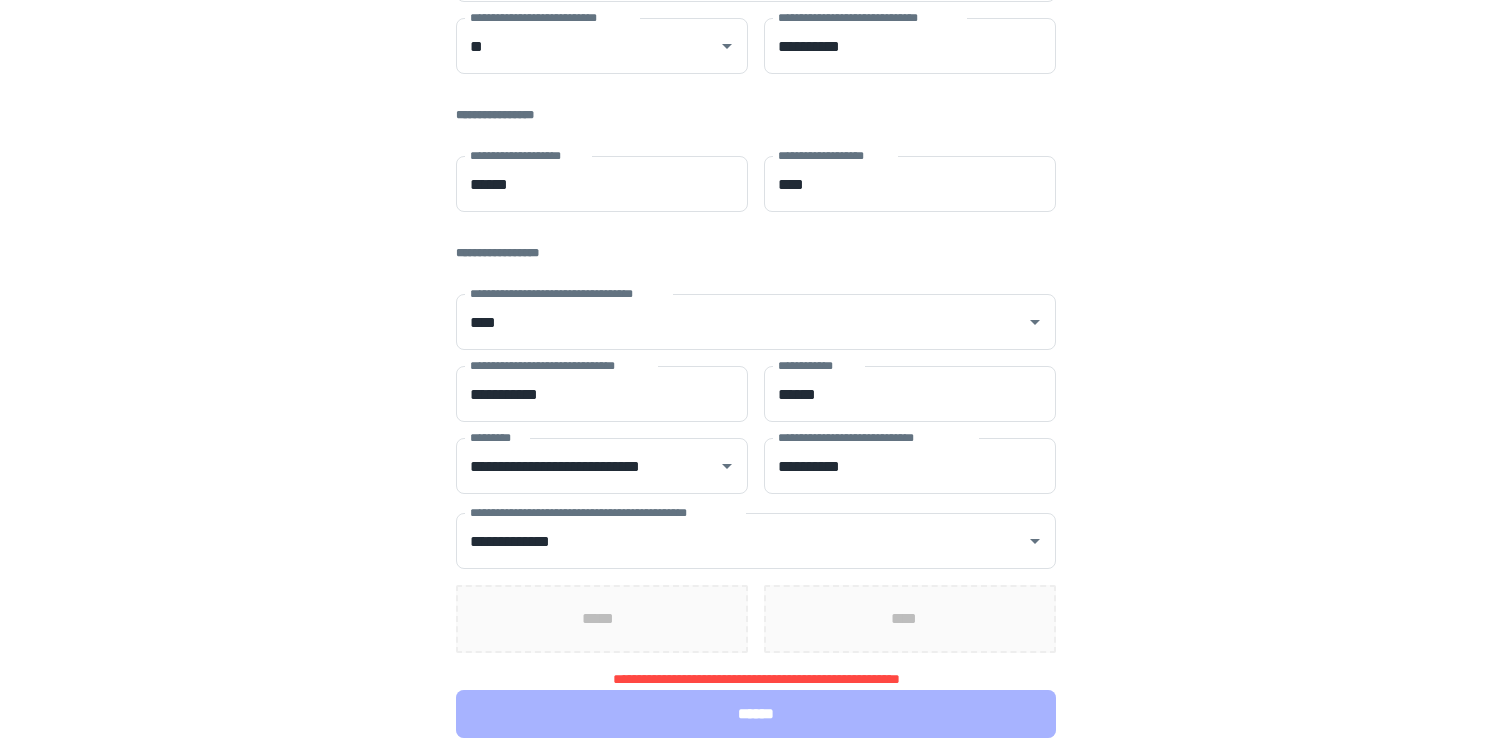 click on "******" at bounding box center [756, 714] 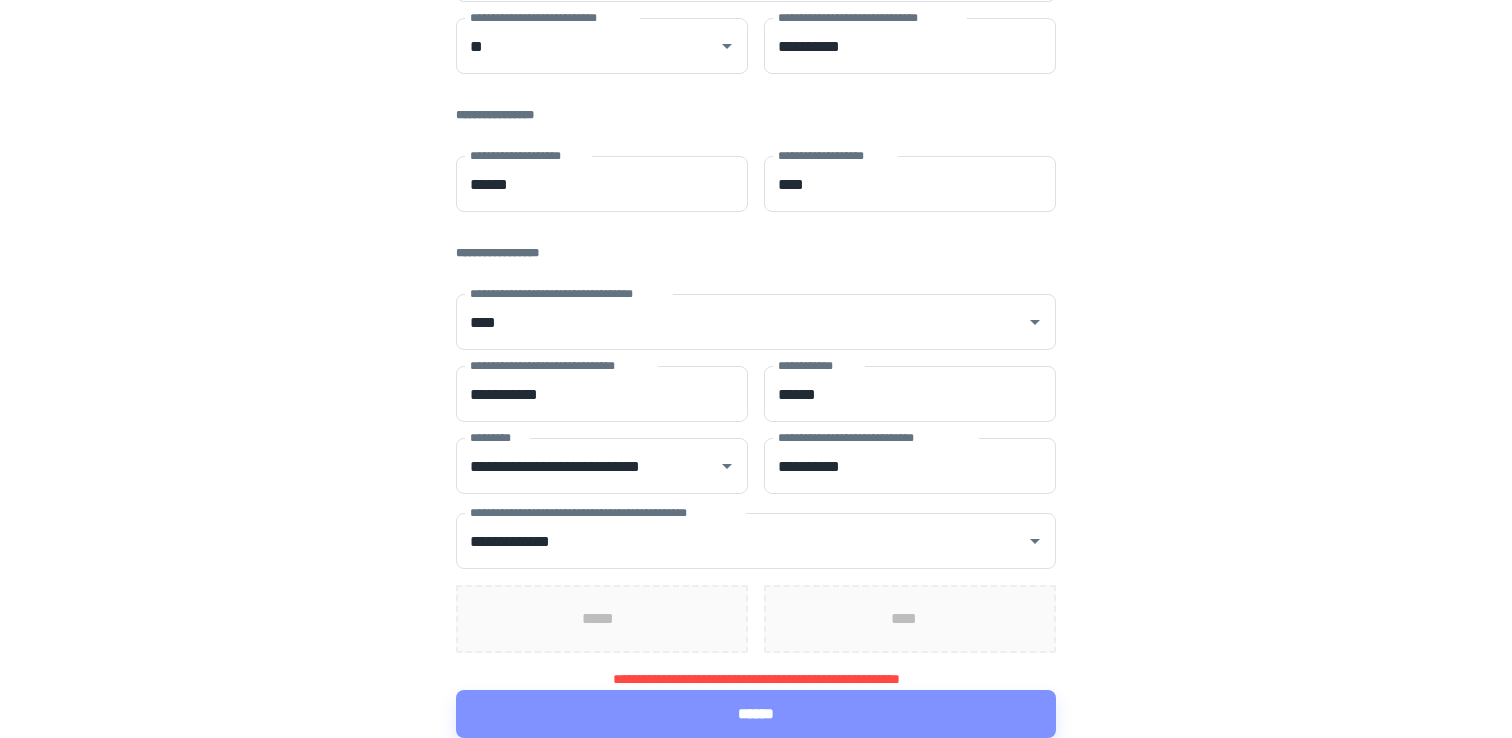 click on "*****" at bounding box center [602, 619] 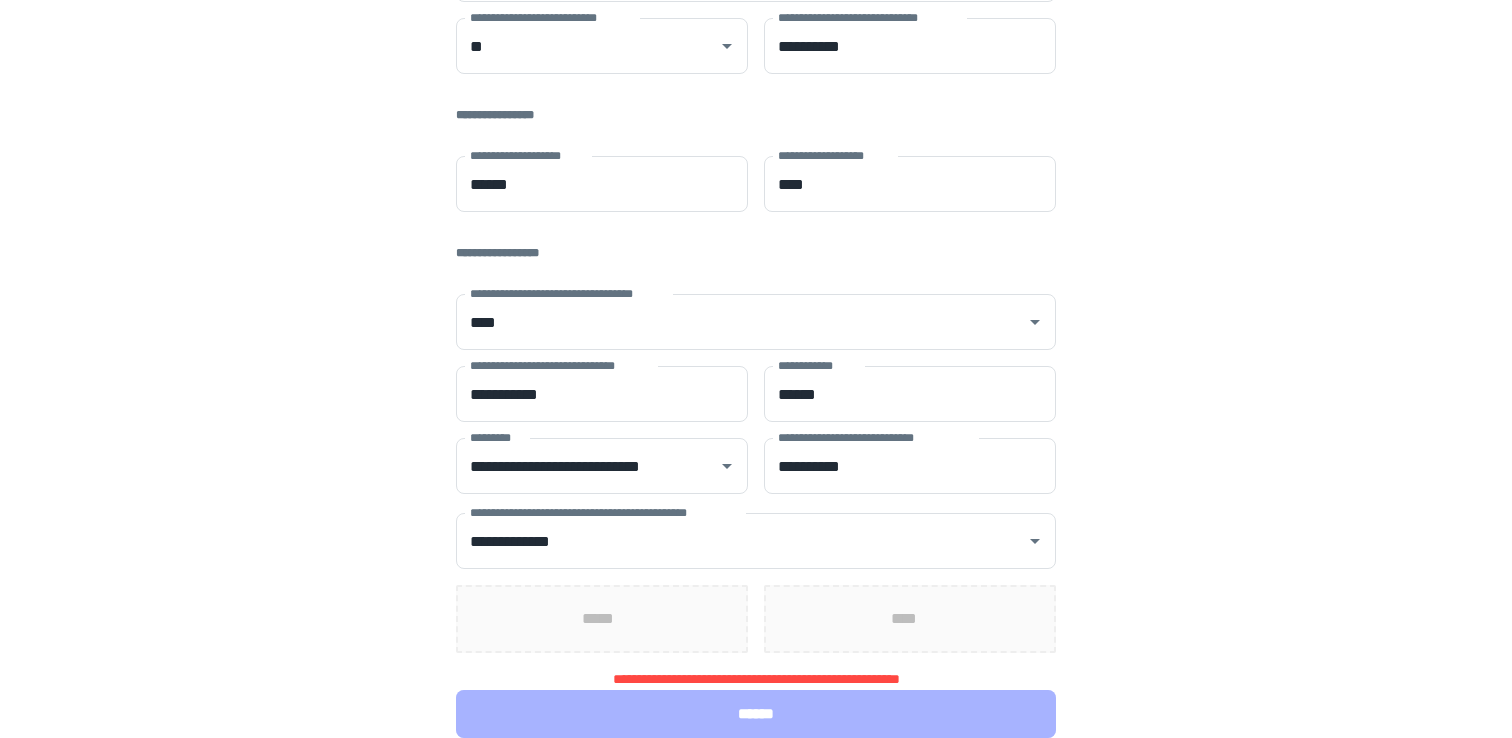 click on "******" at bounding box center (756, 714) 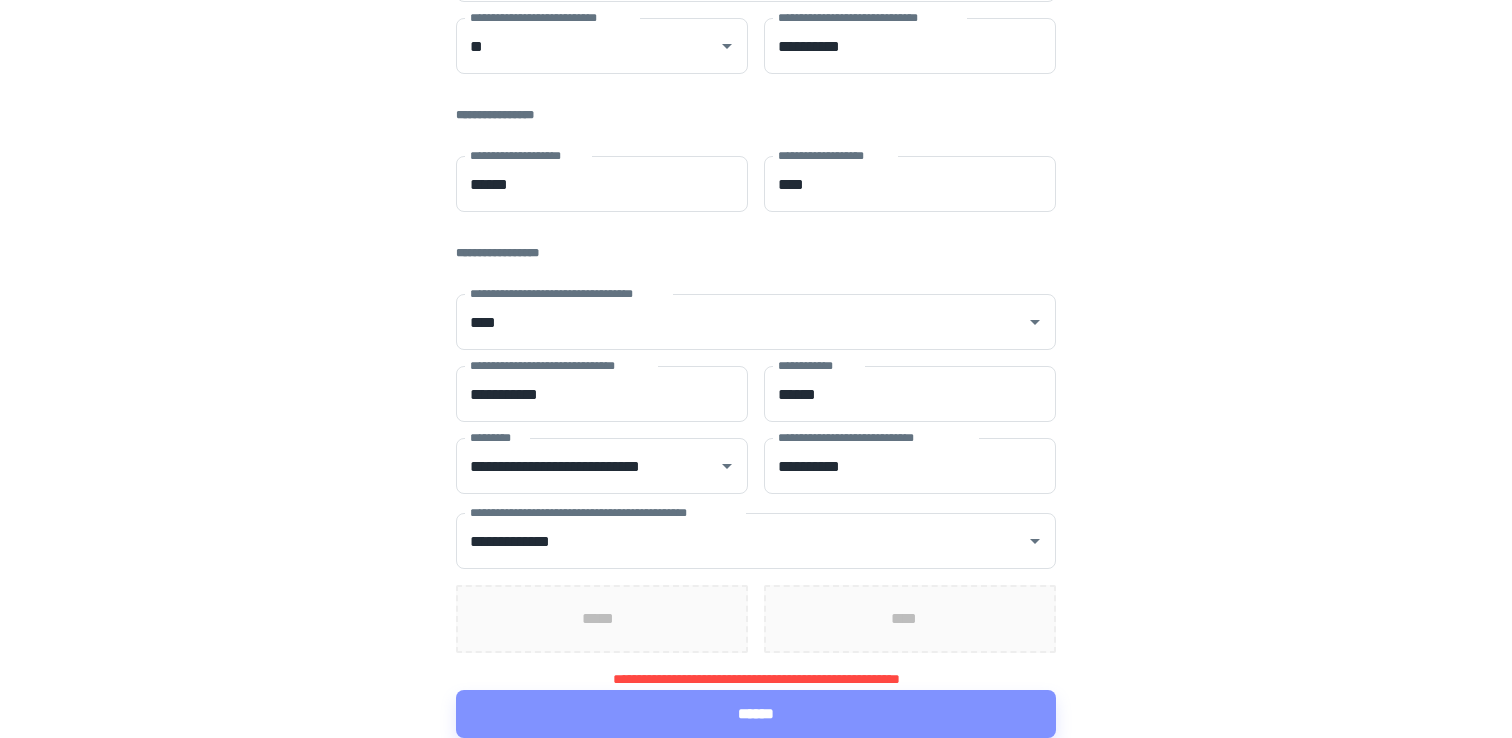 scroll, scrollTop: 0, scrollLeft: 0, axis: both 